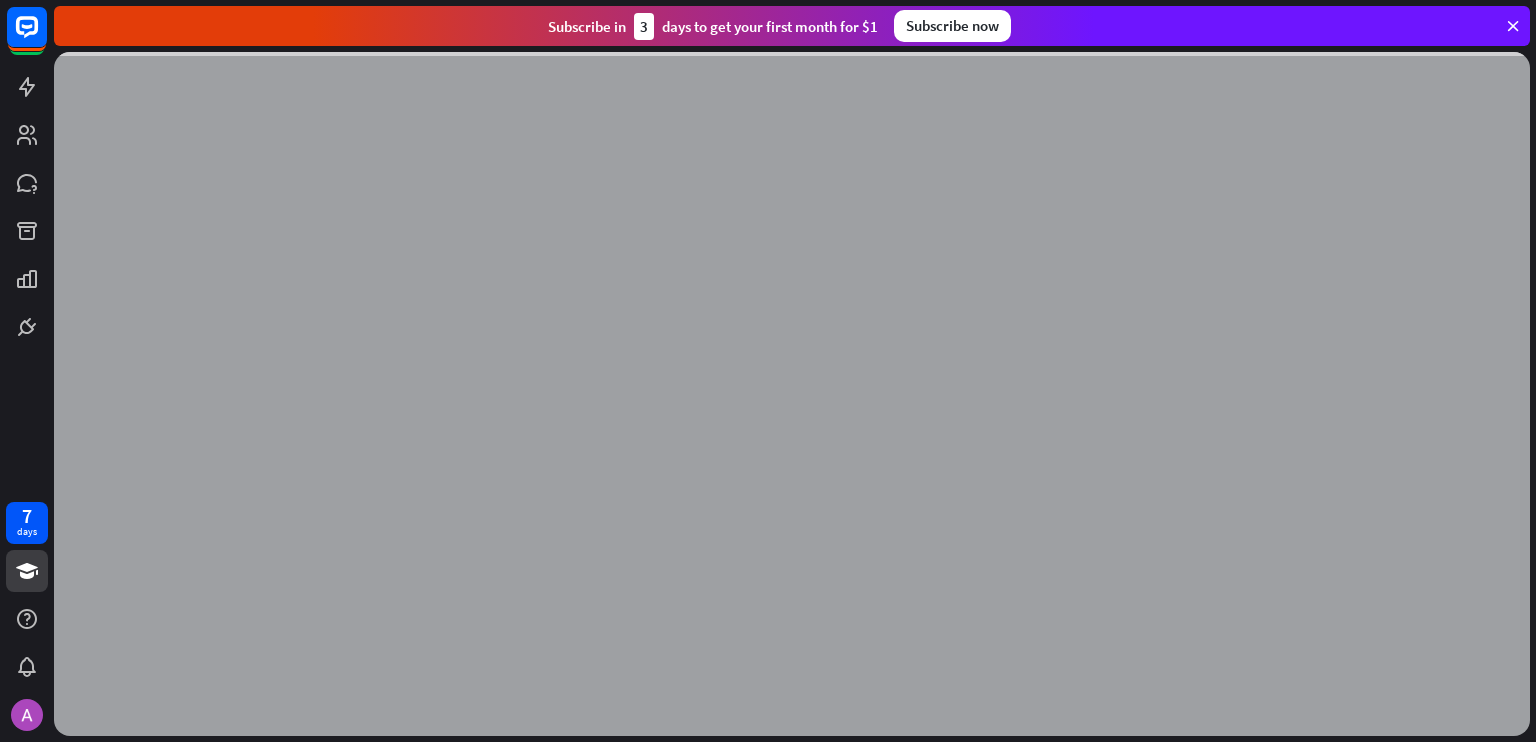 scroll, scrollTop: 0, scrollLeft: 0, axis: both 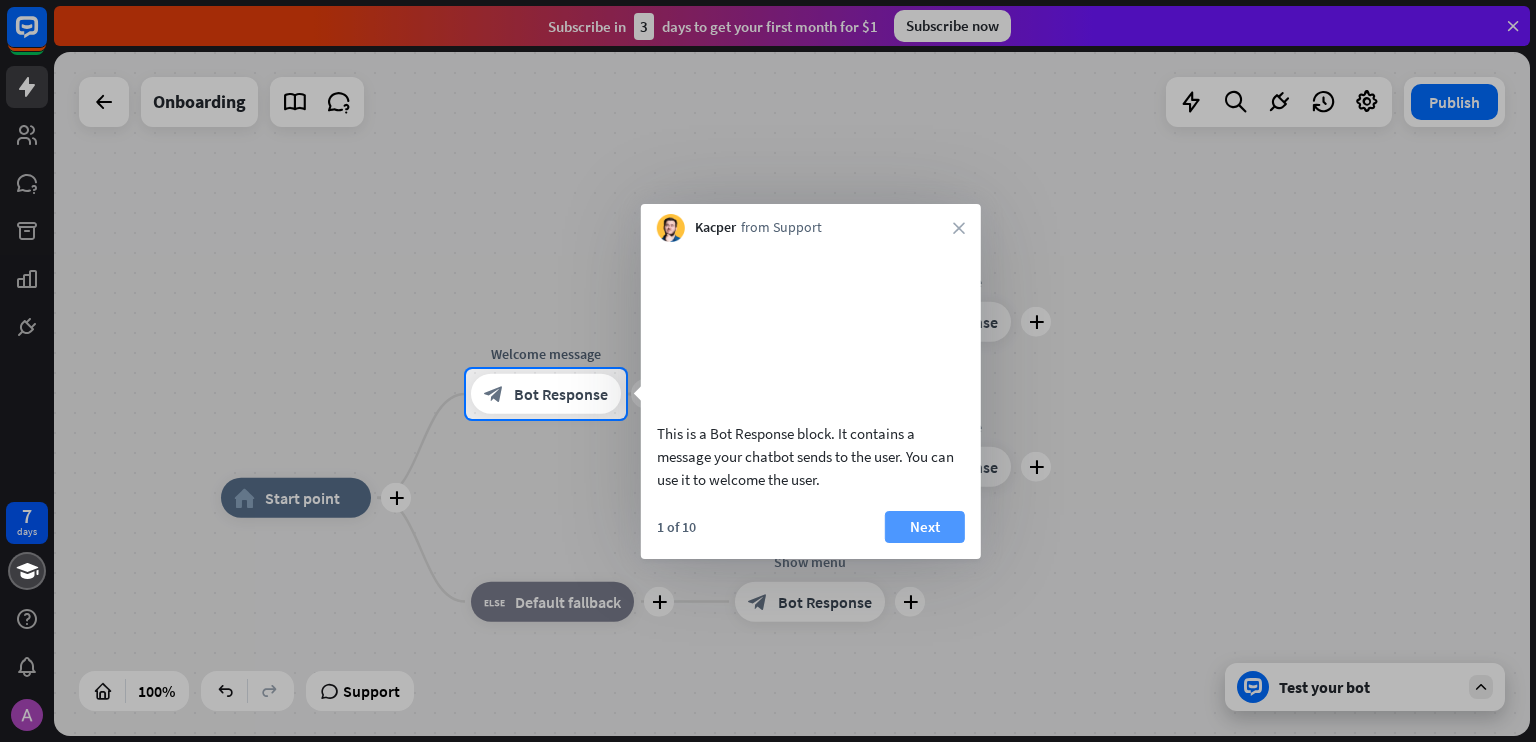 click on "Next" at bounding box center [925, 527] 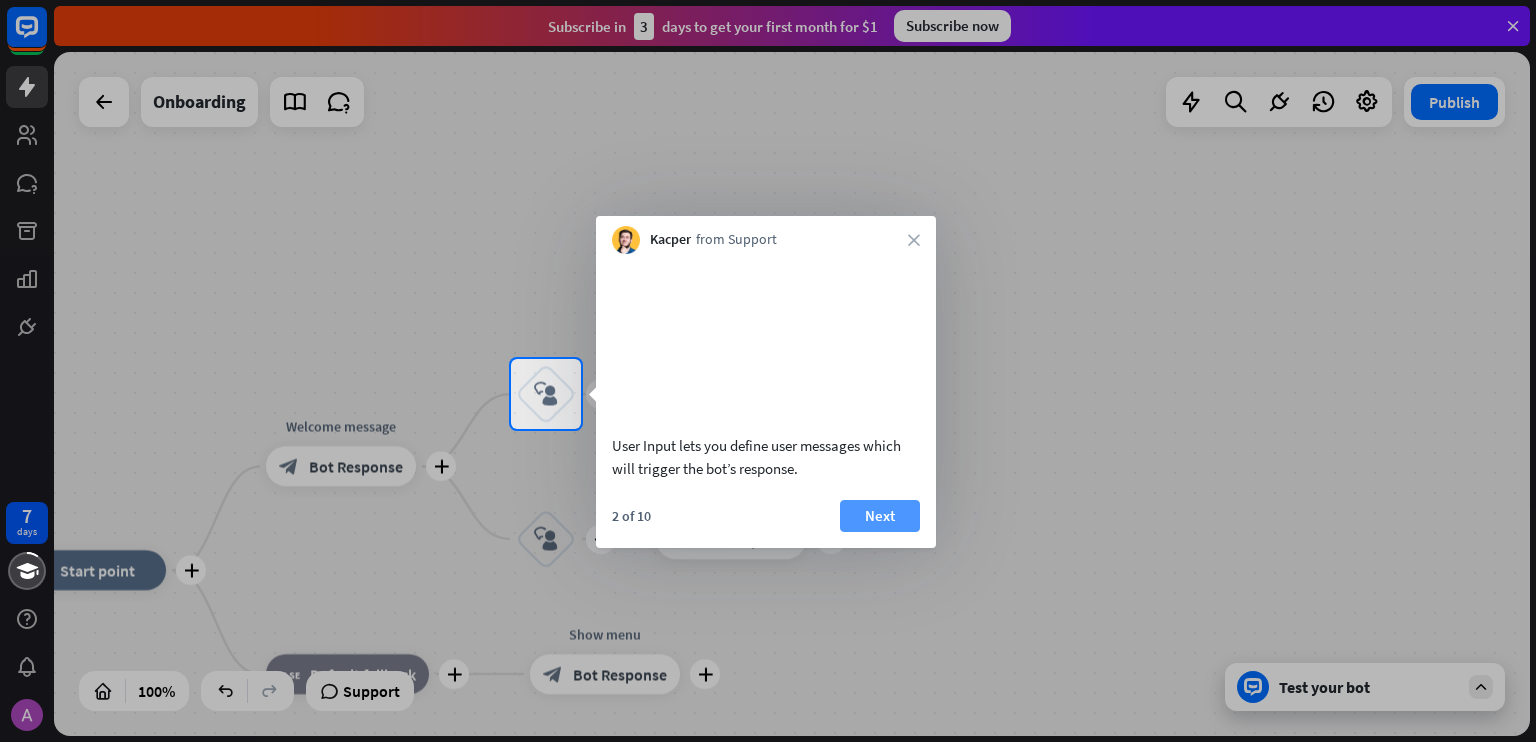 click on "Next" at bounding box center [880, 516] 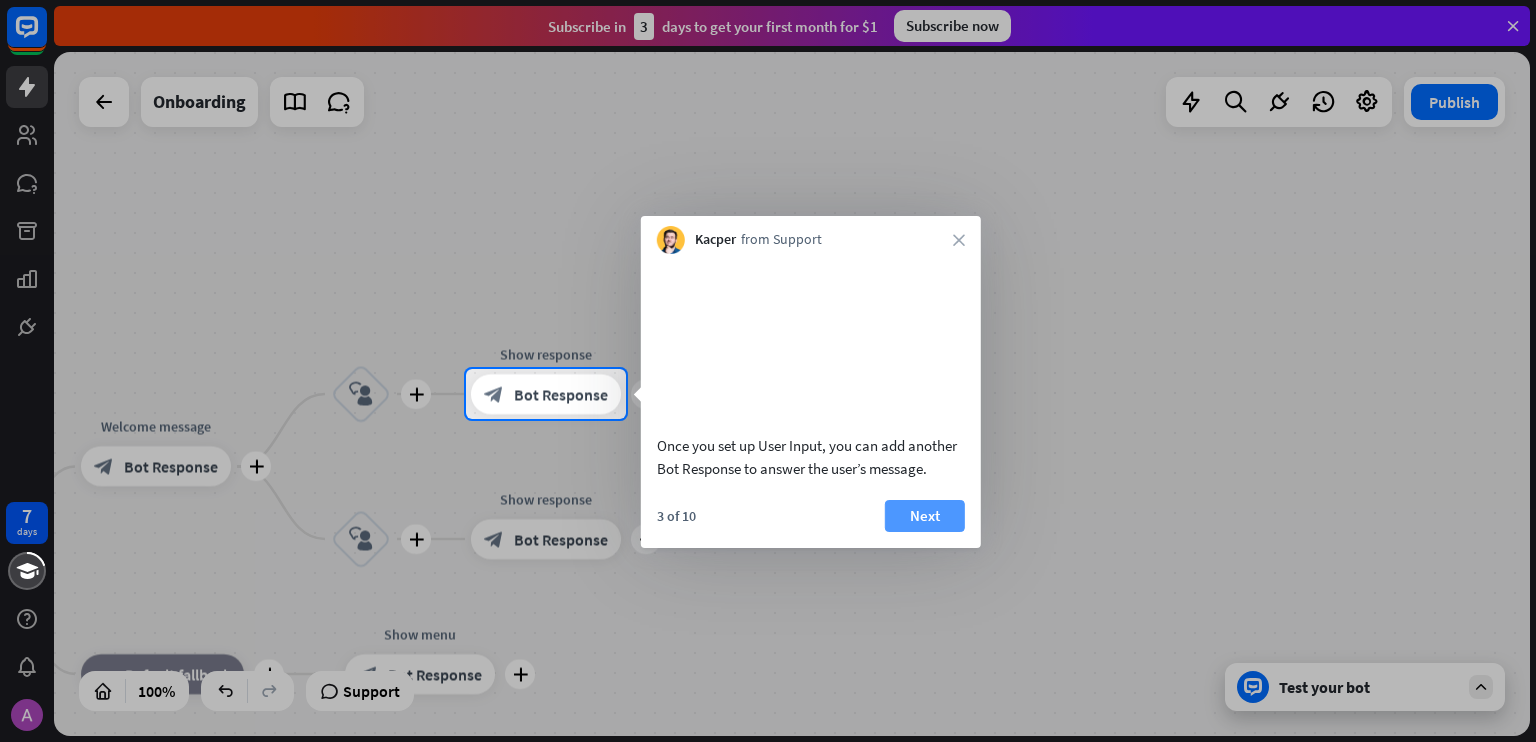 click on "Next" at bounding box center (925, 516) 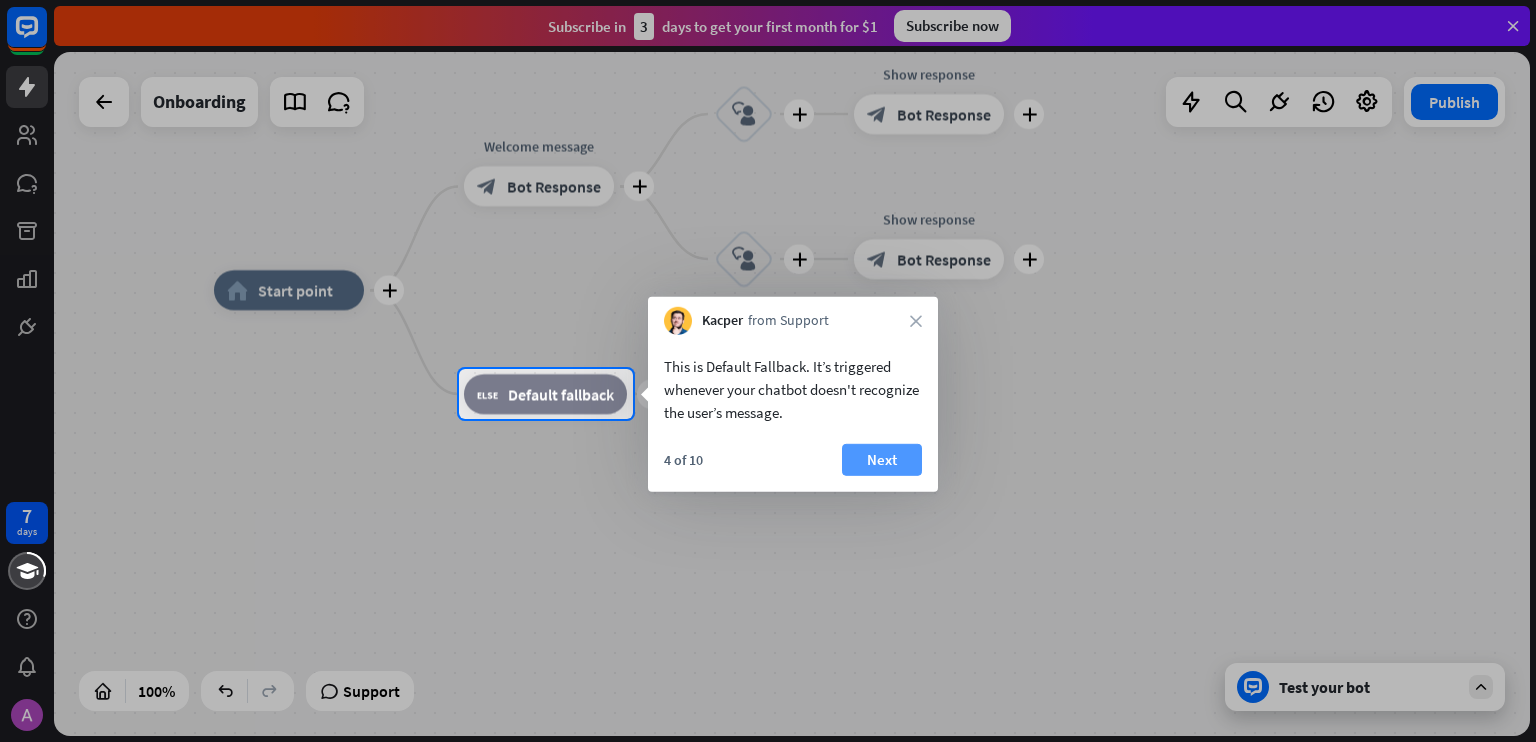 click on "Next" at bounding box center (882, 460) 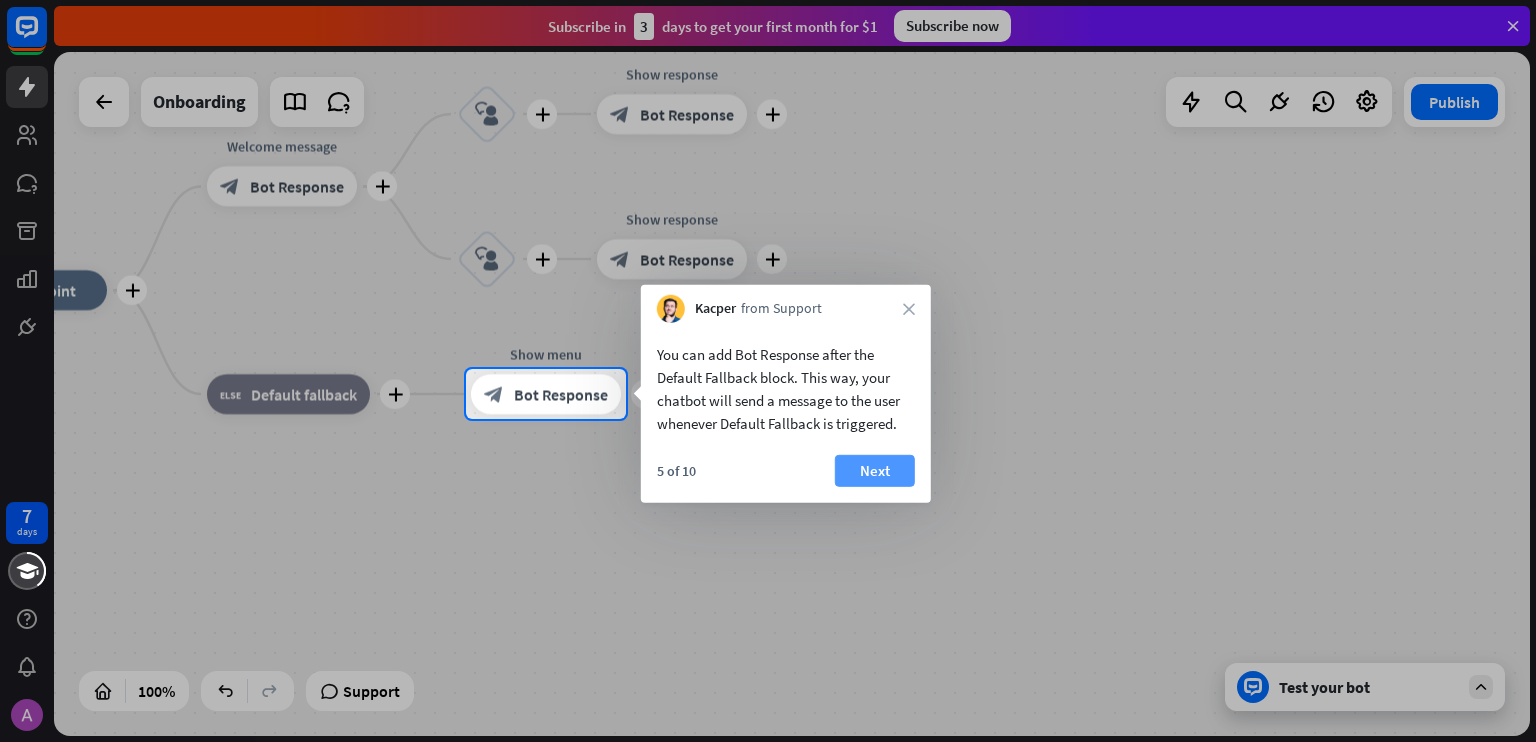 click on "Next" at bounding box center (875, 471) 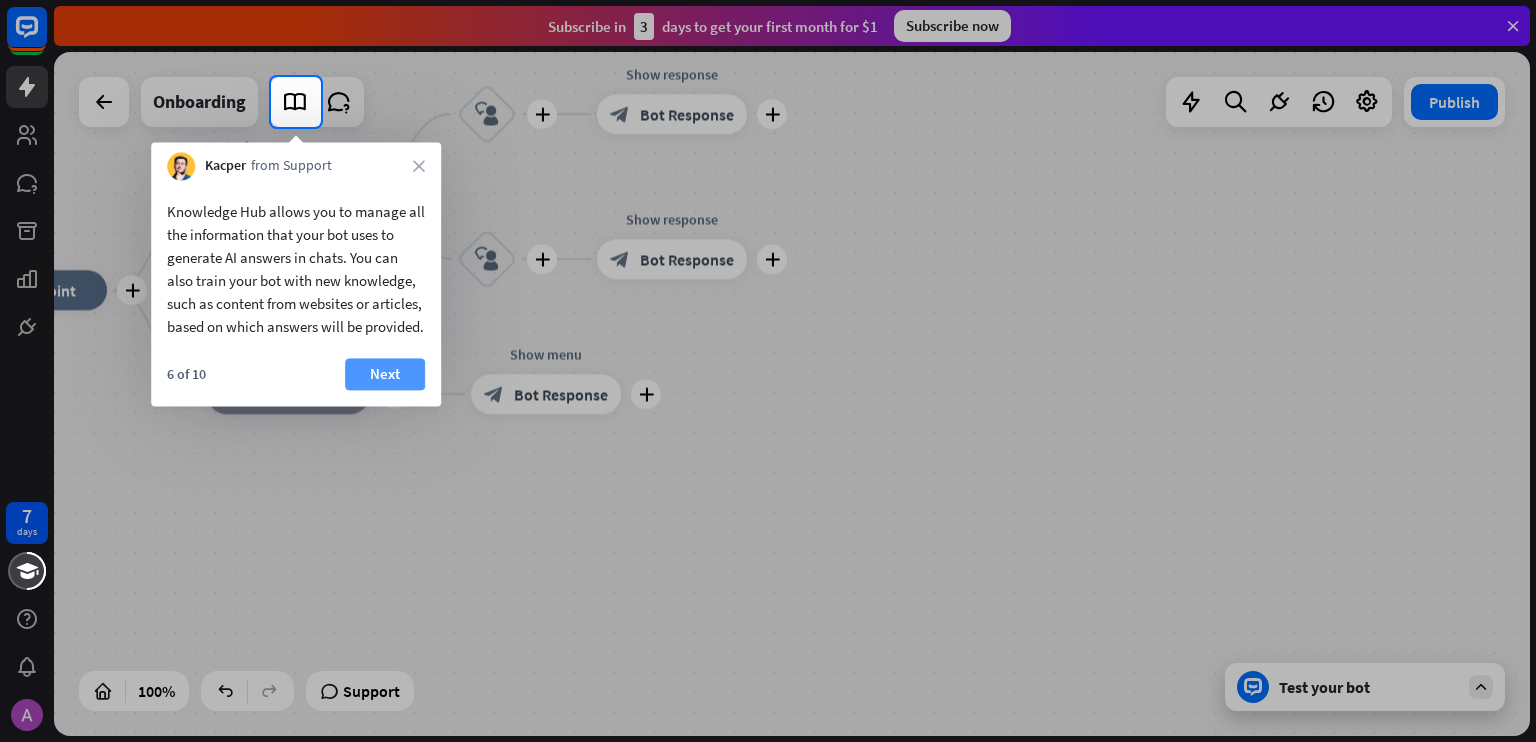 click on "Next" at bounding box center [385, 374] 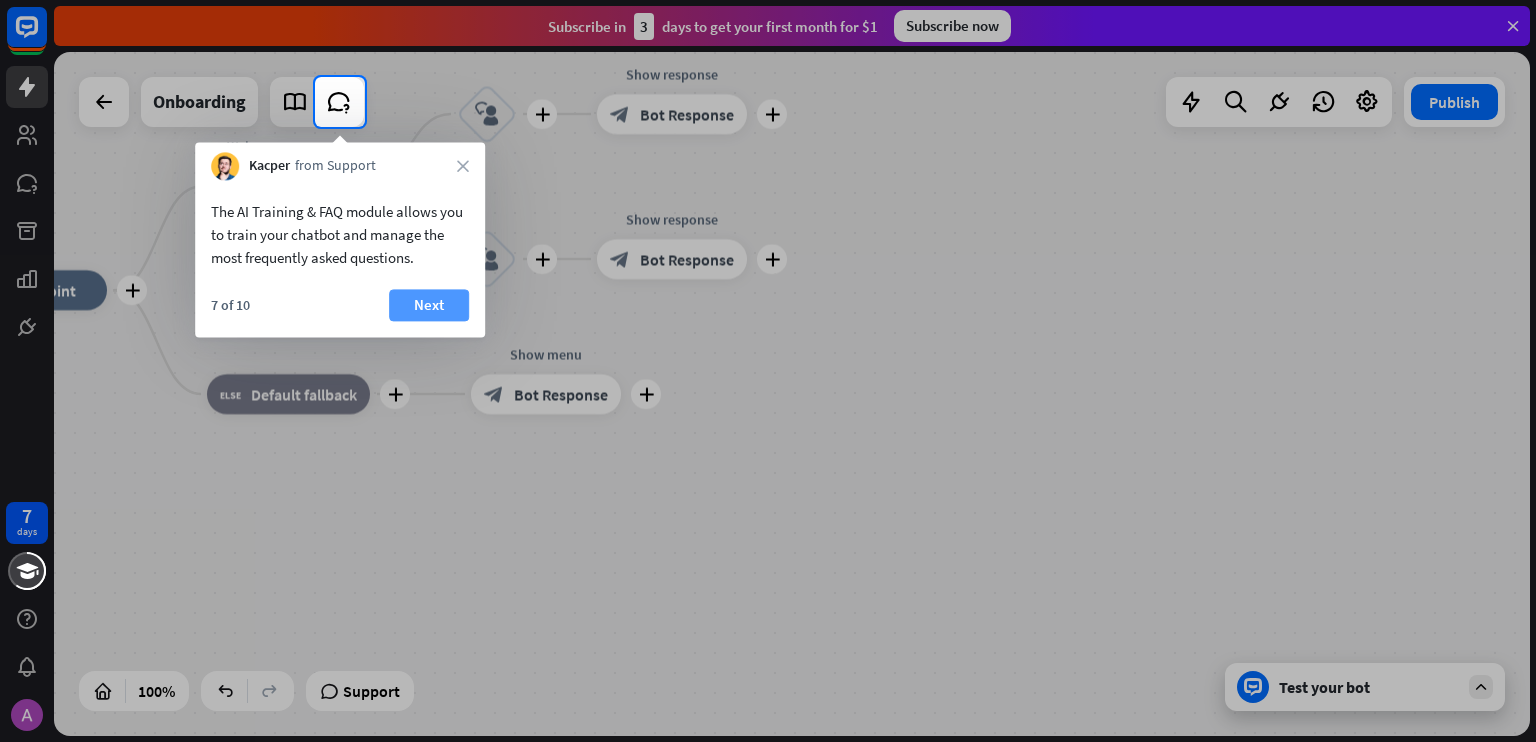 click on "Next" at bounding box center (429, 305) 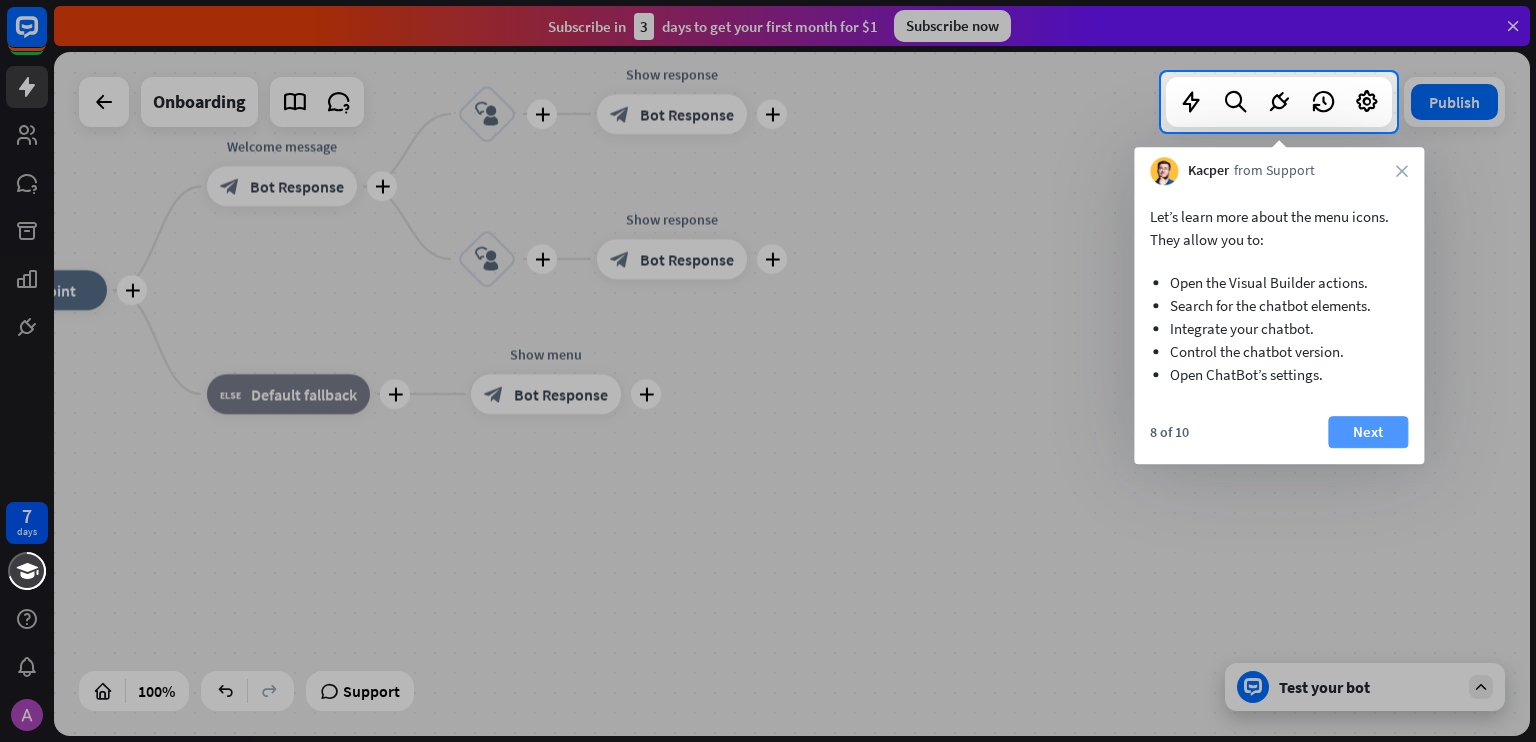 click on "Next" at bounding box center [1368, 432] 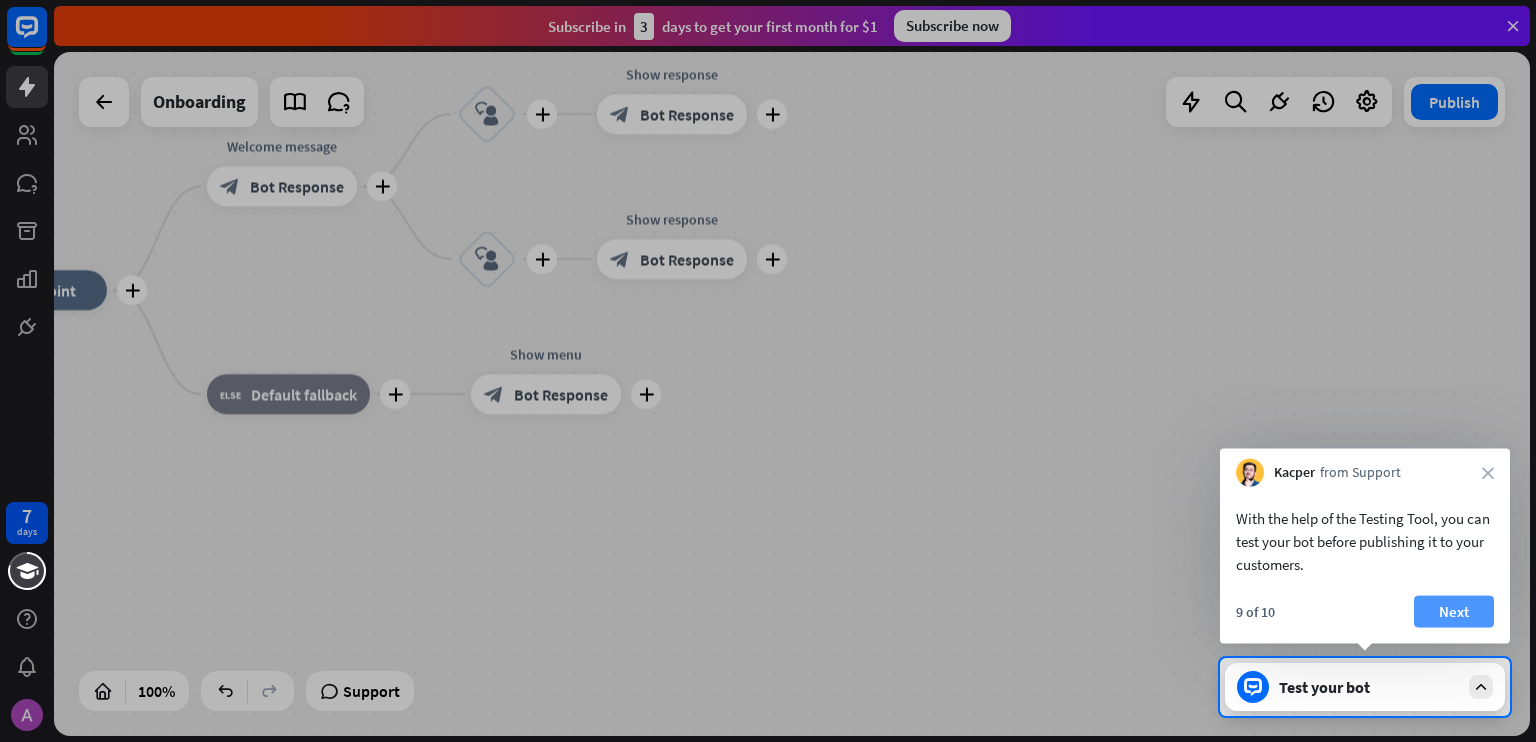 click on "Next" at bounding box center (1454, 612) 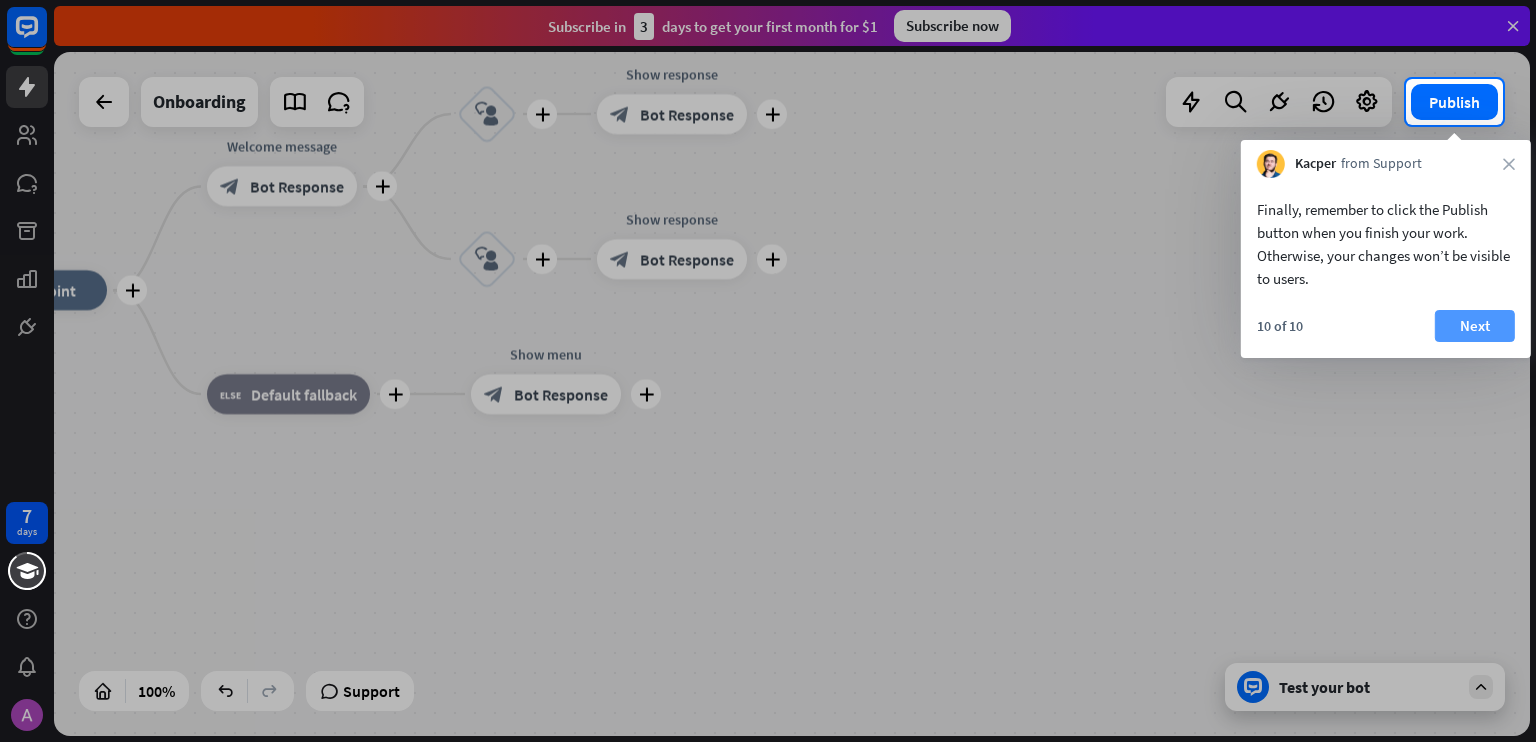 click on "Next" at bounding box center [1475, 326] 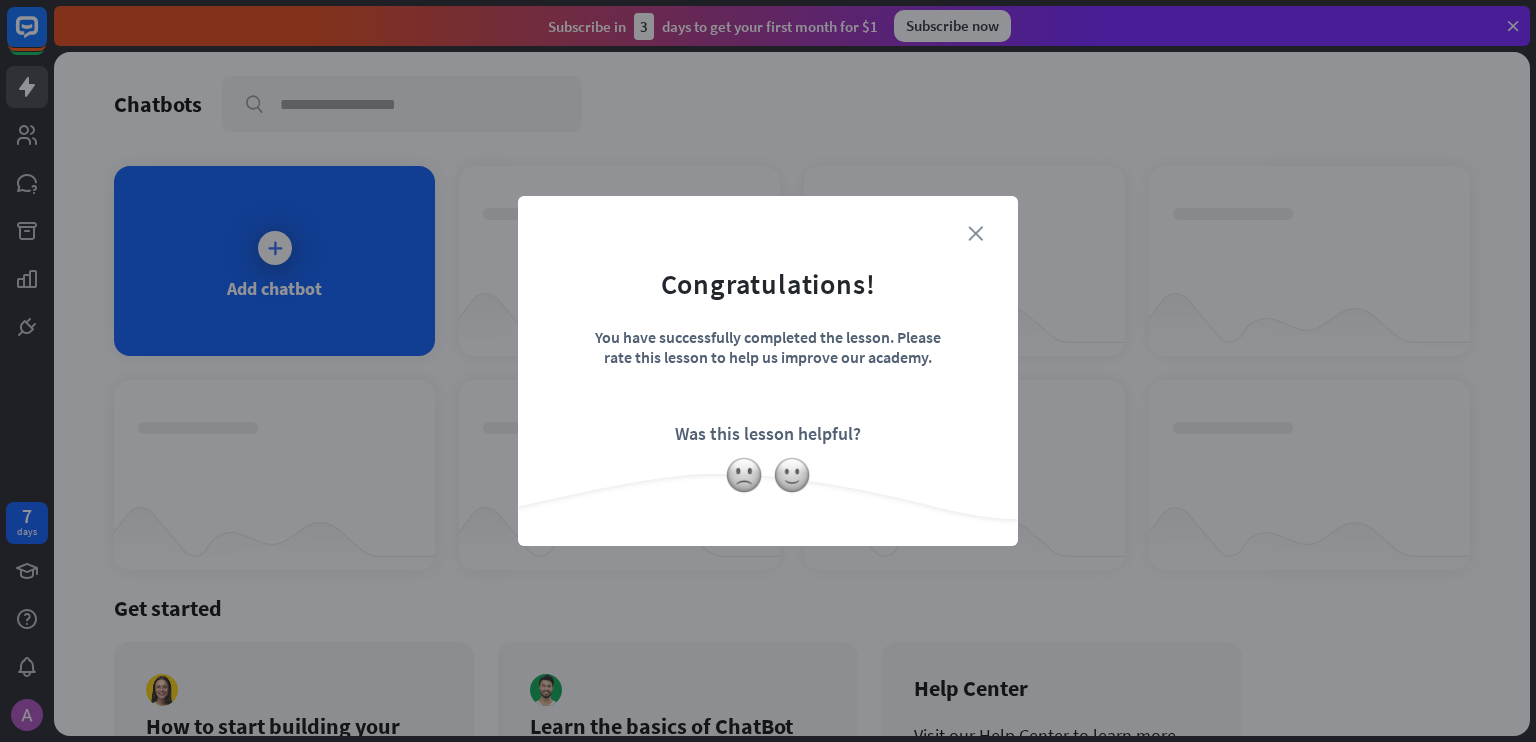 click on "close" at bounding box center (975, 233) 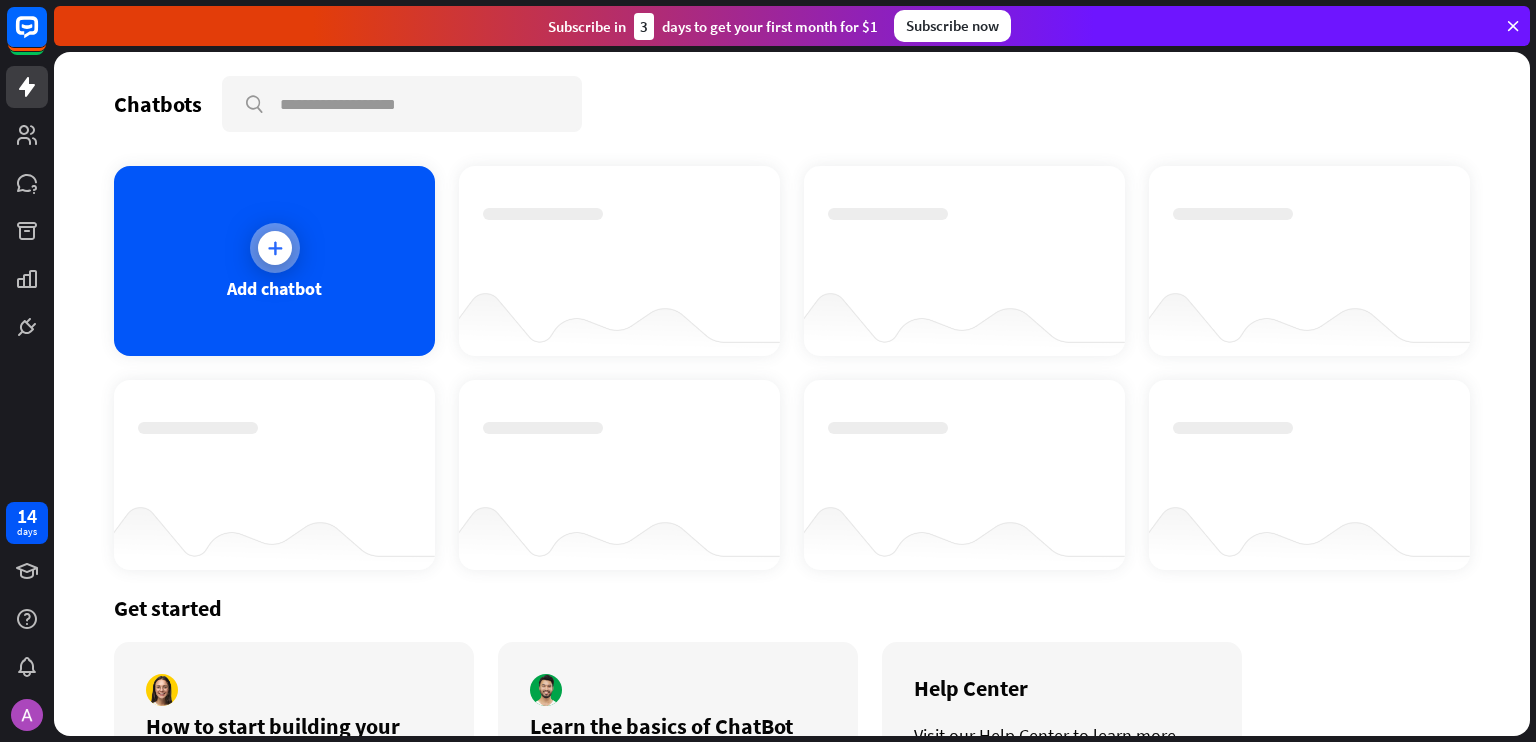 click at bounding box center (275, 248) 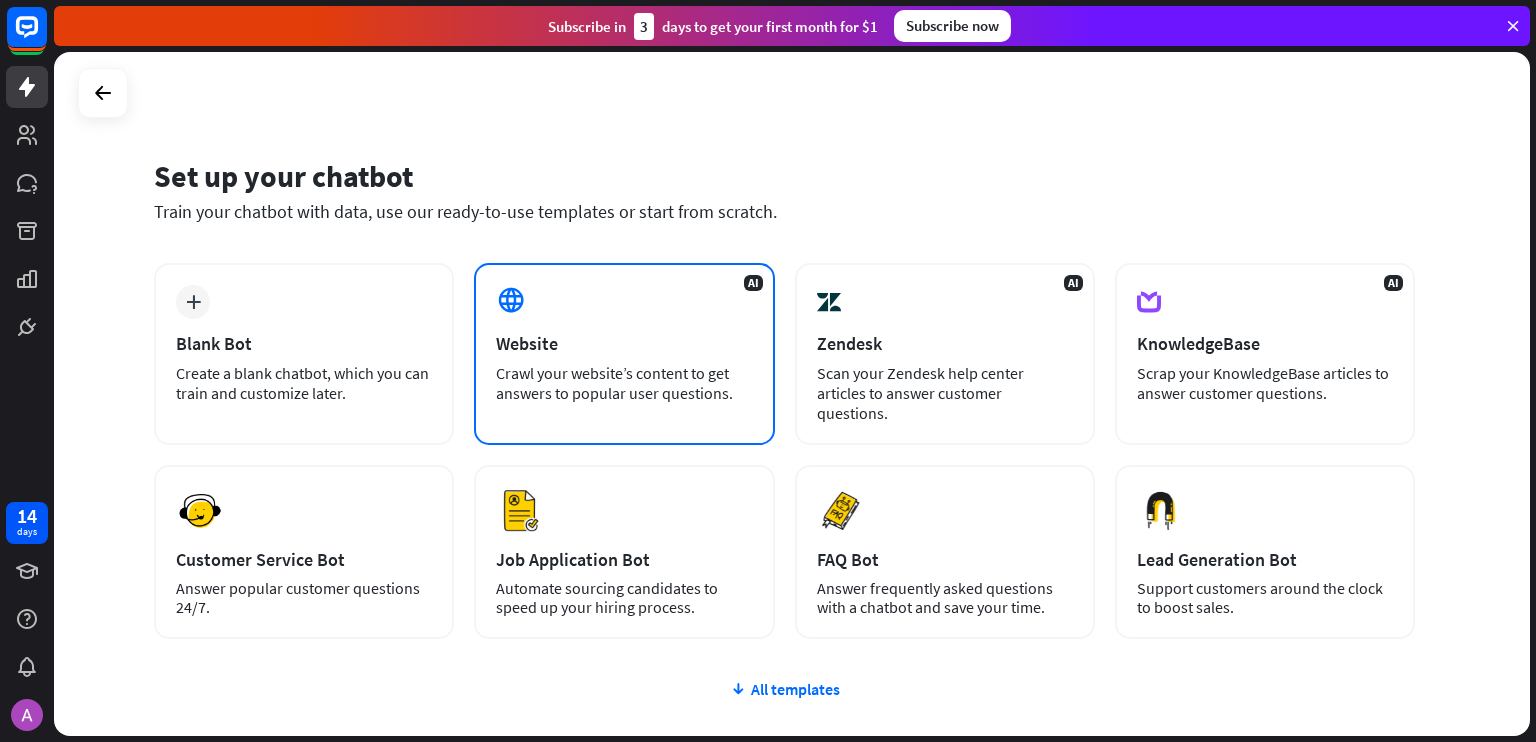 click on "Website" at bounding box center (624, 343) 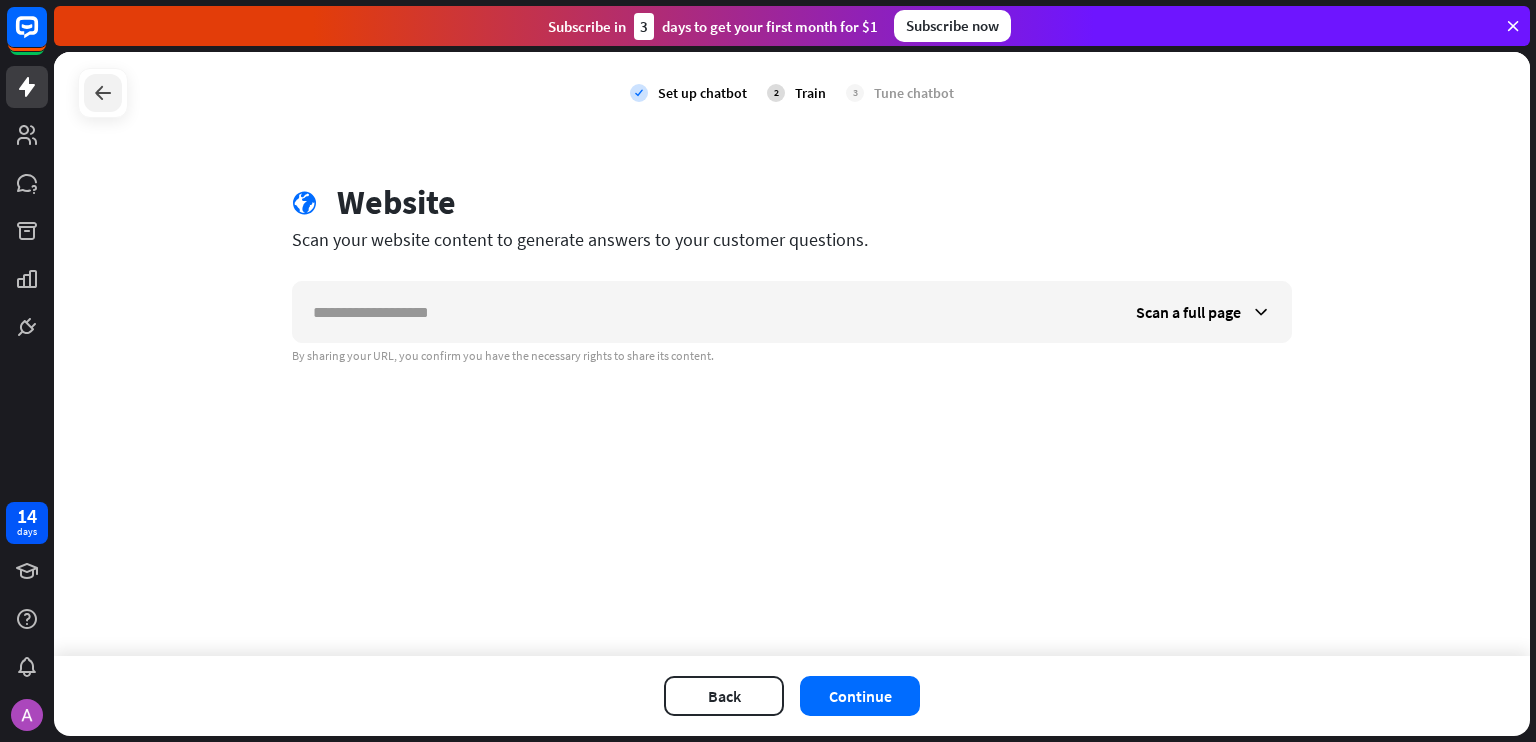 click at bounding box center [103, 93] 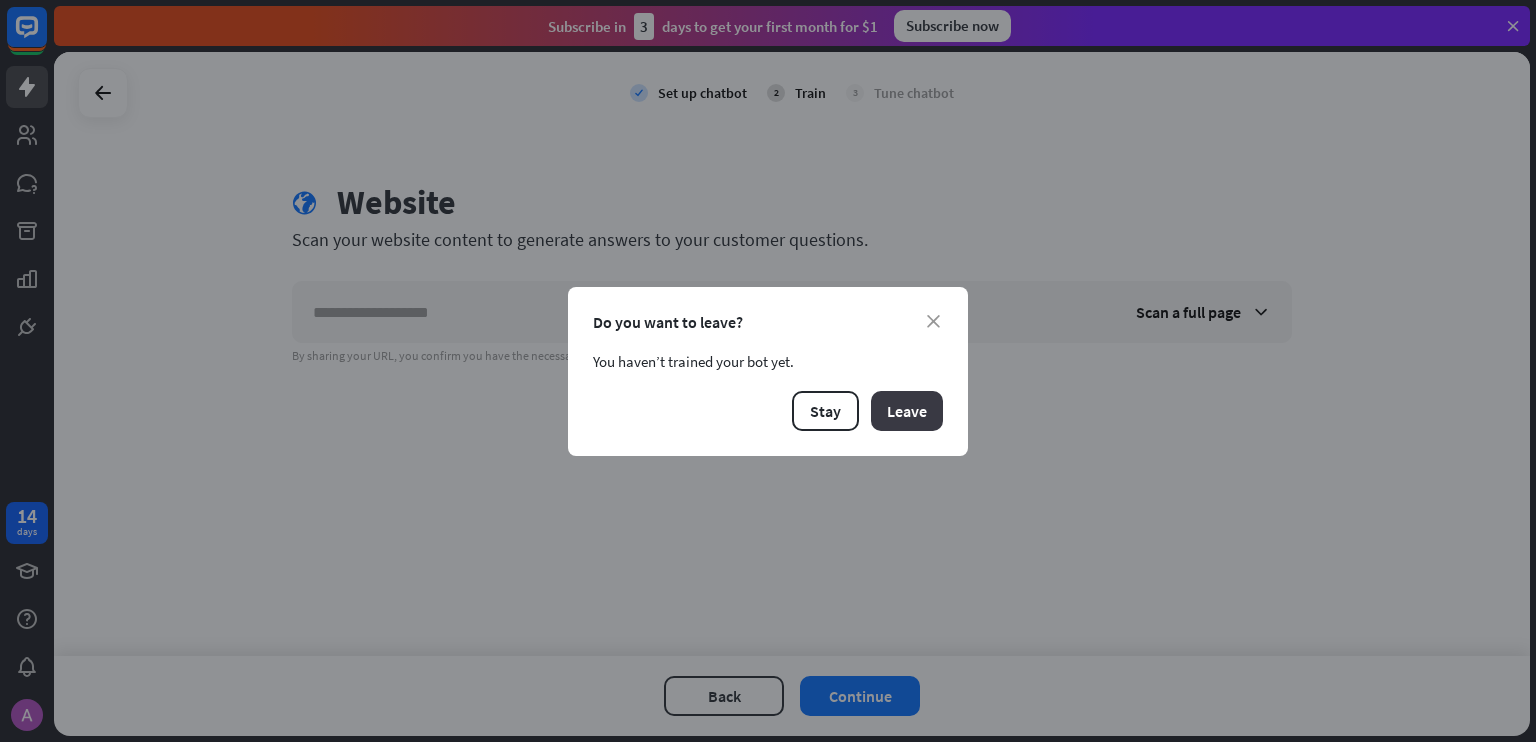 click on "Leave" at bounding box center (907, 411) 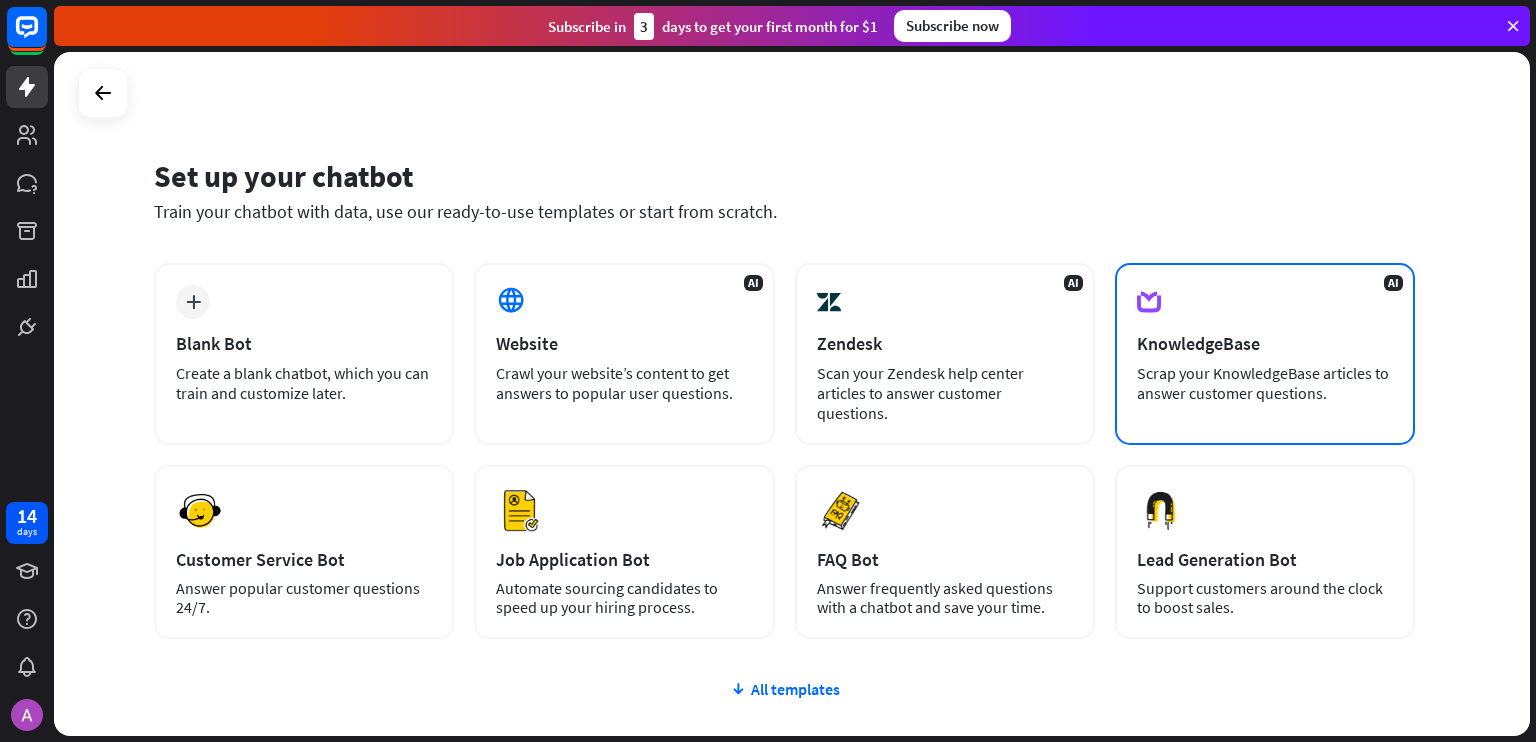 click on "KnowledgeBase" at bounding box center (1265, 343) 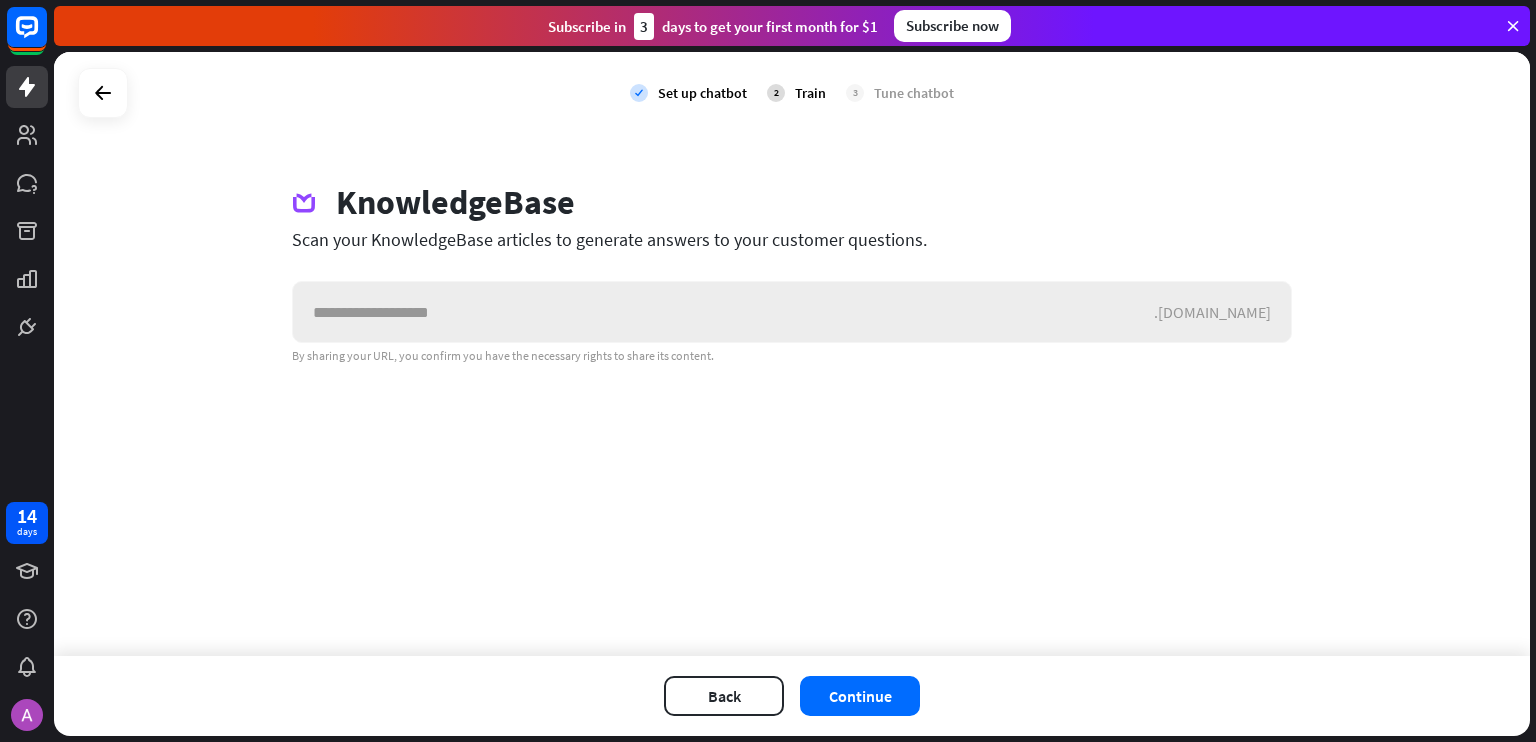 click at bounding box center [723, 312] 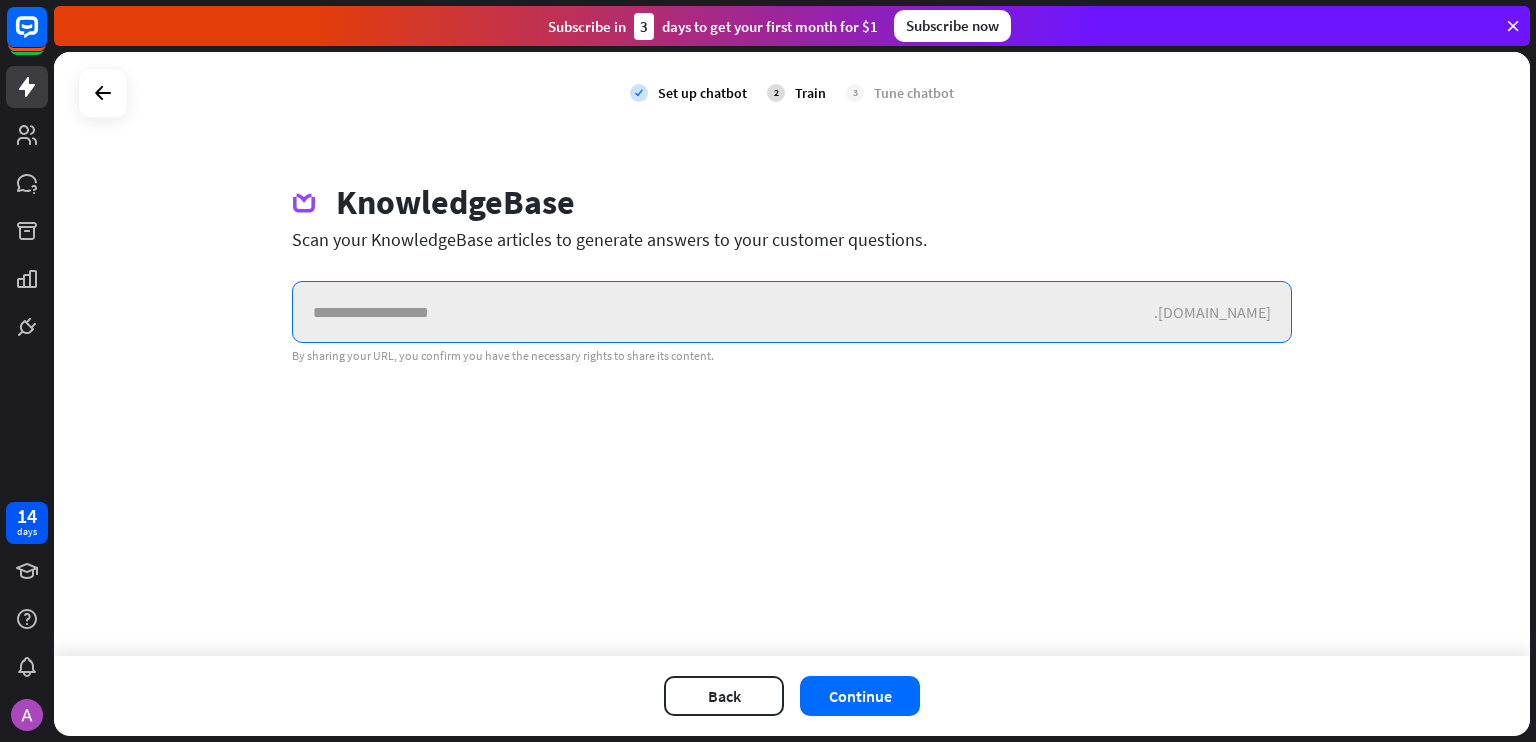 paste on "**********" 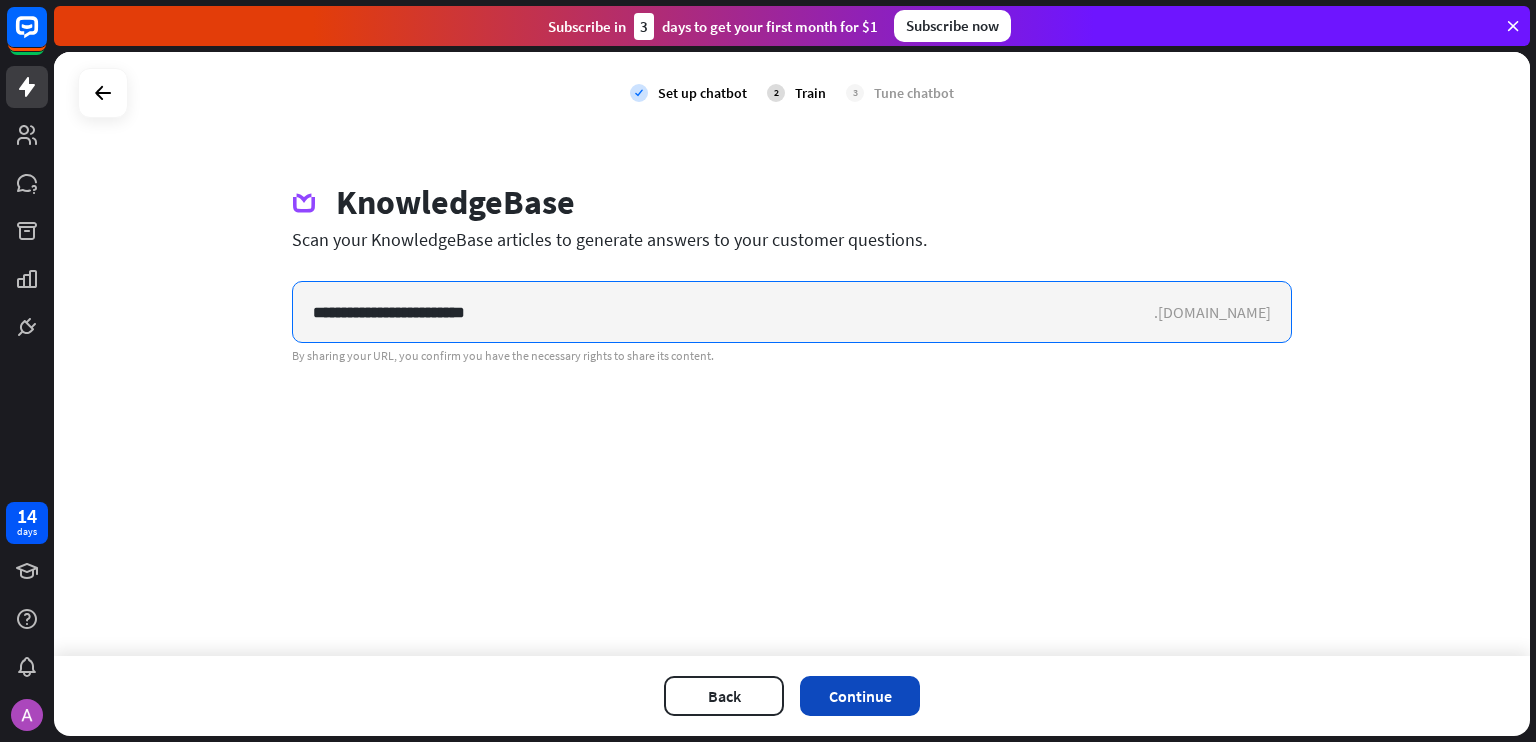 type on "**********" 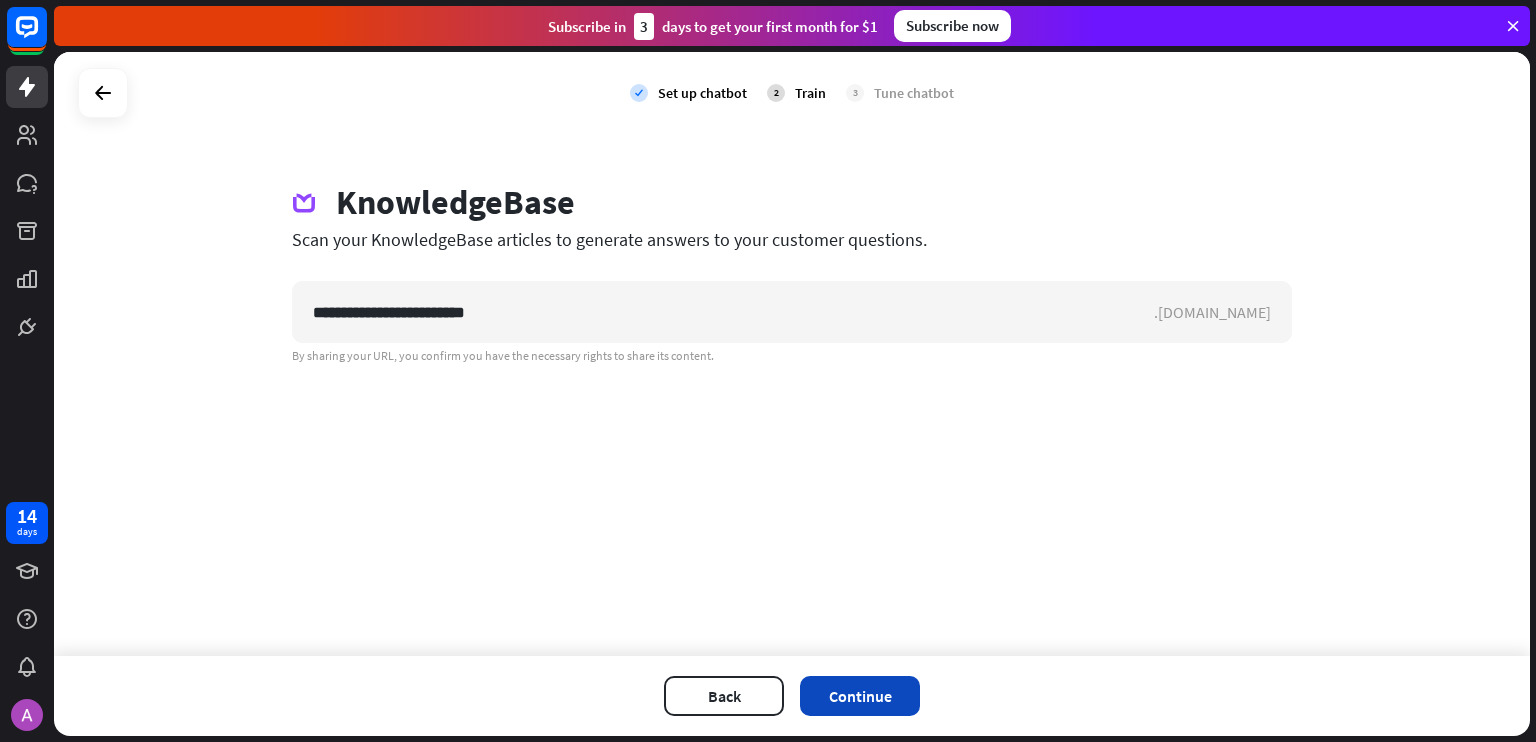 click on "Continue" at bounding box center [860, 696] 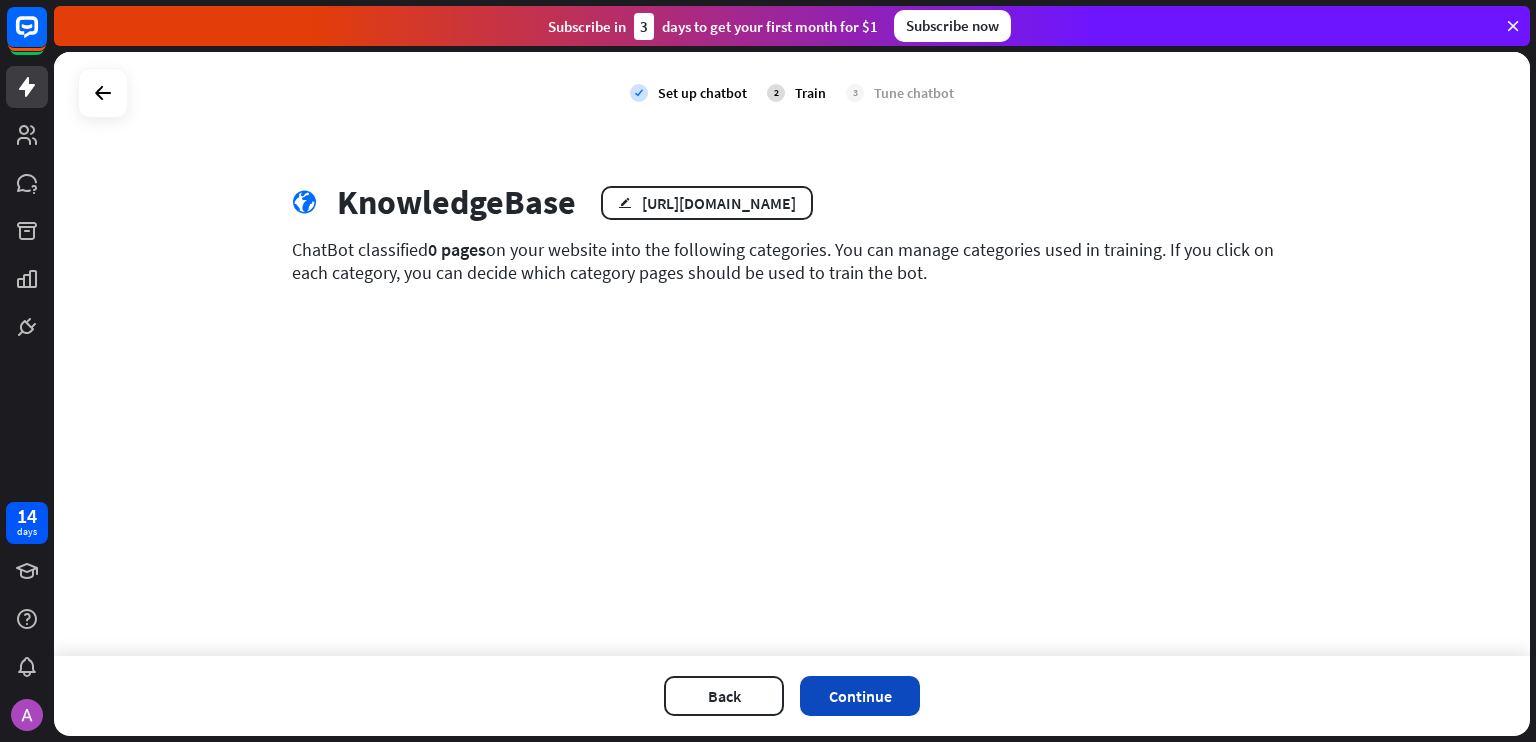 click on "Continue" at bounding box center (860, 696) 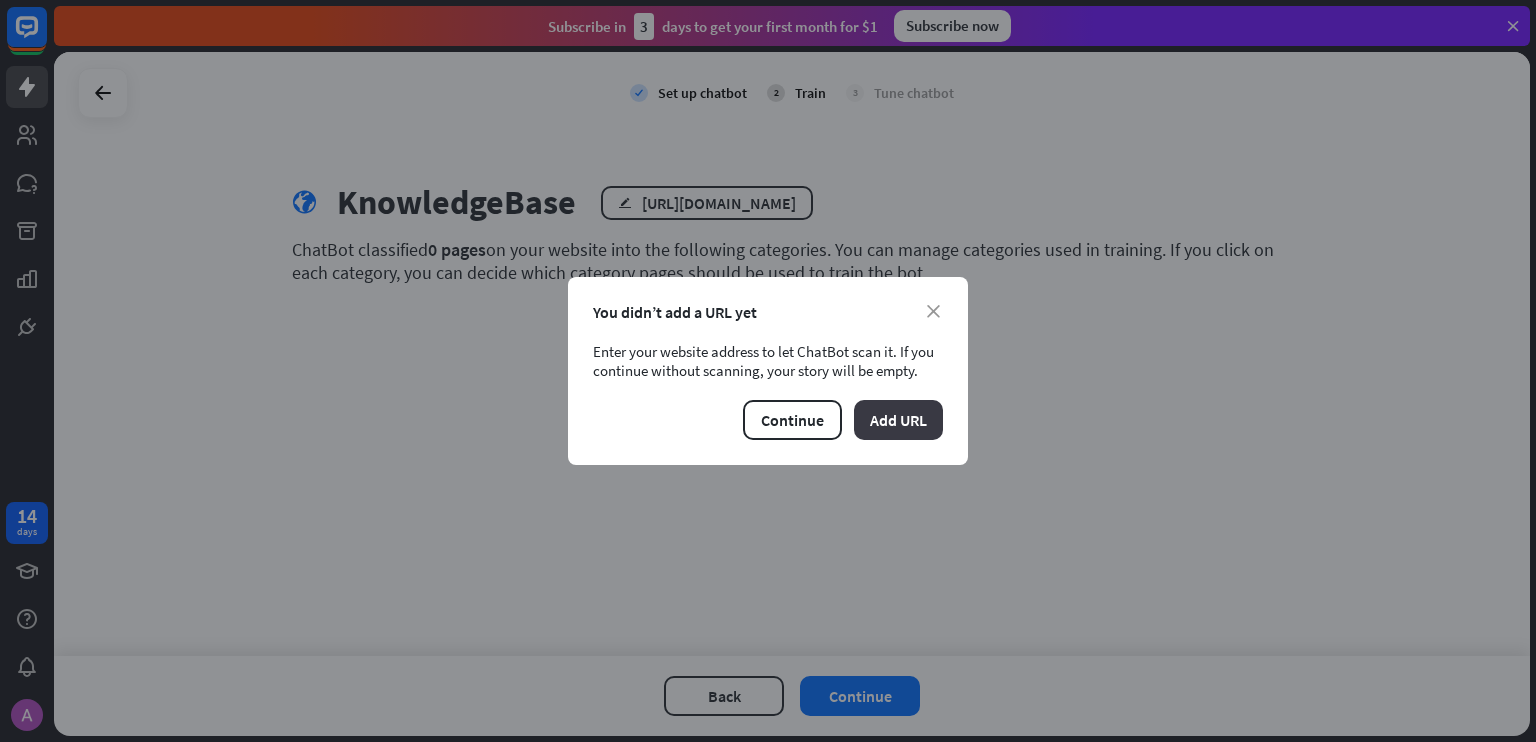 click on "Add URL" at bounding box center (898, 420) 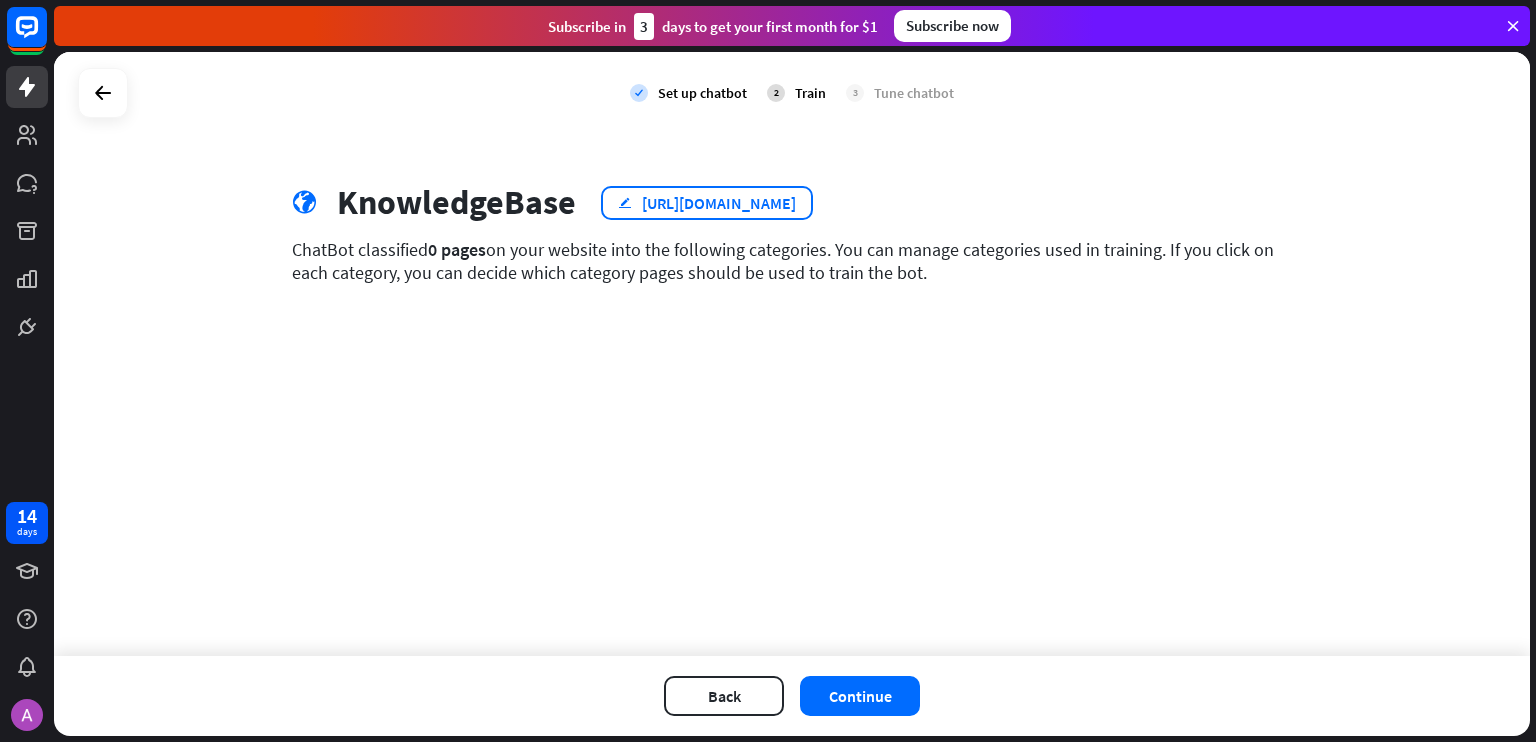 click on "edit" at bounding box center [625, 202] 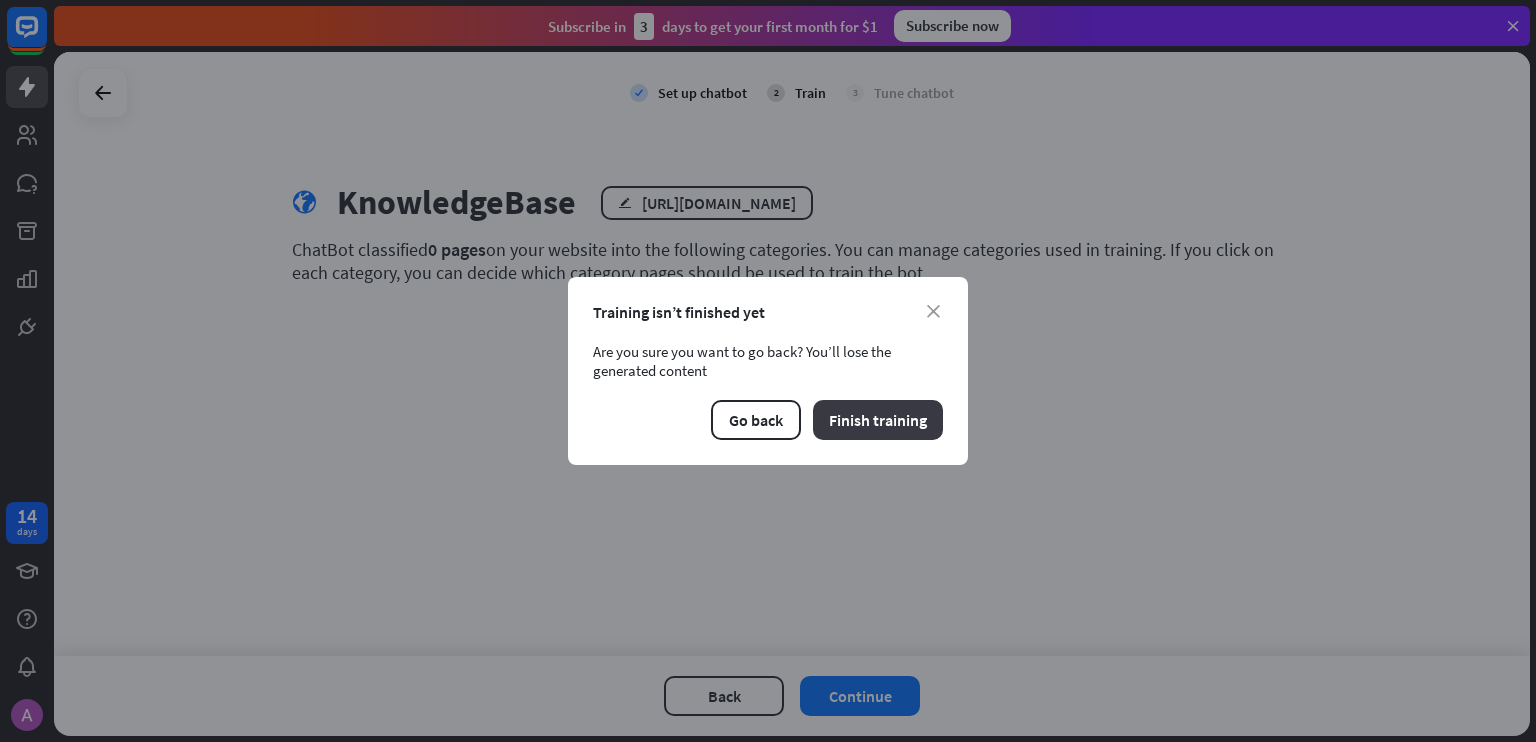 click on "Finish training" at bounding box center [878, 420] 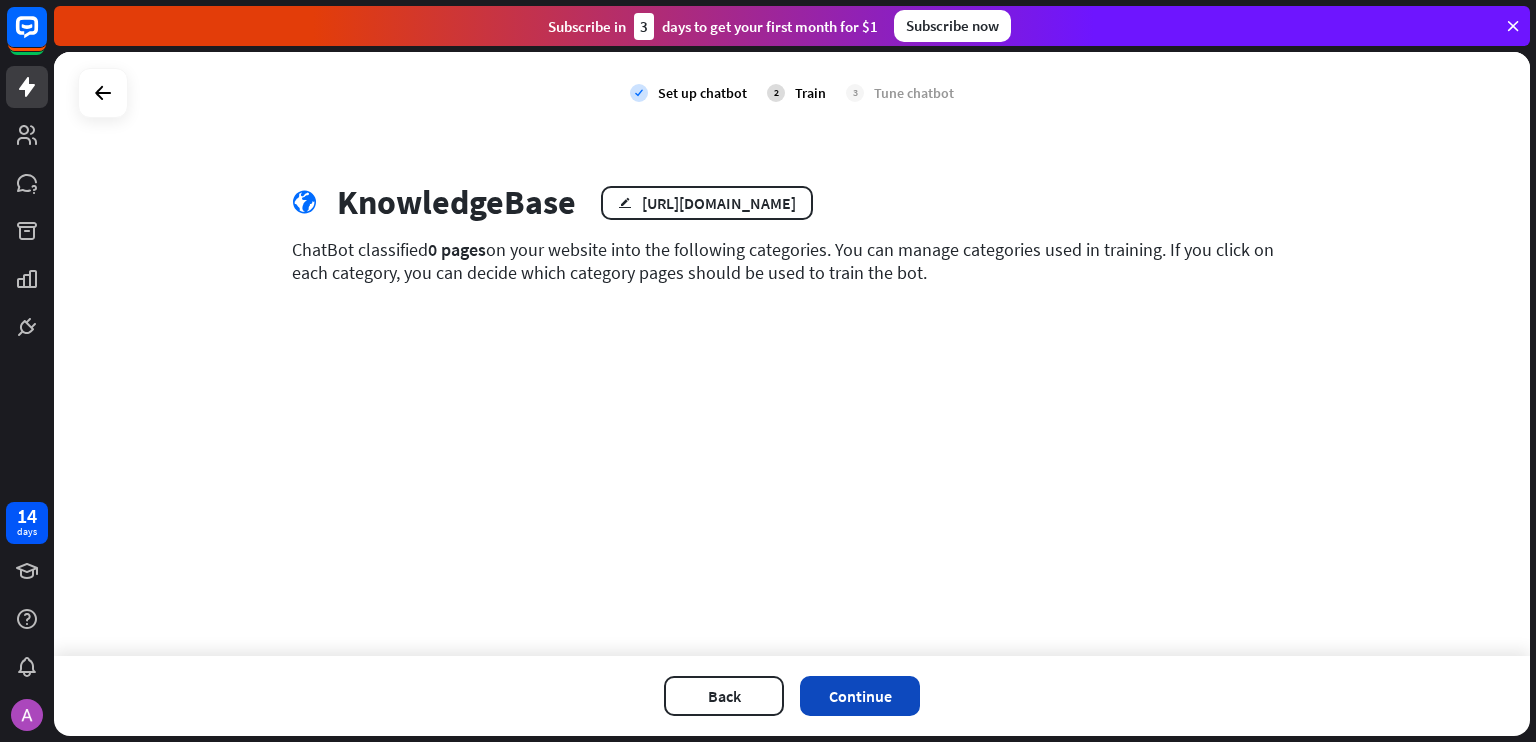 click on "Continue" at bounding box center [860, 696] 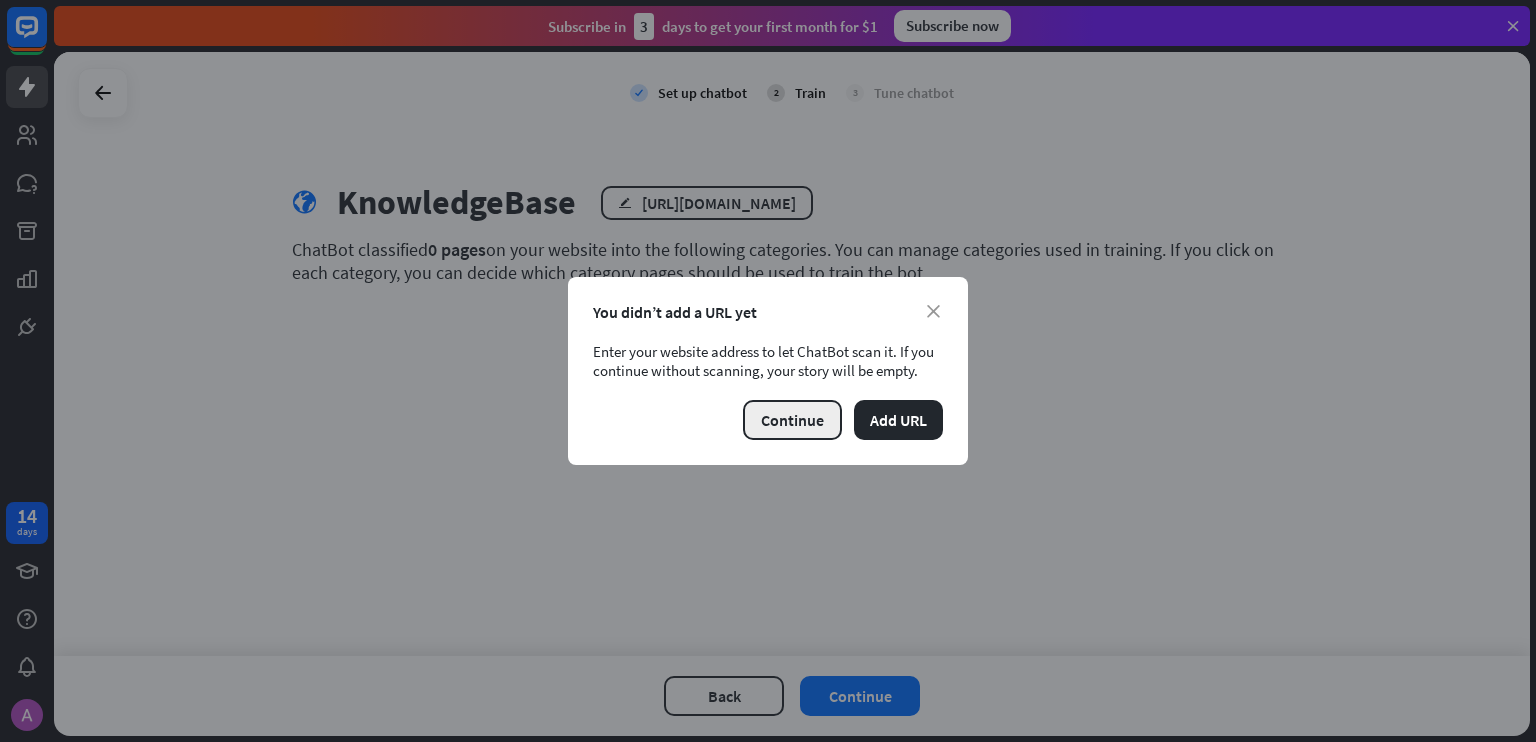 click on "Continue" at bounding box center [792, 420] 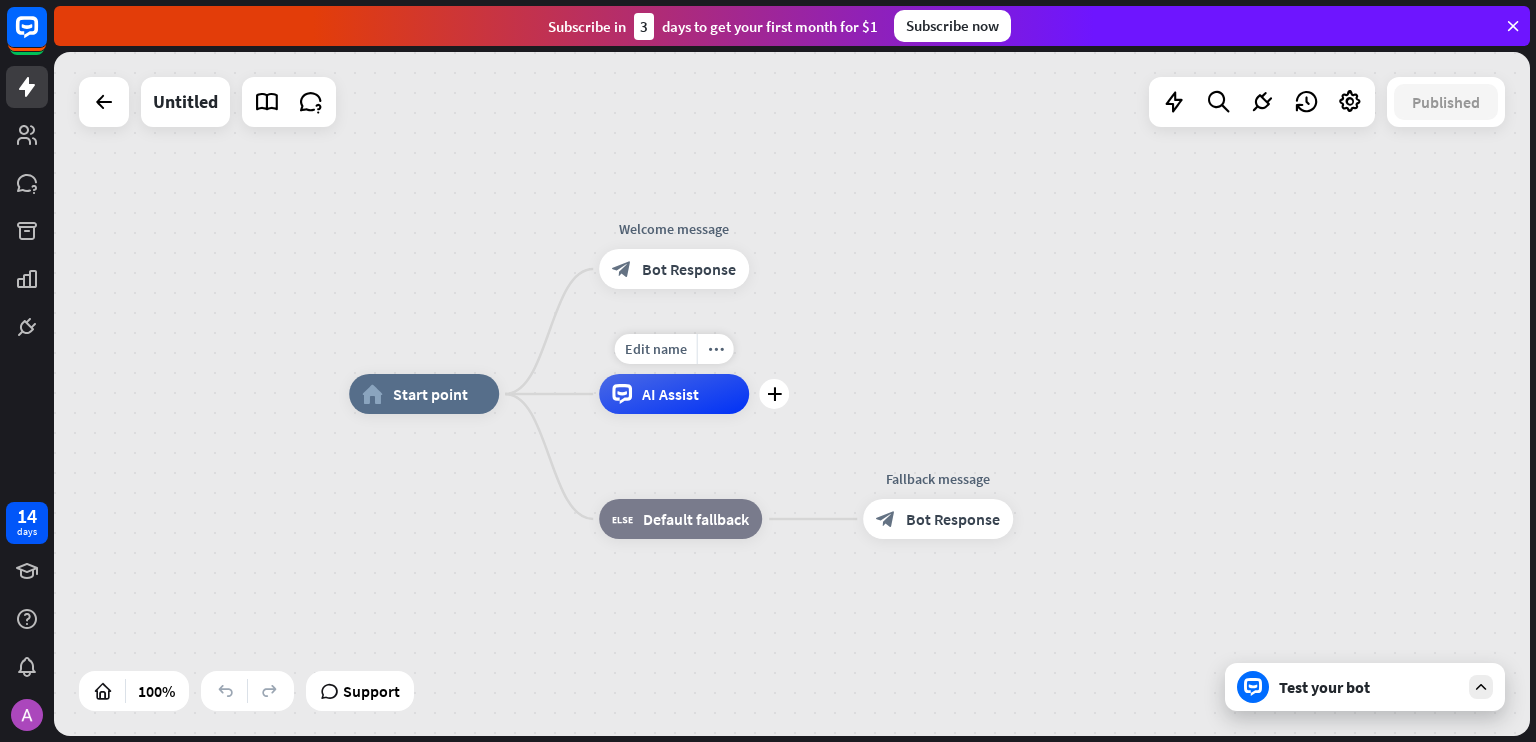 click on "home_2   Start point       Edit name   more_horiz           Welcome message   block_bot_response   Bot Response       Edit name   more_horiz         plus       AI Assist                   block_fallback   Default fallback                 Fallback message   block_bot_response   Bot Response" at bounding box center [792, 394] 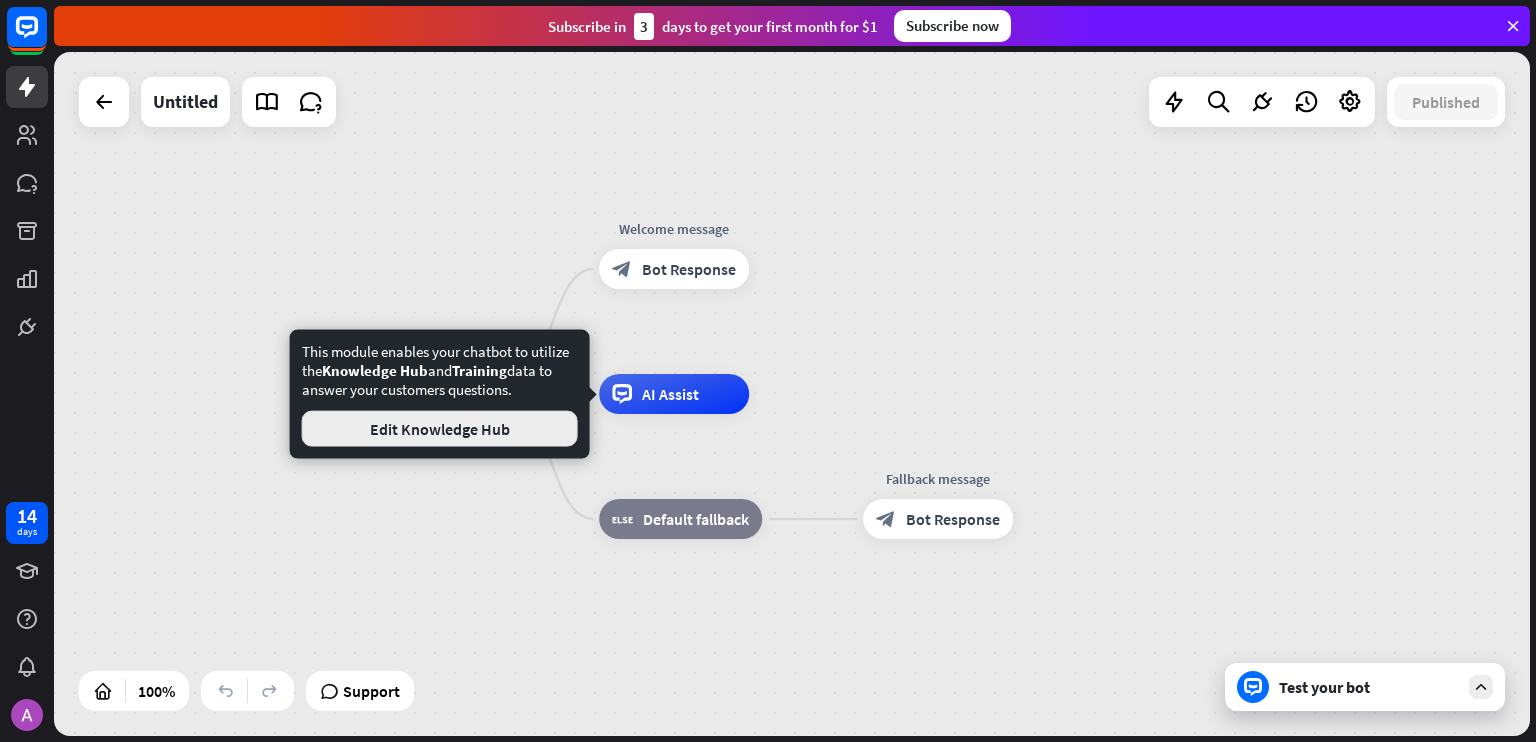 click on "Edit Knowledge Hub" at bounding box center [440, 429] 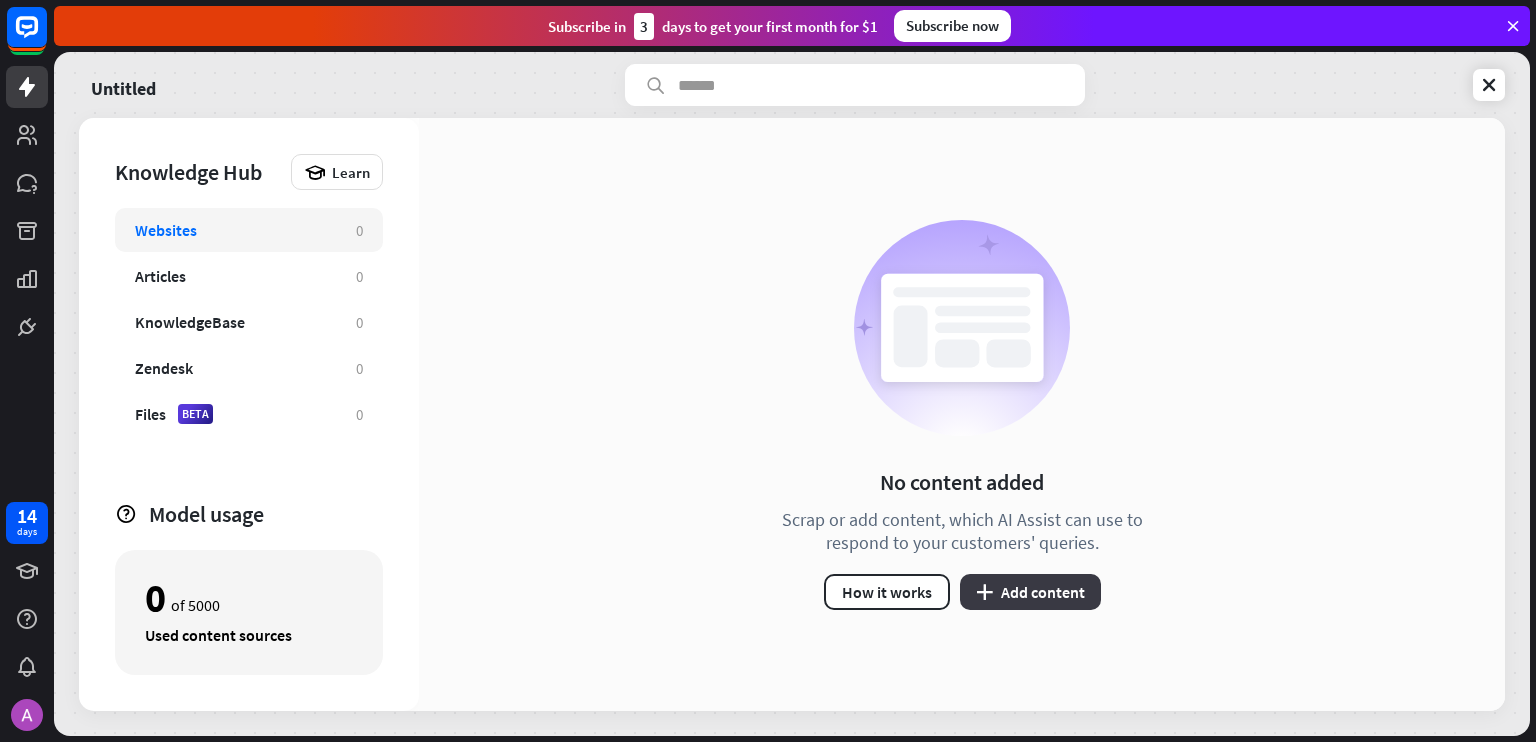 click on "plus
Add content" at bounding box center [1030, 592] 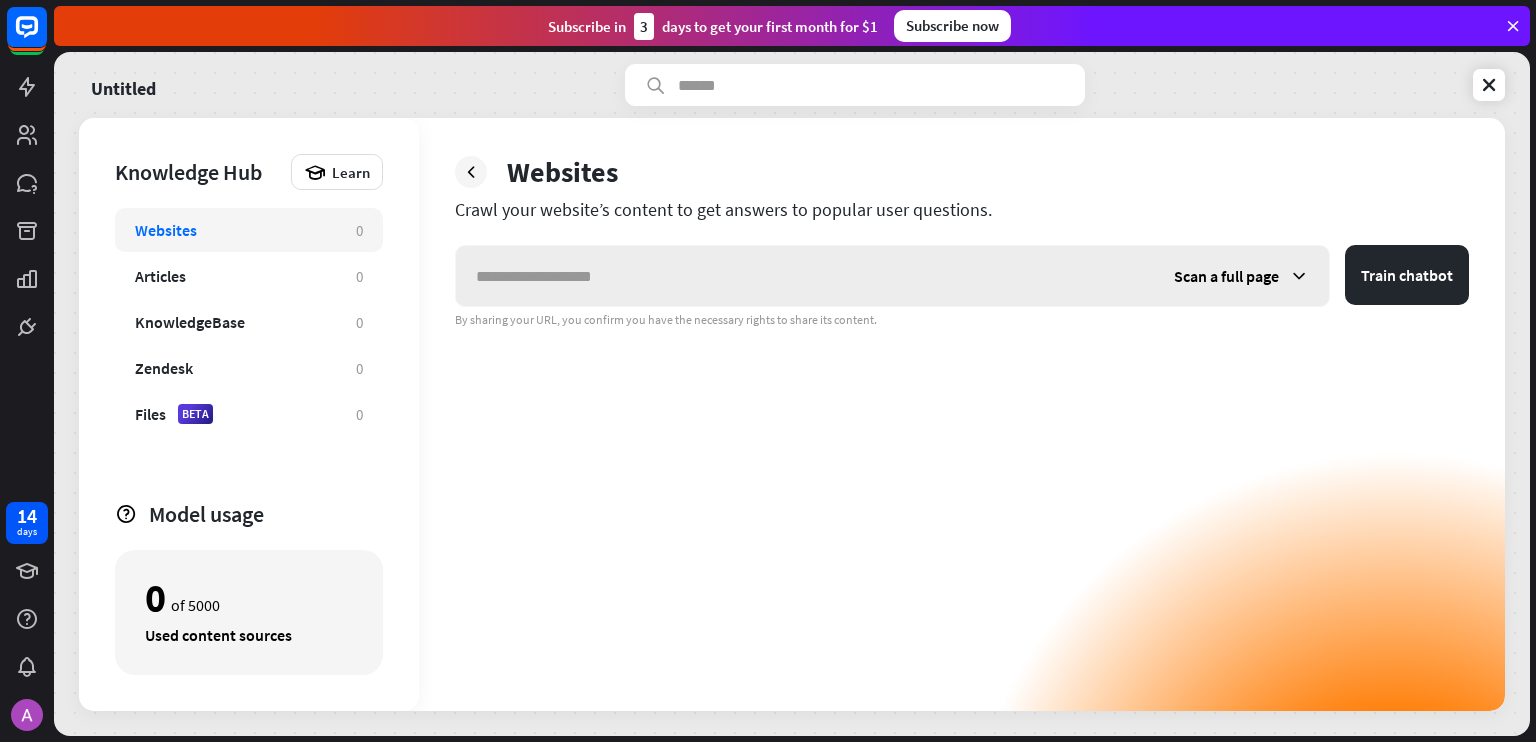 click at bounding box center (805, 276) 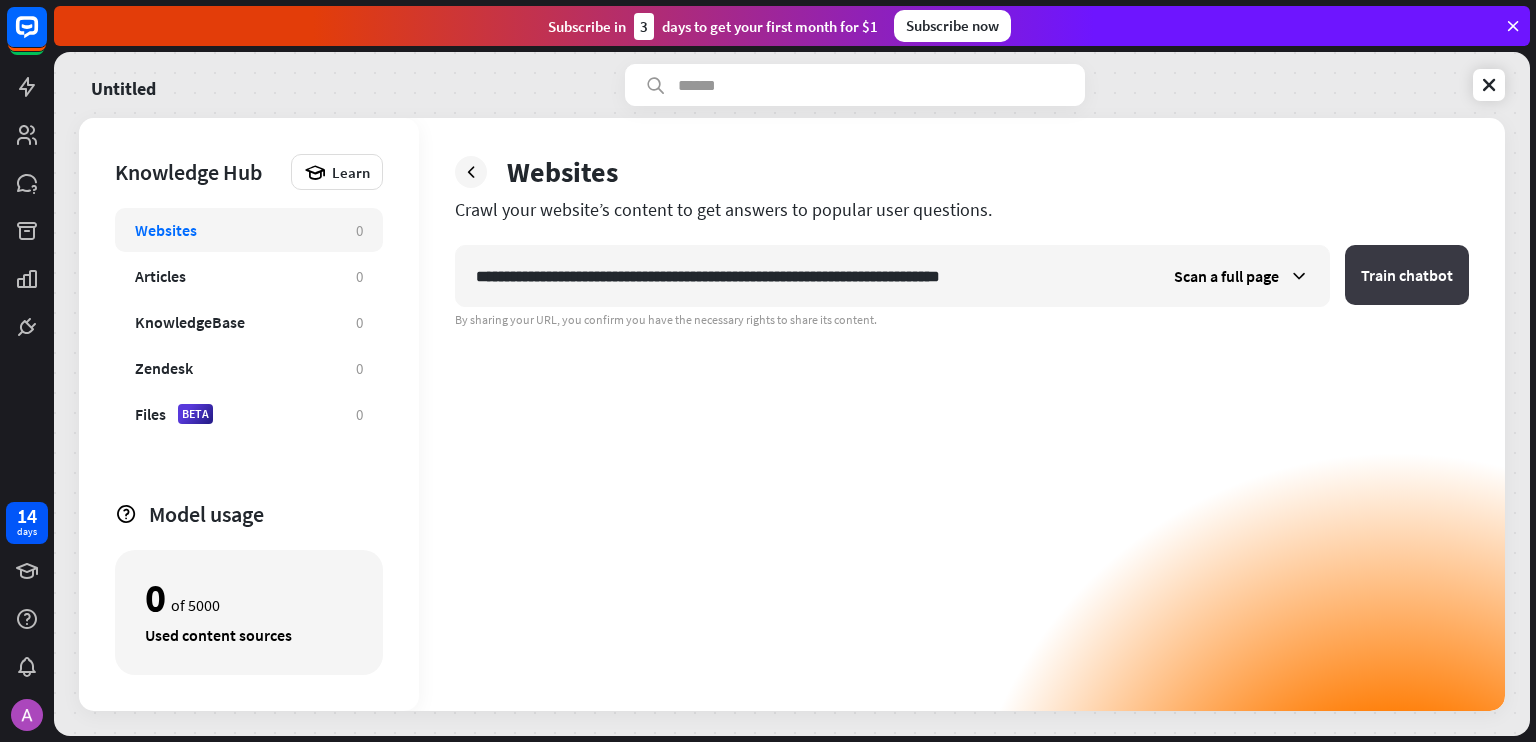 type on "**********" 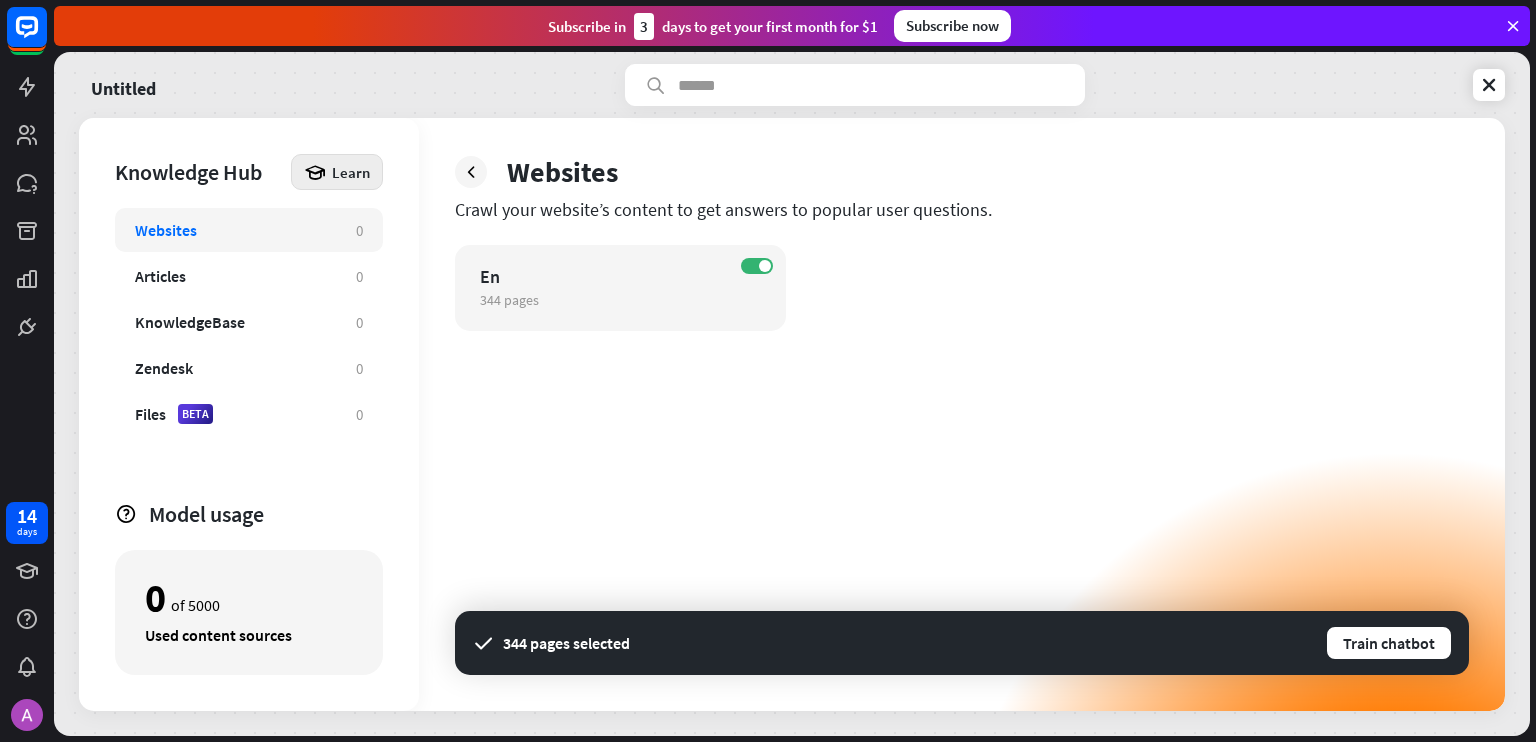 click on "Learn" at bounding box center [337, 172] 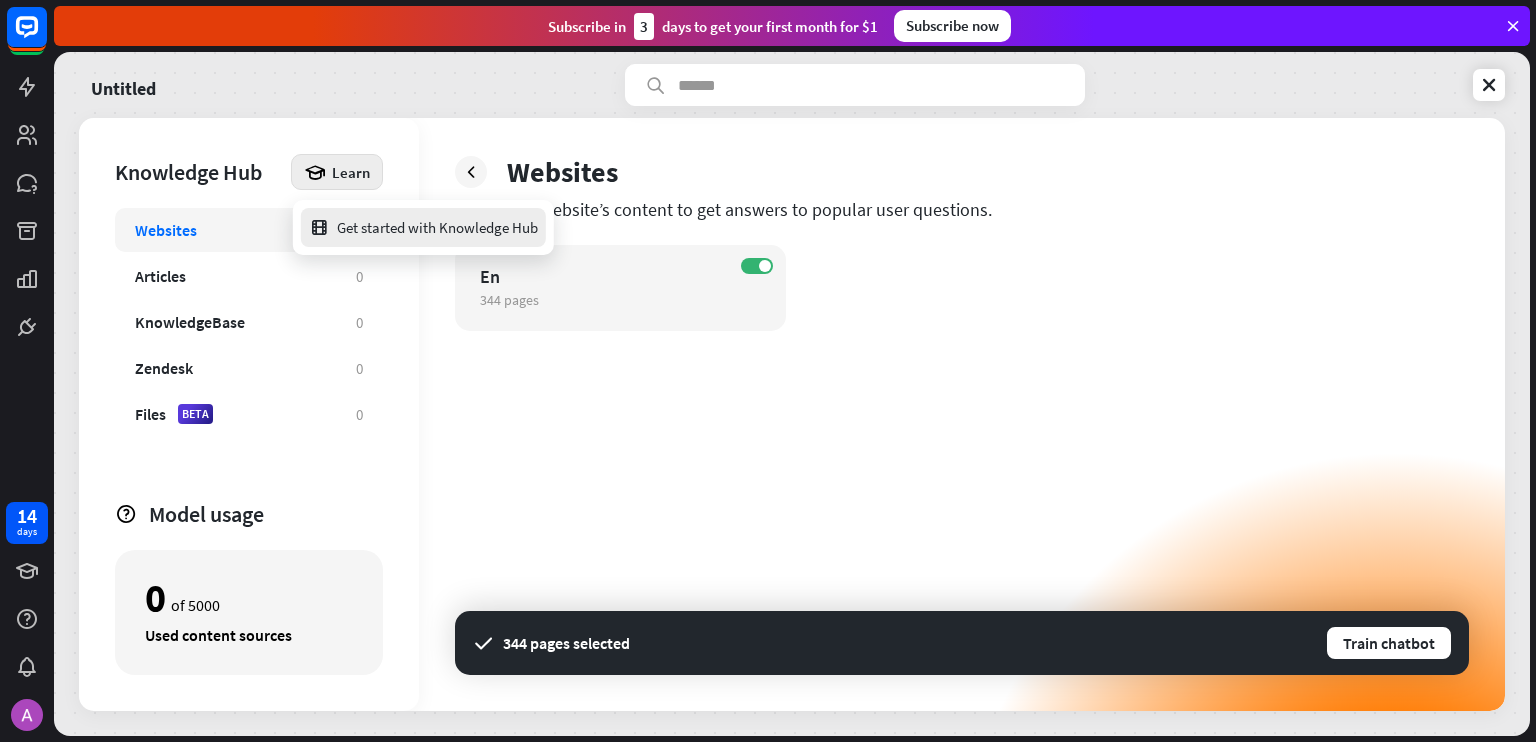 click on "Get started with Knowledge Hub" at bounding box center (423, 227) 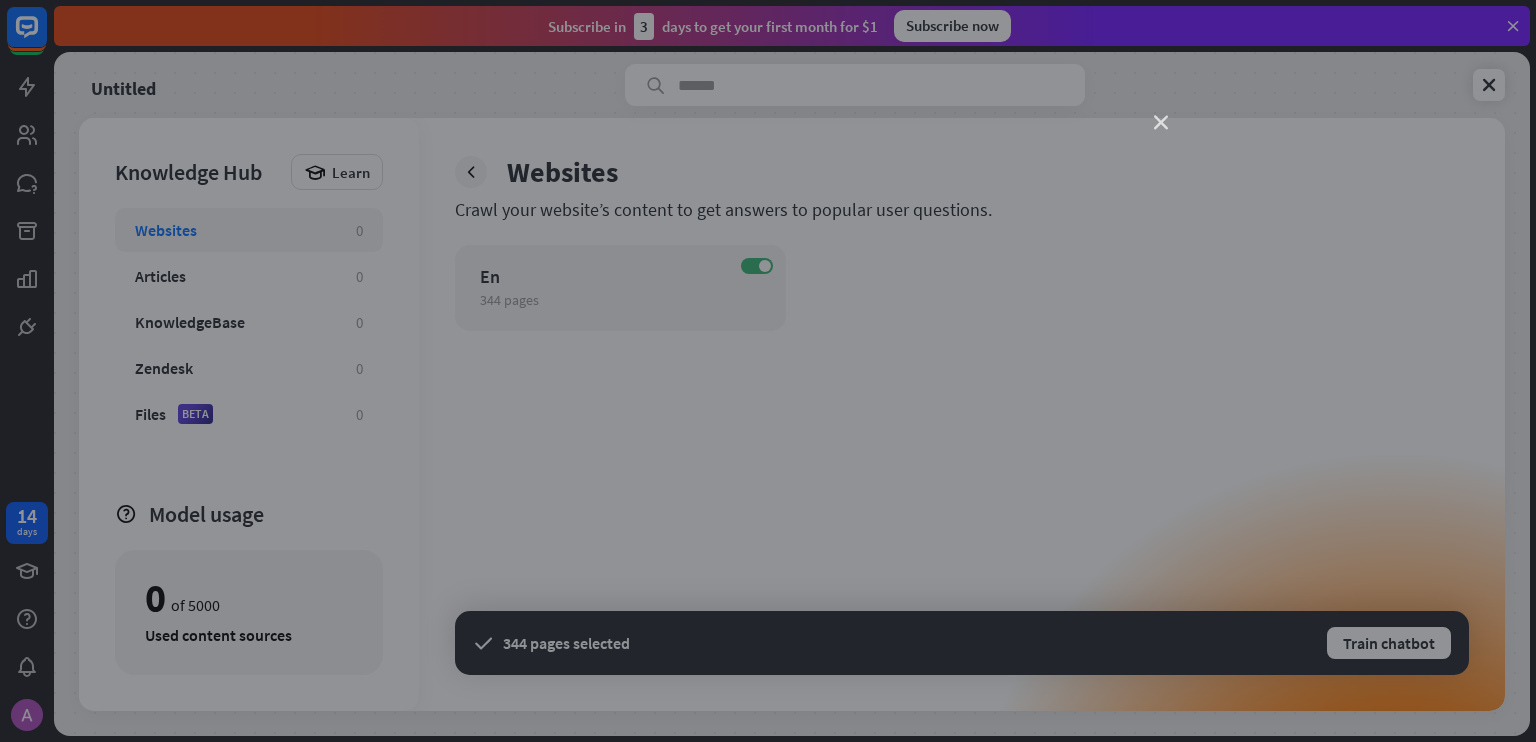 click on "close" at bounding box center [1161, 123] 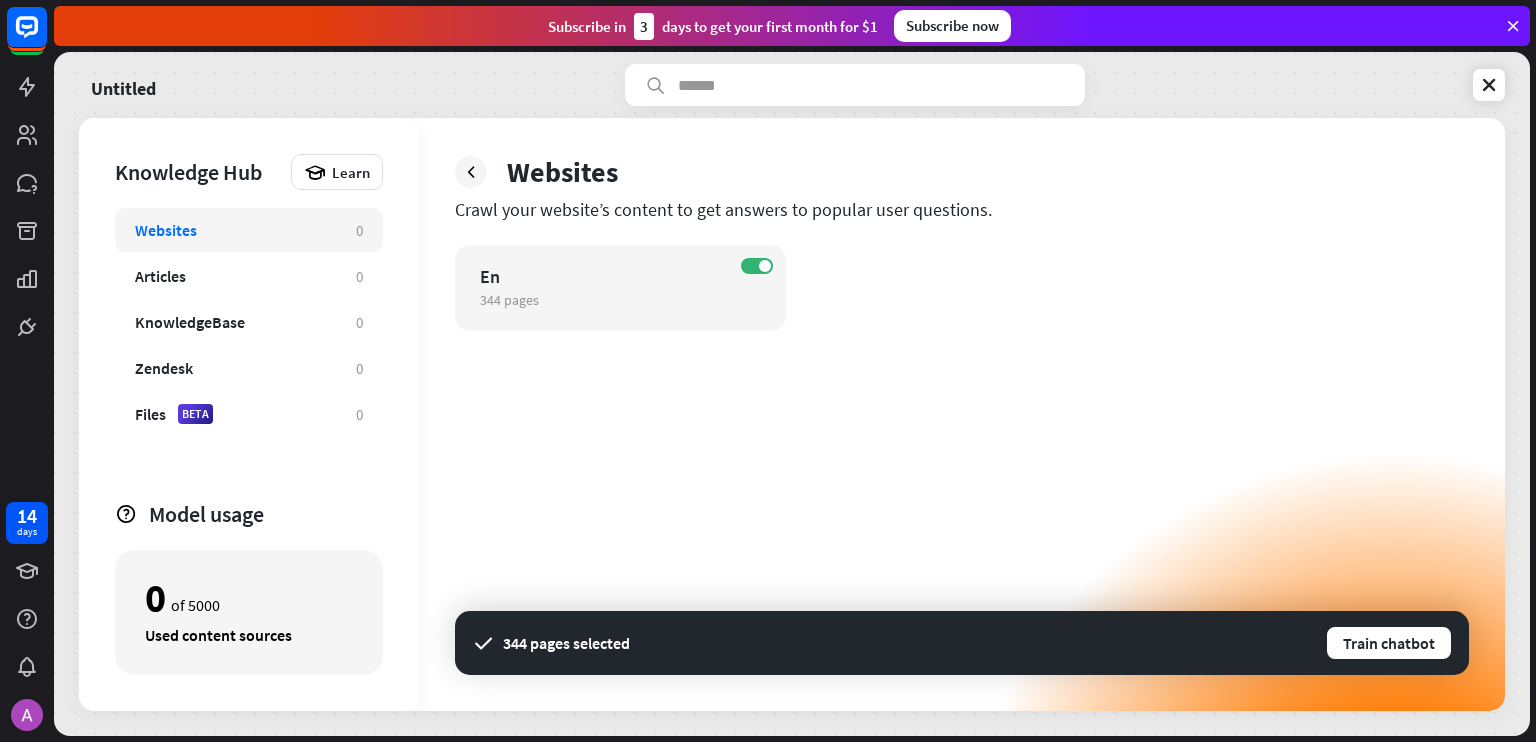 click on "Websites" at bounding box center (235, 230) 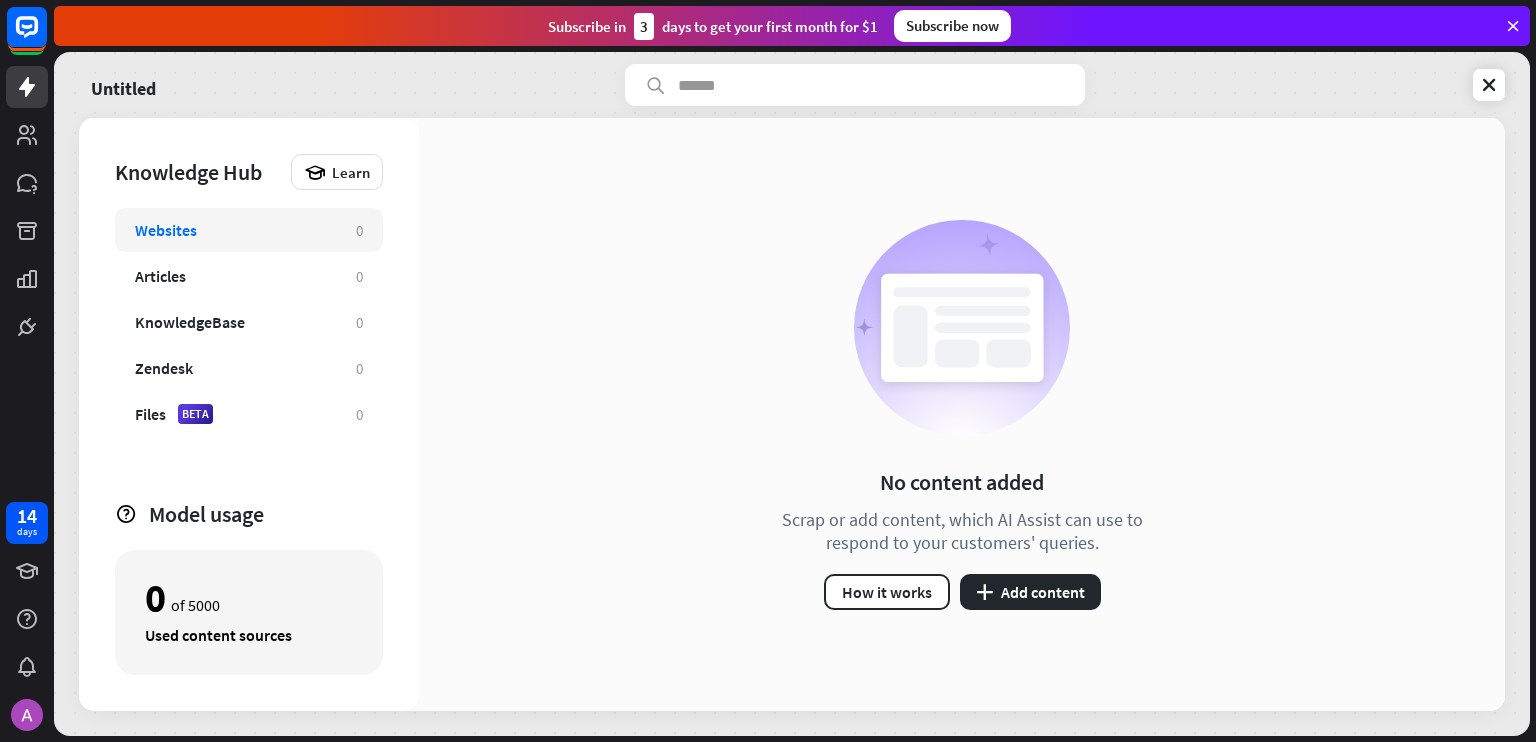 click on "Websites     0" at bounding box center (249, 230) 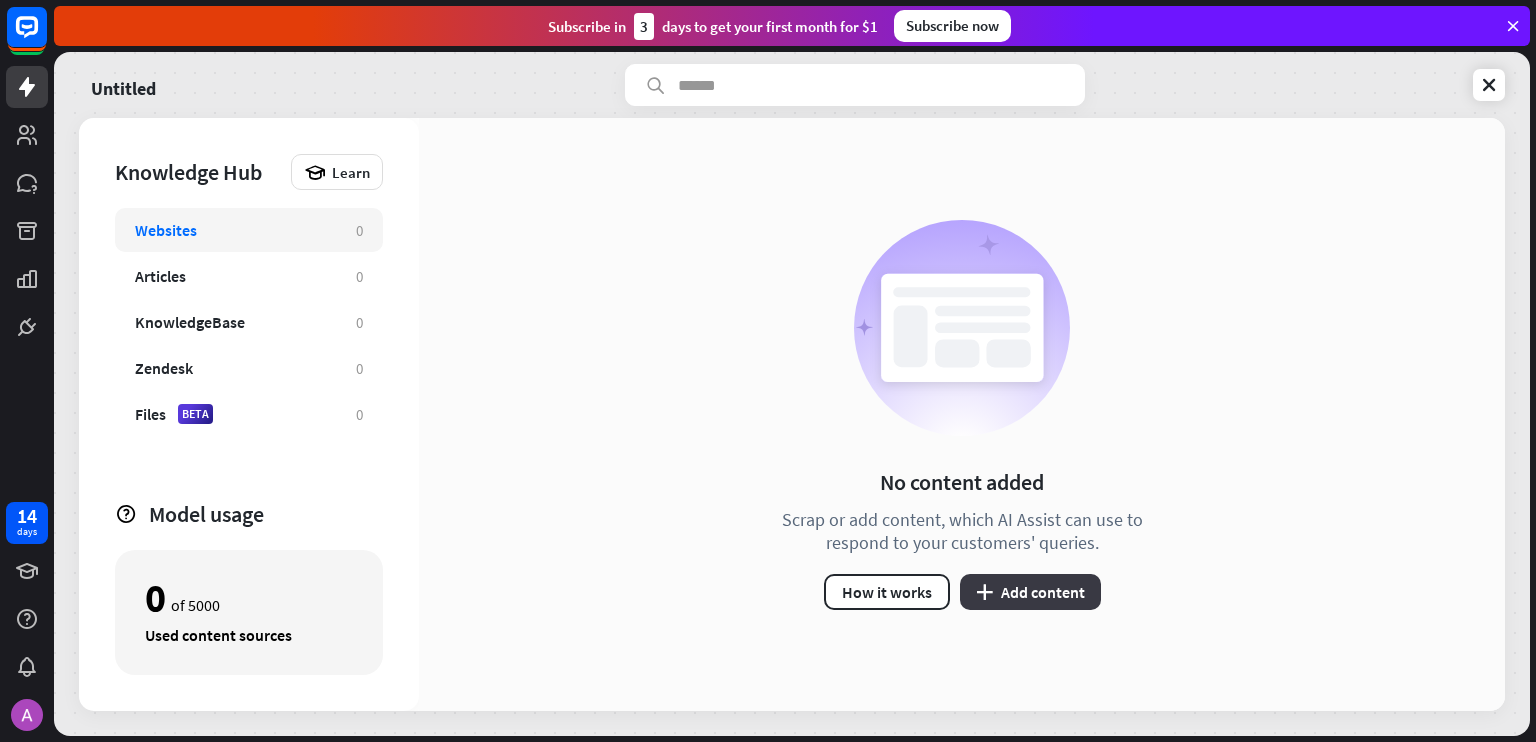 click on "plus
Add content" at bounding box center [1030, 592] 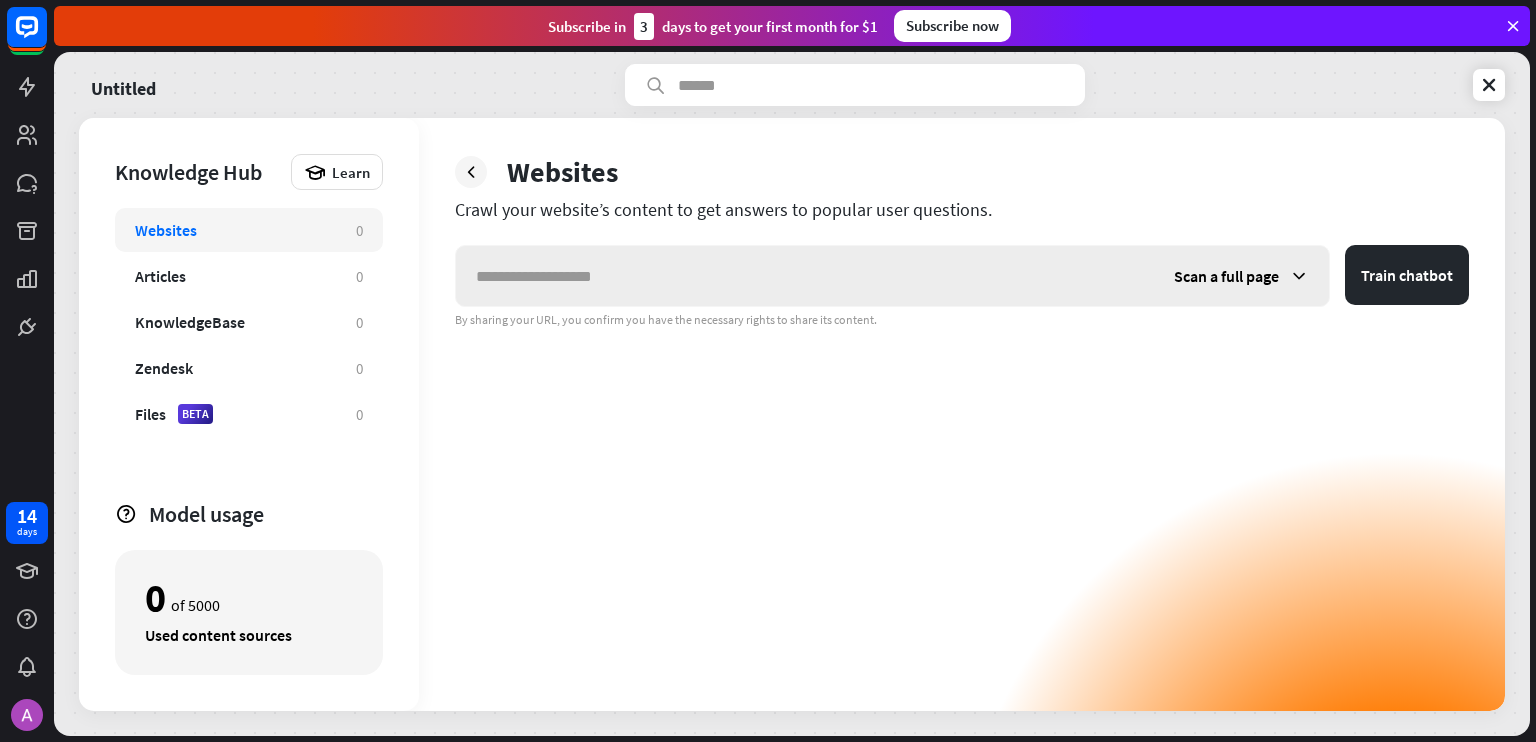 click at bounding box center (805, 276) 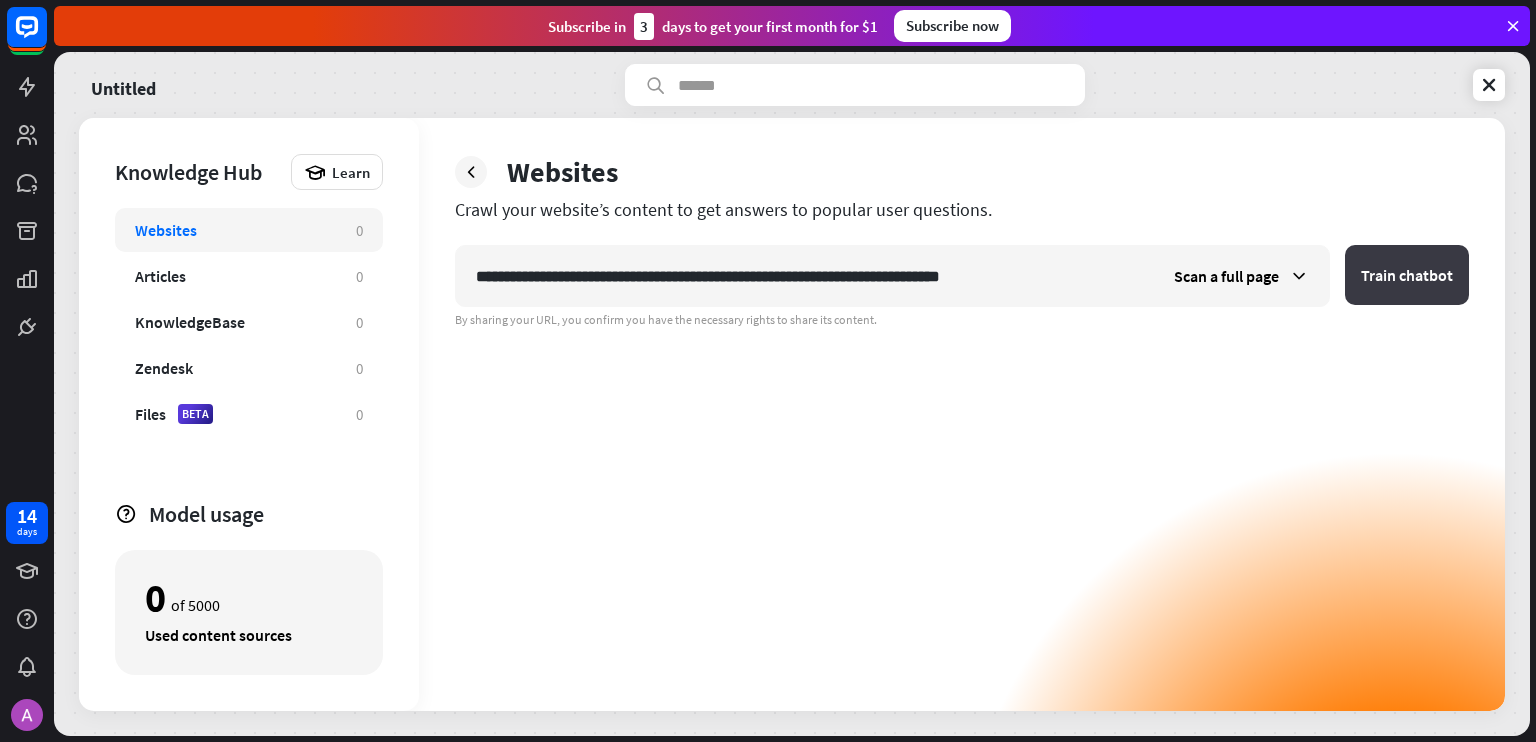 type on "**********" 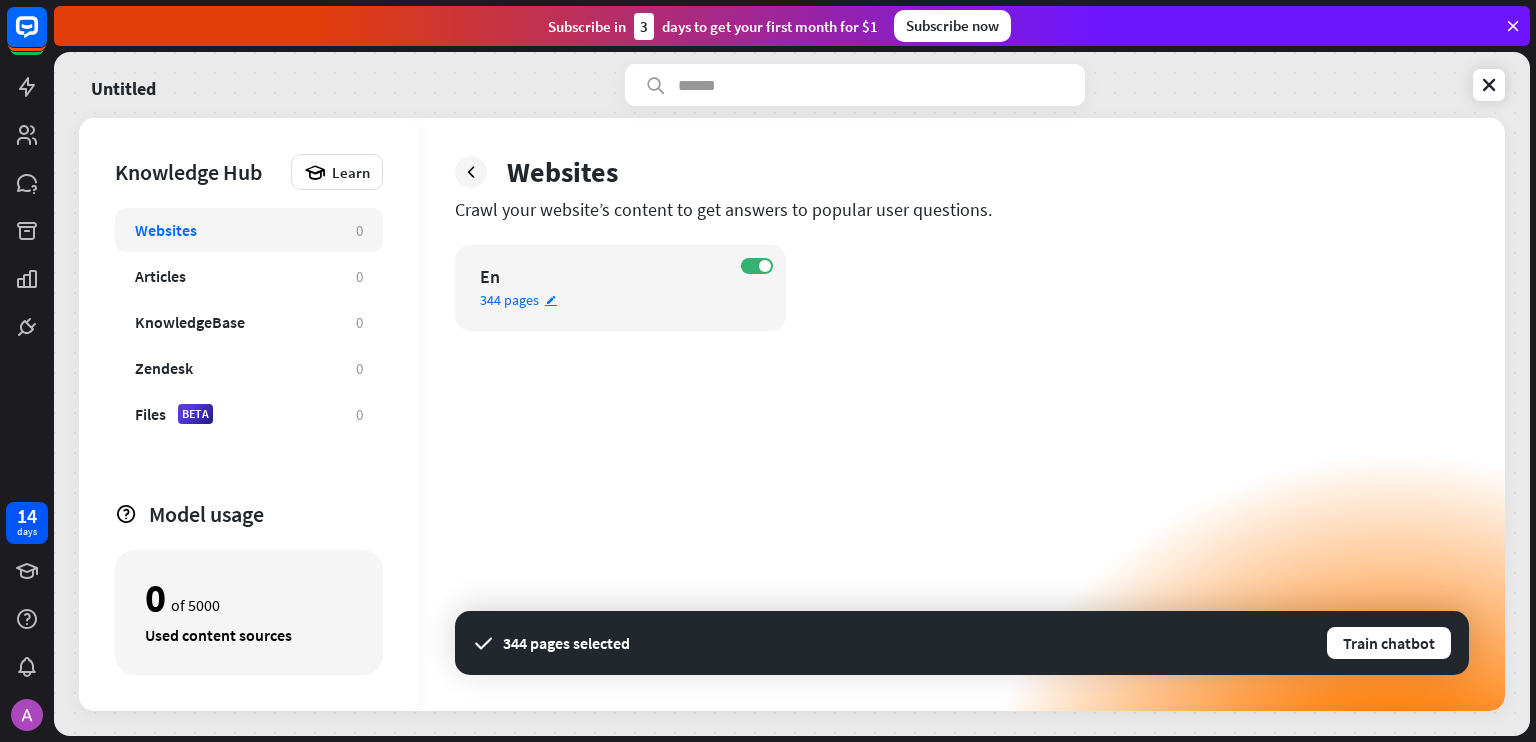 click on "ON
En   344 pages   edit" at bounding box center (620, 288) 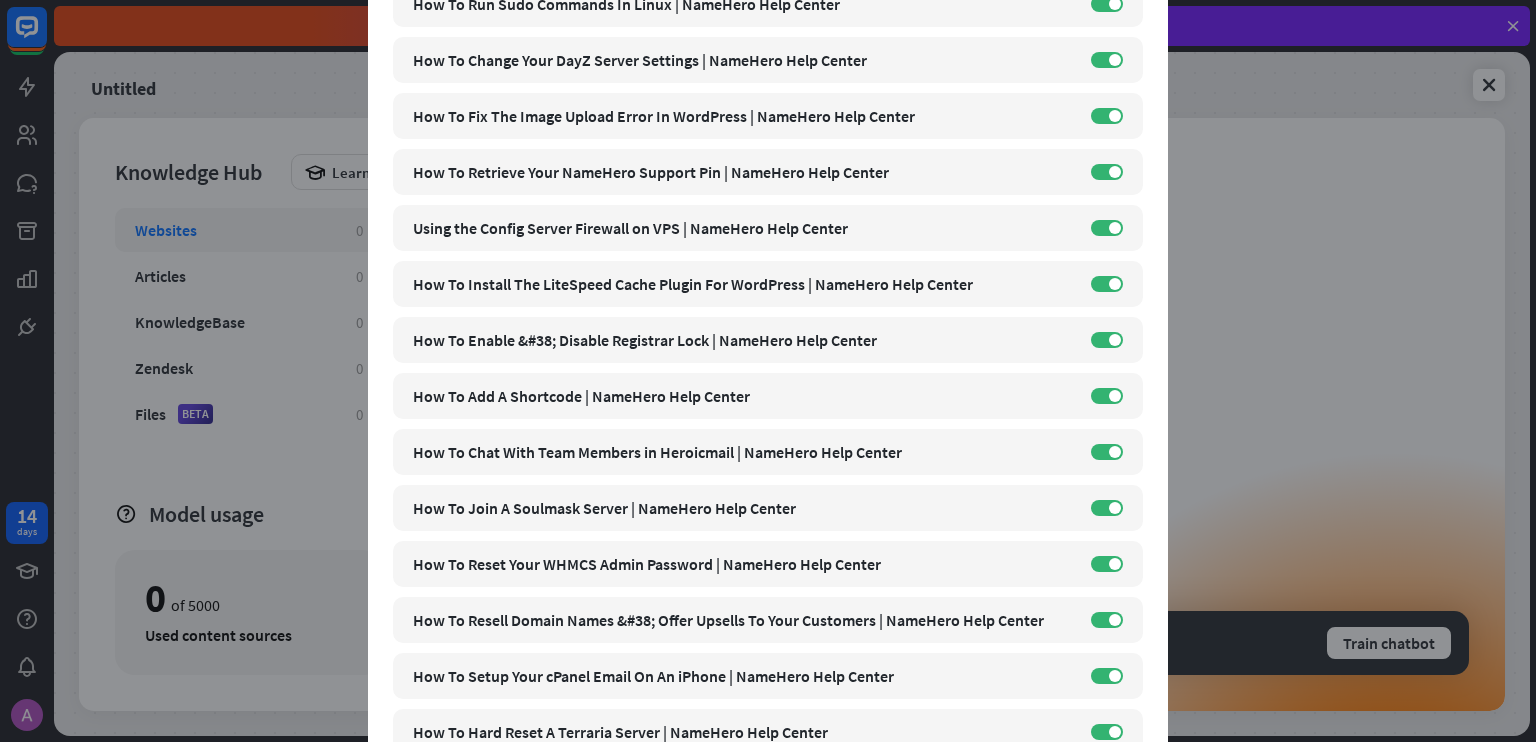 scroll, scrollTop: 6780, scrollLeft: 0, axis: vertical 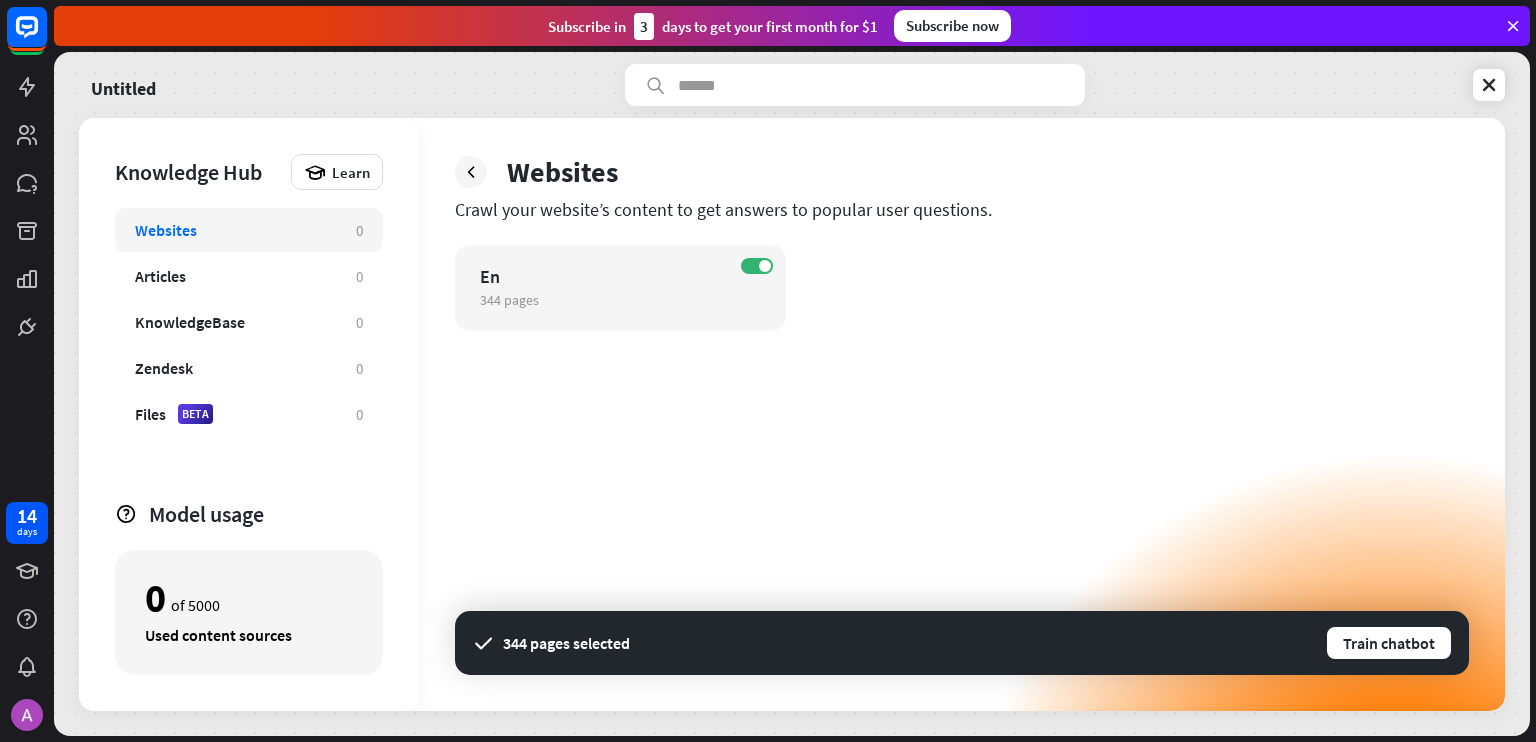 drag, startPoint x: 1530, startPoint y: 242, endPoint x: 1535, endPoint y: 395, distance: 153.08168 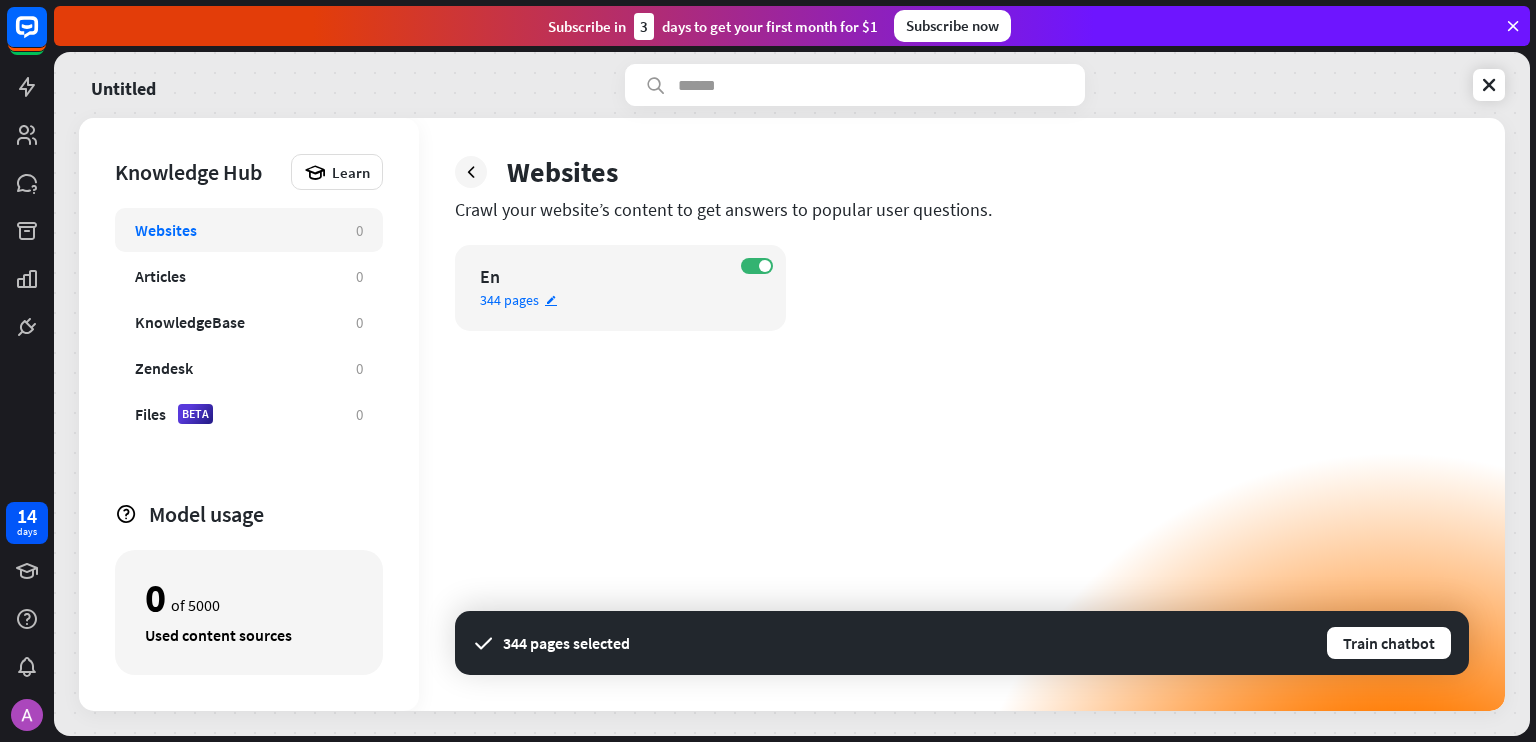 click on "En" at bounding box center [603, 276] 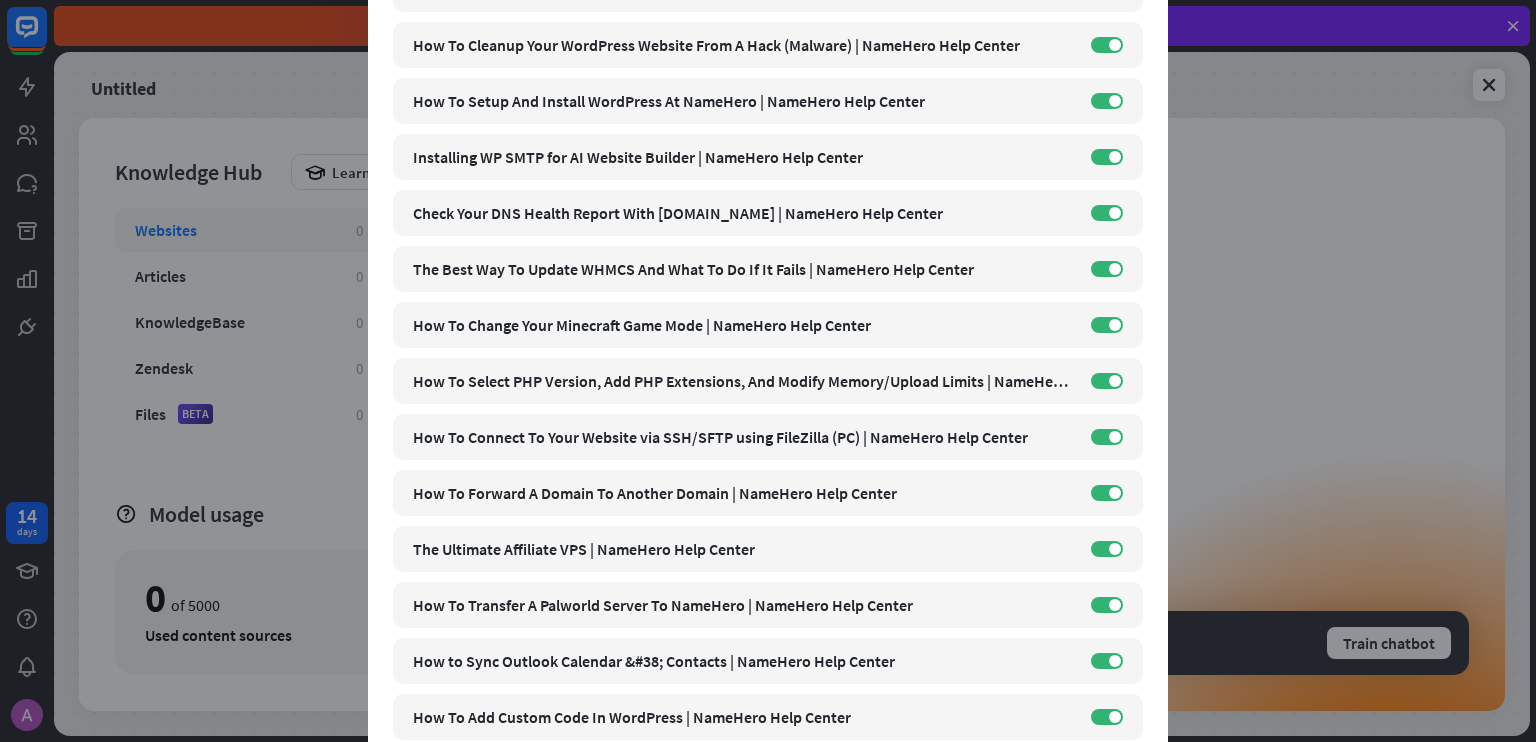 scroll, scrollTop: 18768, scrollLeft: 0, axis: vertical 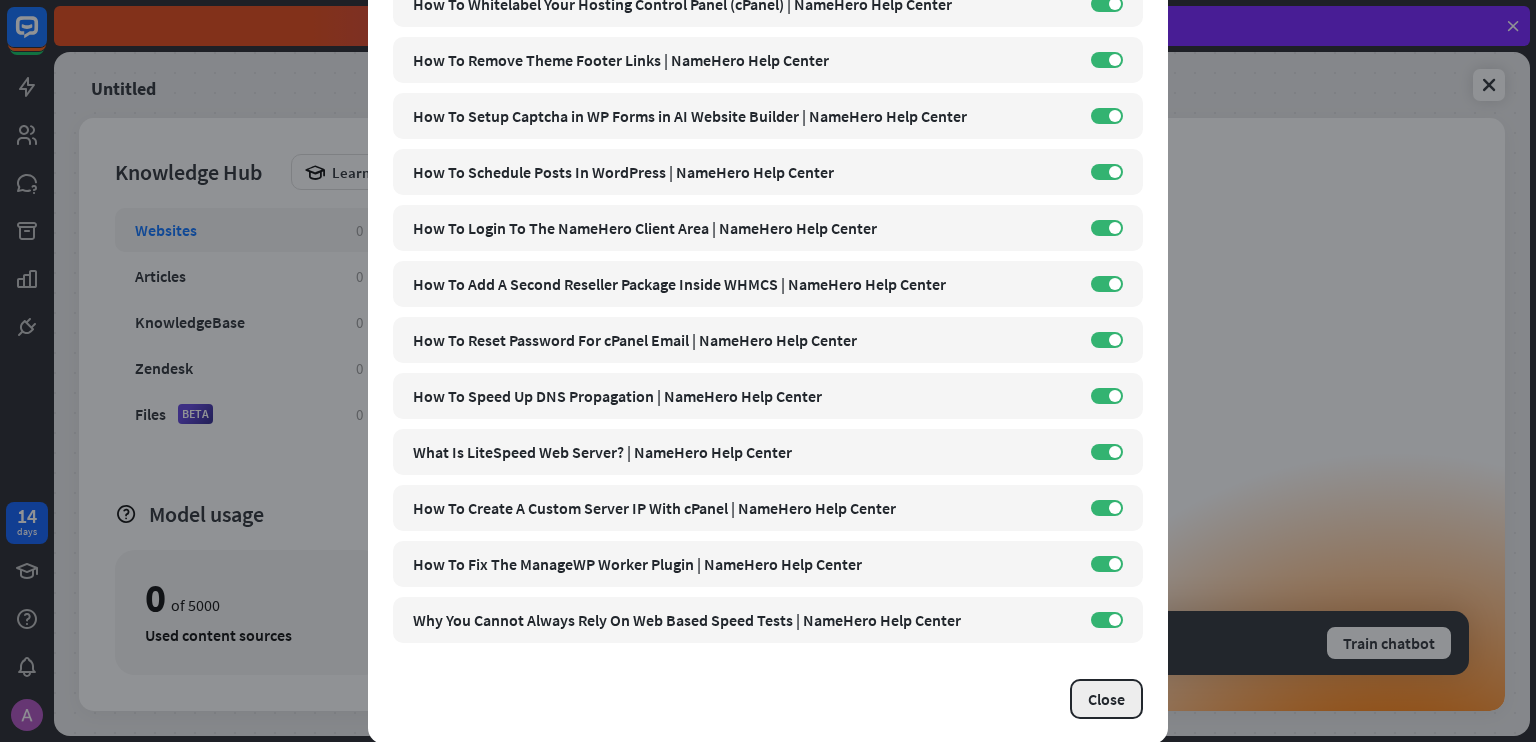 click on "Close" at bounding box center (1106, 699) 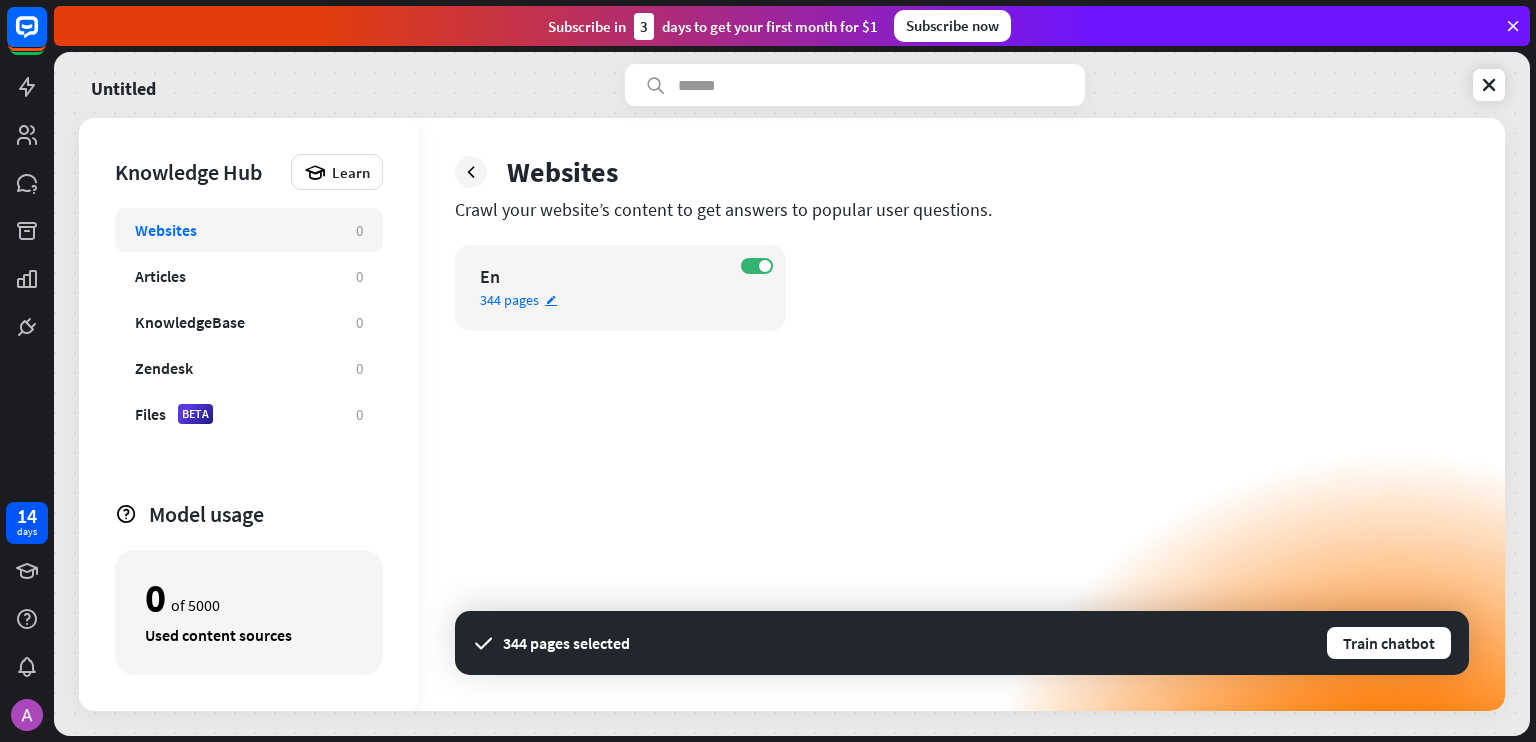 click on "edit" at bounding box center [551, 300] 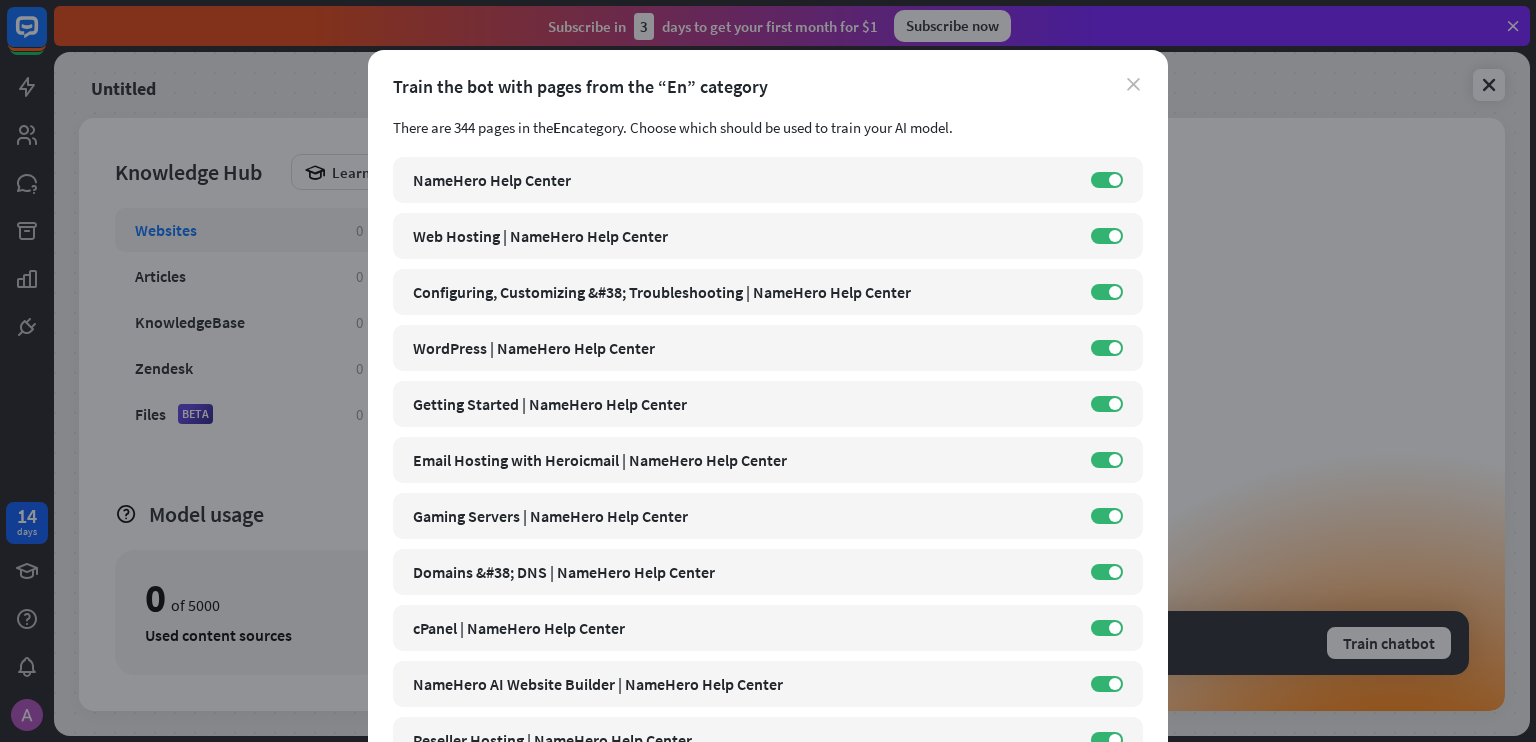 click on "close" at bounding box center (1133, 84) 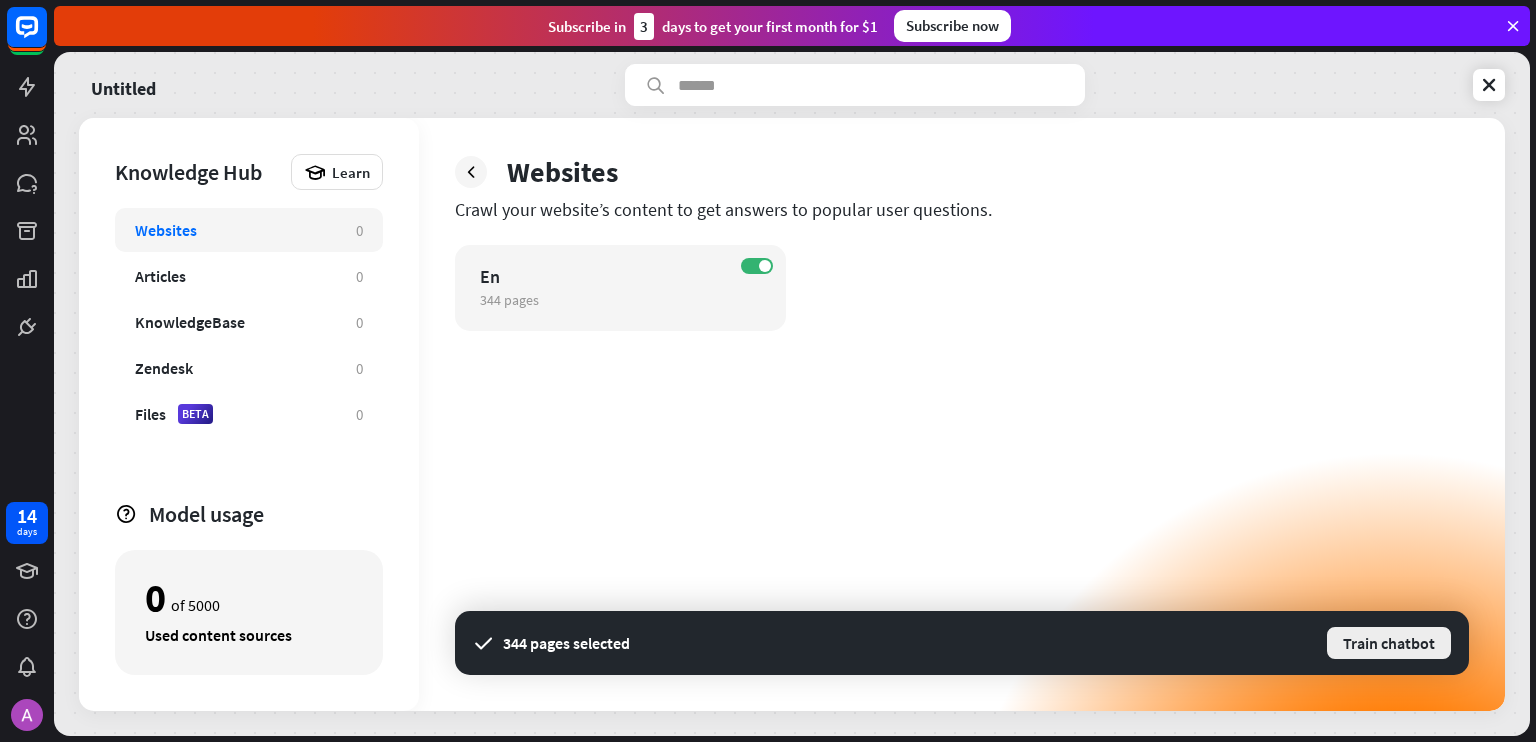 click on "Train chatbot" at bounding box center [1389, 643] 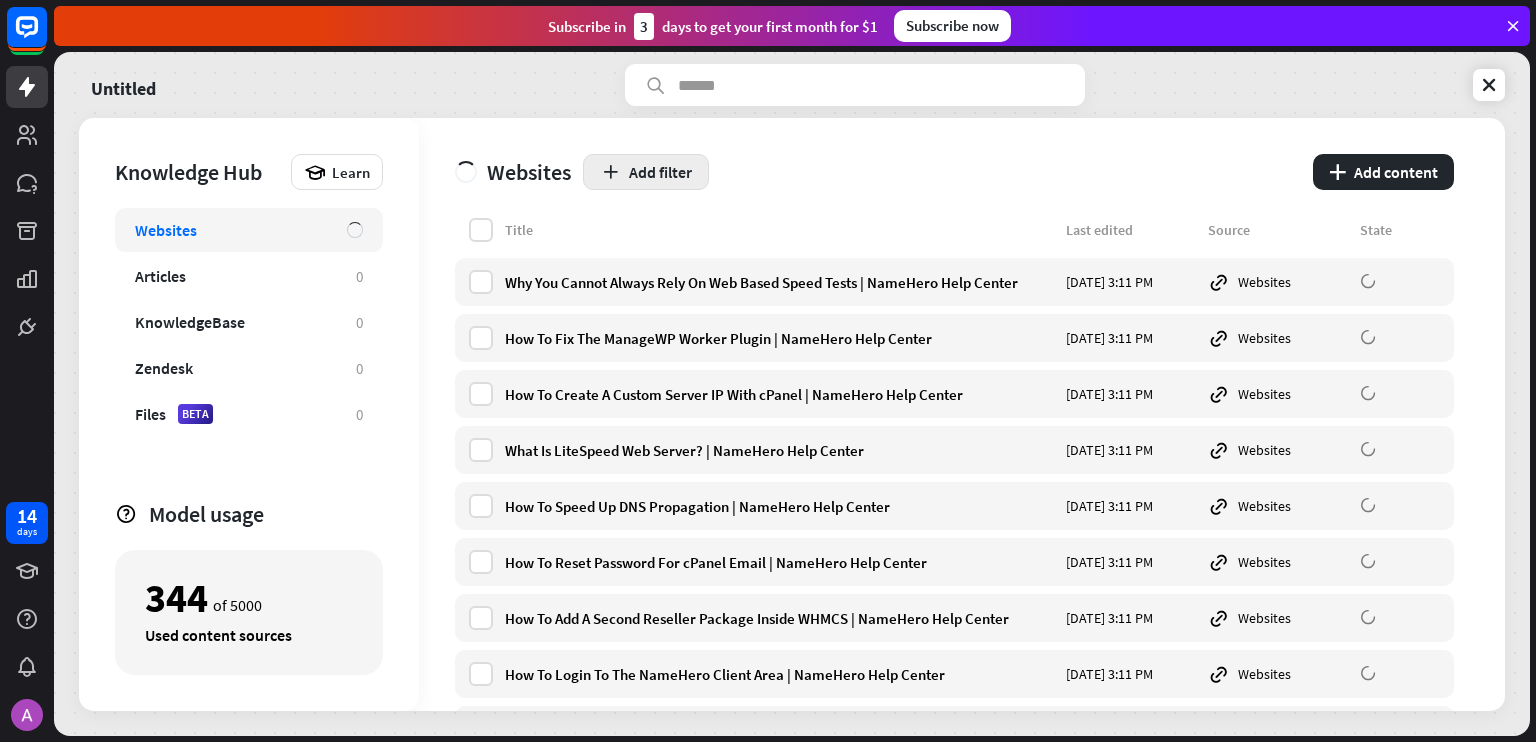 click on "Add filter" at bounding box center (646, 172) 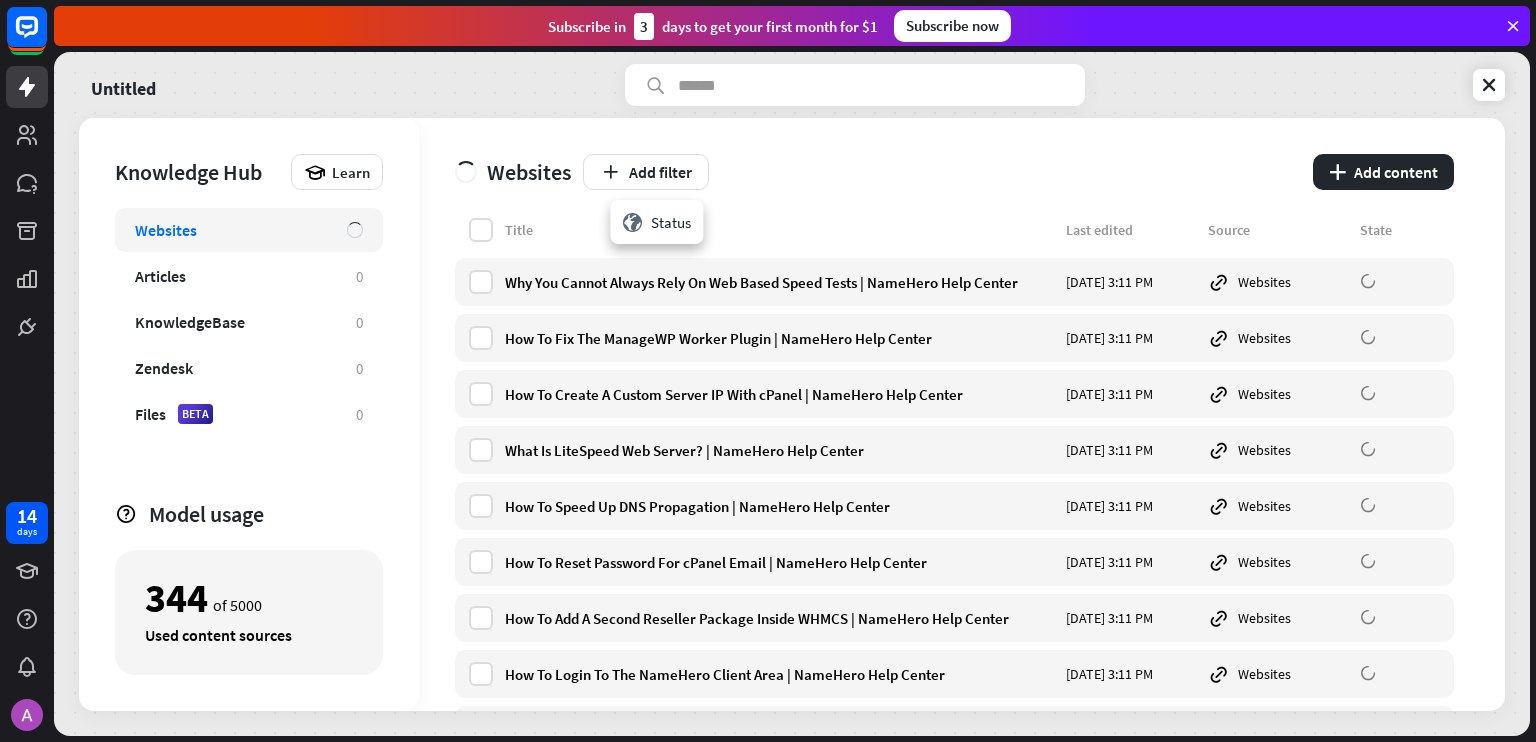 drag, startPoint x: 731, startPoint y: 171, endPoint x: 719, endPoint y: 172, distance: 12.0415945 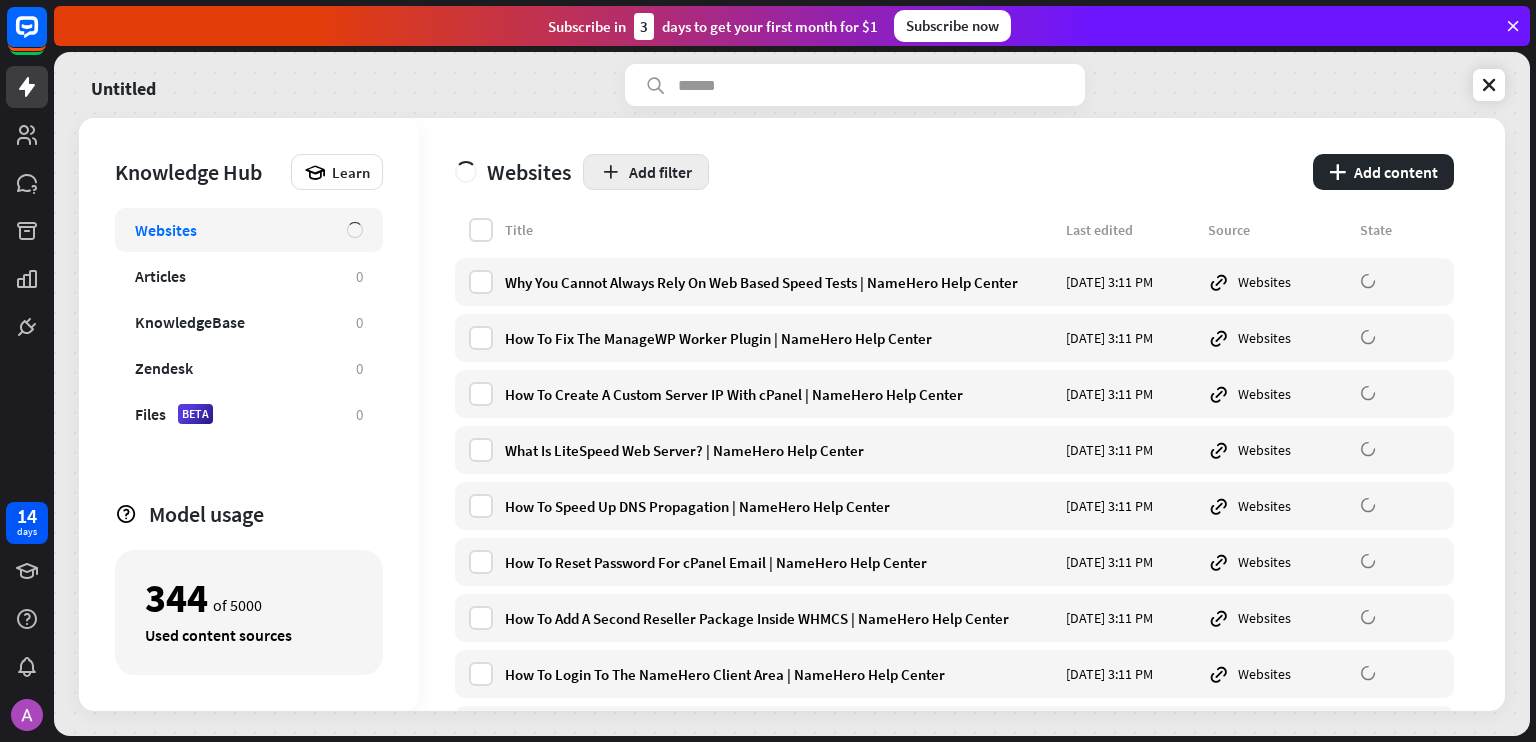 click on "Add filter" at bounding box center (646, 172) 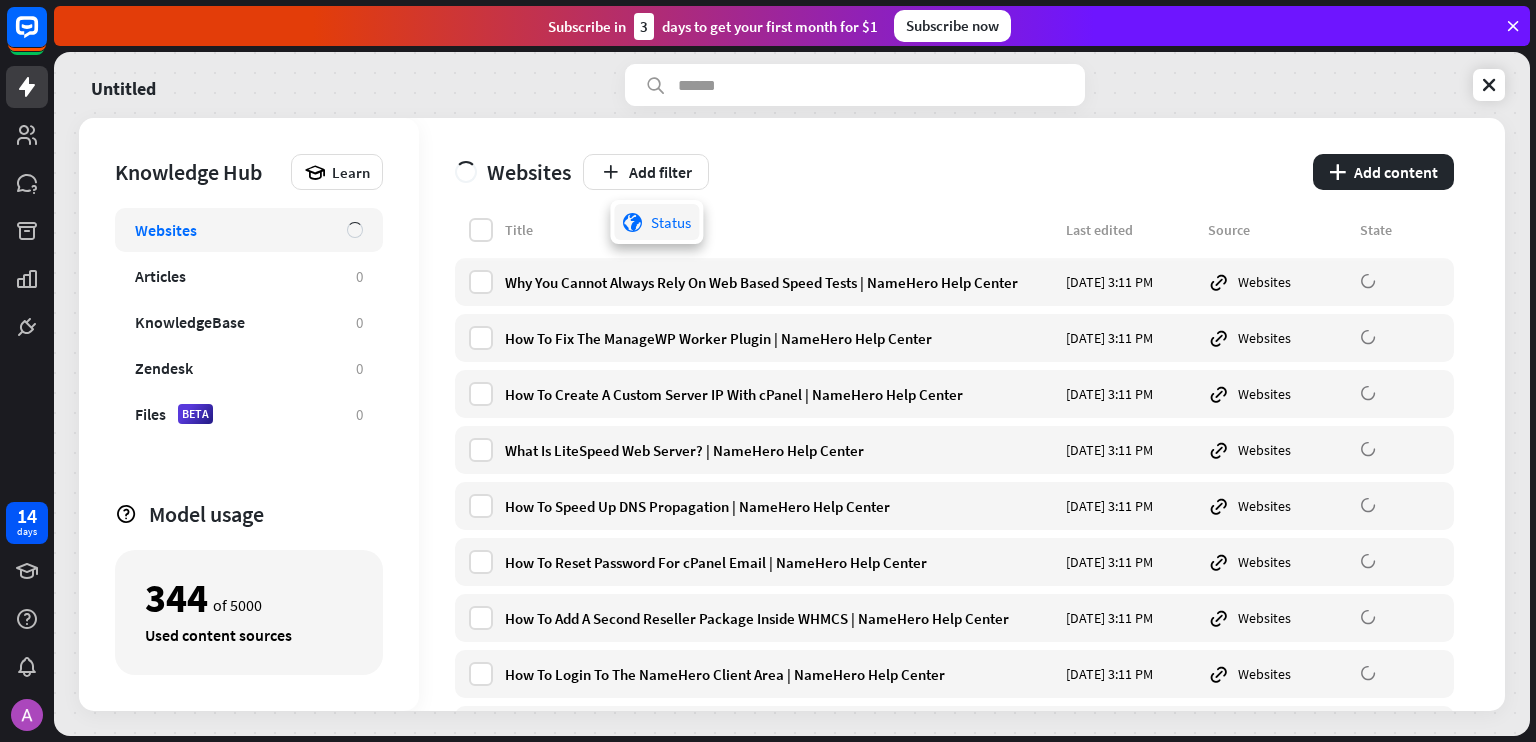 click on "globe
Status" at bounding box center [656, 222] 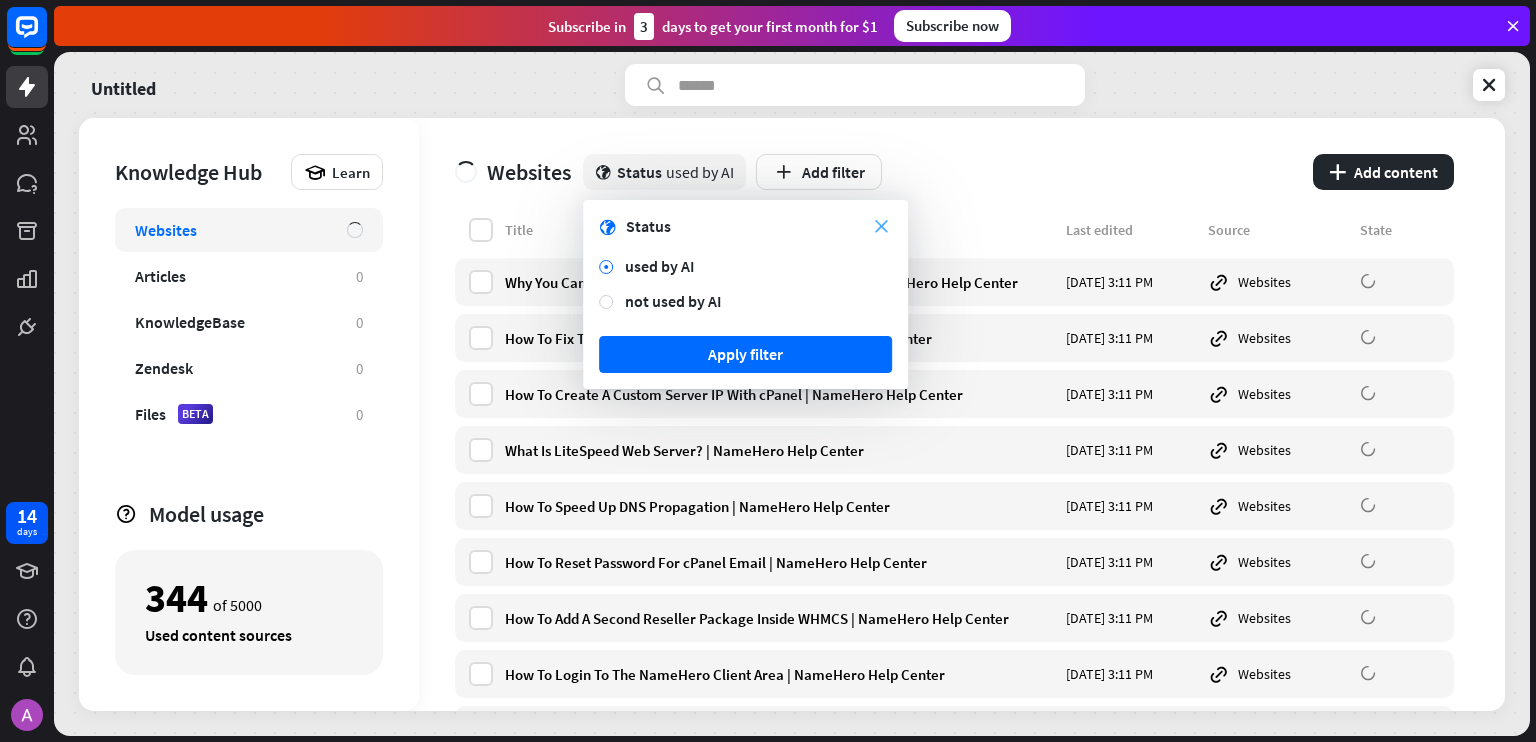 click on "close" at bounding box center [881, 226] 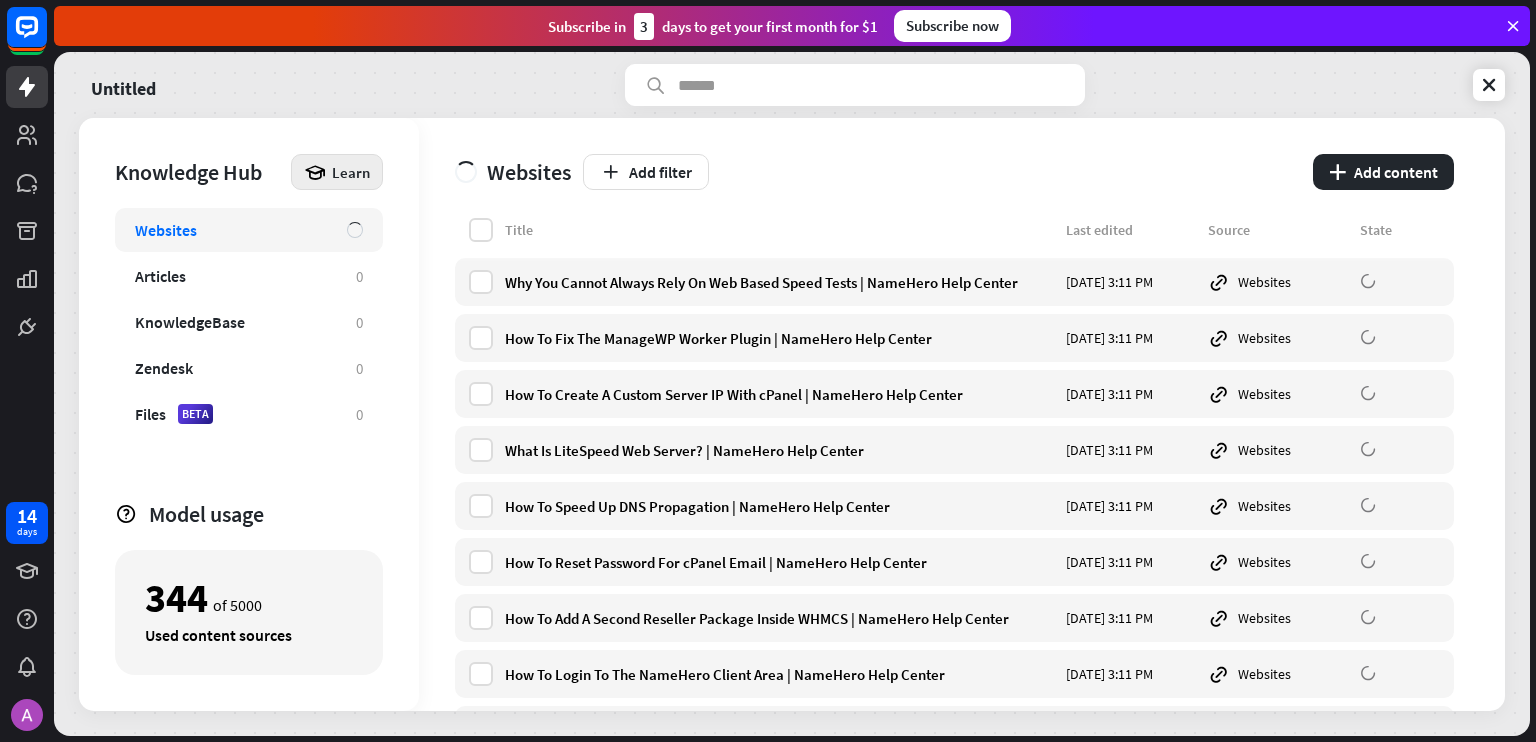 click on "Learn" at bounding box center (351, 172) 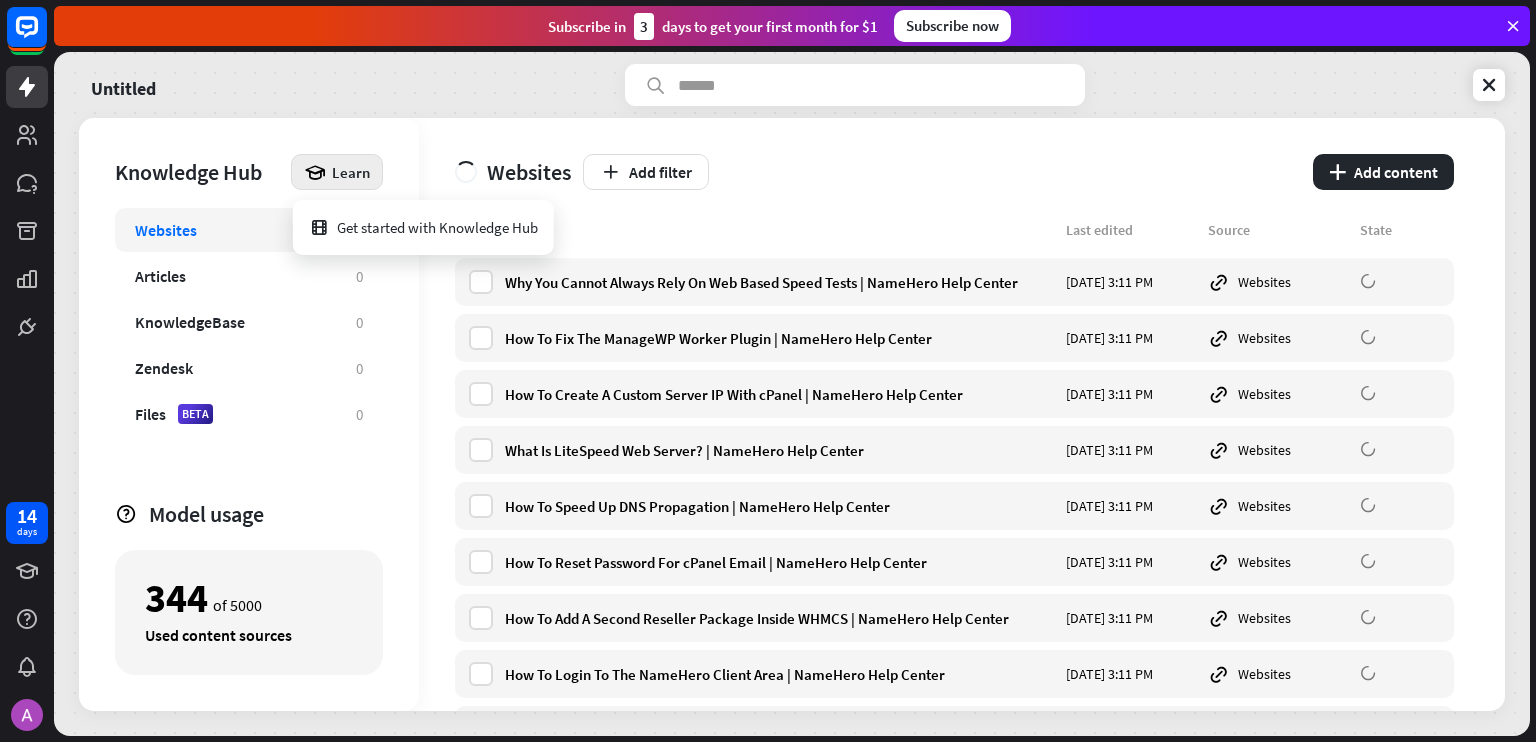 click on "Websites
Add filter
plus
Add content
Title   Last edited   Source   State     Why You Cannot Always Rely On Web Based Speed Tests | NameHero Help Center
[DATE] 3:11 PM
Websites
How To Fix The ManageWP Worker Plugin | NameHero Help Center
[DATE] 3:11 PM
Websites
How To Create A Custom Server IP With cPanel | NameHero Help Center
[DATE] 3:11 PM
Websites
What Is LiteSpeed Web Server? | NameHero Help Center
[DATE] 3:11 PM
Websites
How To Speed Up DNS Propagation | NameHero Help Center
[DATE] 3:11 PM
Websites
How To Reset Password For cPanel Email | NameHero Help Center
[DATE] 3:11 PM
Websites" at bounding box center (962, 414) 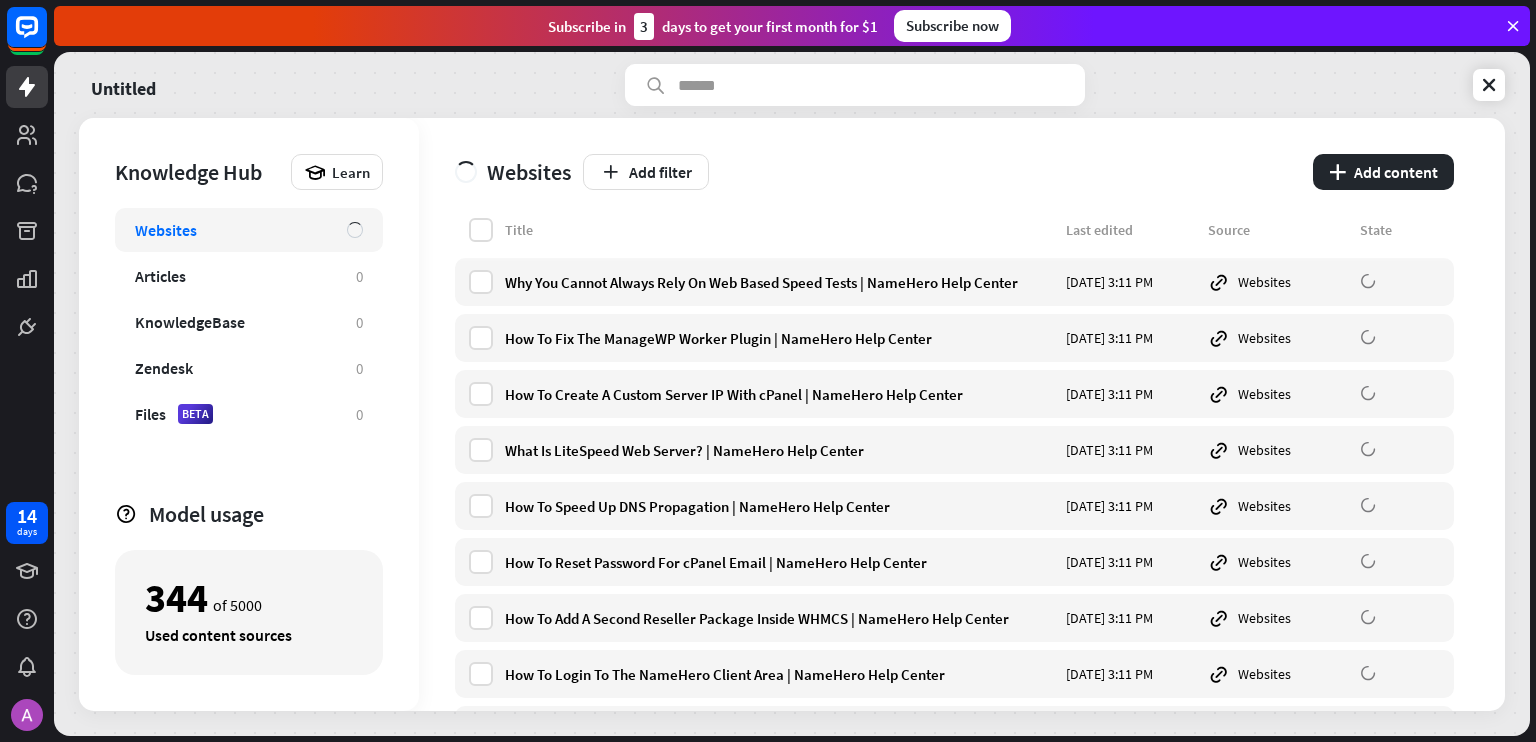 click on "Subscribe now" at bounding box center [952, 26] 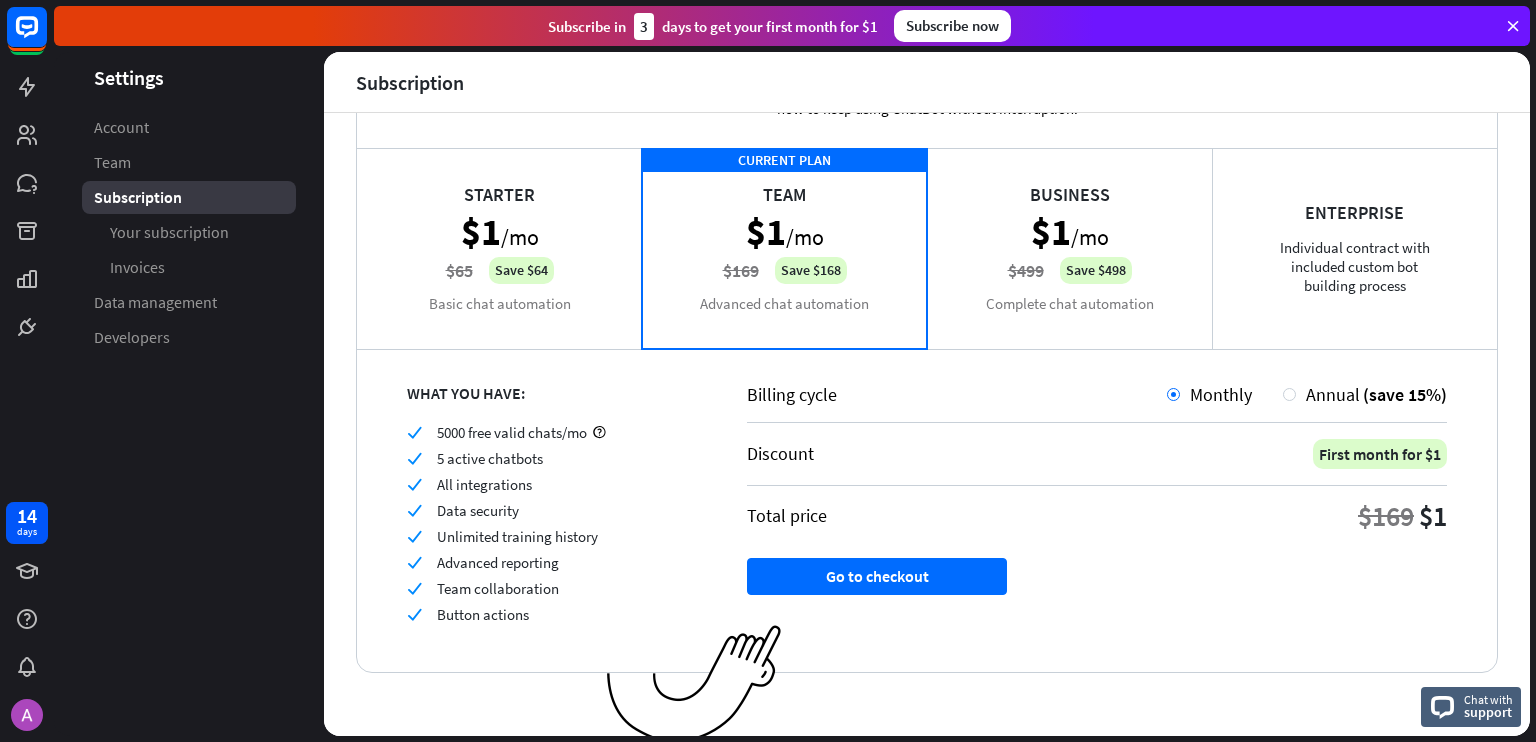 scroll, scrollTop: 100, scrollLeft: 0, axis: vertical 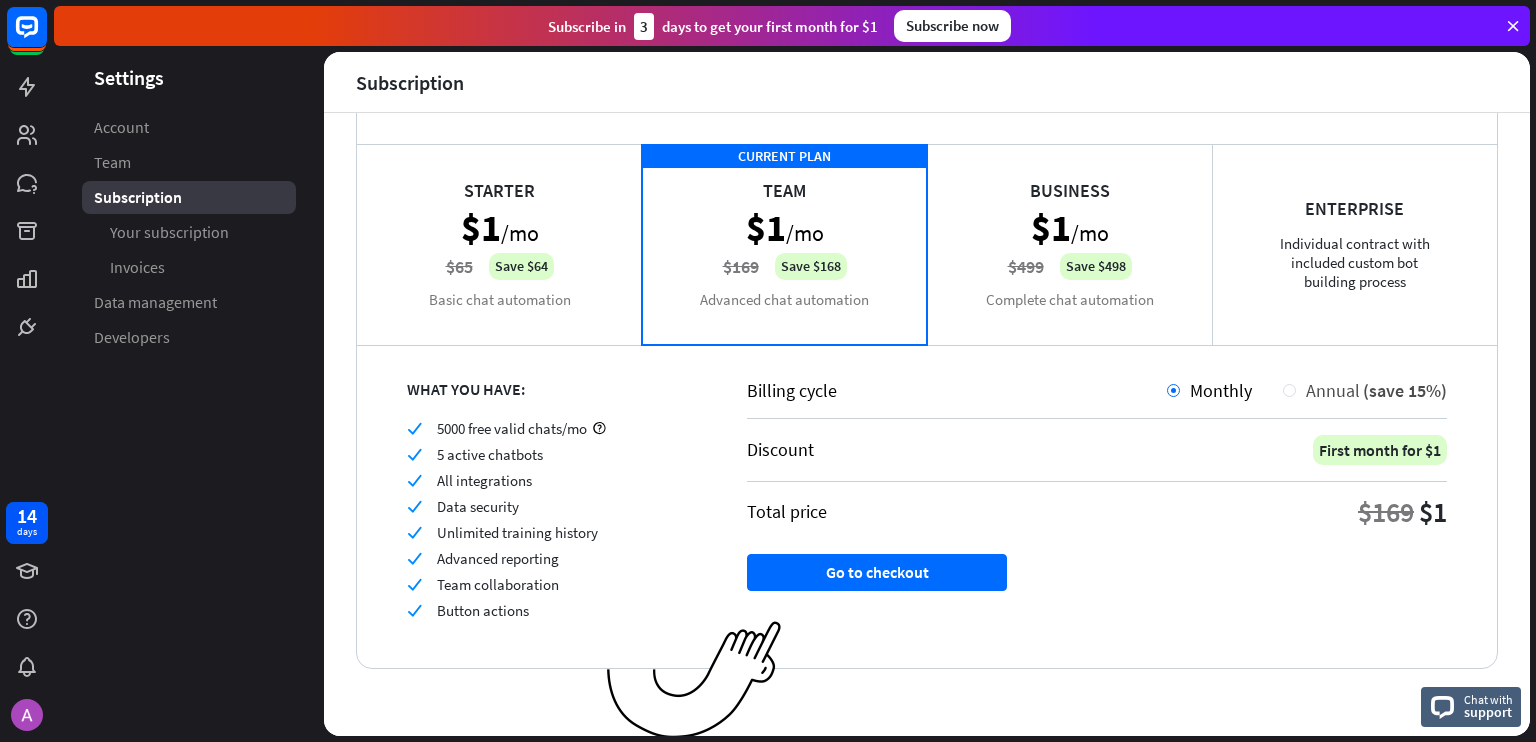 click on "Annual" at bounding box center (1333, 390) 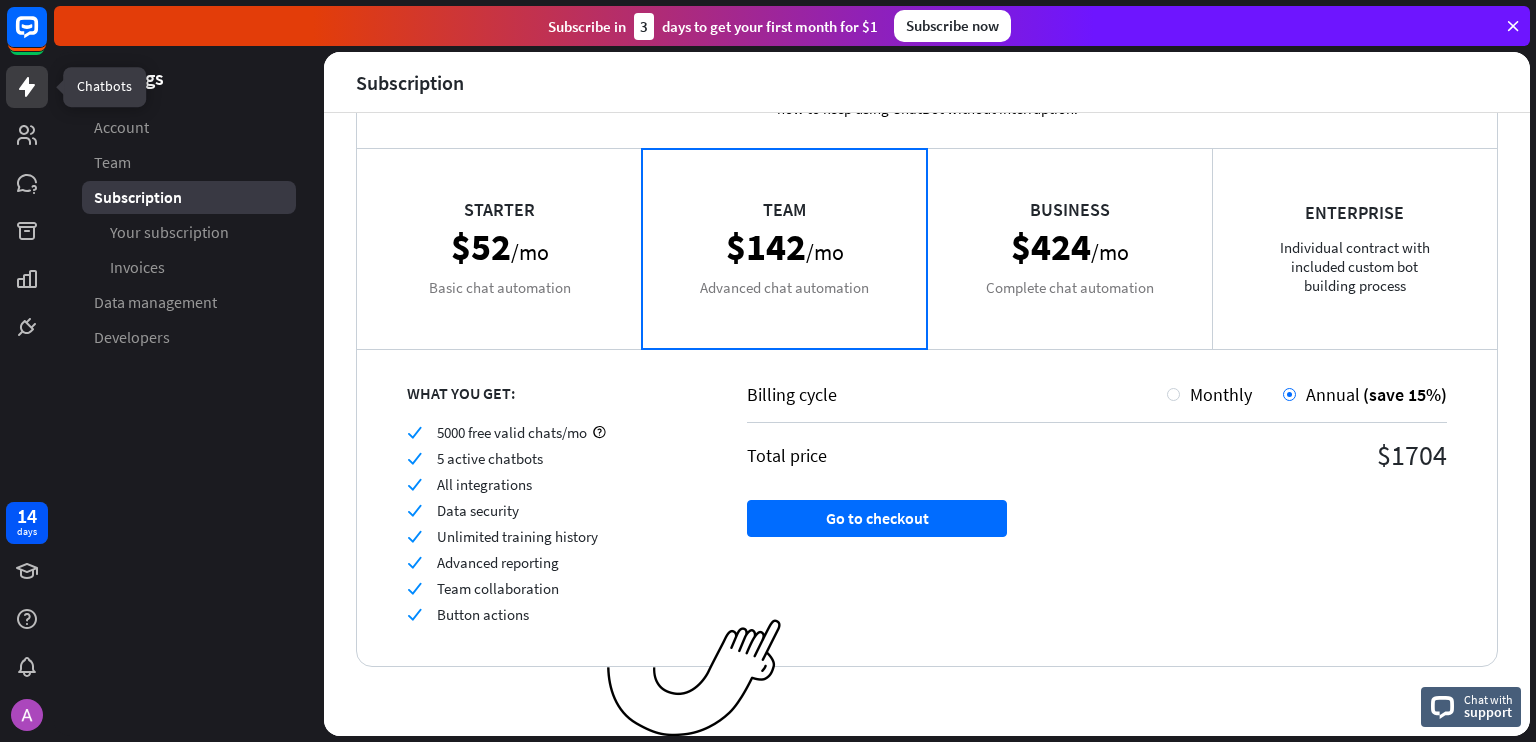 click 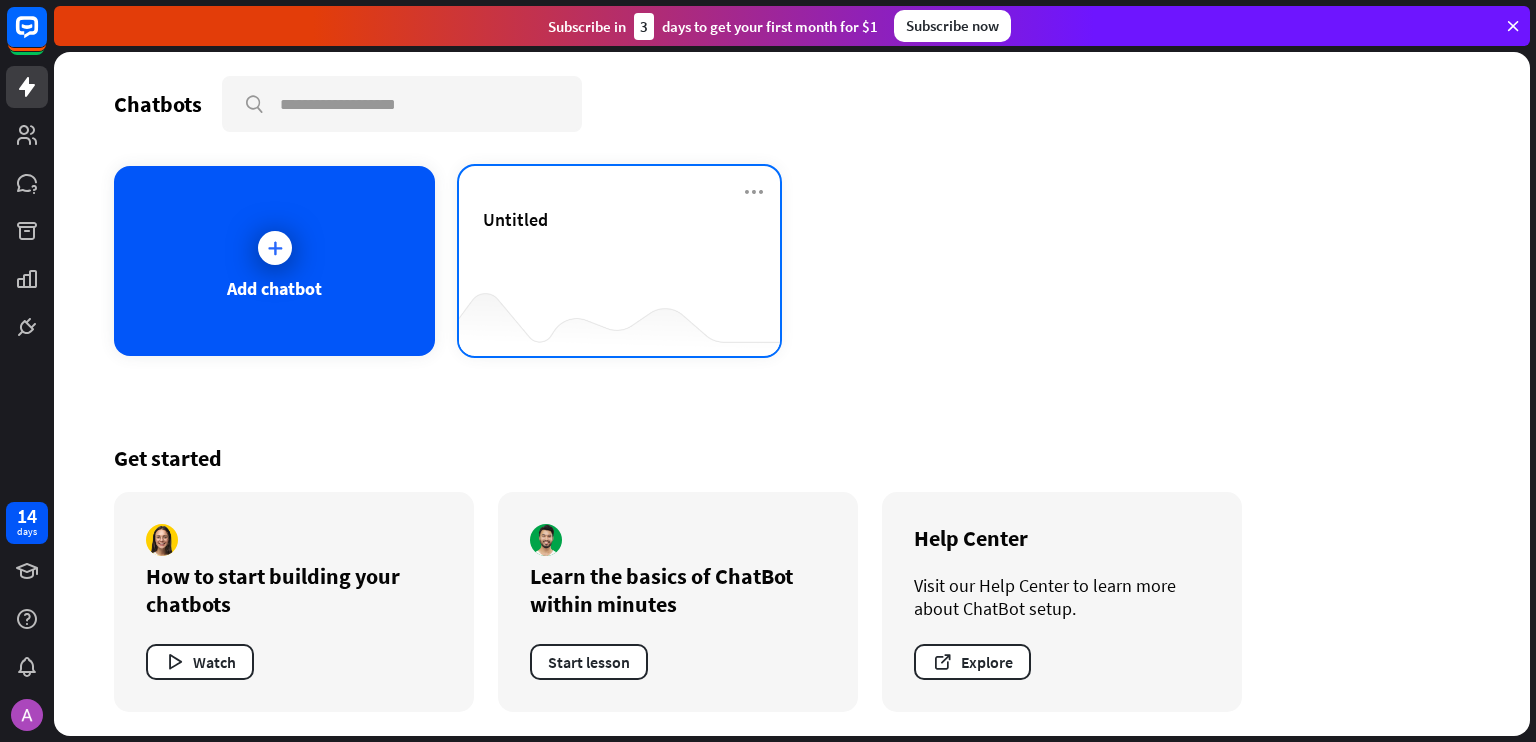 click on "Untitled" at bounding box center (619, 243) 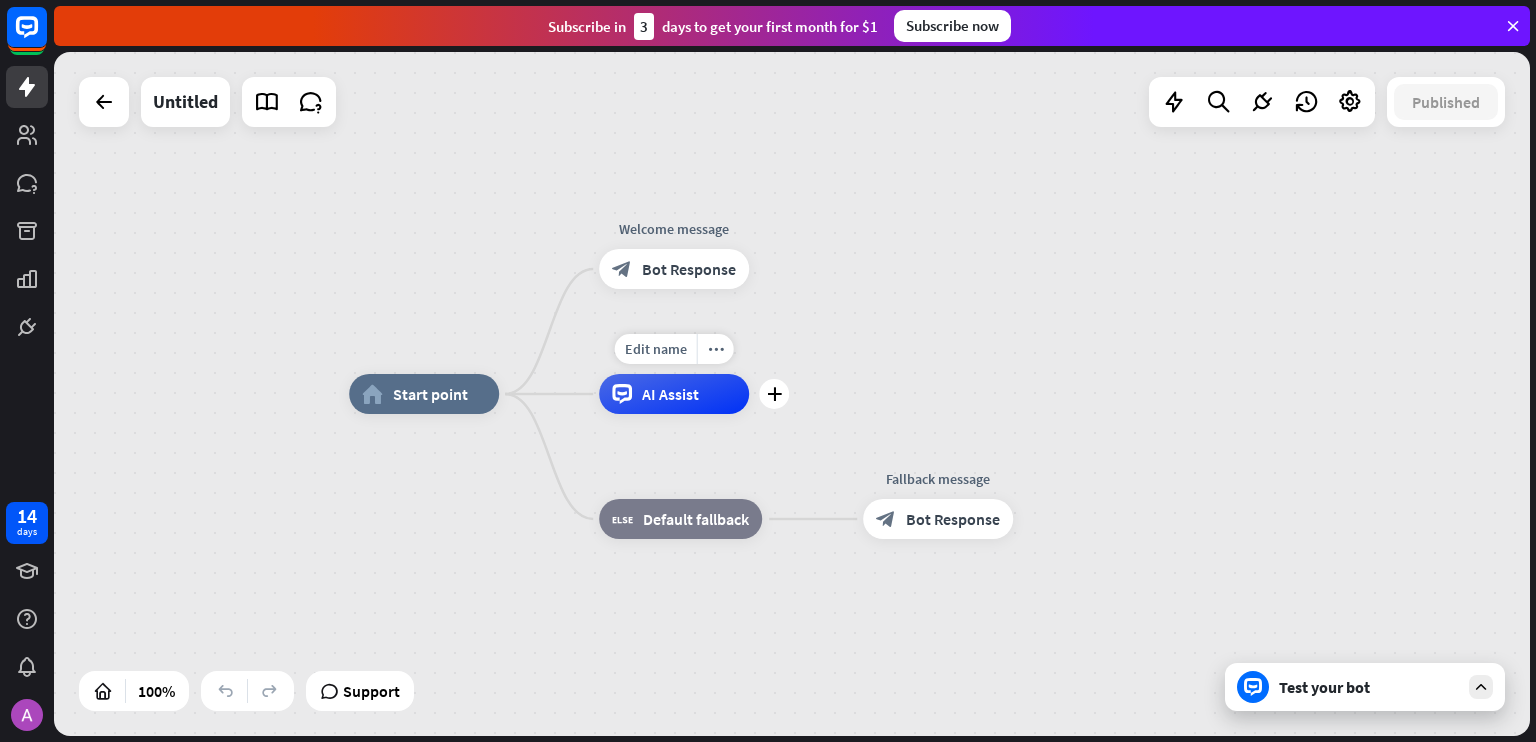 click 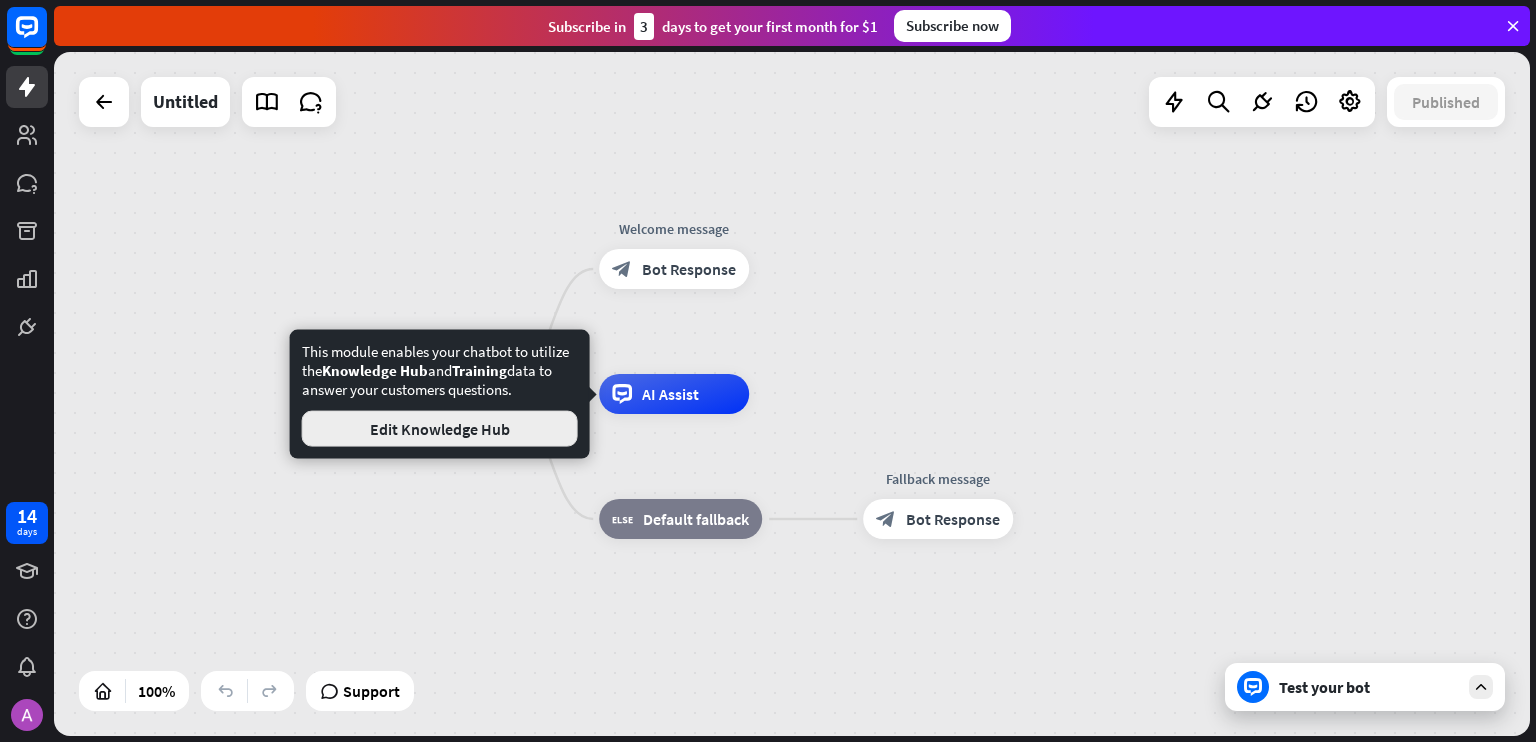 click on "Edit Knowledge Hub" at bounding box center [440, 429] 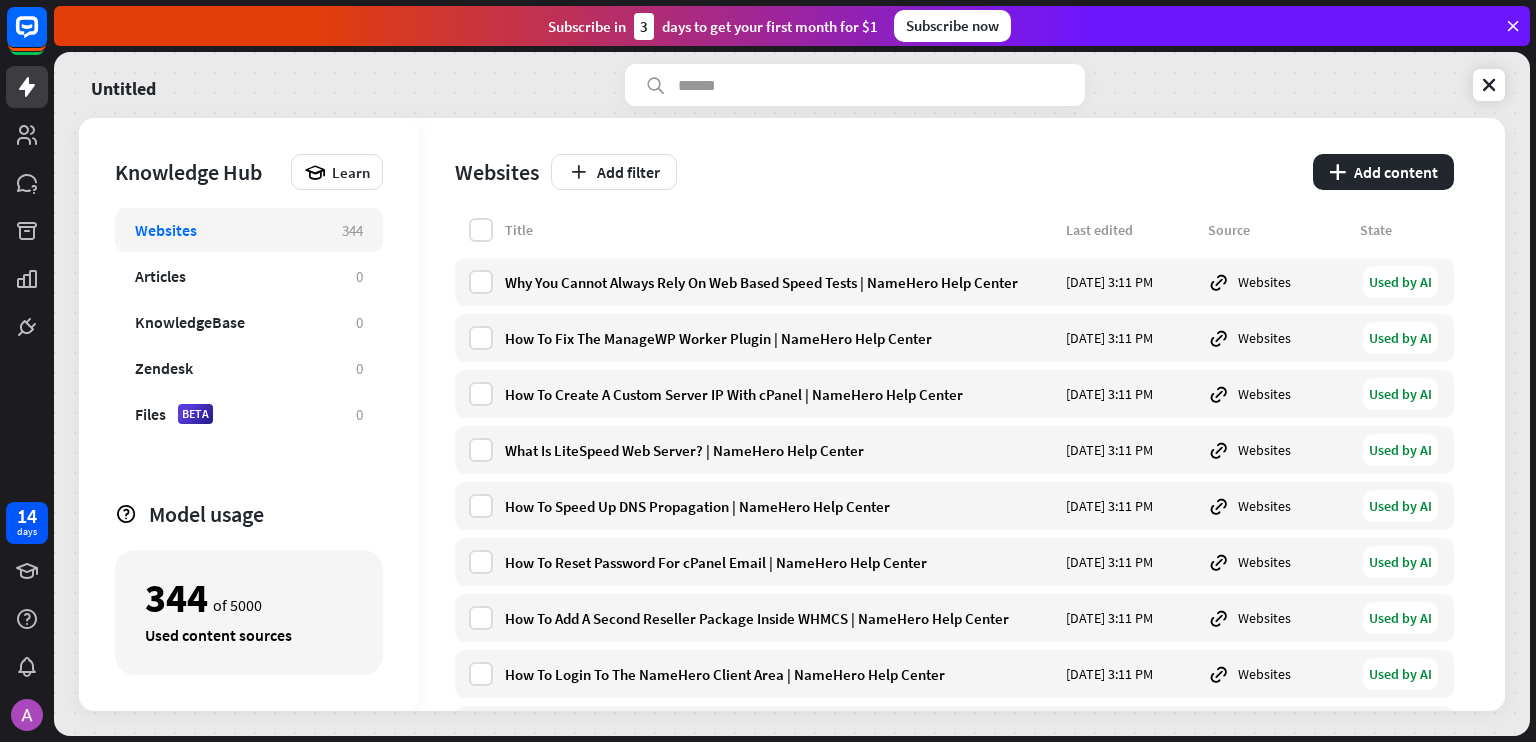 click on "Websites" at bounding box center (228, 230) 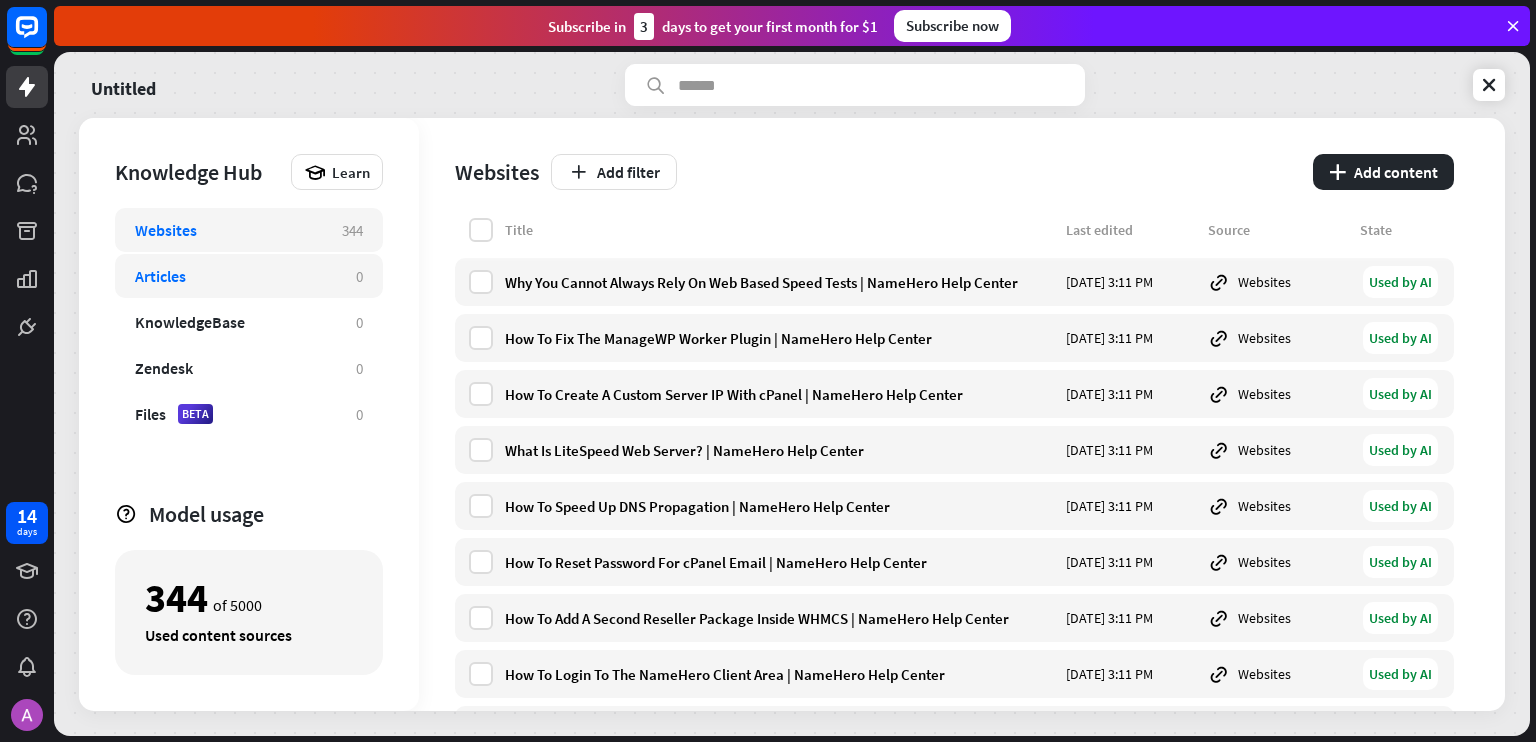 click on "Articles" at bounding box center [235, 276] 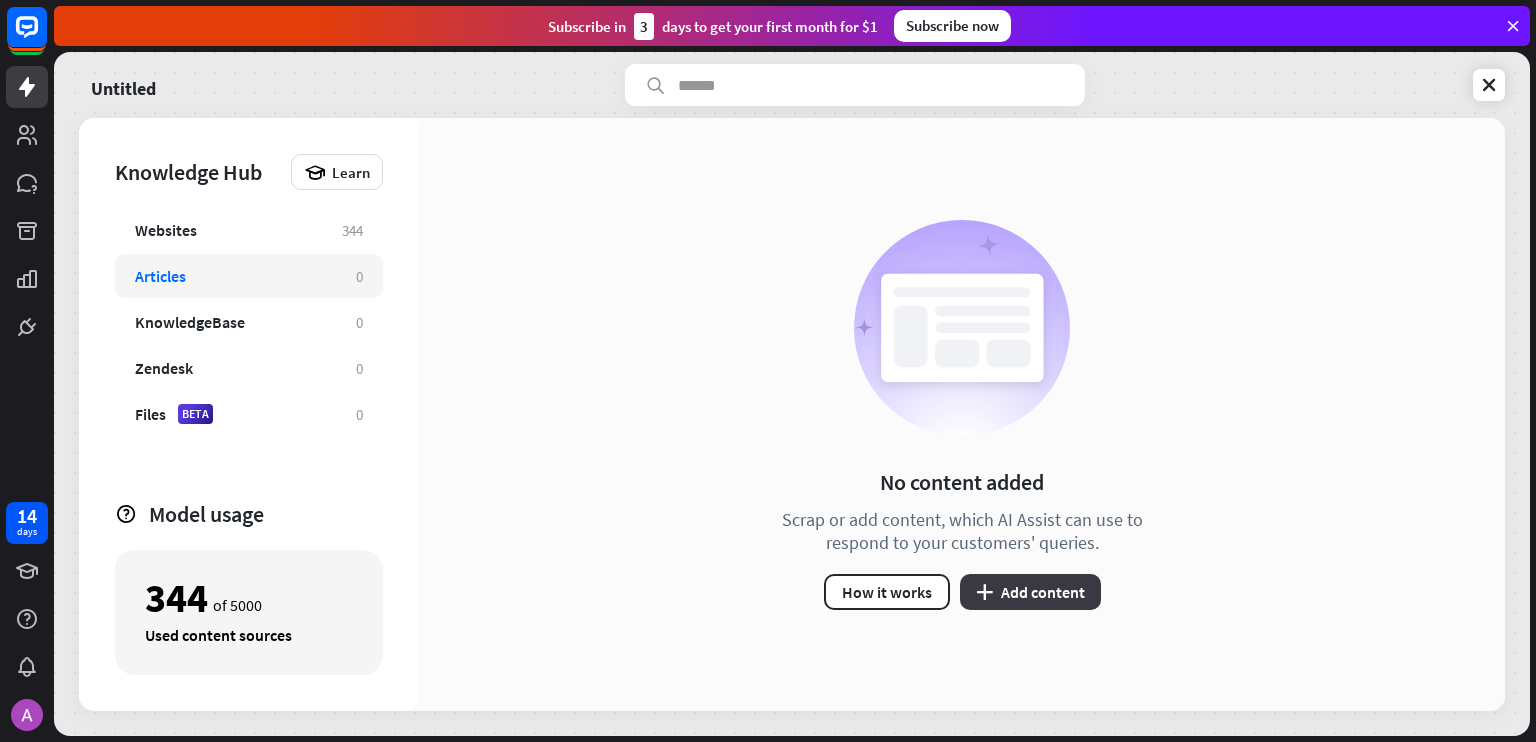 click on "plus
Add content" at bounding box center [1030, 592] 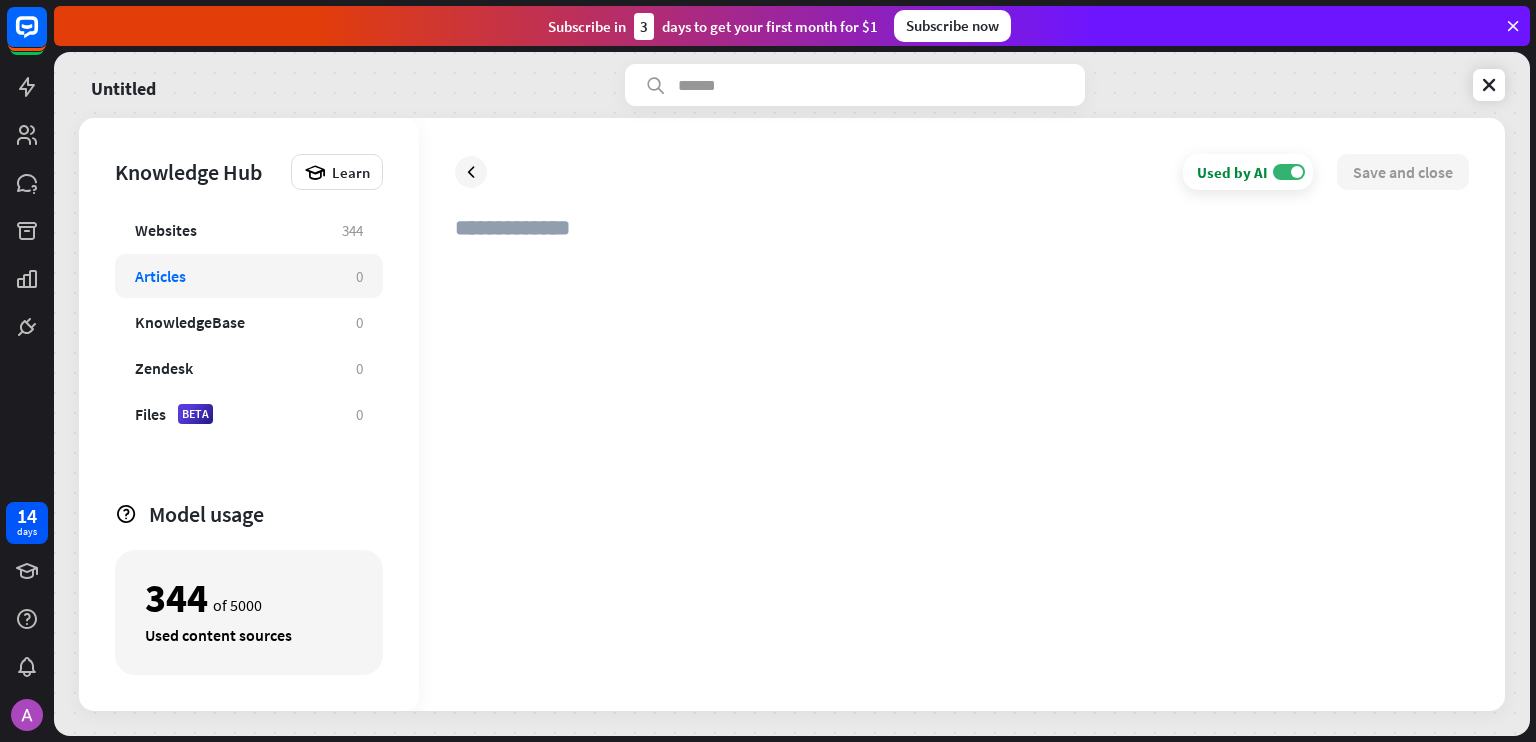click at bounding box center [962, 466] 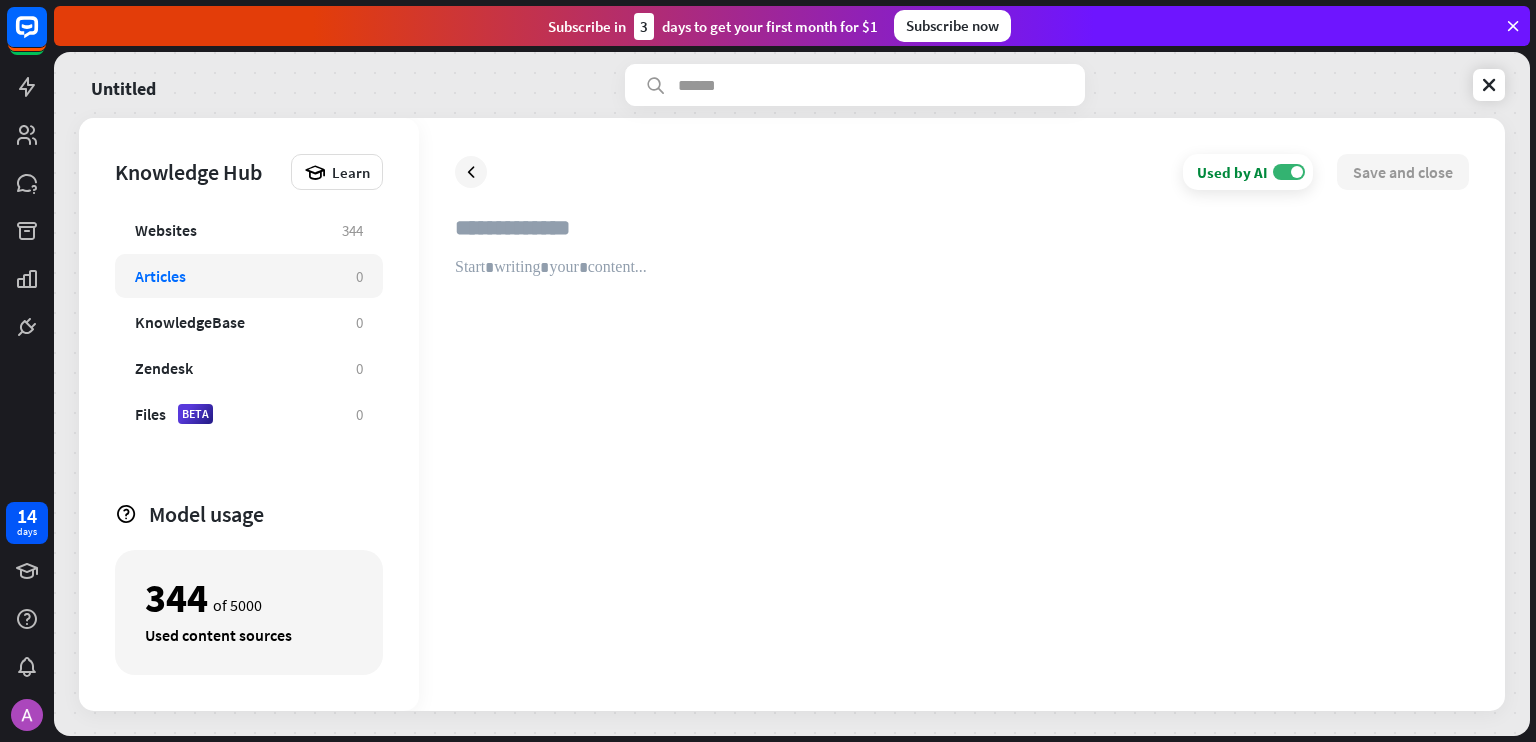 click at bounding box center (962, 236) 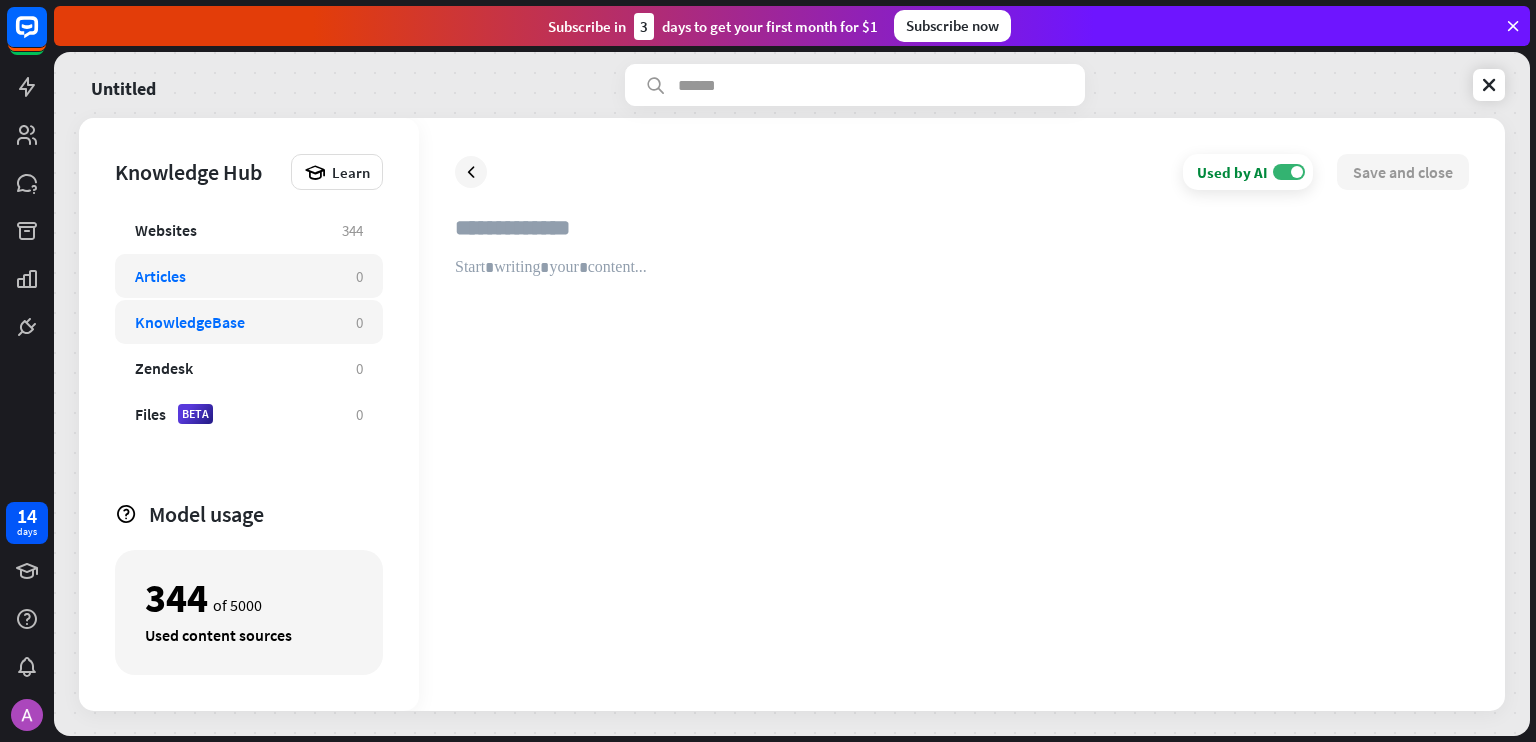 click on "KnowledgeBase" at bounding box center (235, 322) 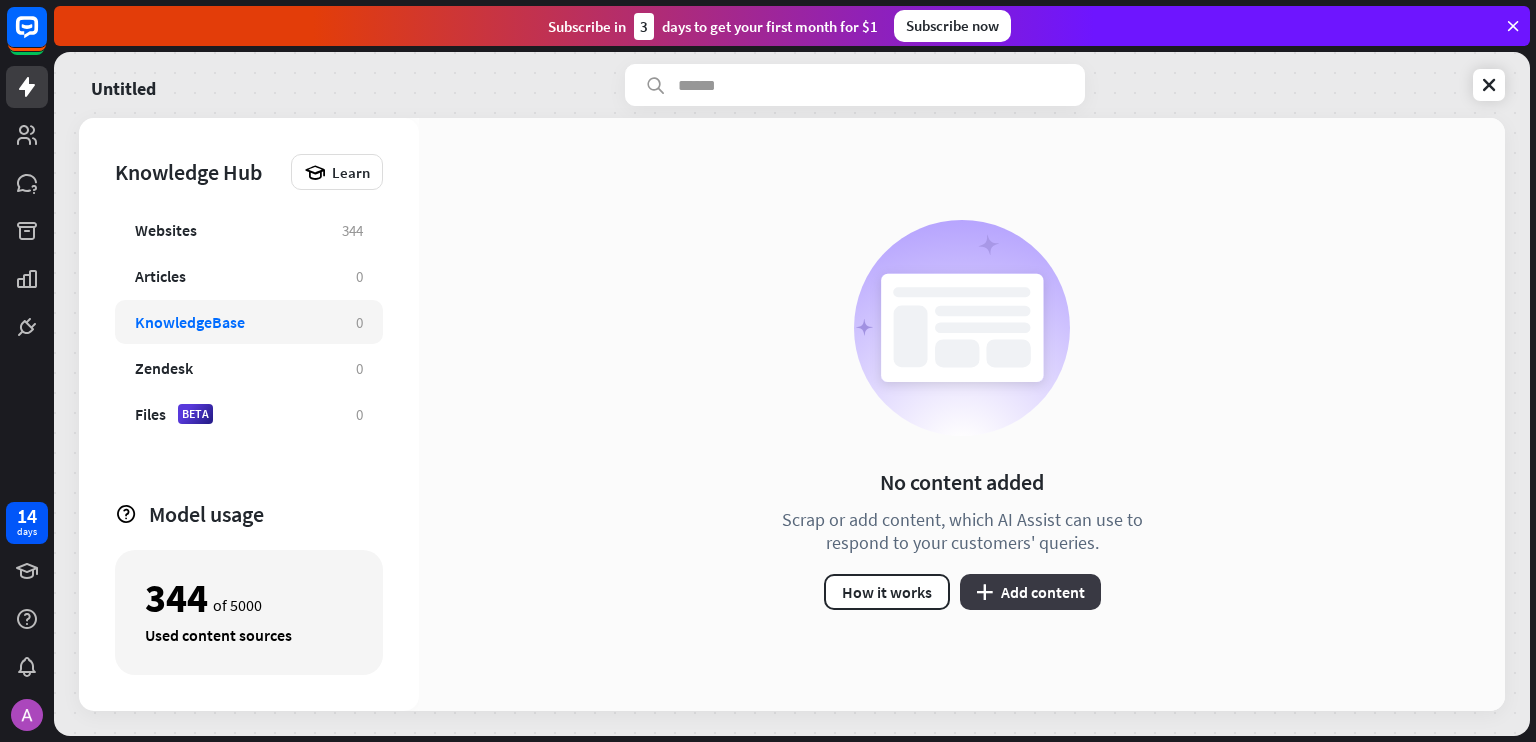 click on "plus
Add content" at bounding box center (1030, 592) 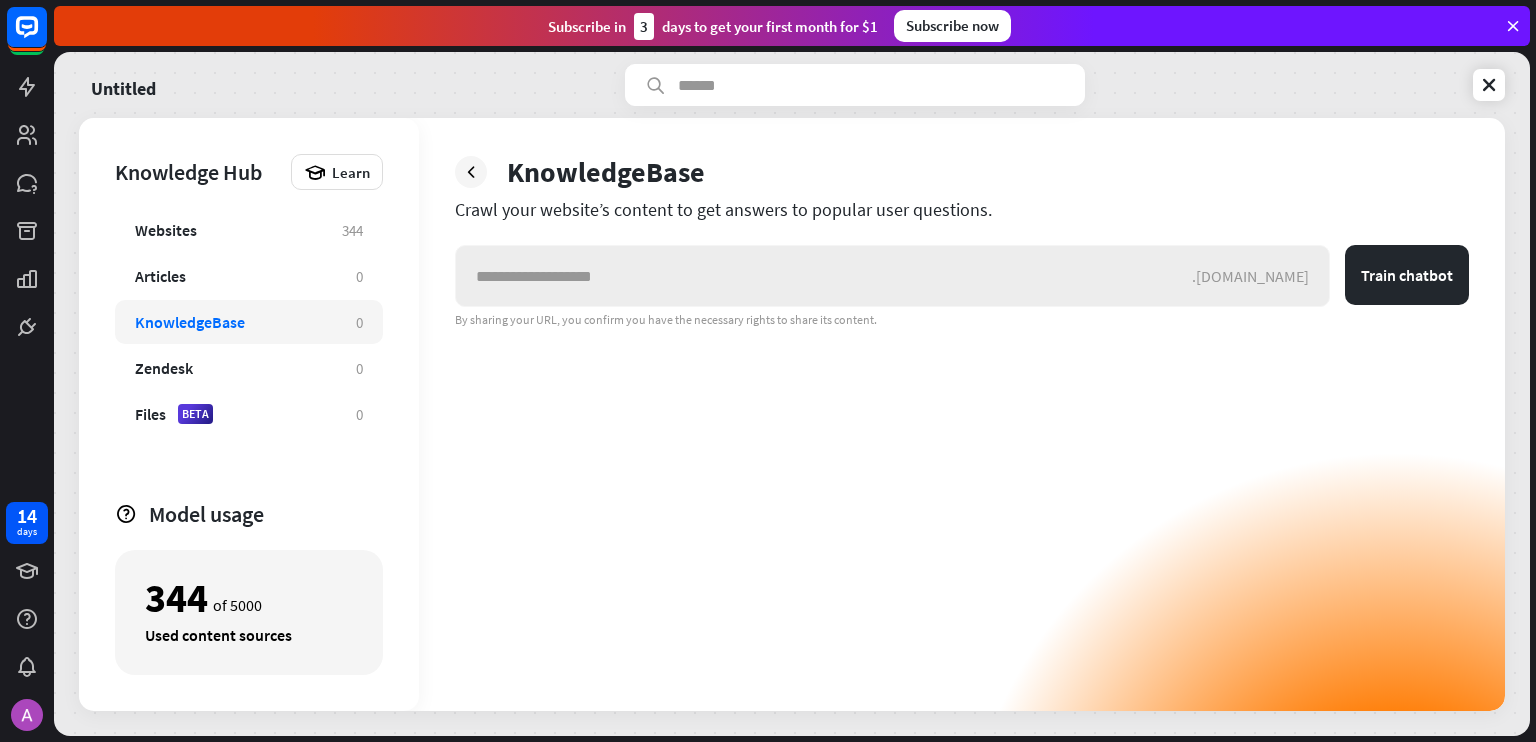 click at bounding box center (824, 276) 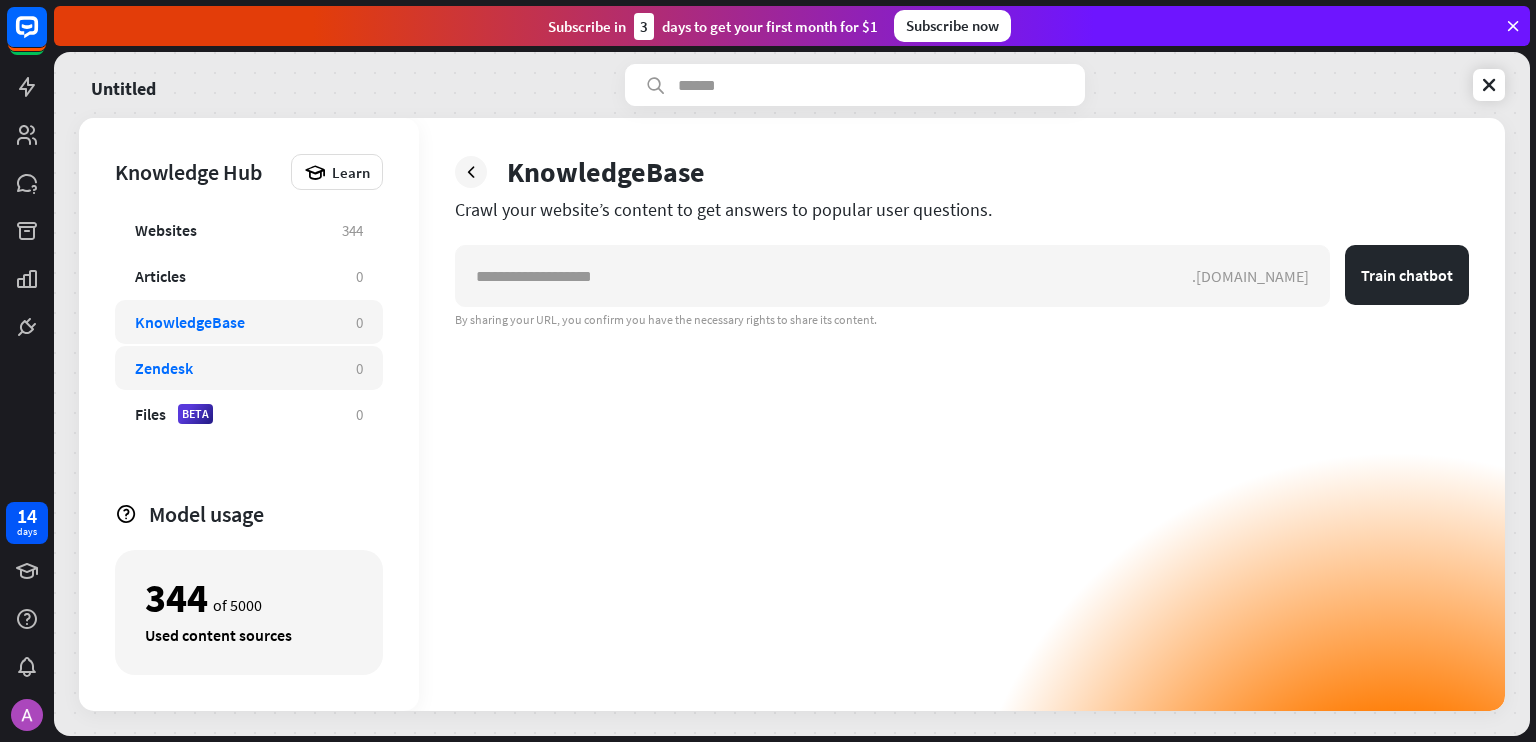click on "Zendesk" at bounding box center (235, 368) 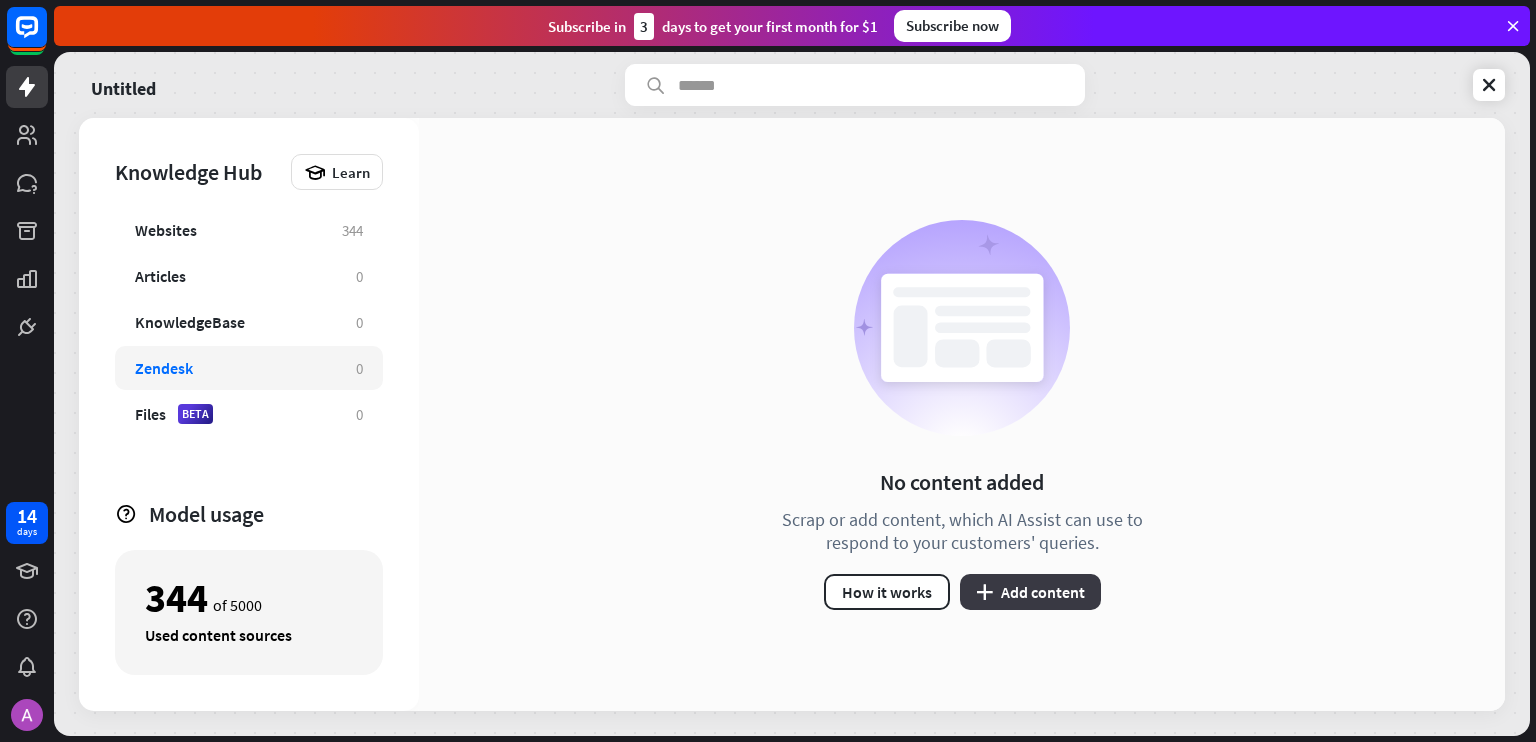 click on "plus
Add content" at bounding box center [1030, 592] 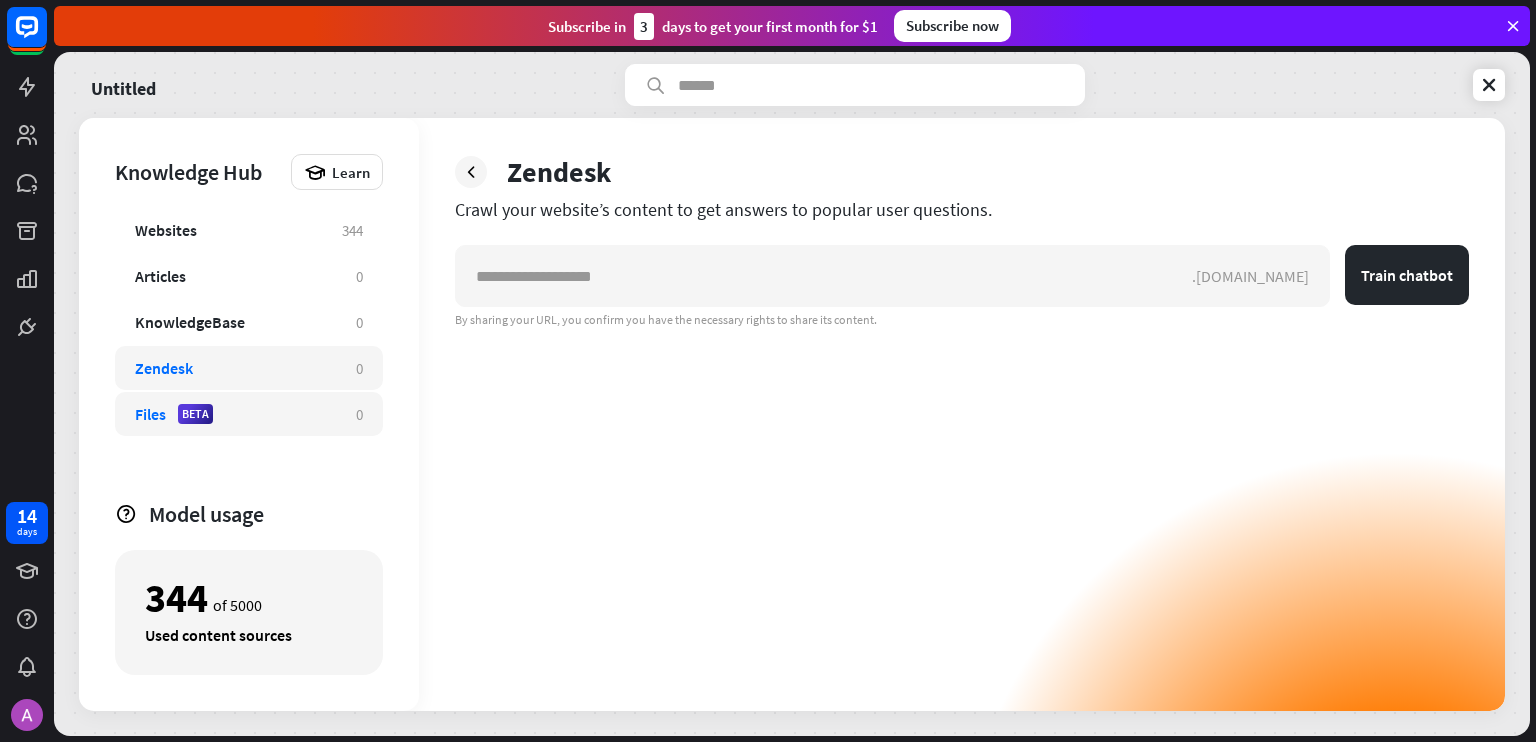 click on "Files" at bounding box center [150, 414] 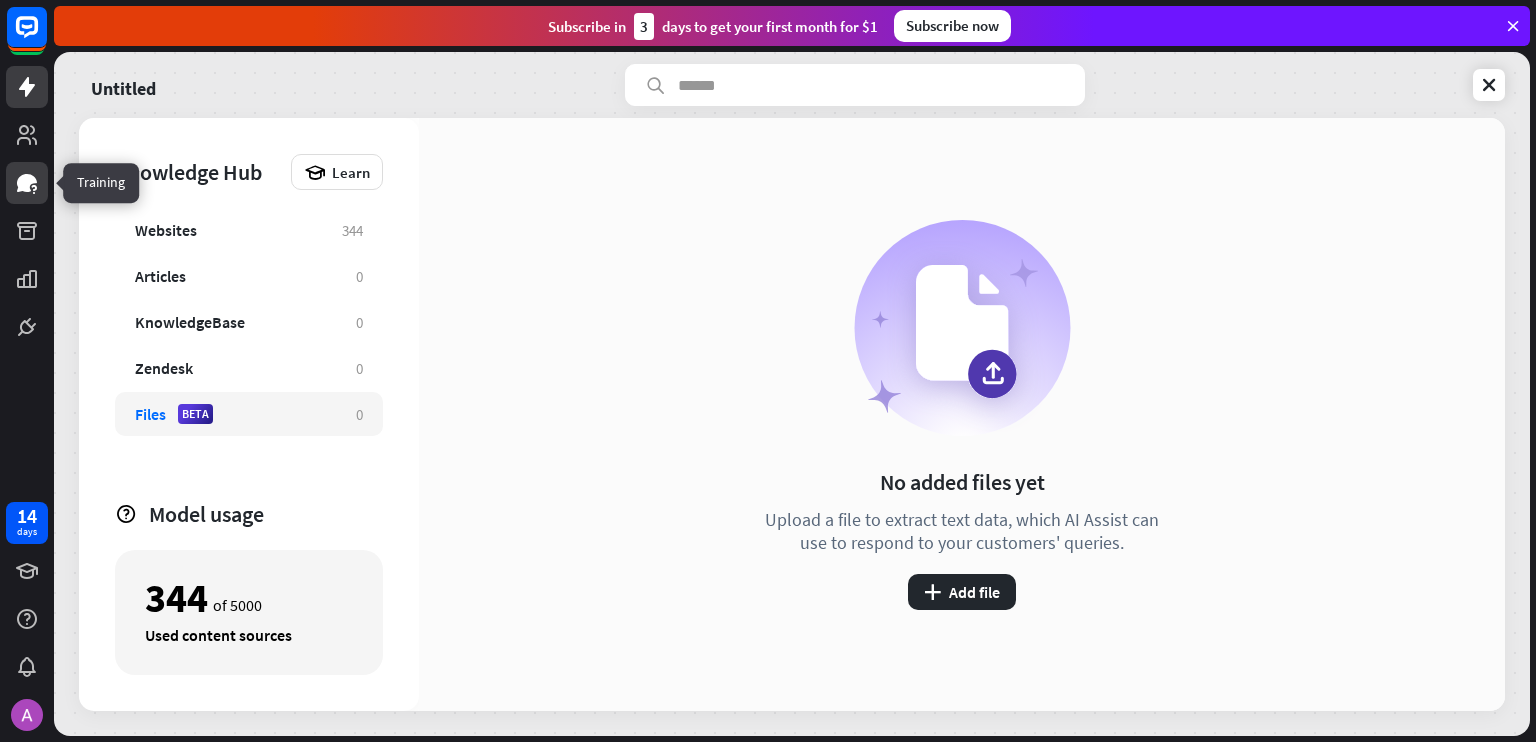 click 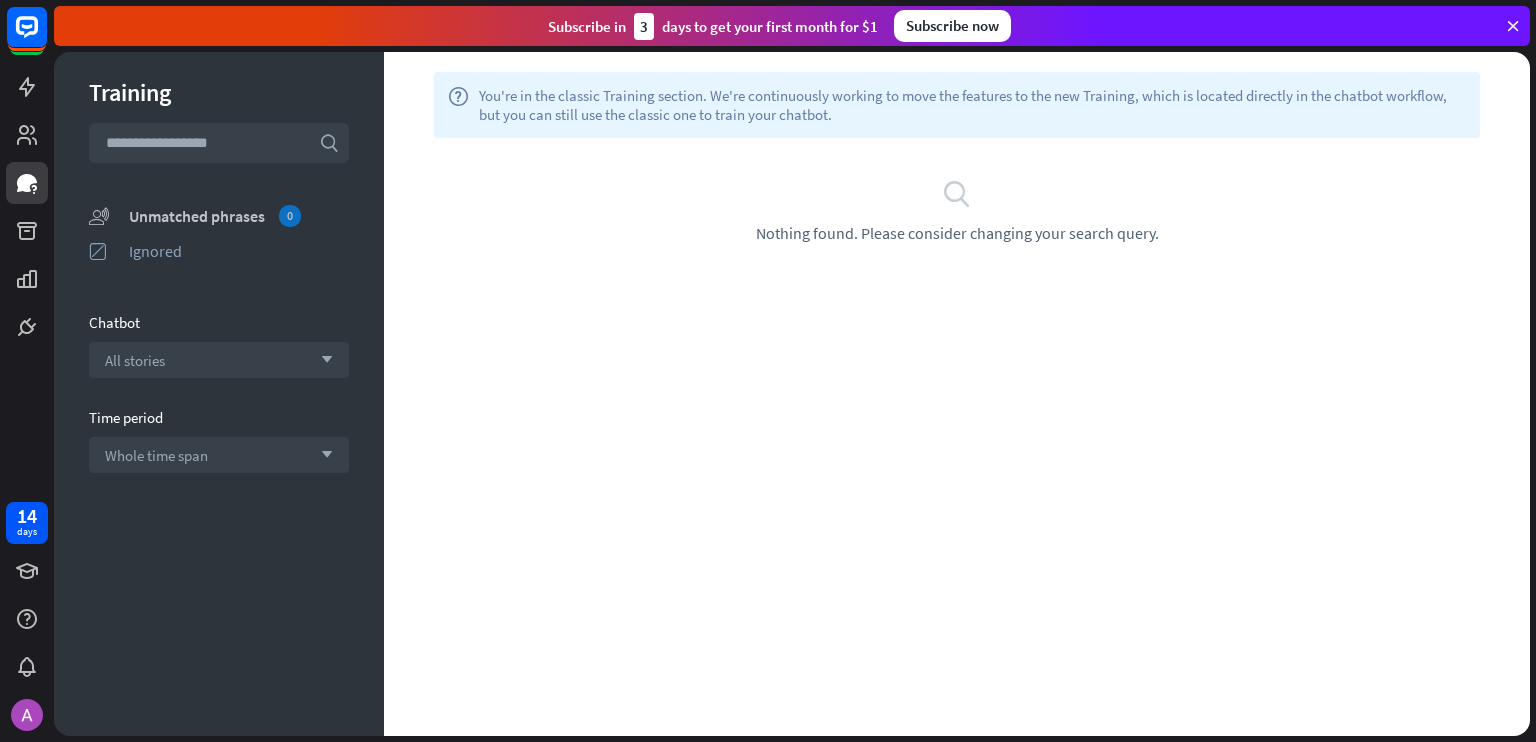click on "Unmatched phrases
0" at bounding box center [239, 216] 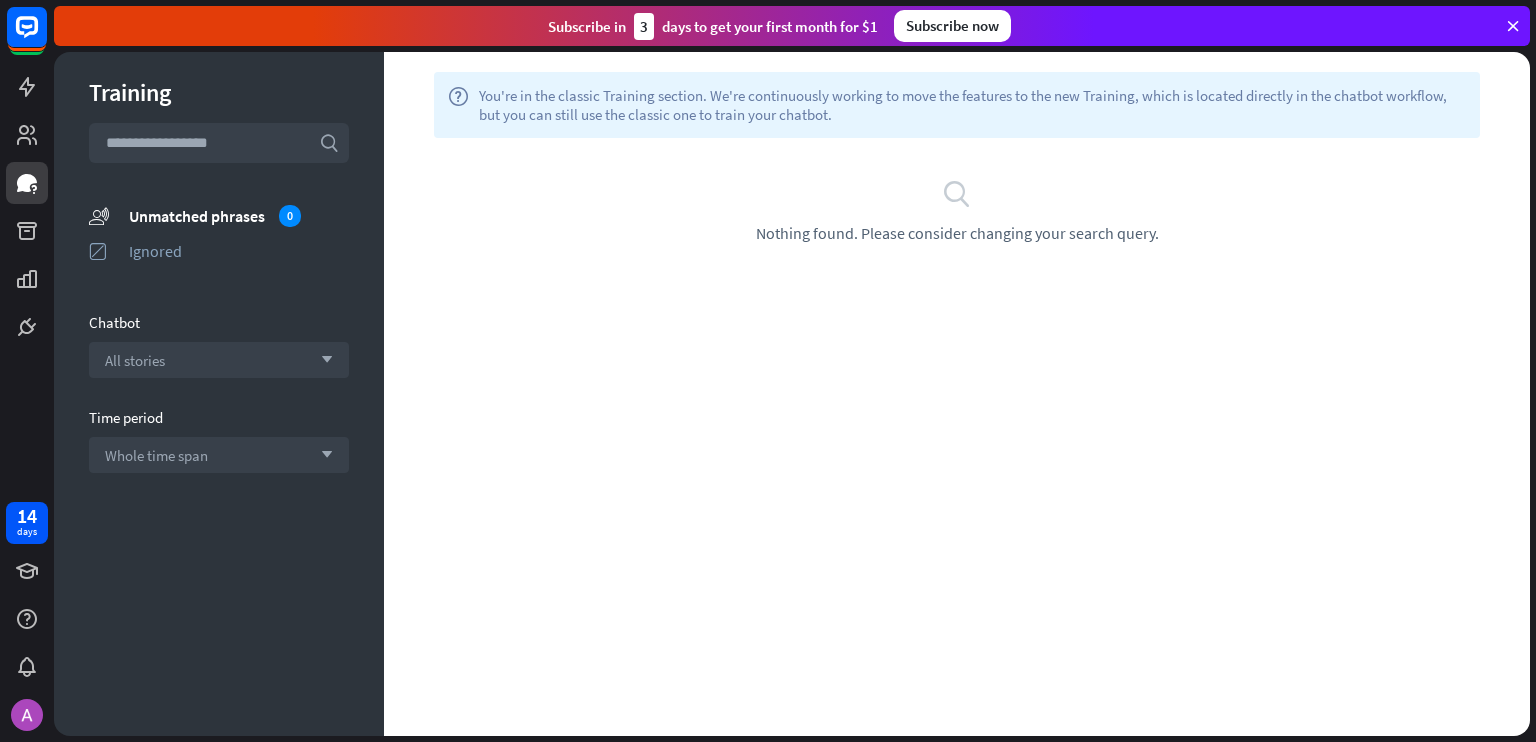 click on "Nothing found. Please consider changing your search query." at bounding box center [957, 233] 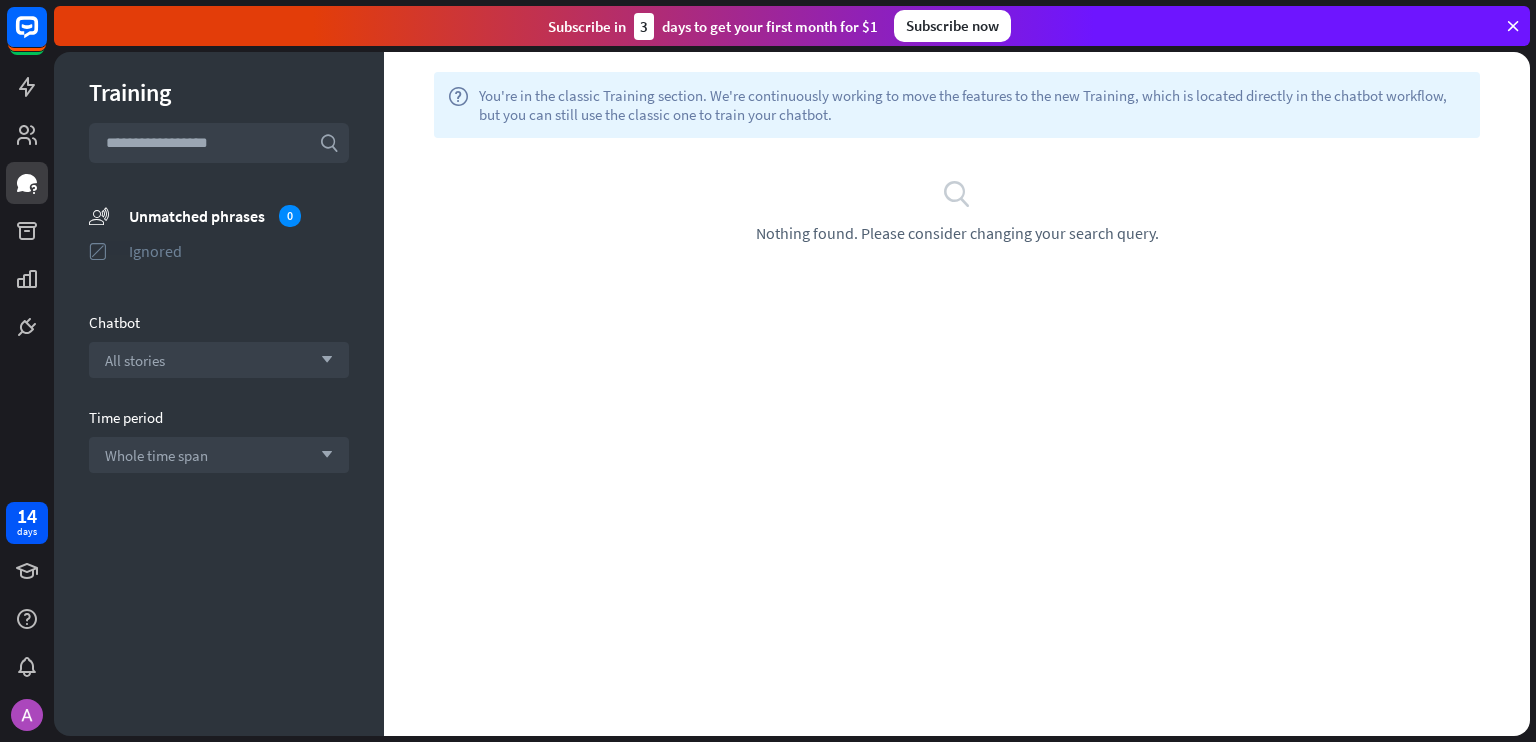 click on "Ignored" at bounding box center [239, 251] 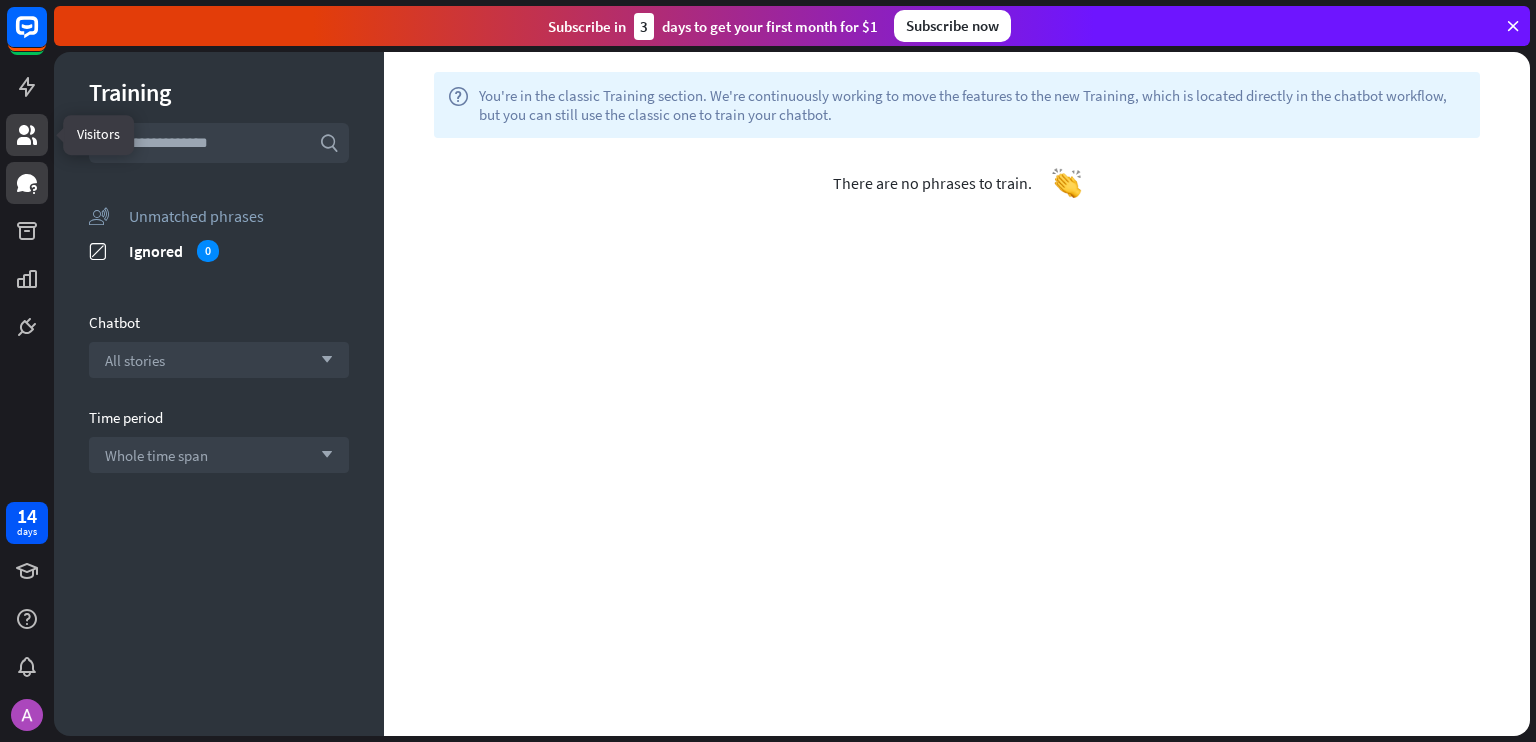 click 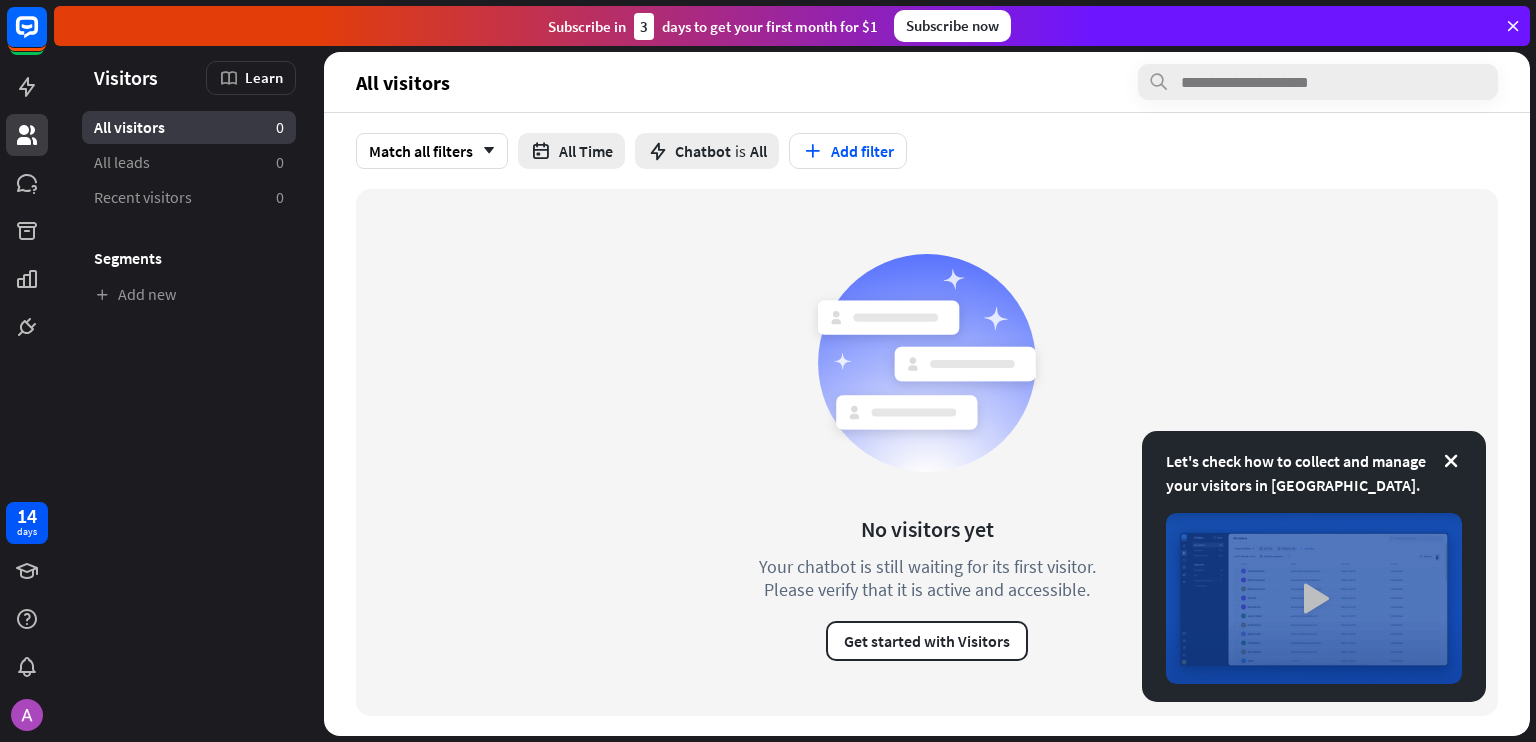 click at bounding box center (1314, 598) 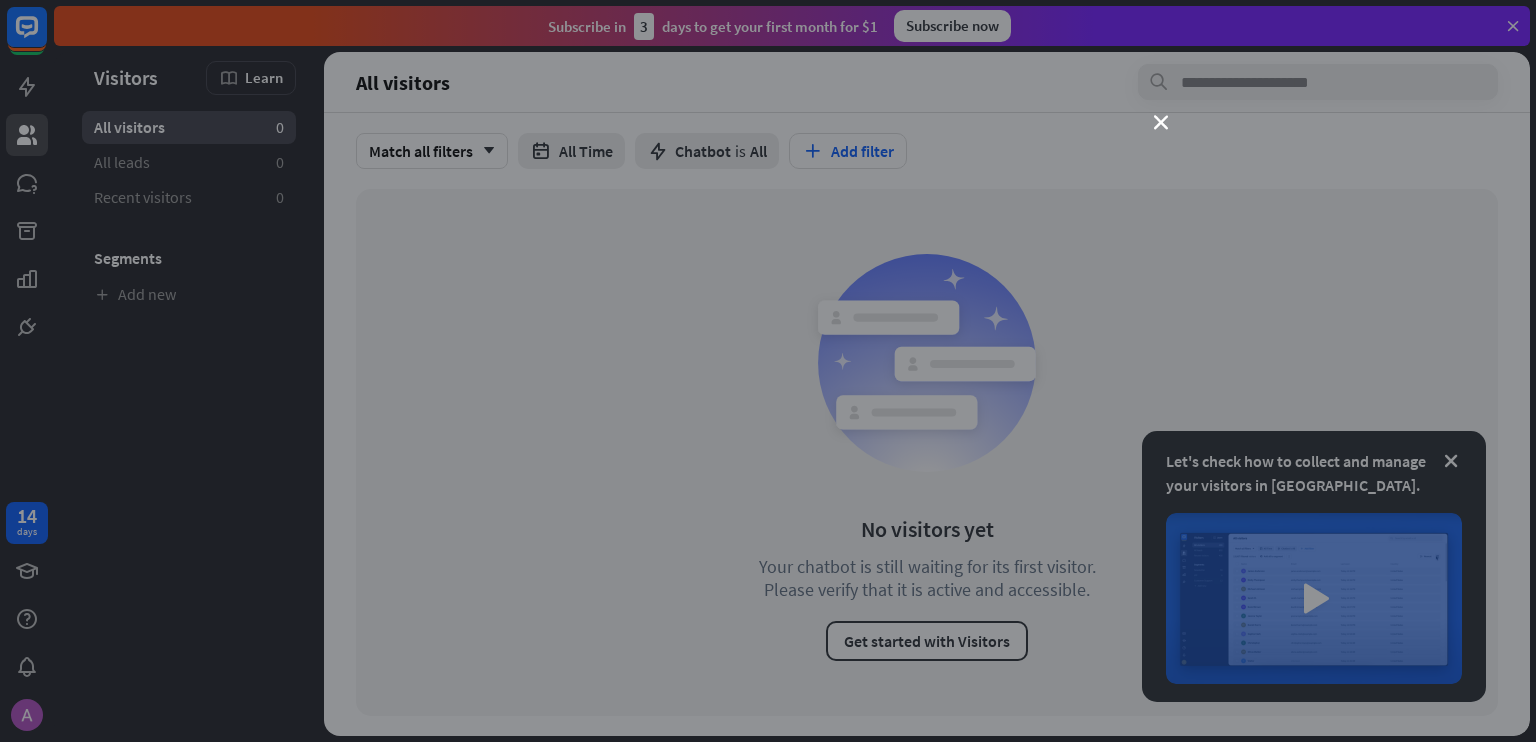 click on "close" at bounding box center (768, 371) 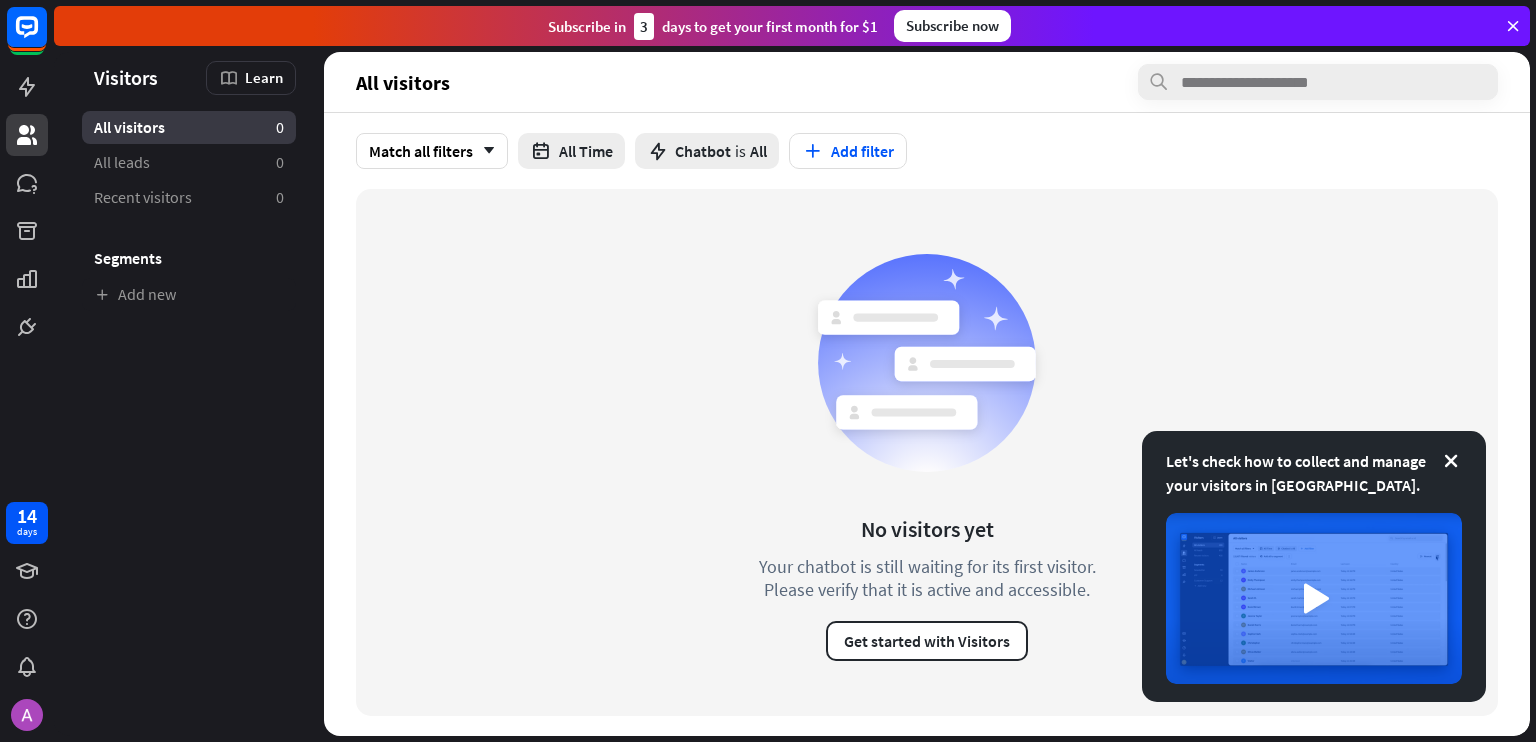 click on "All visitors" at bounding box center (129, 127) 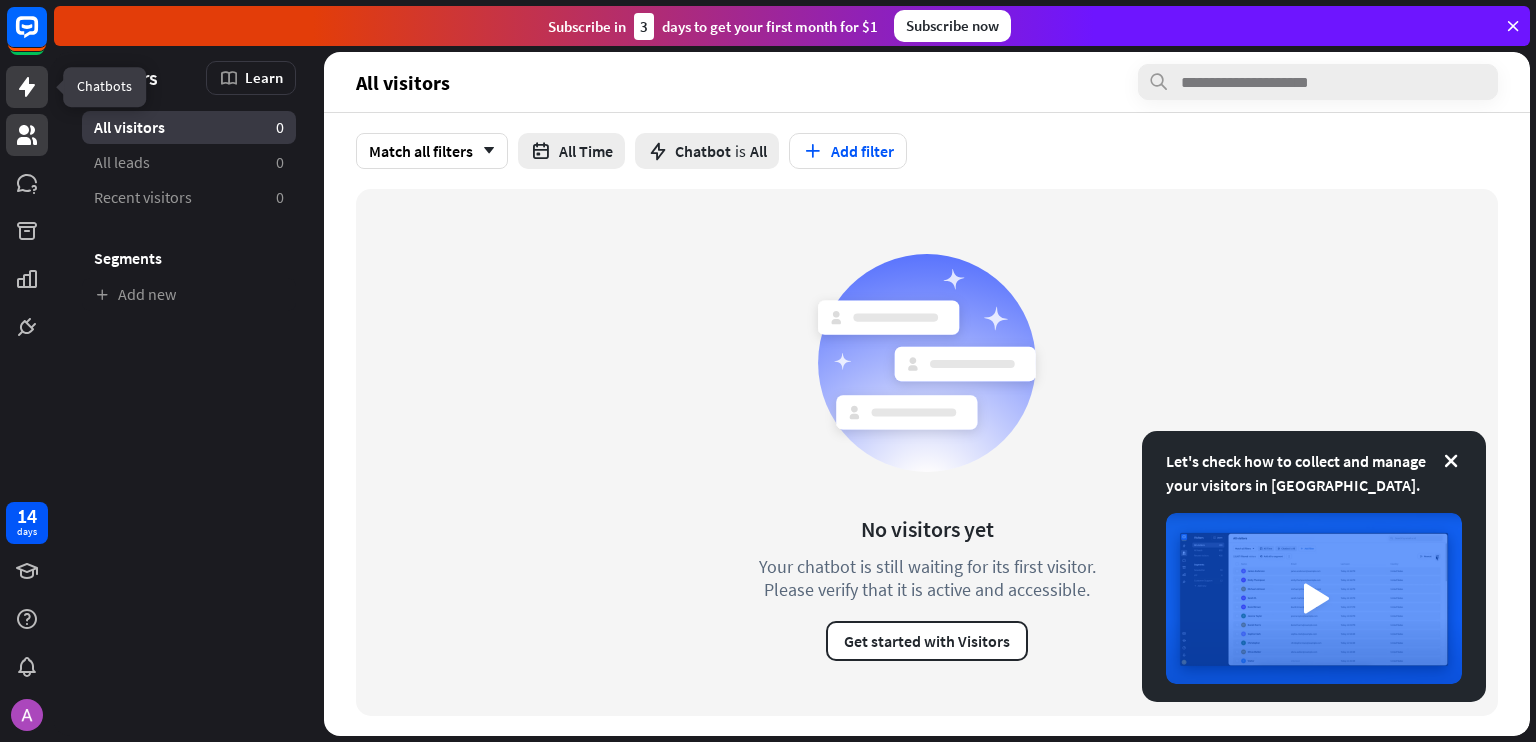 click at bounding box center (27, 87) 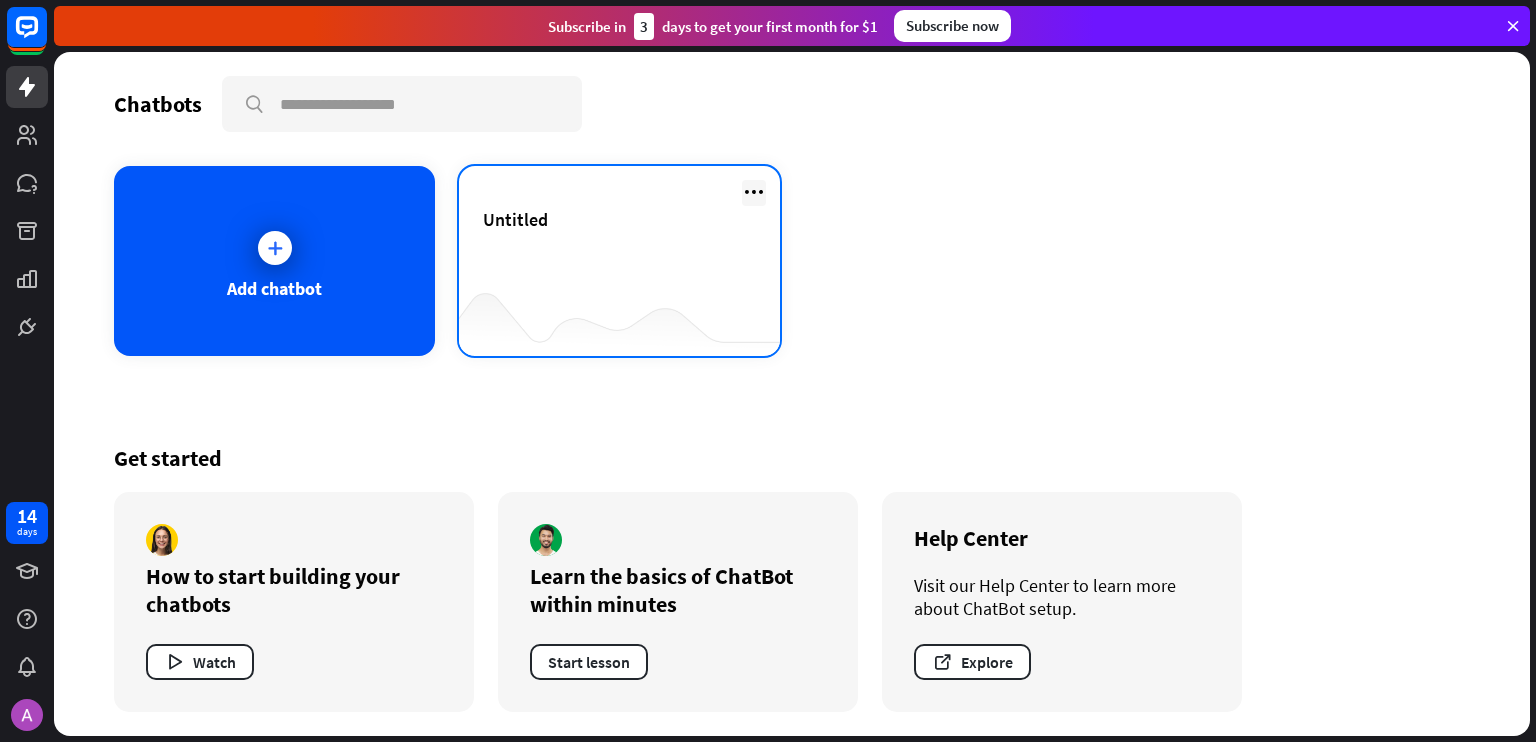 click at bounding box center [754, 192] 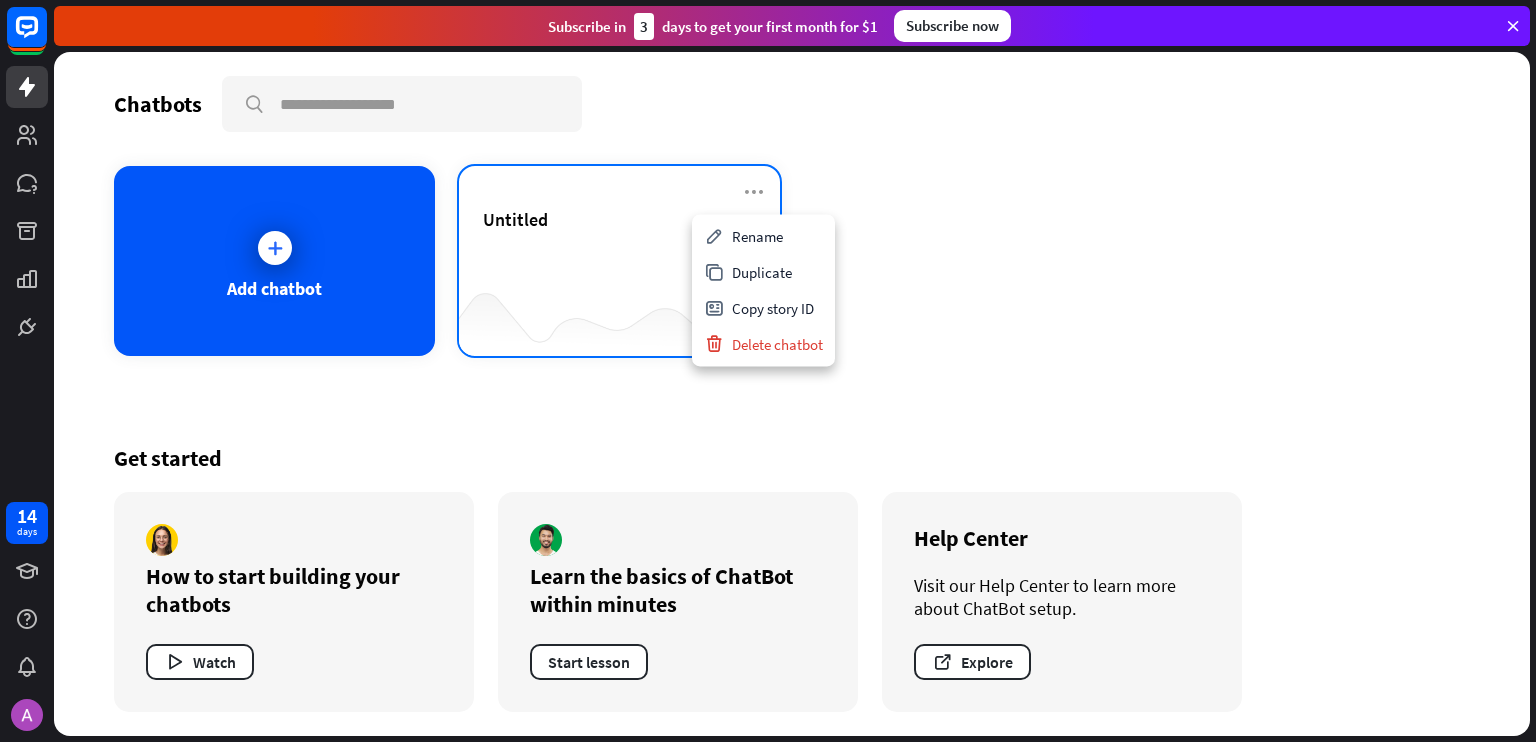 click on "Untitled" at bounding box center (619, 243) 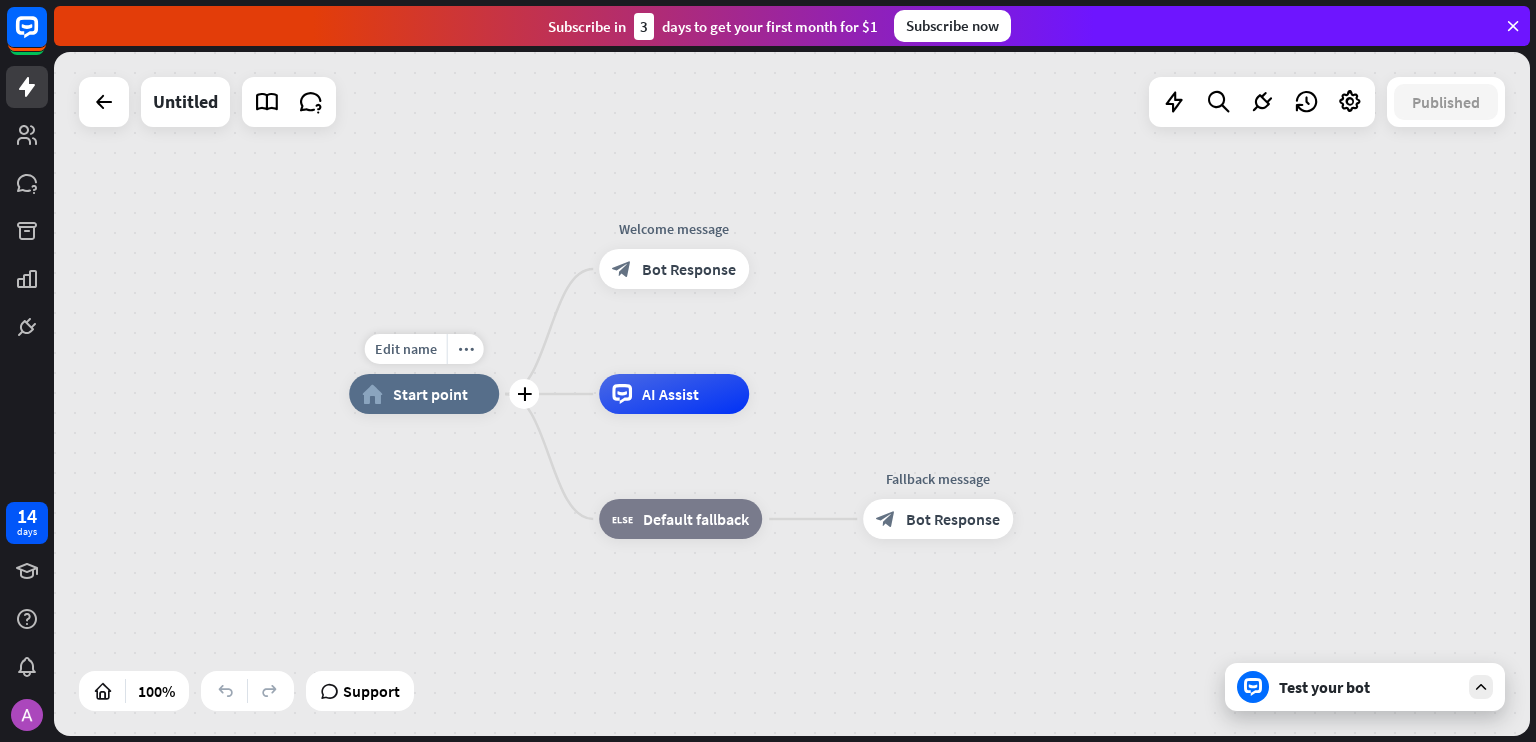 drag, startPoint x: 481, startPoint y: 349, endPoint x: 504, endPoint y: 336, distance: 26.41969 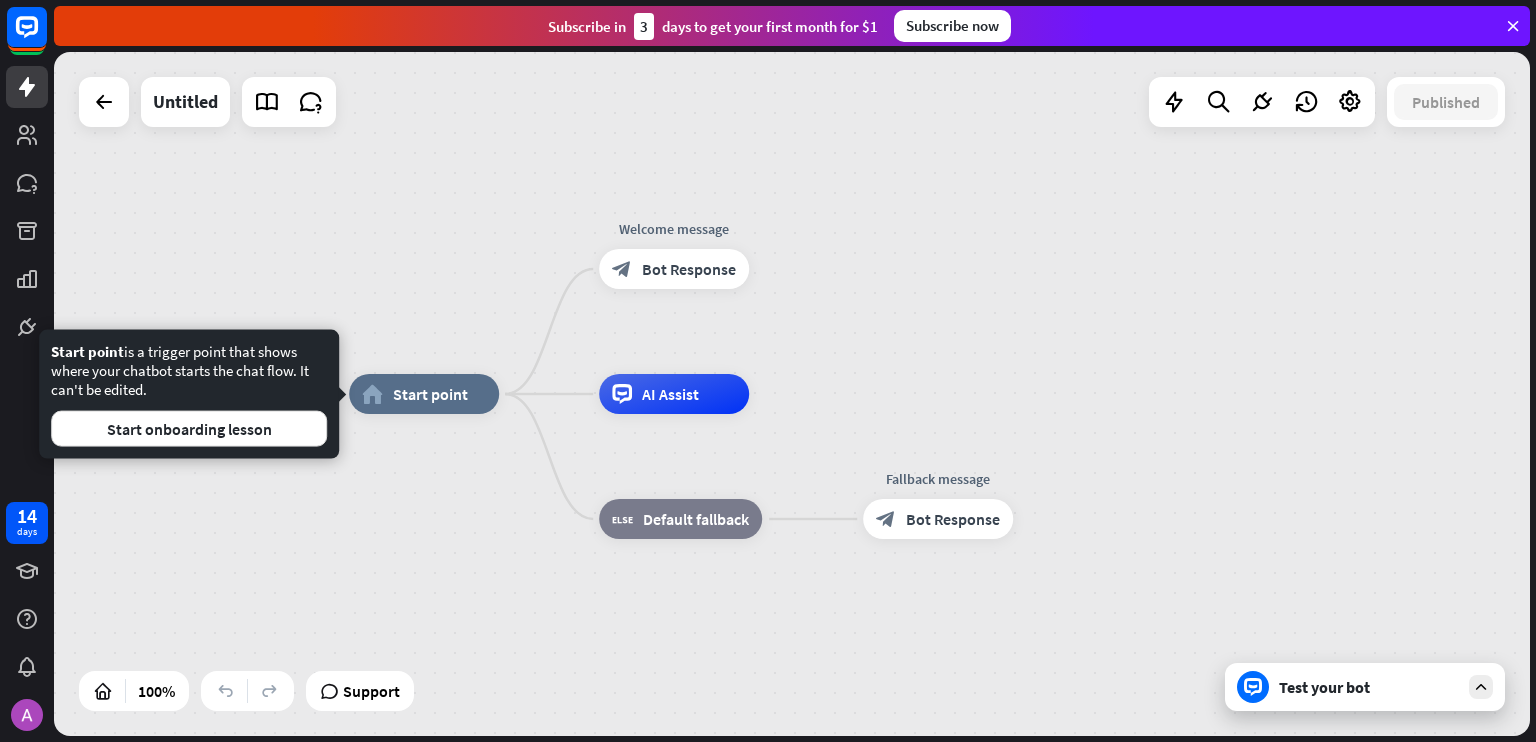 click on "Test your bot" at bounding box center (1369, 687) 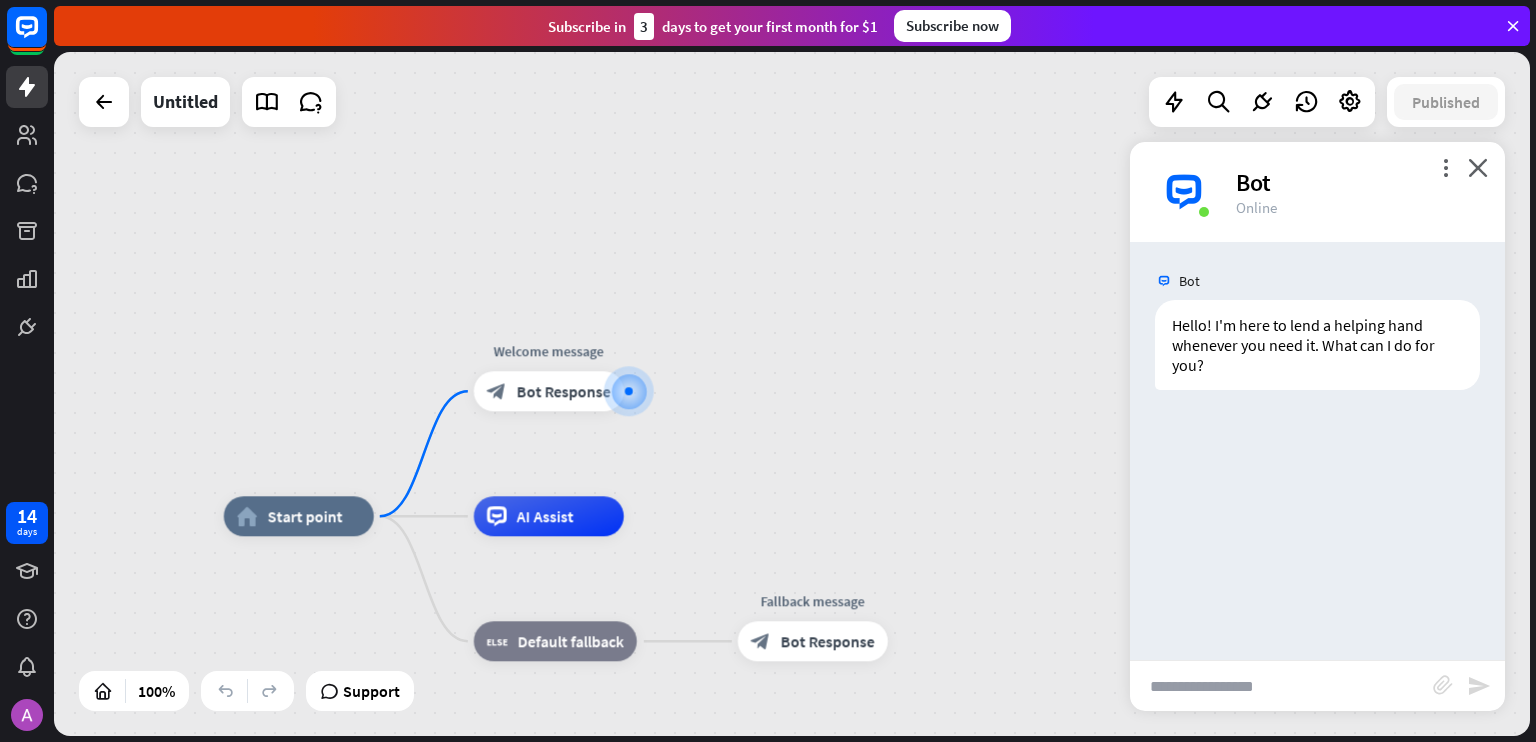 click at bounding box center [1281, 686] 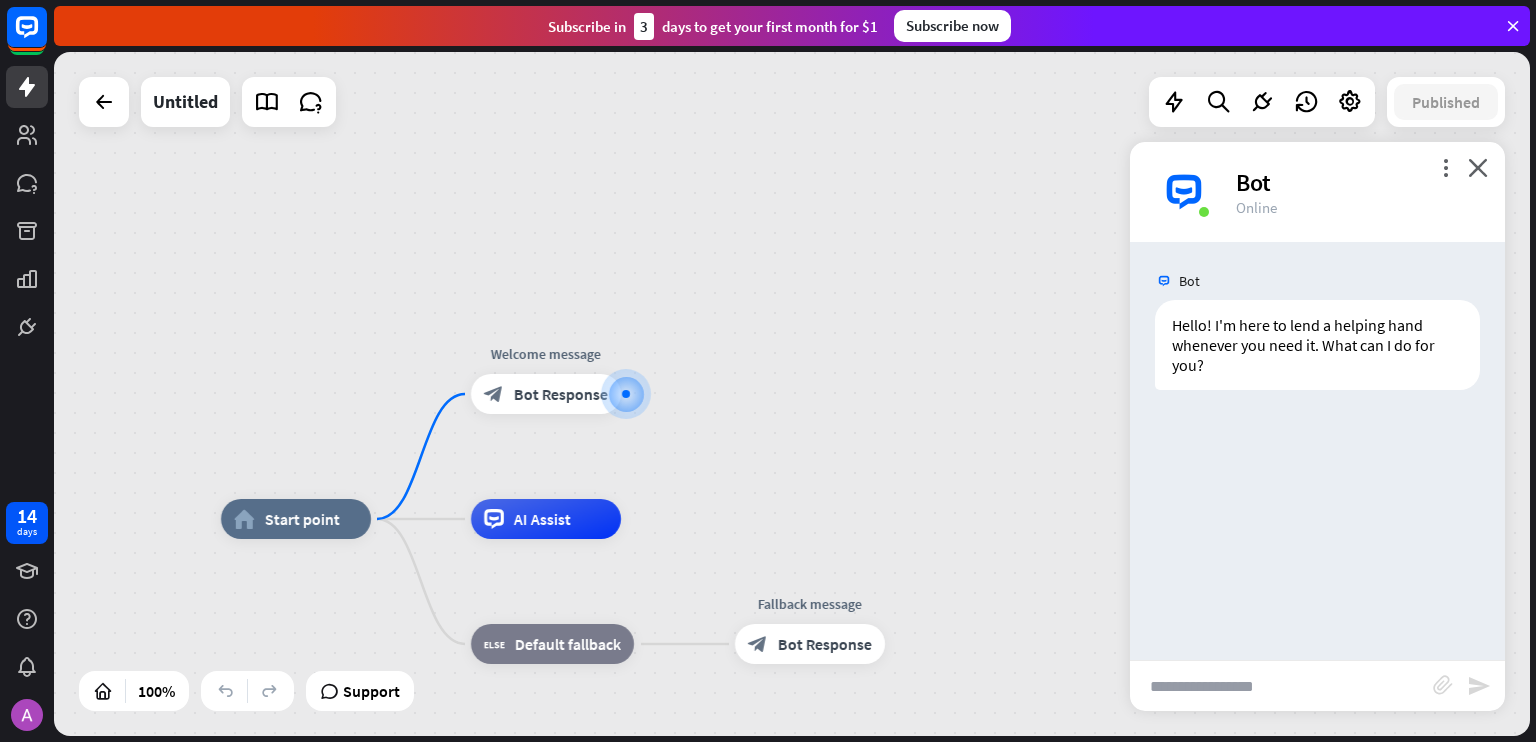 click at bounding box center [1281, 686] 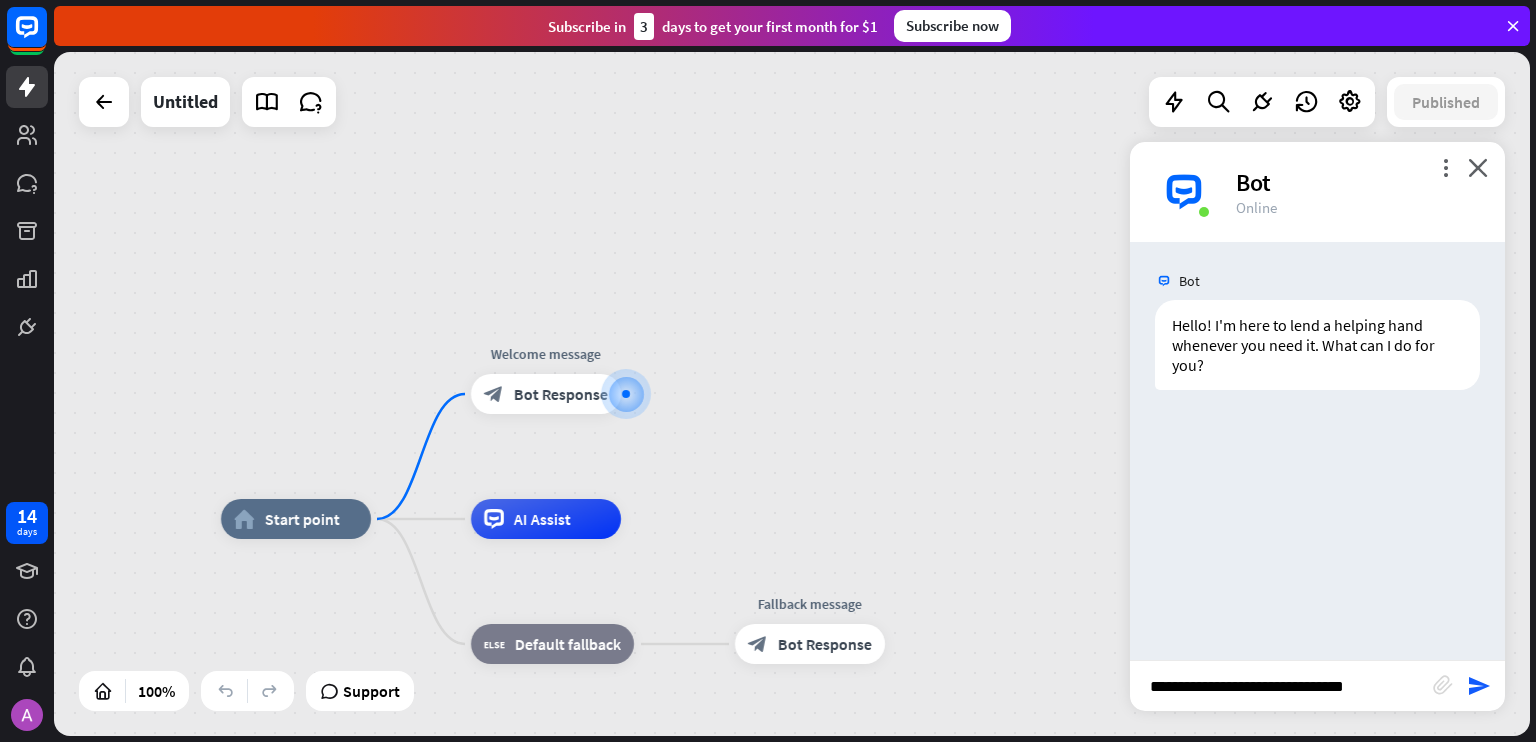 type on "**********" 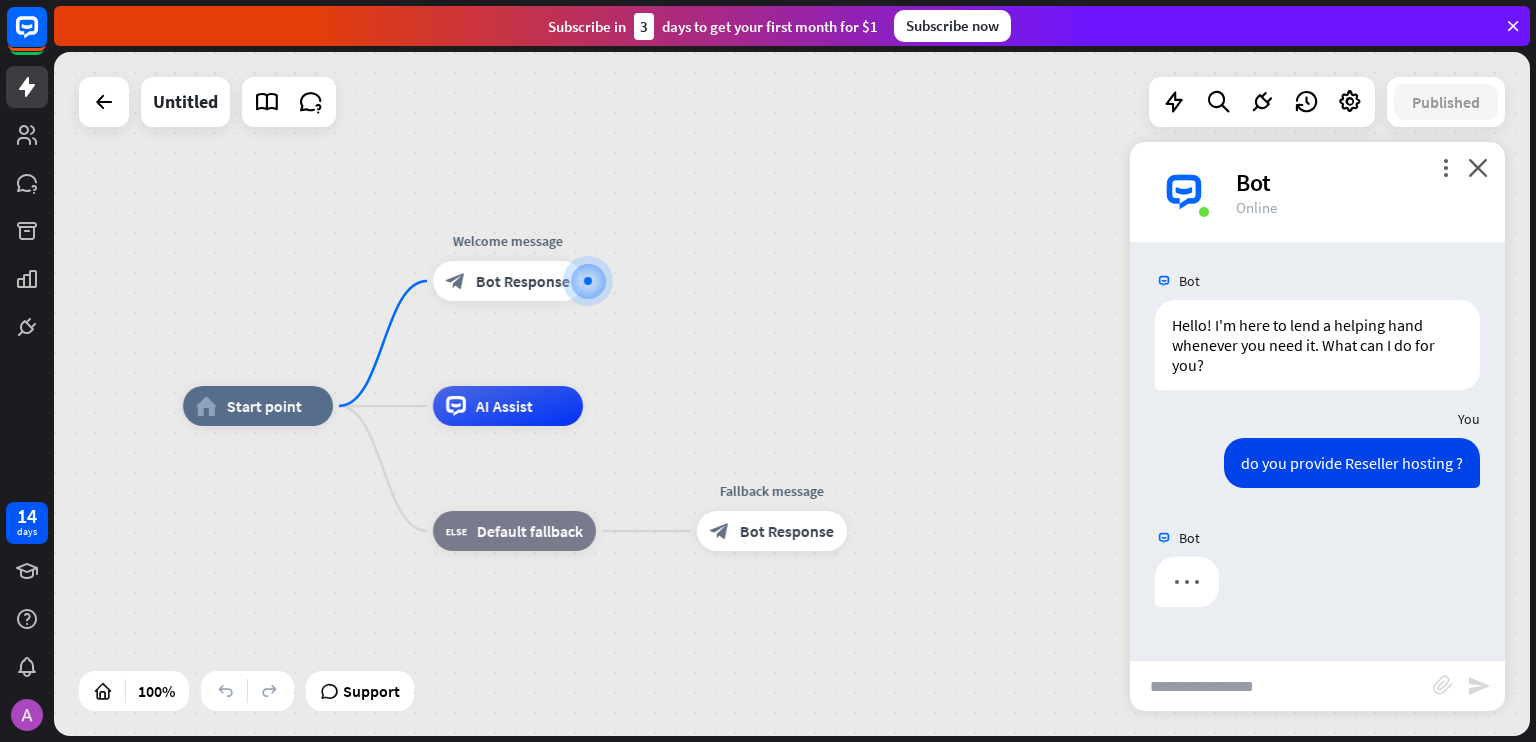 drag, startPoint x: 708, startPoint y: 352, endPoint x: 665, endPoint y: 254, distance: 107.01869 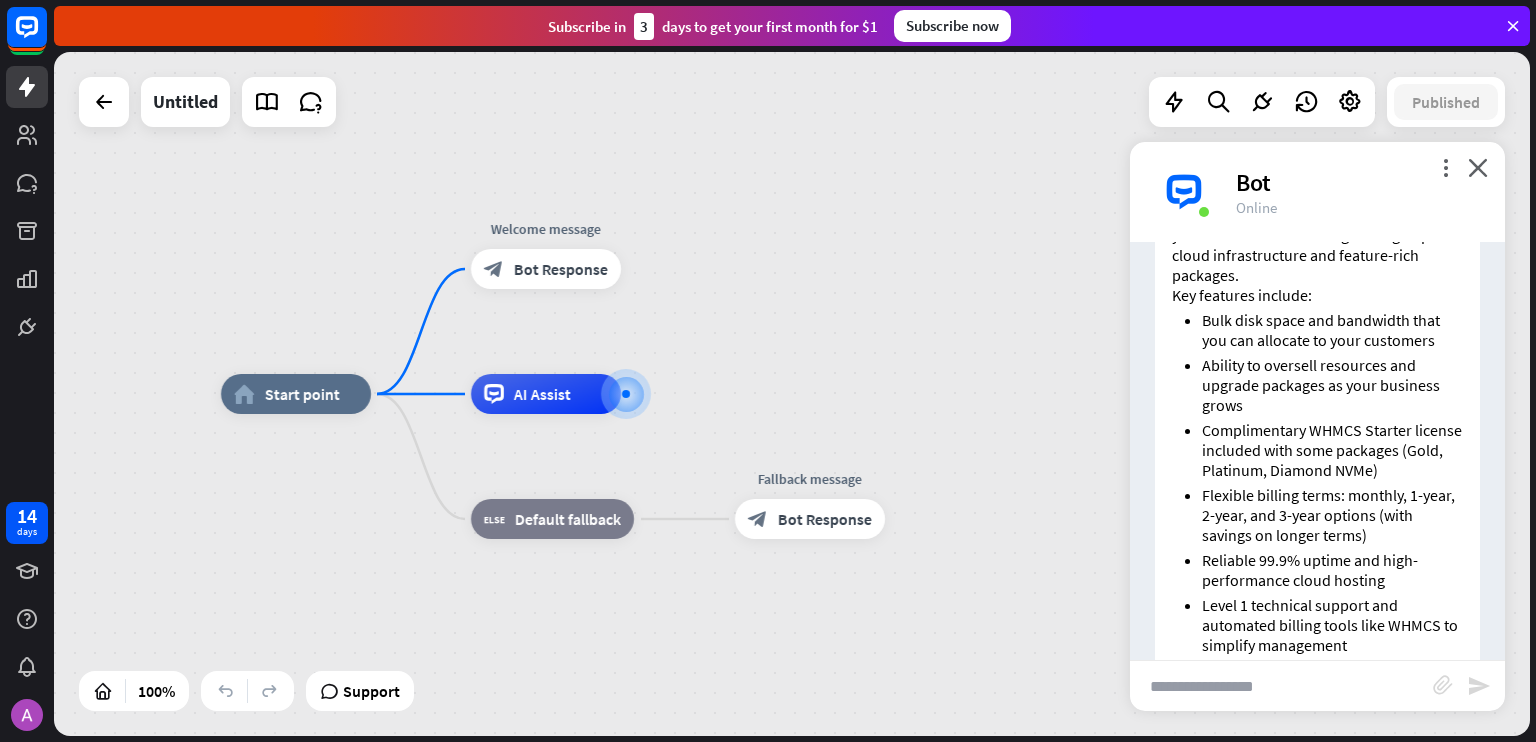scroll, scrollTop: 510, scrollLeft: 0, axis: vertical 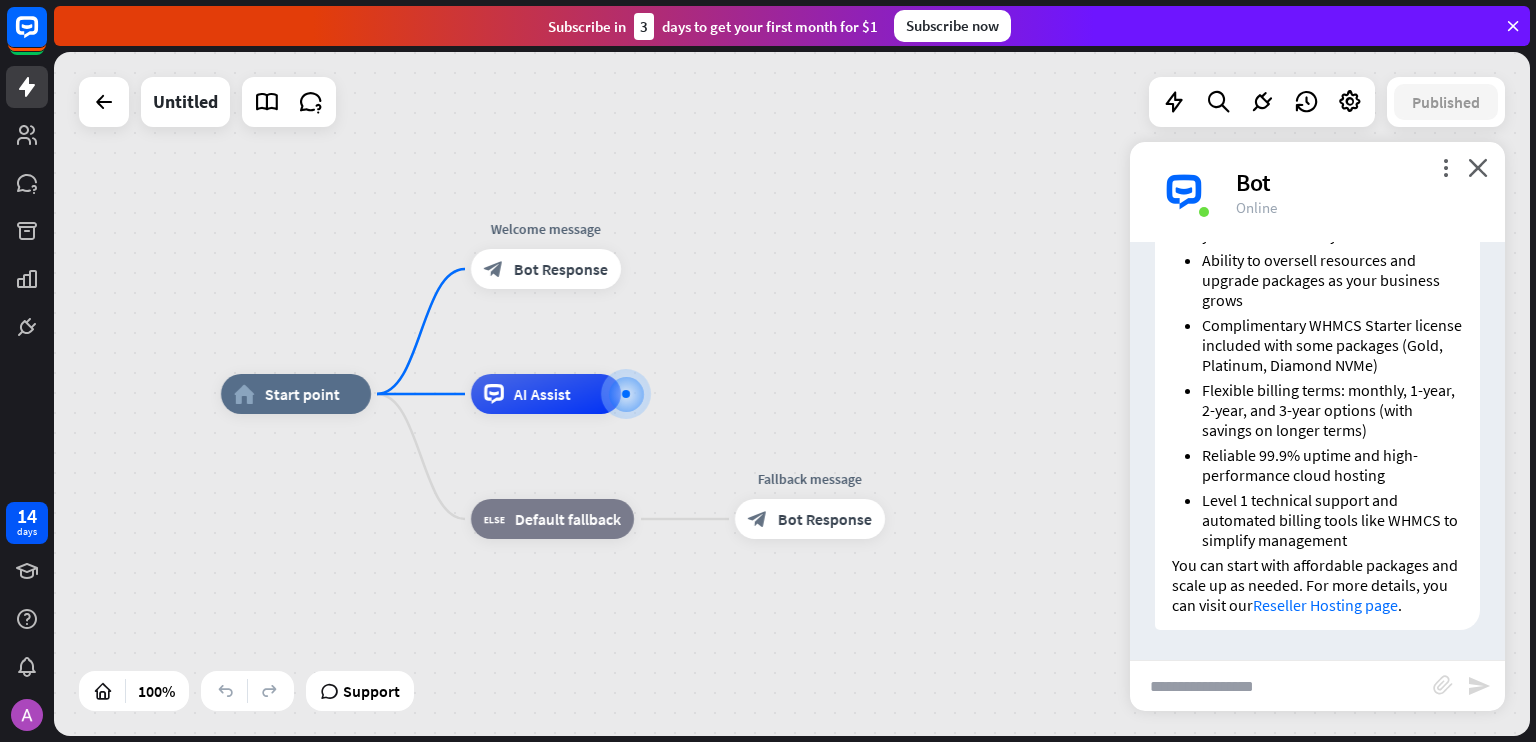 click at bounding box center [1281, 686] 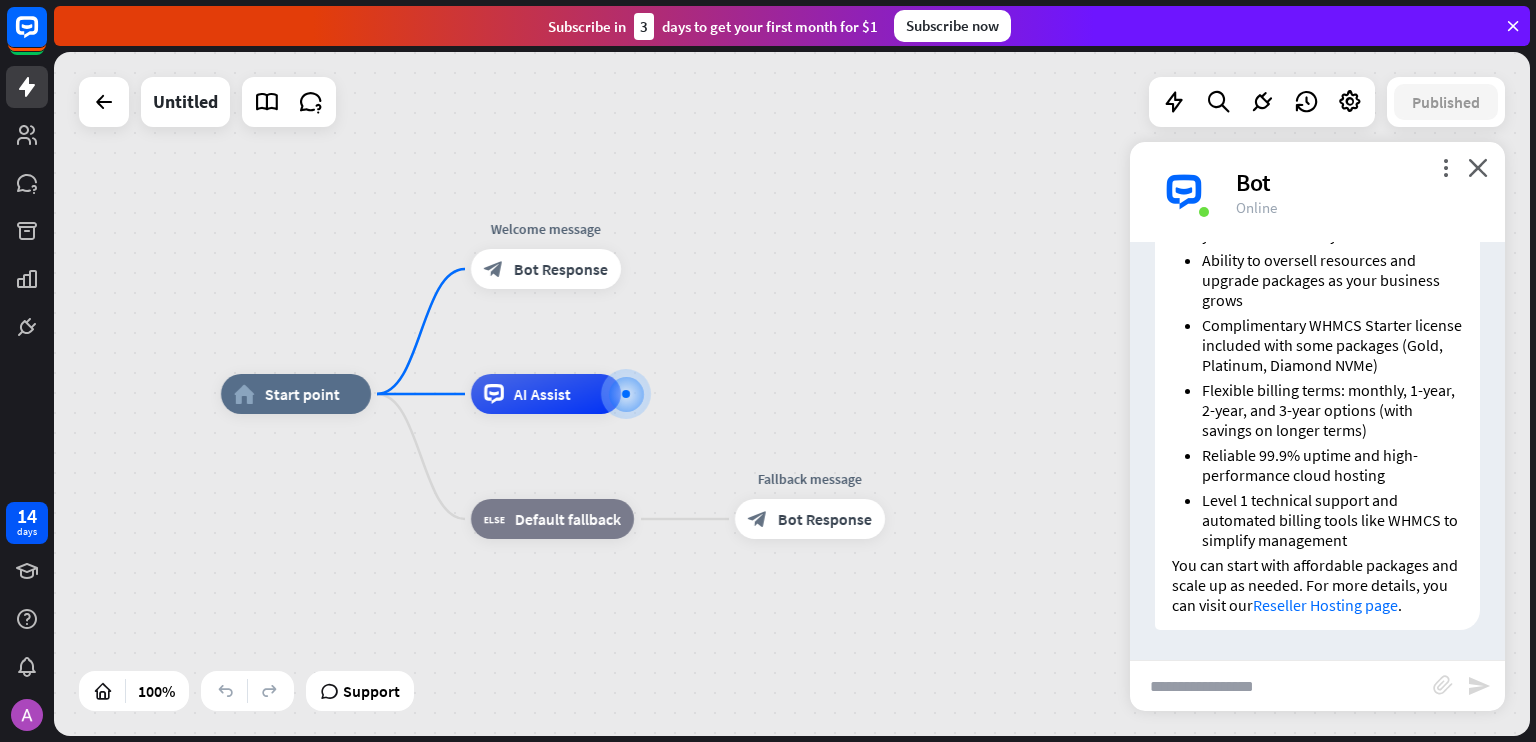 type on "*" 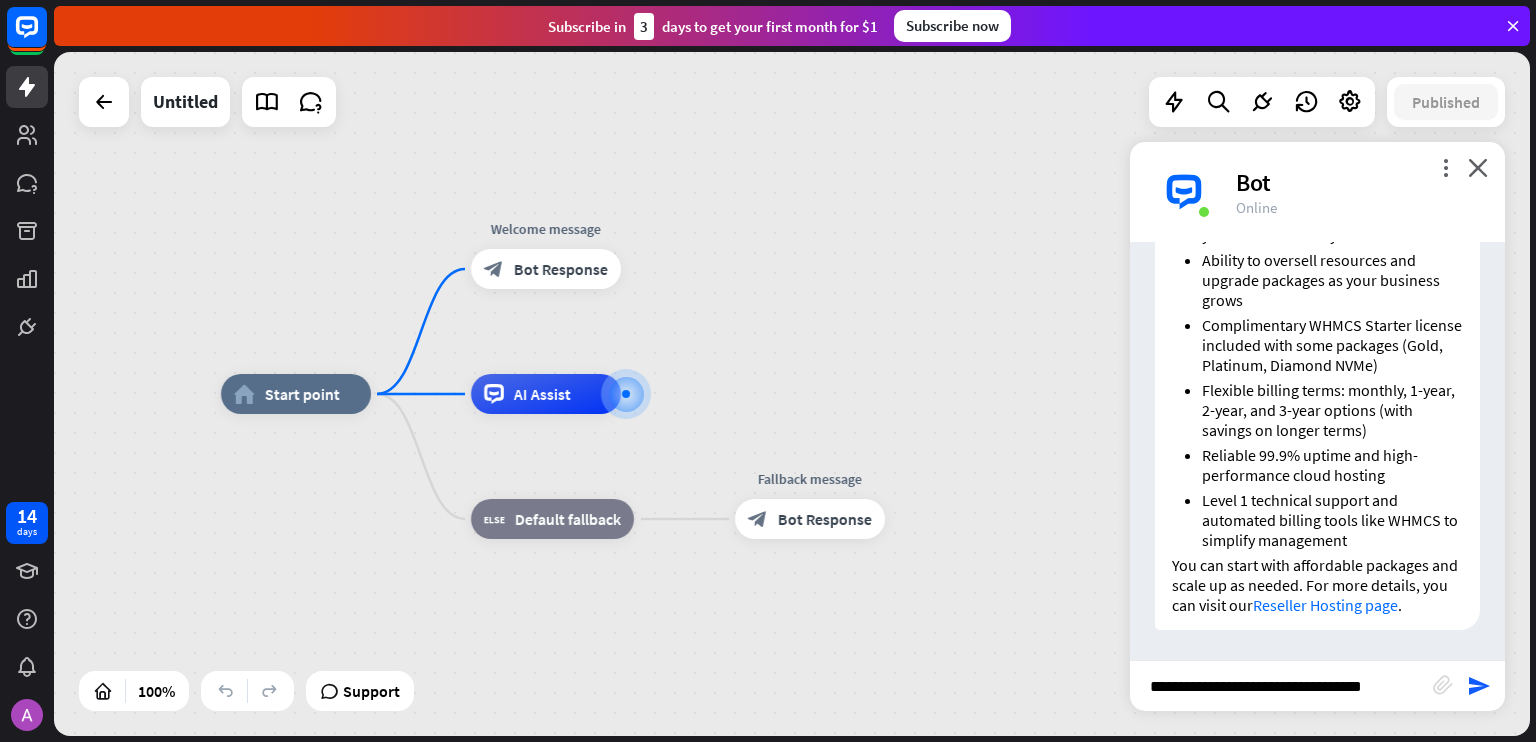 type on "**********" 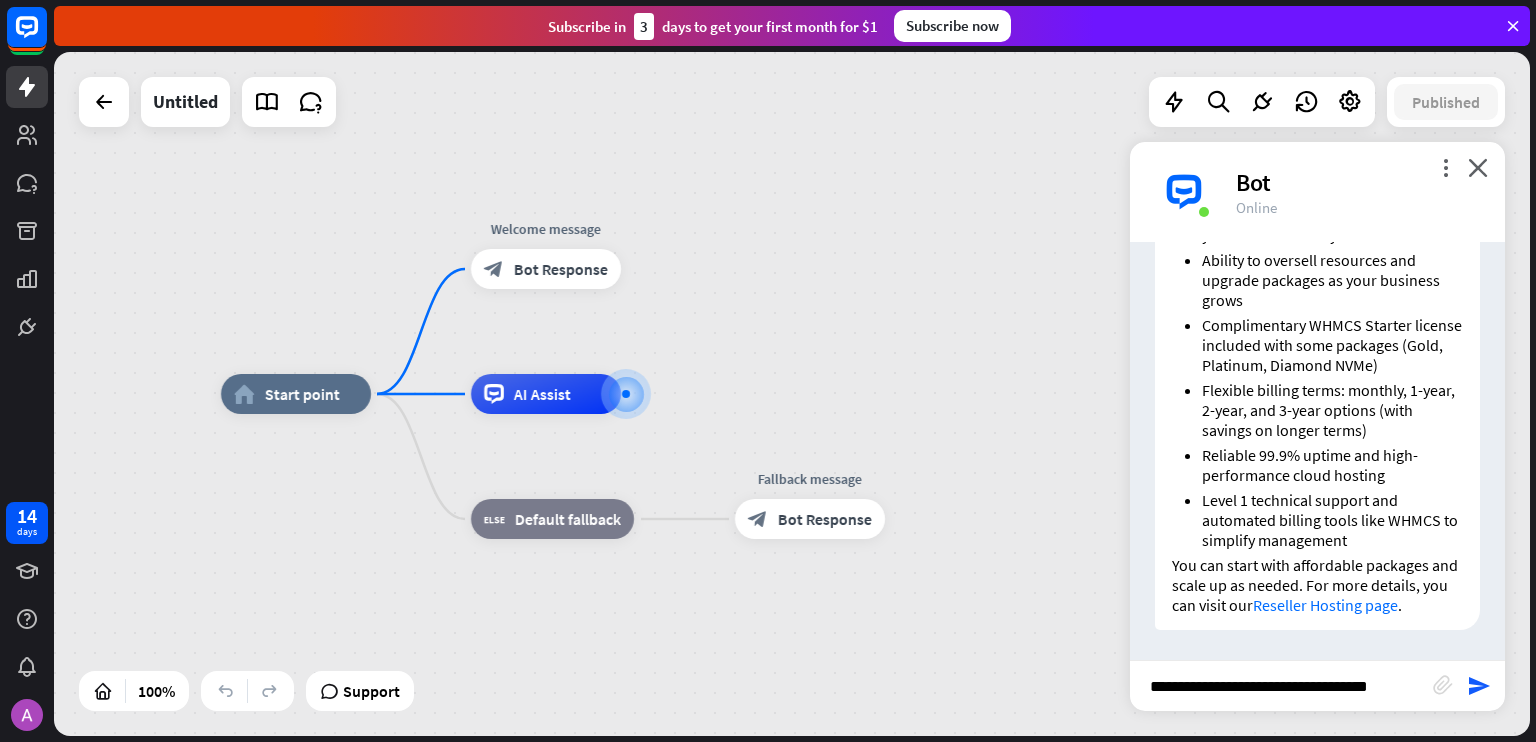 type 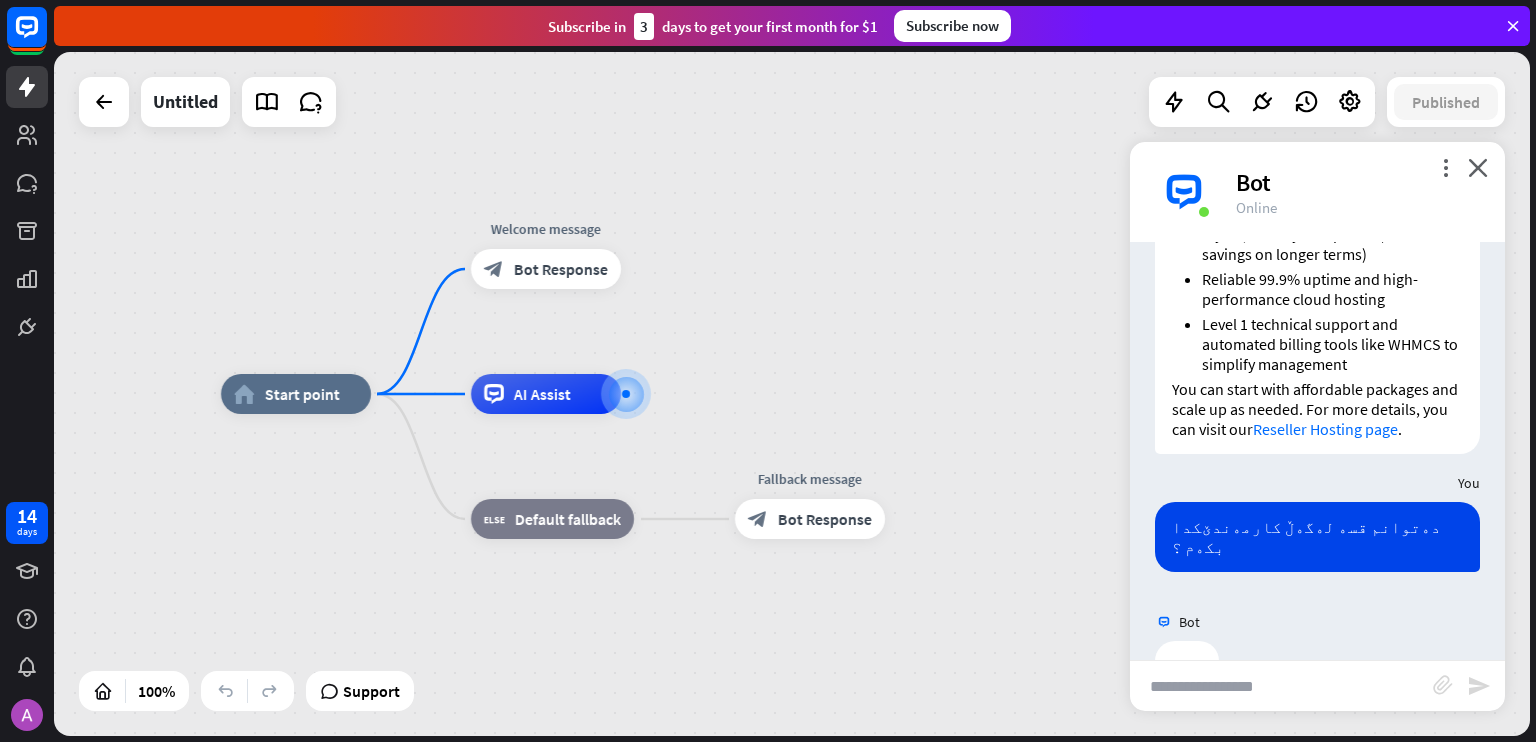 scroll, scrollTop: 727, scrollLeft: 0, axis: vertical 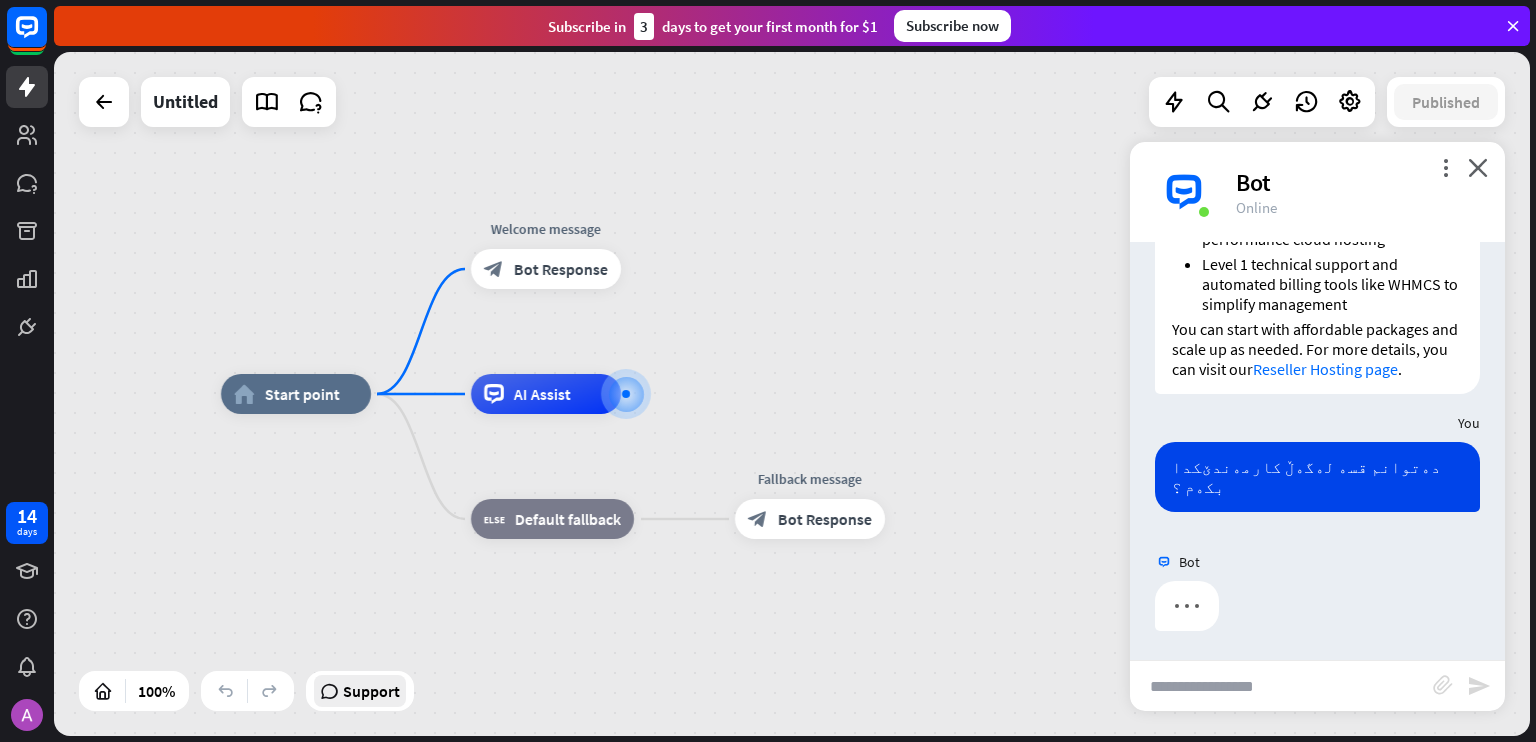 click on "Support" at bounding box center (371, 691) 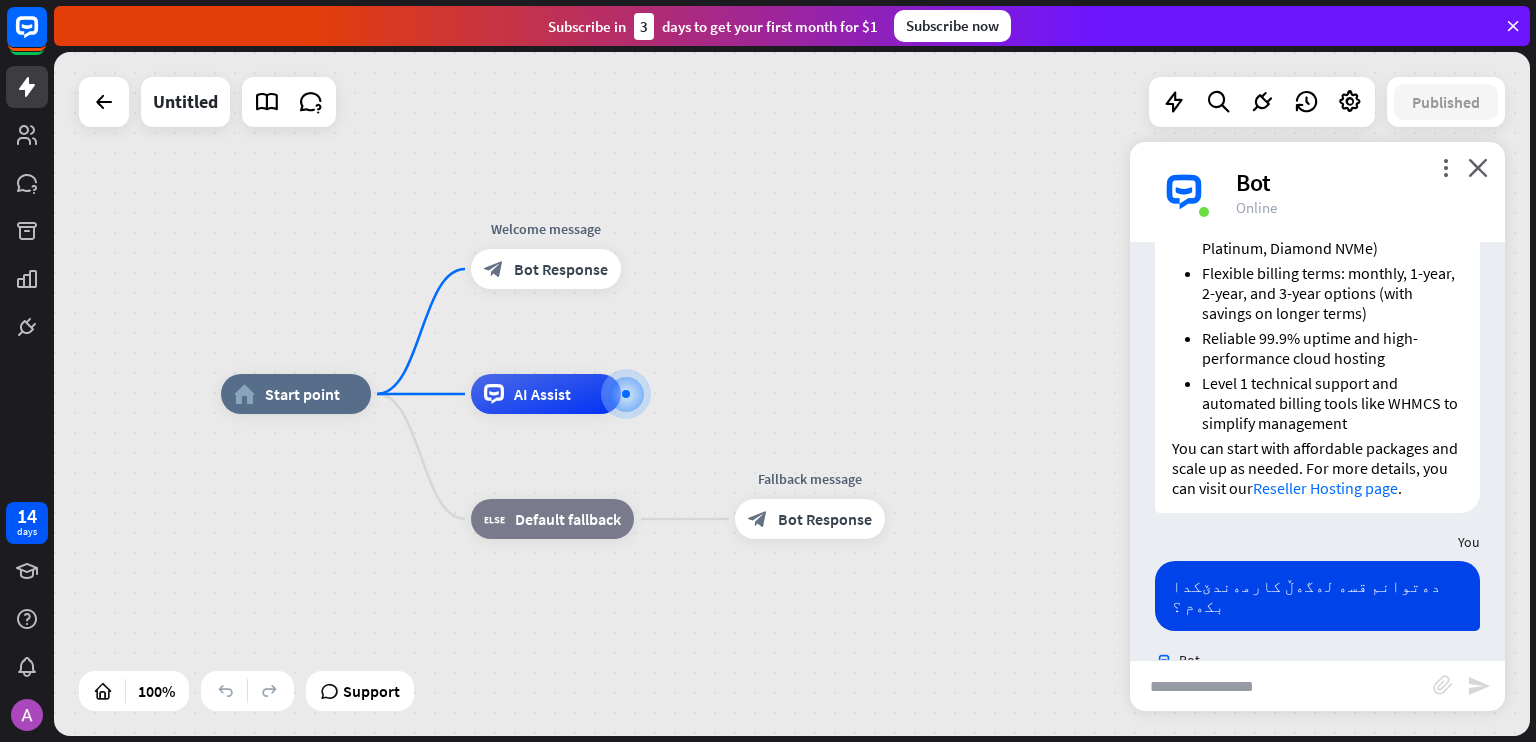 scroll, scrollTop: 886, scrollLeft: 0, axis: vertical 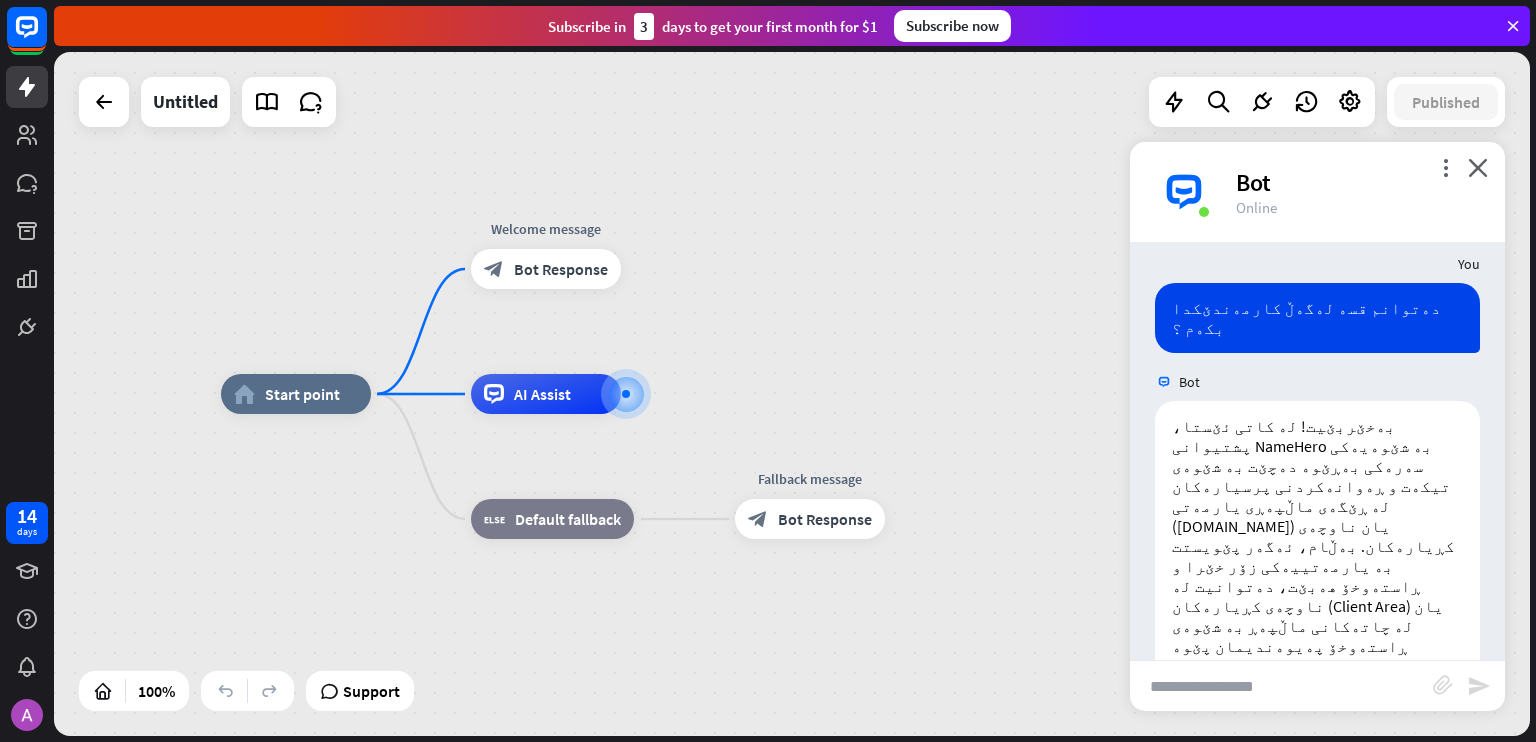 click on "home_2   Start point                 Welcome message   block_bot_response   Bot Response                     AI Assist                       block_fallback   Default fallback                 Fallback message   block_bot_response   Bot Response" at bounding box center (792, 394) 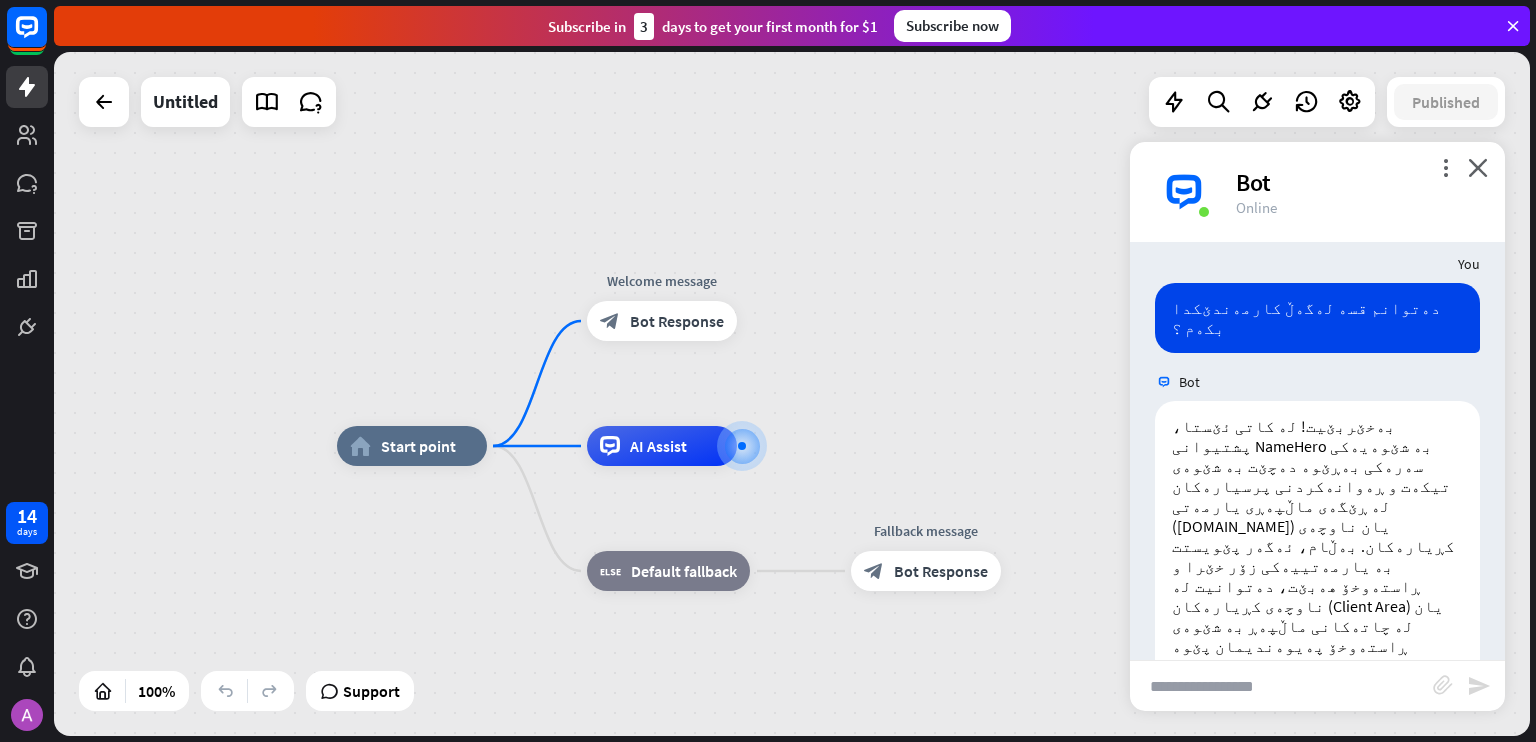 drag, startPoint x: 256, startPoint y: 233, endPoint x: 382, endPoint y: 271, distance: 131.60547 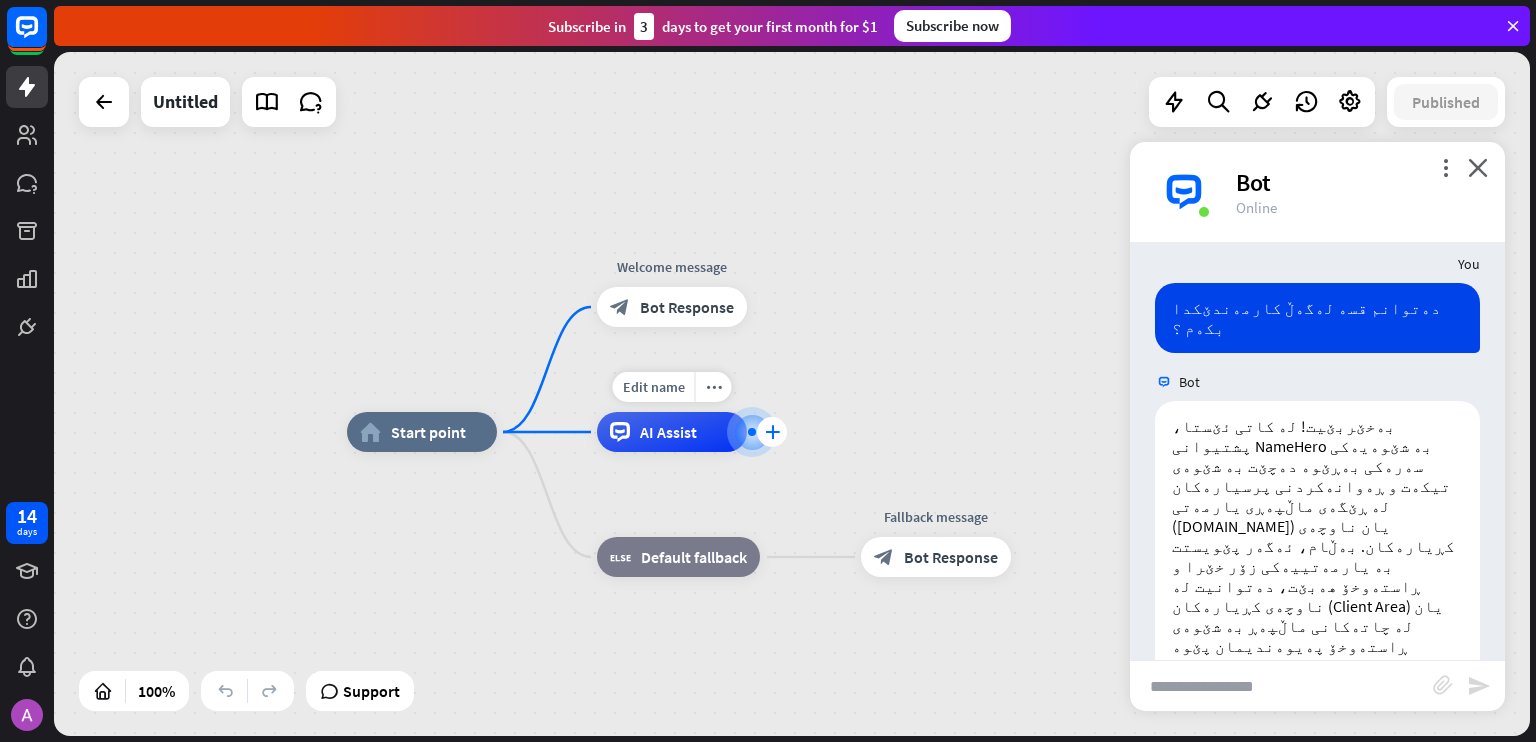 click on "plus" at bounding box center [772, 432] 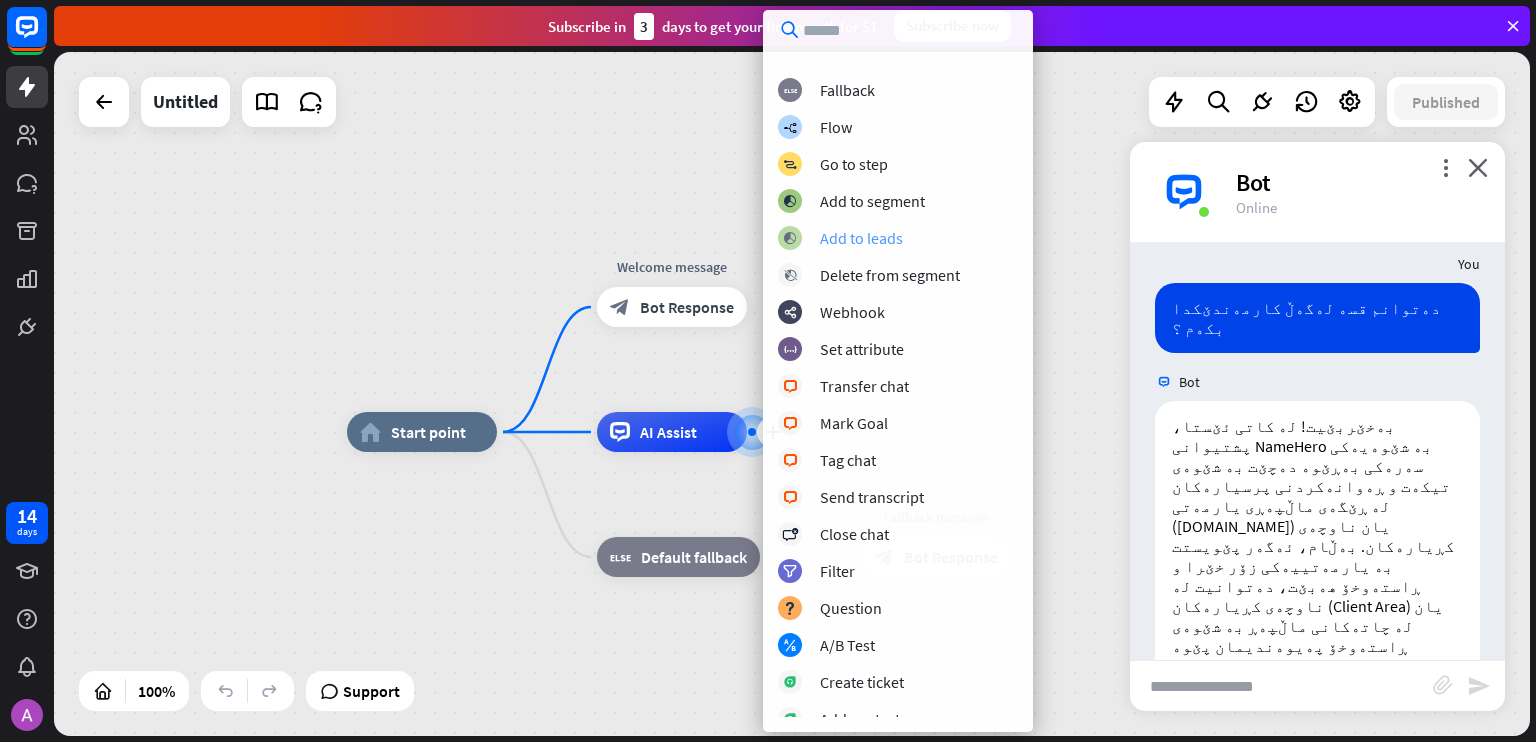 scroll, scrollTop: 100, scrollLeft: 0, axis: vertical 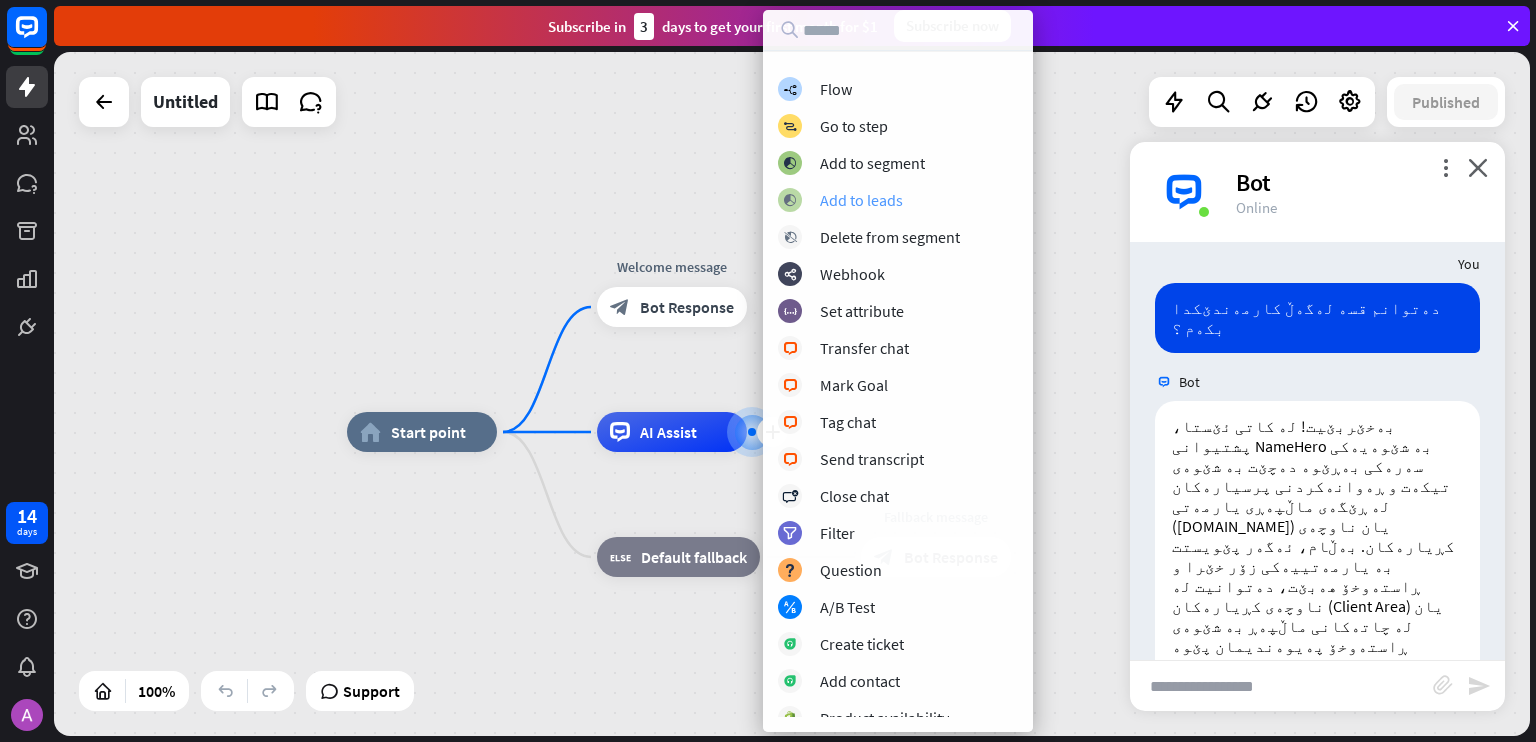 click on "block_add_to_segment
Add to leads" at bounding box center (898, 200) 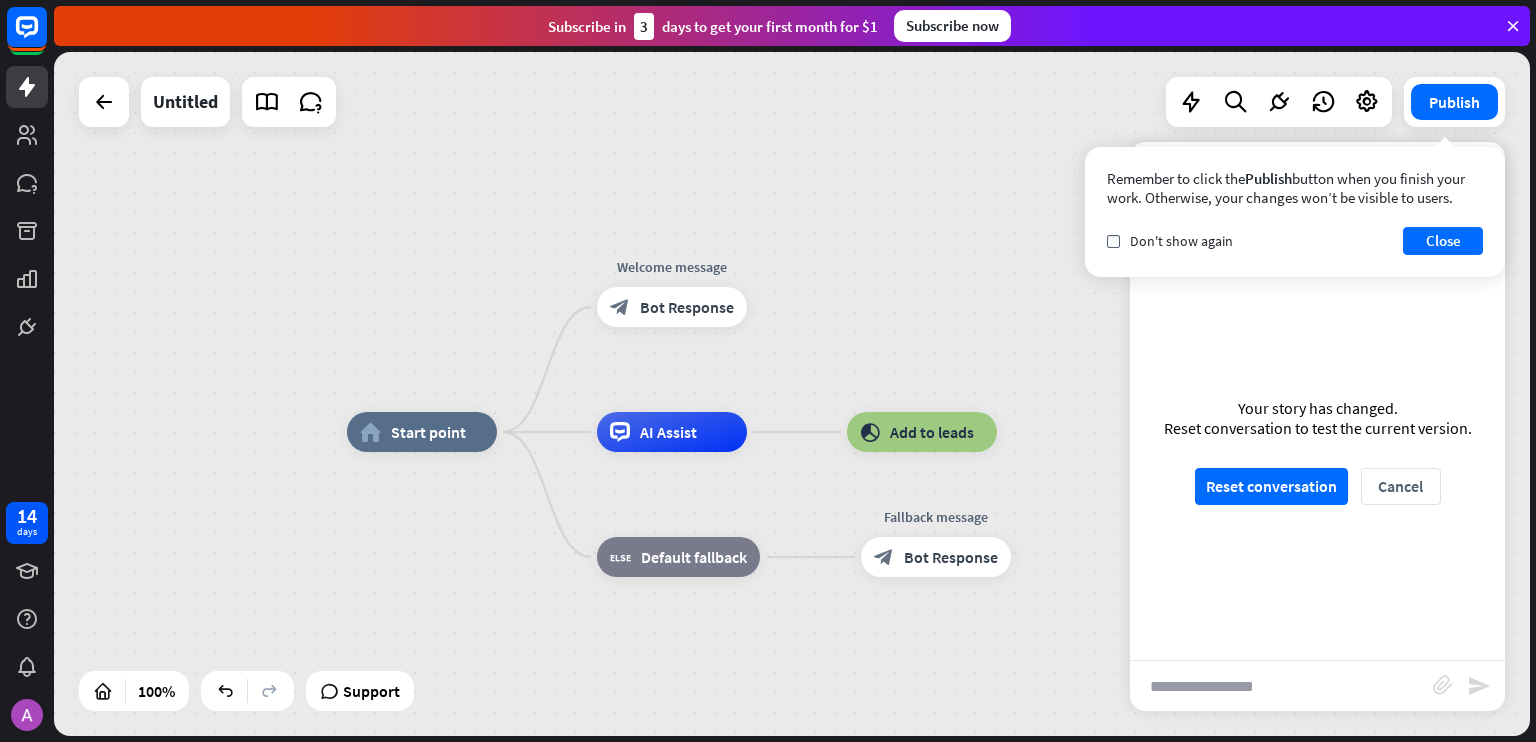 drag, startPoint x: 907, startPoint y: 423, endPoint x: 907, endPoint y: 361, distance: 62 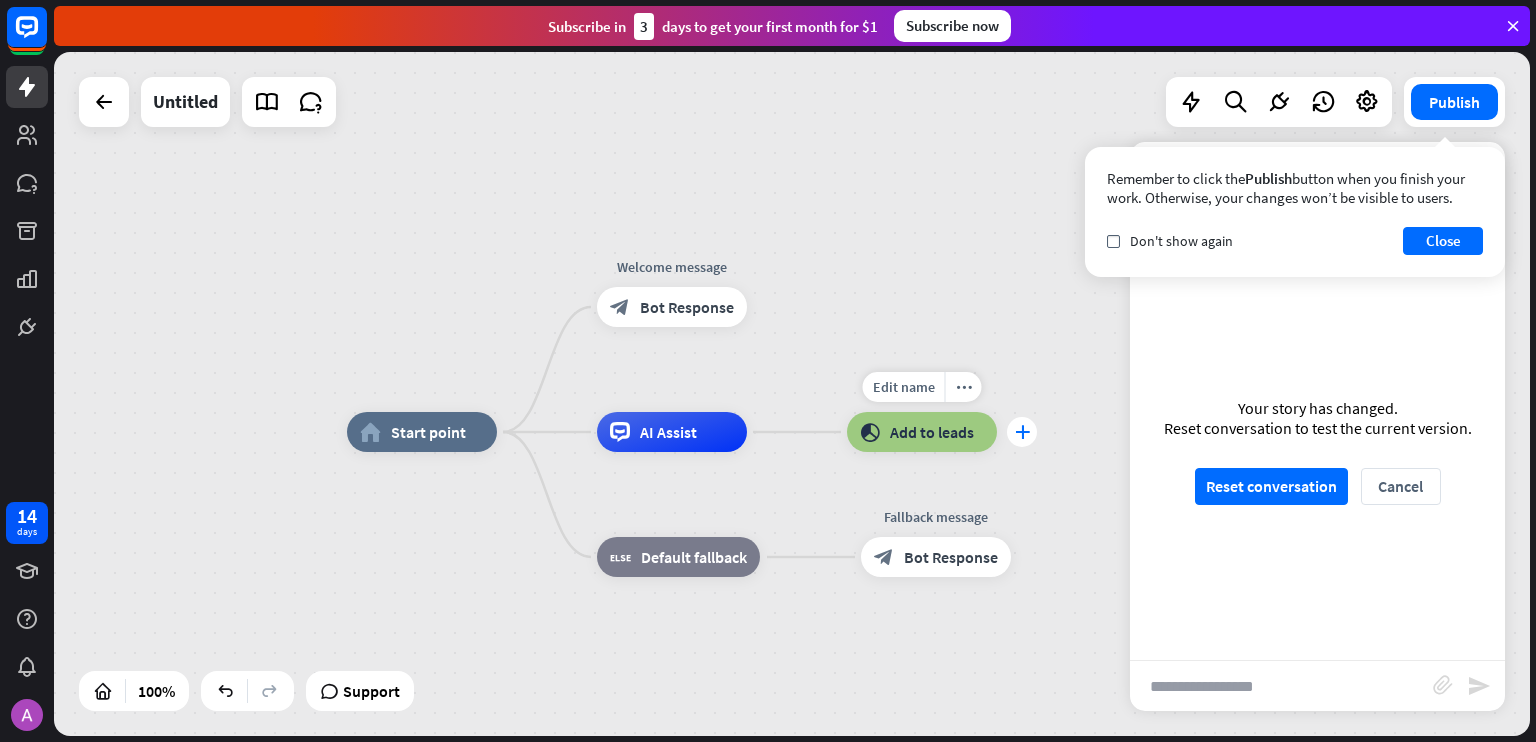 click on "plus" at bounding box center (1022, 432) 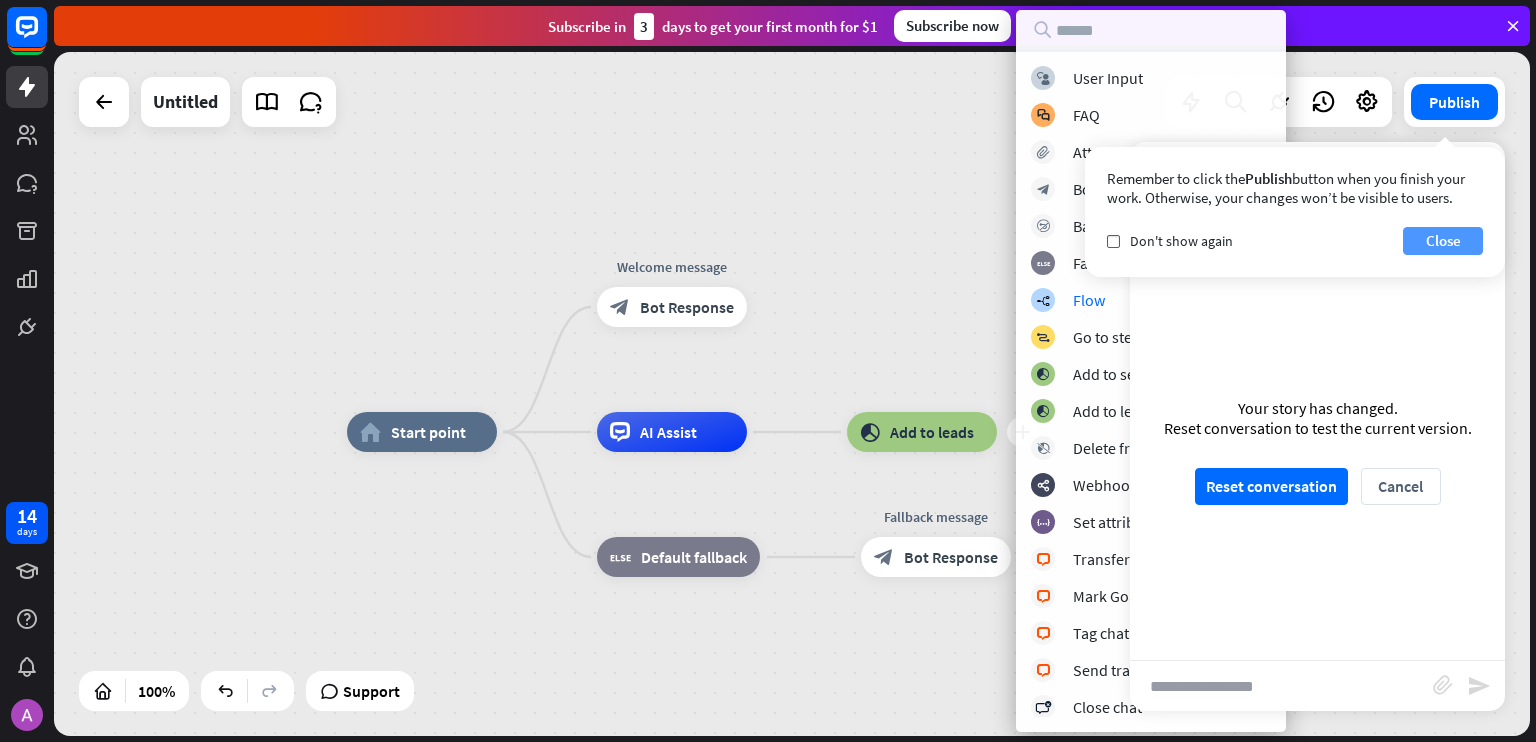 click on "Close" at bounding box center (1443, 241) 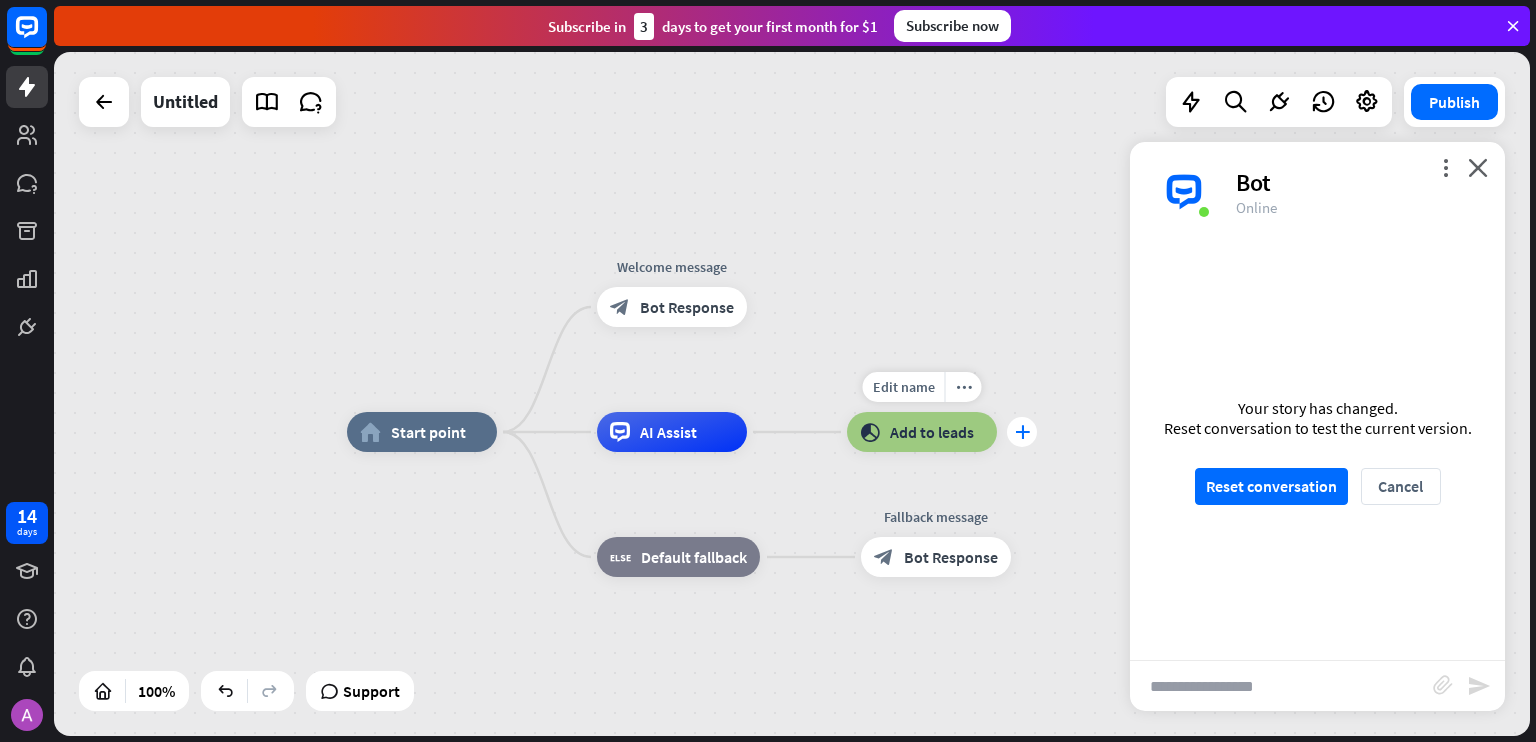 click on "plus" at bounding box center (1022, 432) 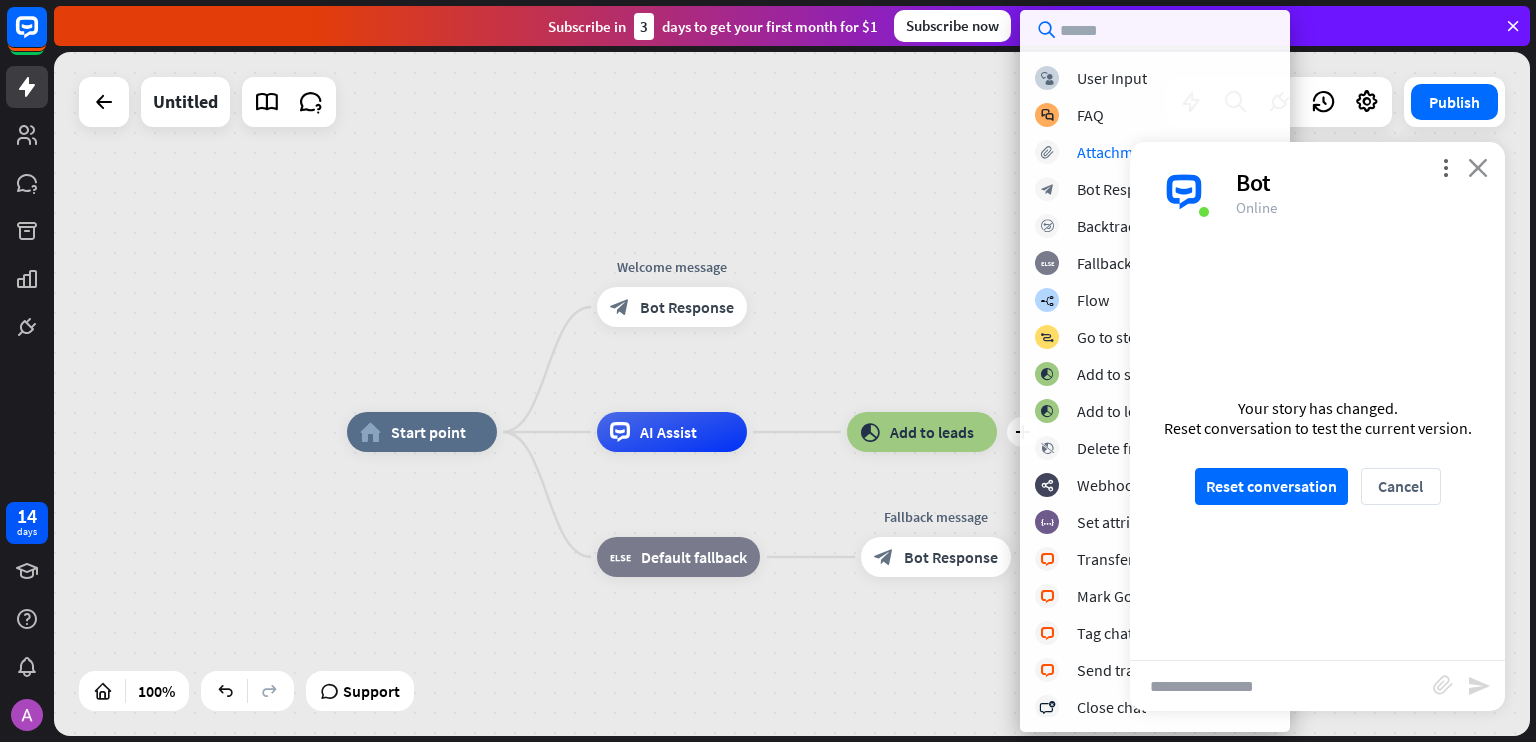 click on "close" at bounding box center [1478, 167] 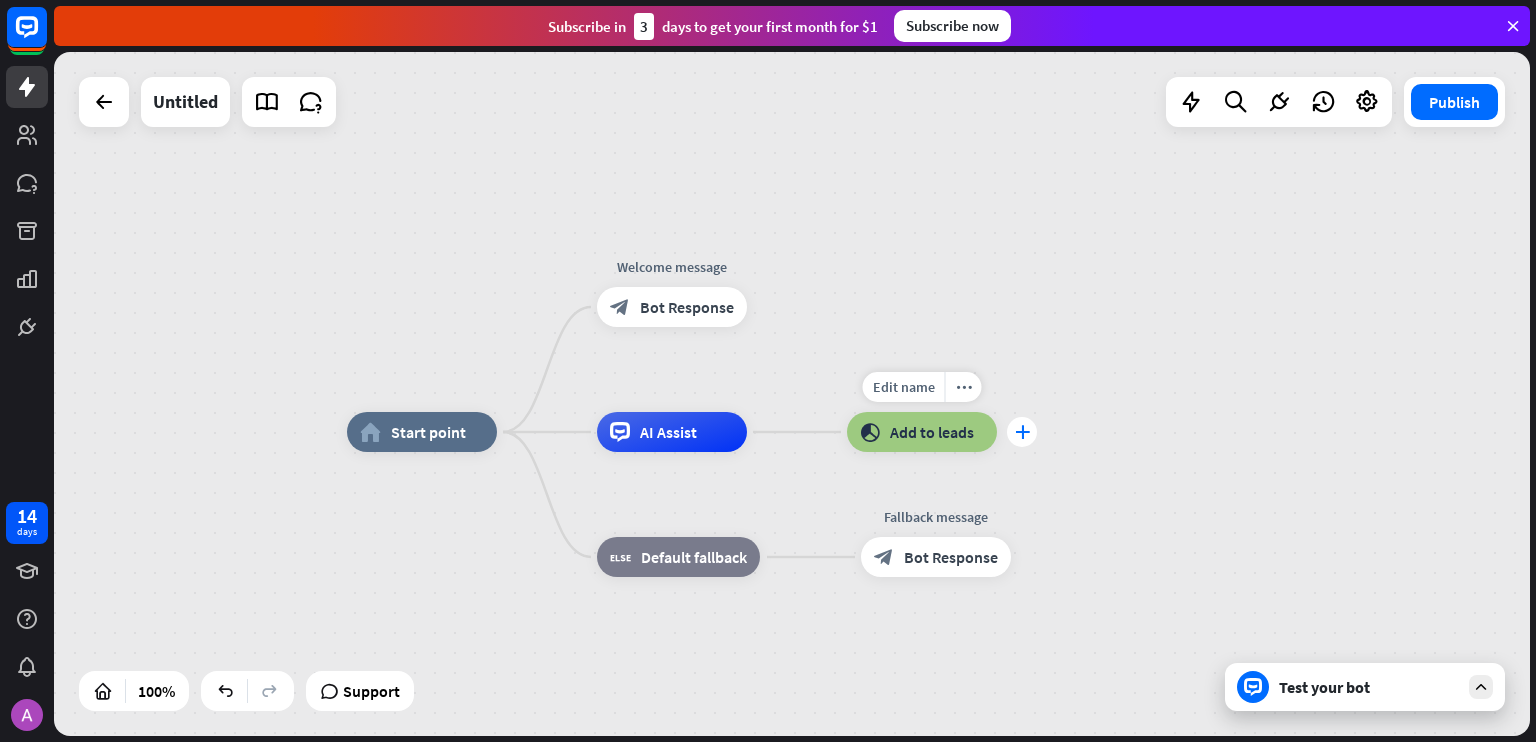 click on "plus" at bounding box center (1022, 432) 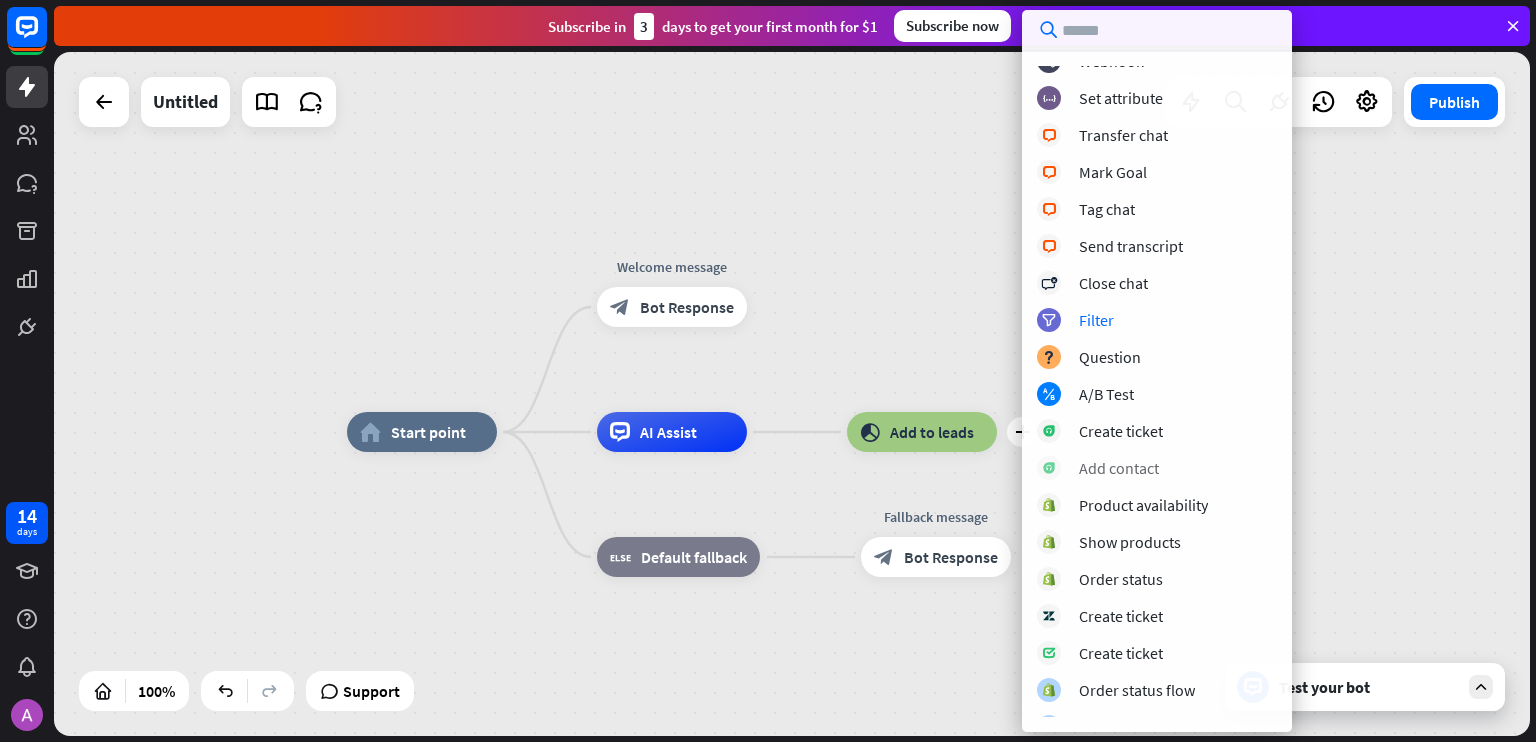 scroll, scrollTop: 445, scrollLeft: 0, axis: vertical 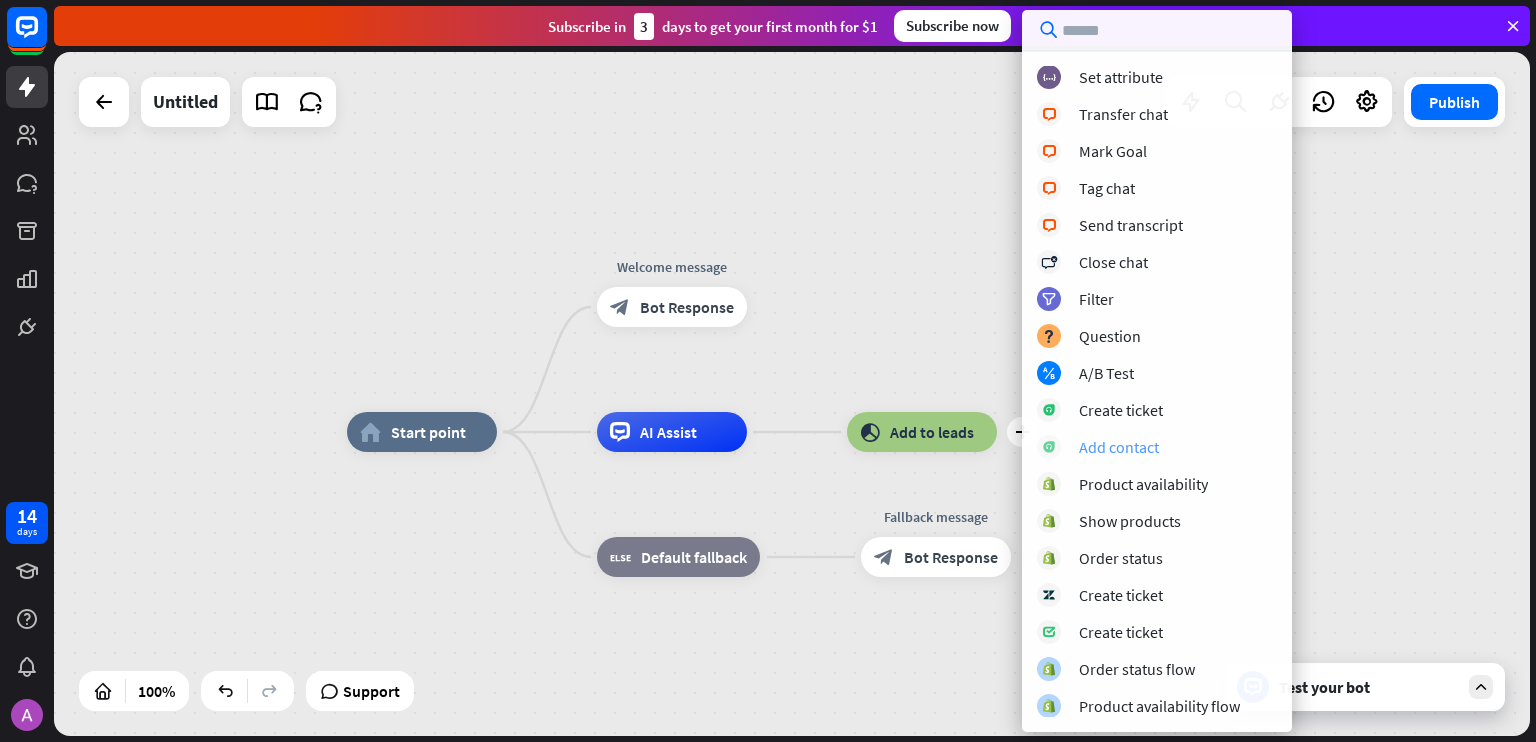 click on "Add contact" at bounding box center (1119, 447) 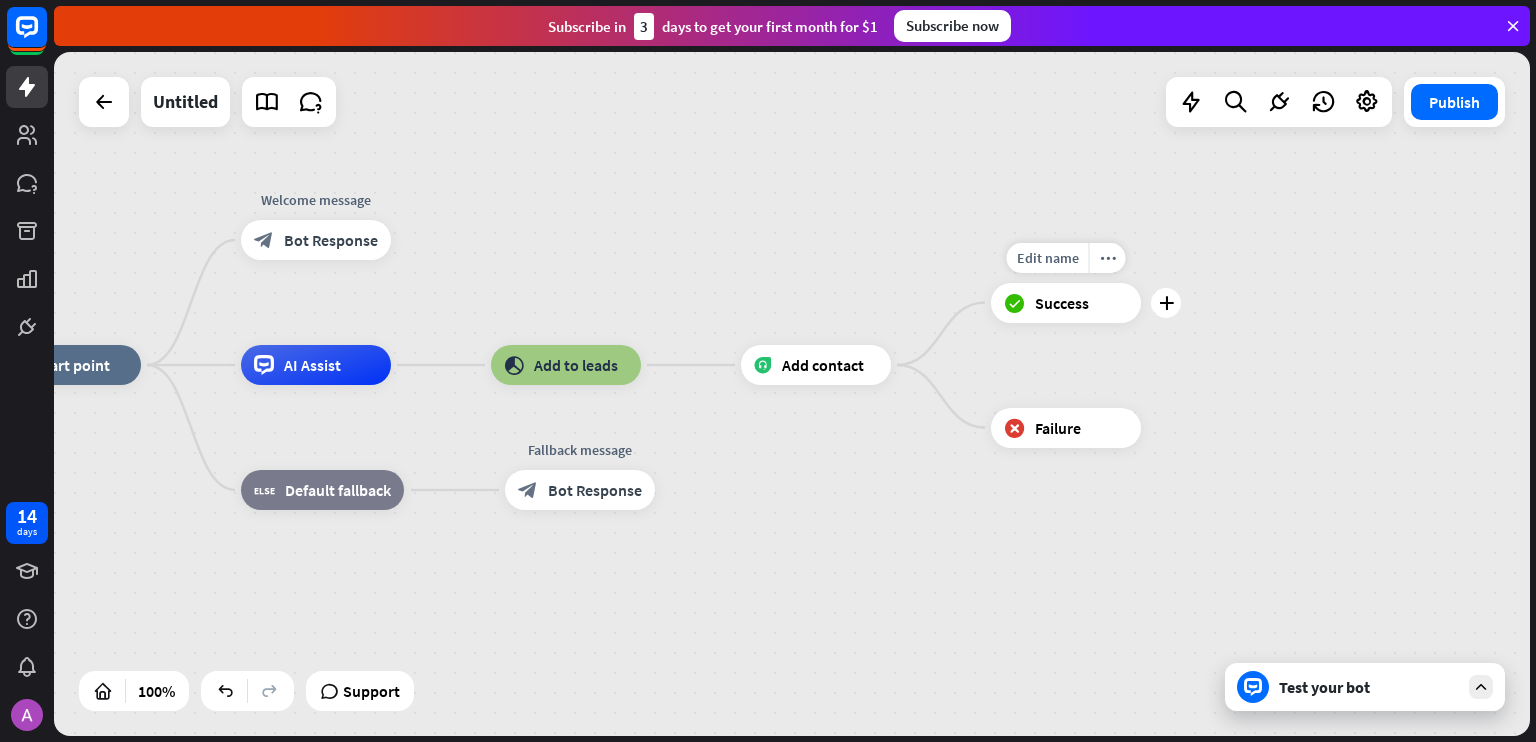 drag, startPoint x: 1390, startPoint y: 426, endPoint x: 1040, endPoint y: 355, distance: 357.1288 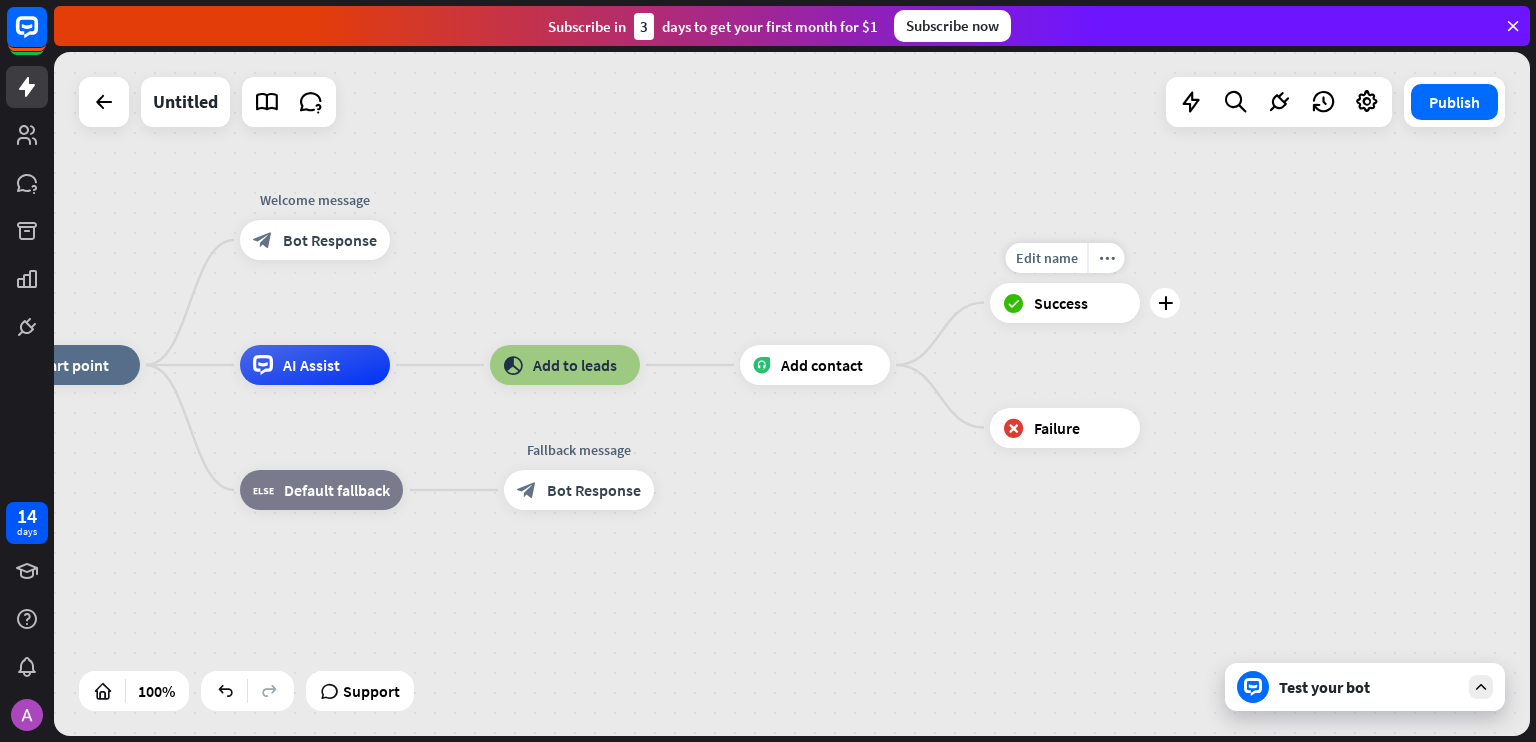 click on "block_success   Success" at bounding box center (1065, 303) 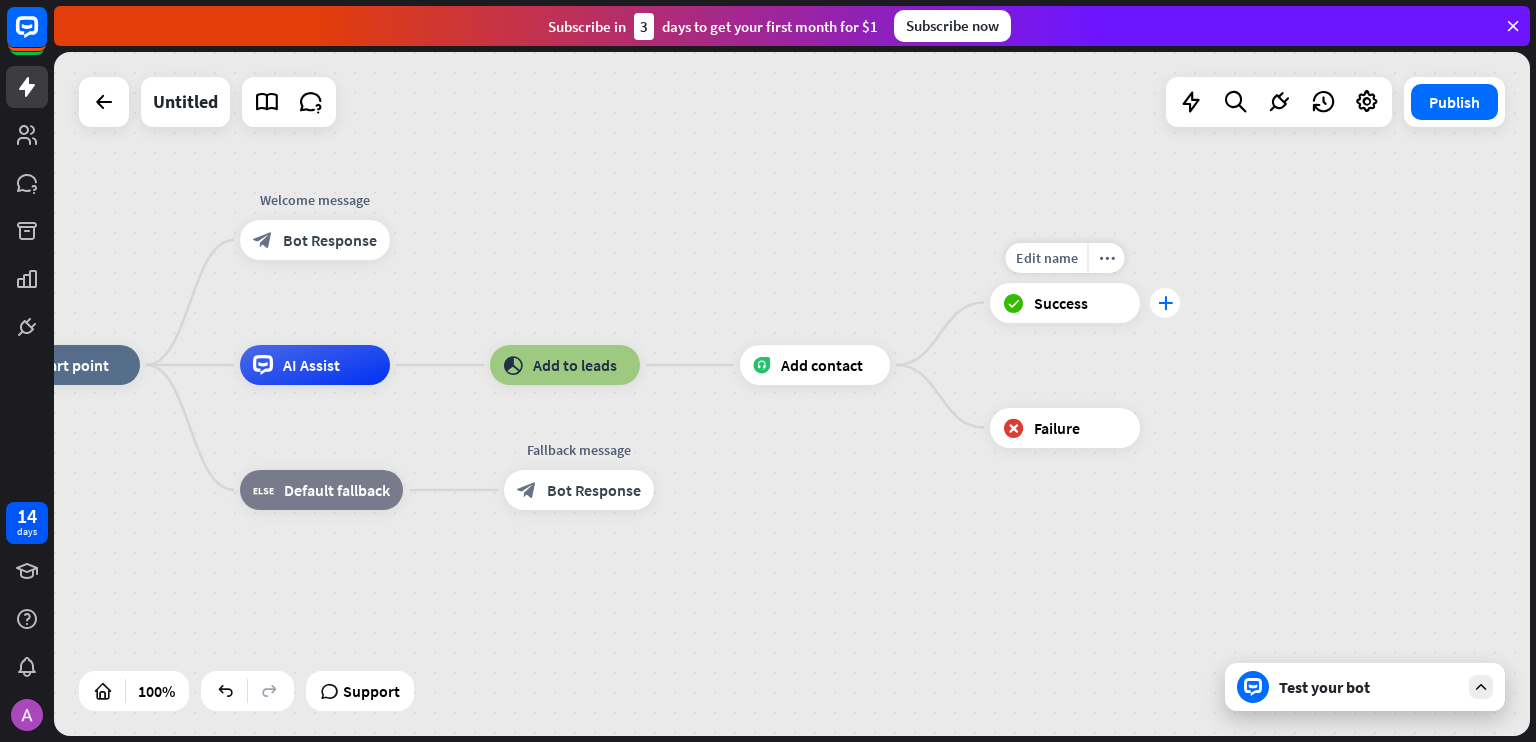 click on "plus" at bounding box center (1165, 303) 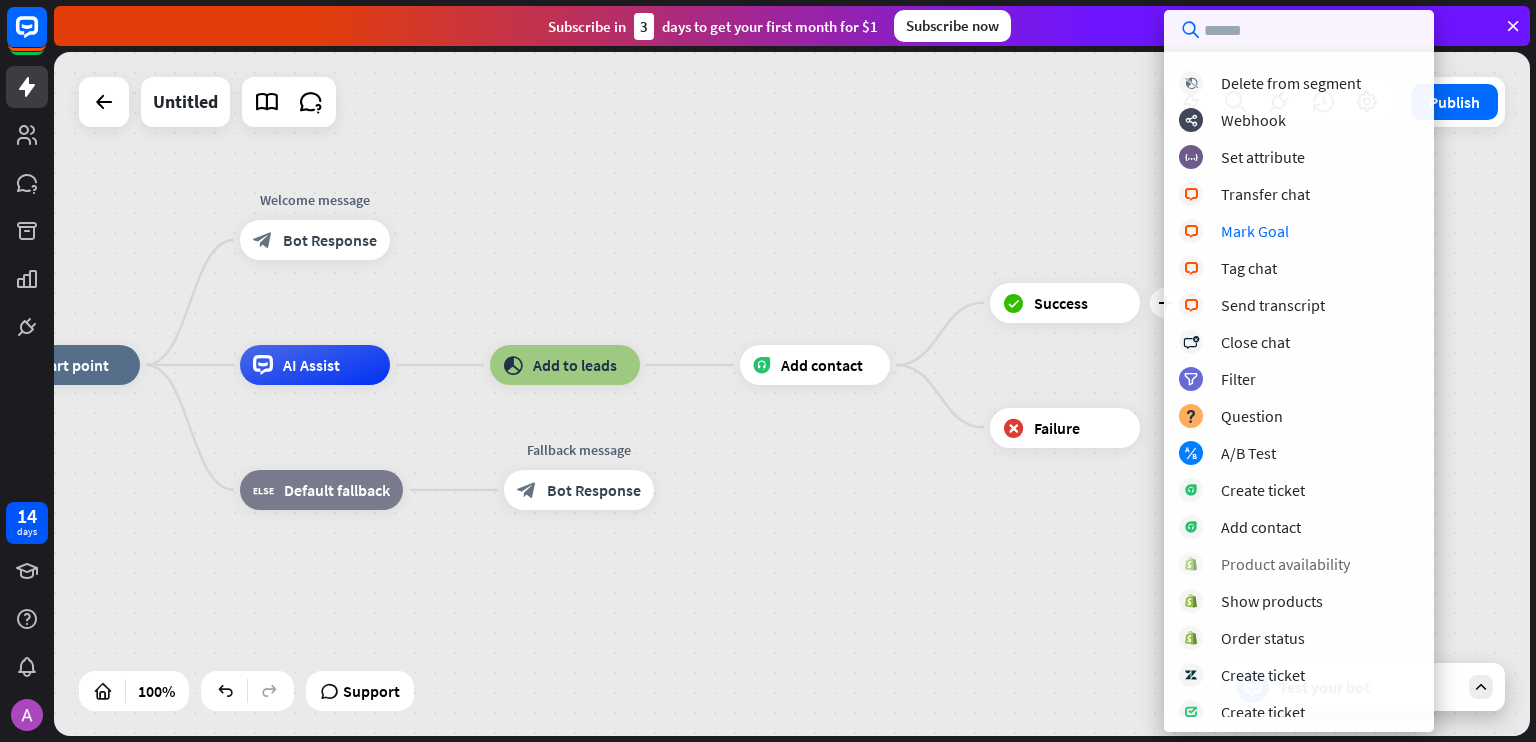 scroll, scrollTop: 335, scrollLeft: 0, axis: vertical 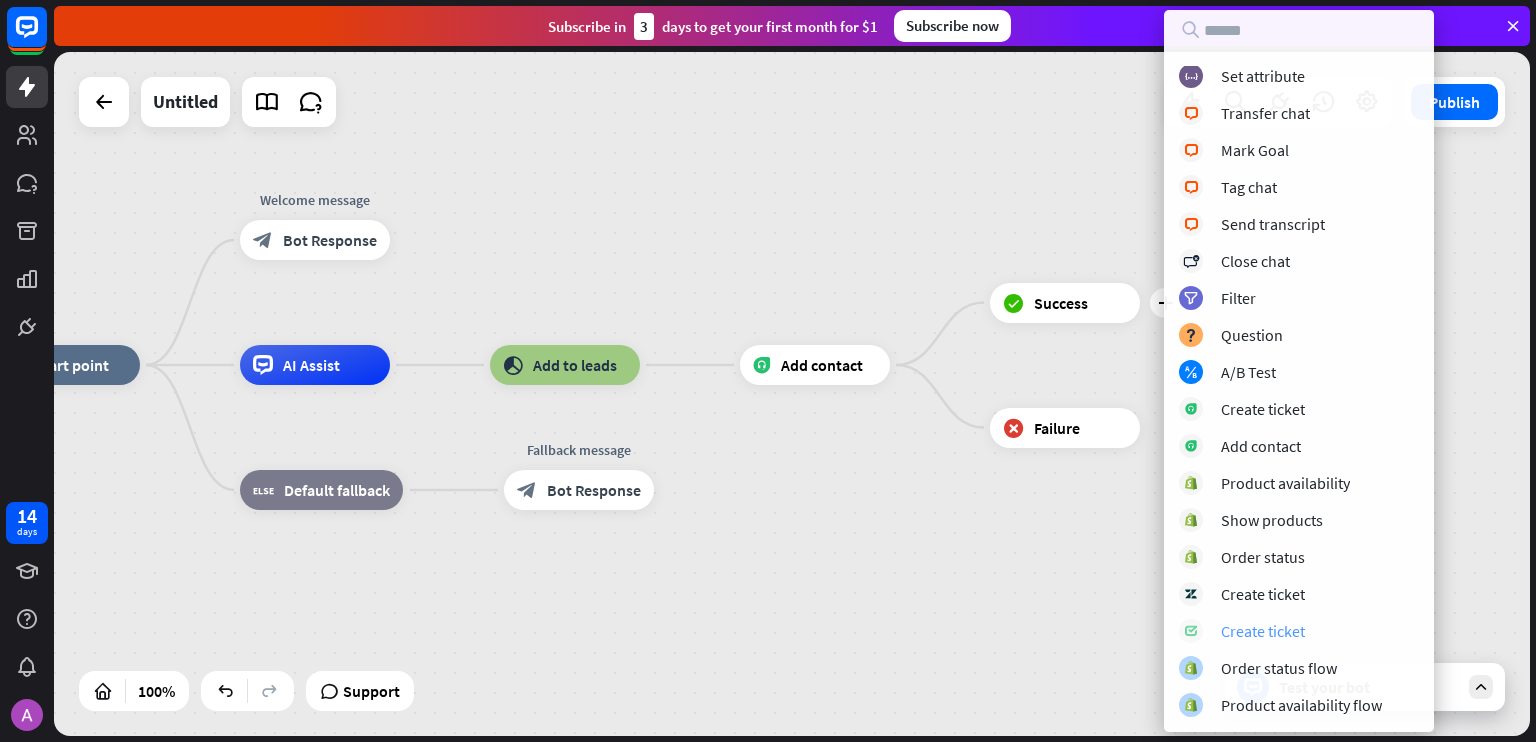 click on "Create ticket" at bounding box center (1263, 631) 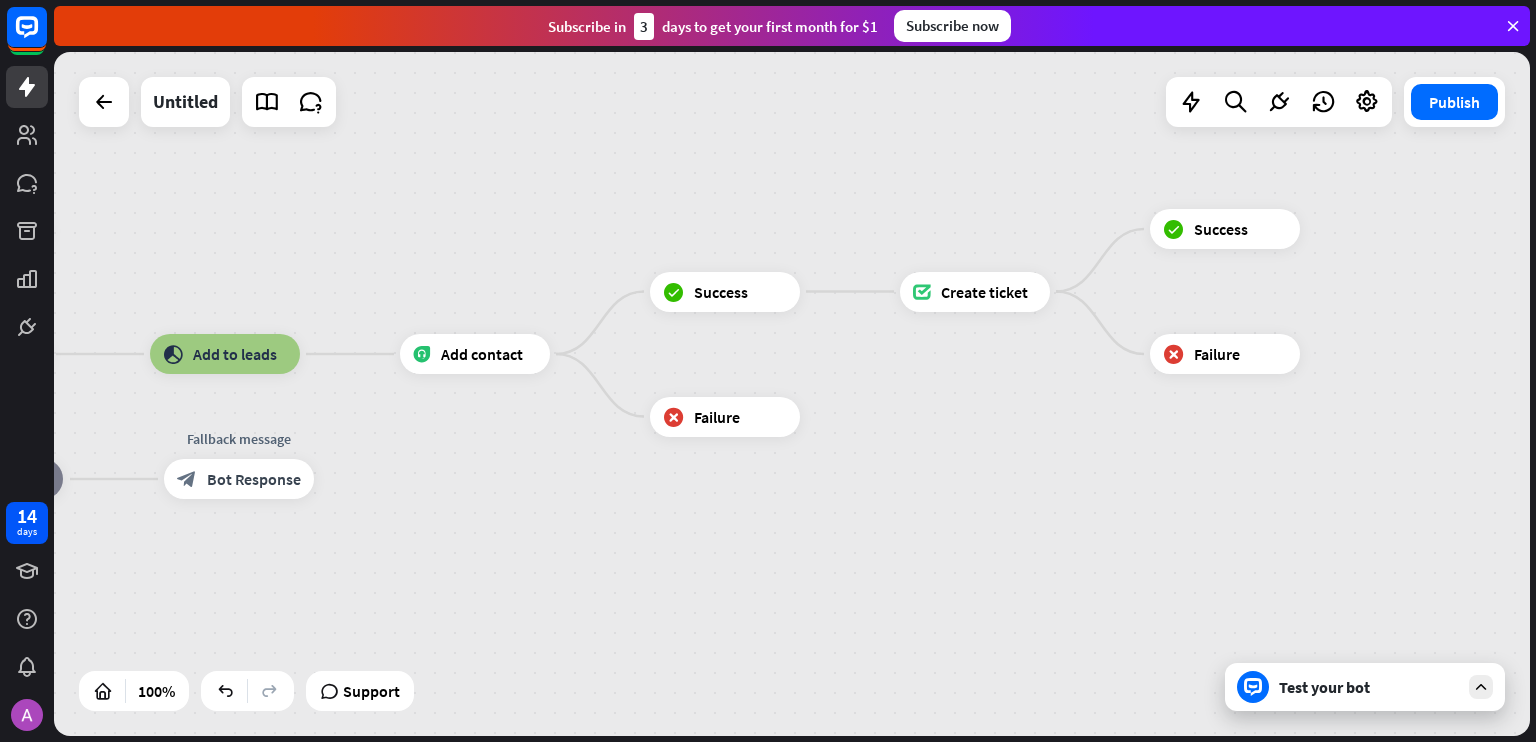 drag, startPoint x: 1296, startPoint y: 371, endPoint x: 1028, endPoint y: 383, distance: 268.26852 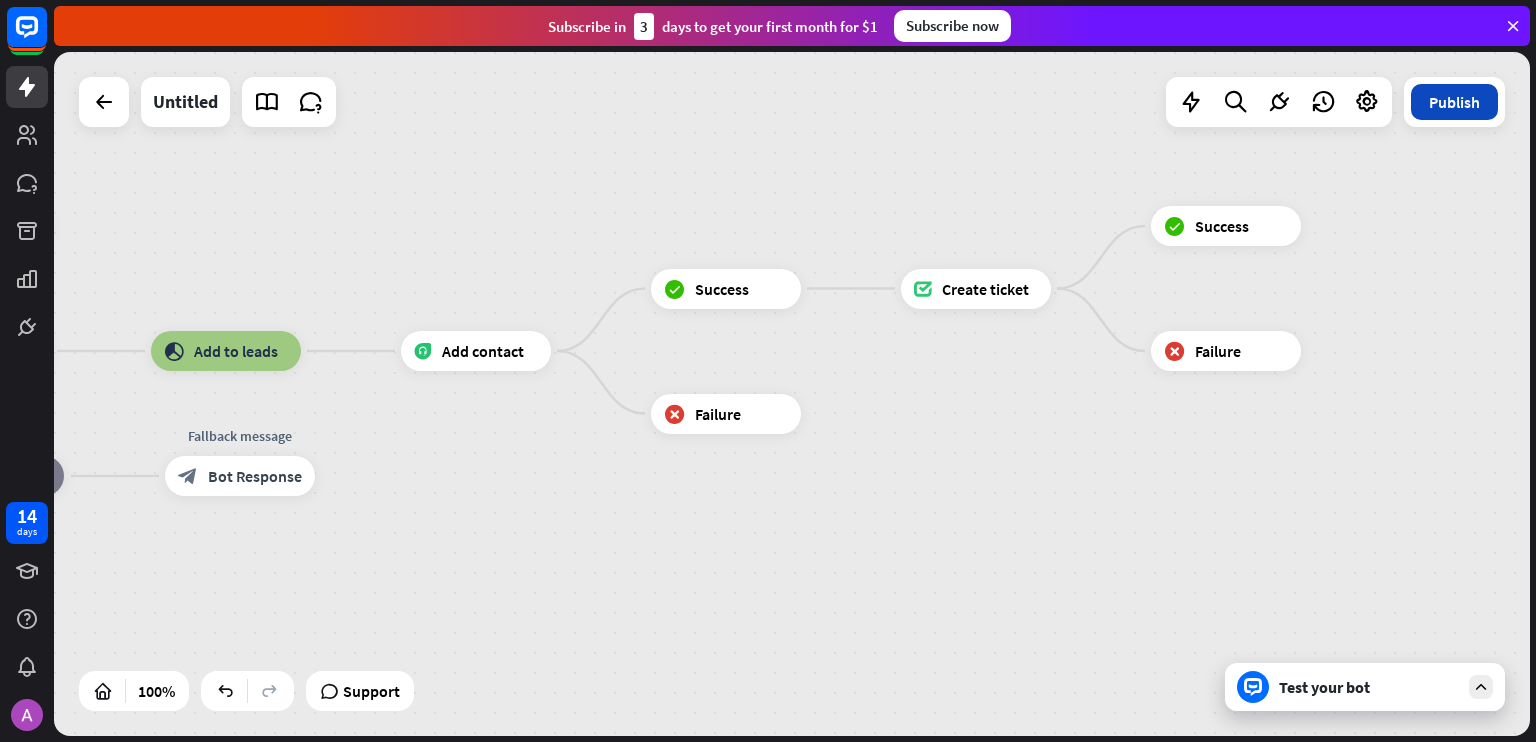 click on "Publish" at bounding box center [1454, 102] 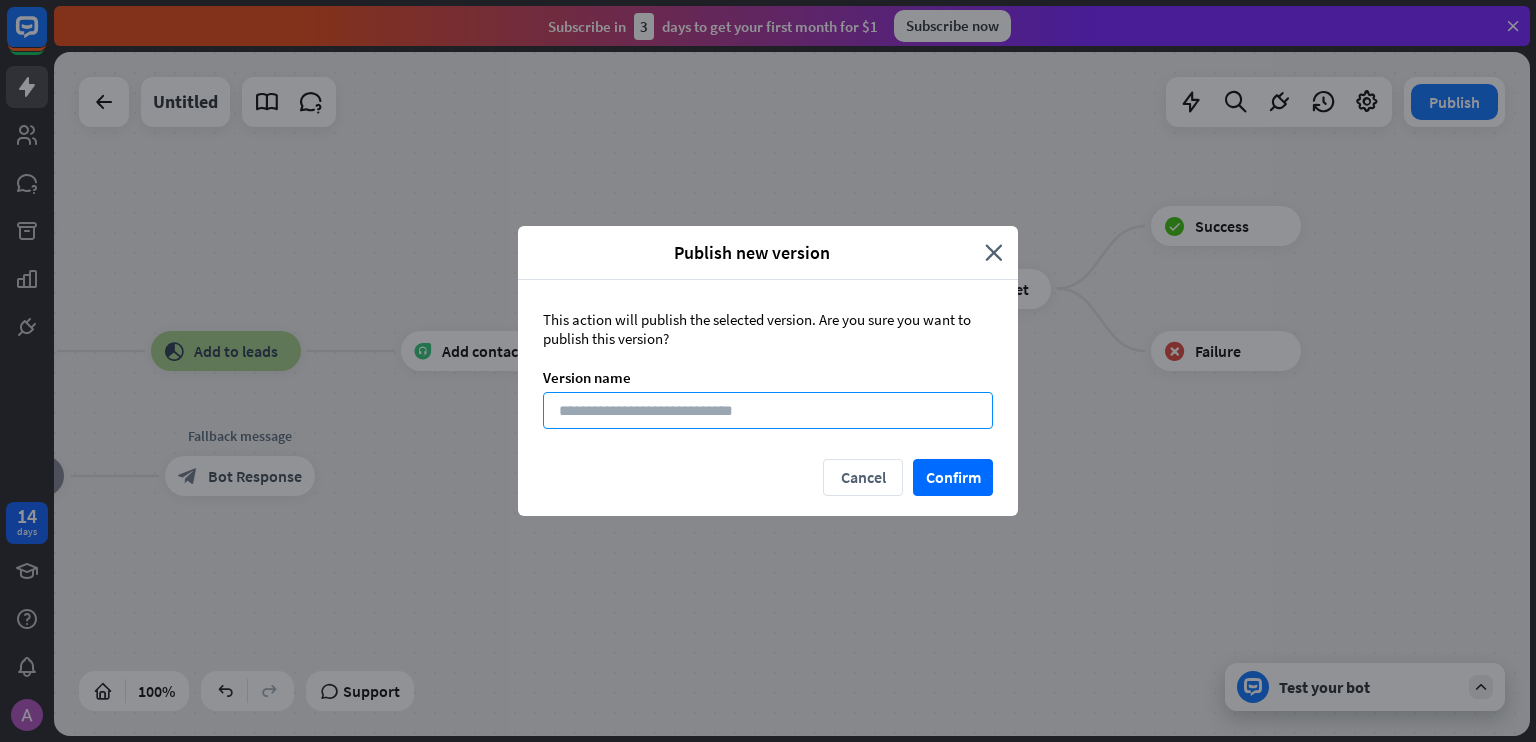 click at bounding box center (768, 410) 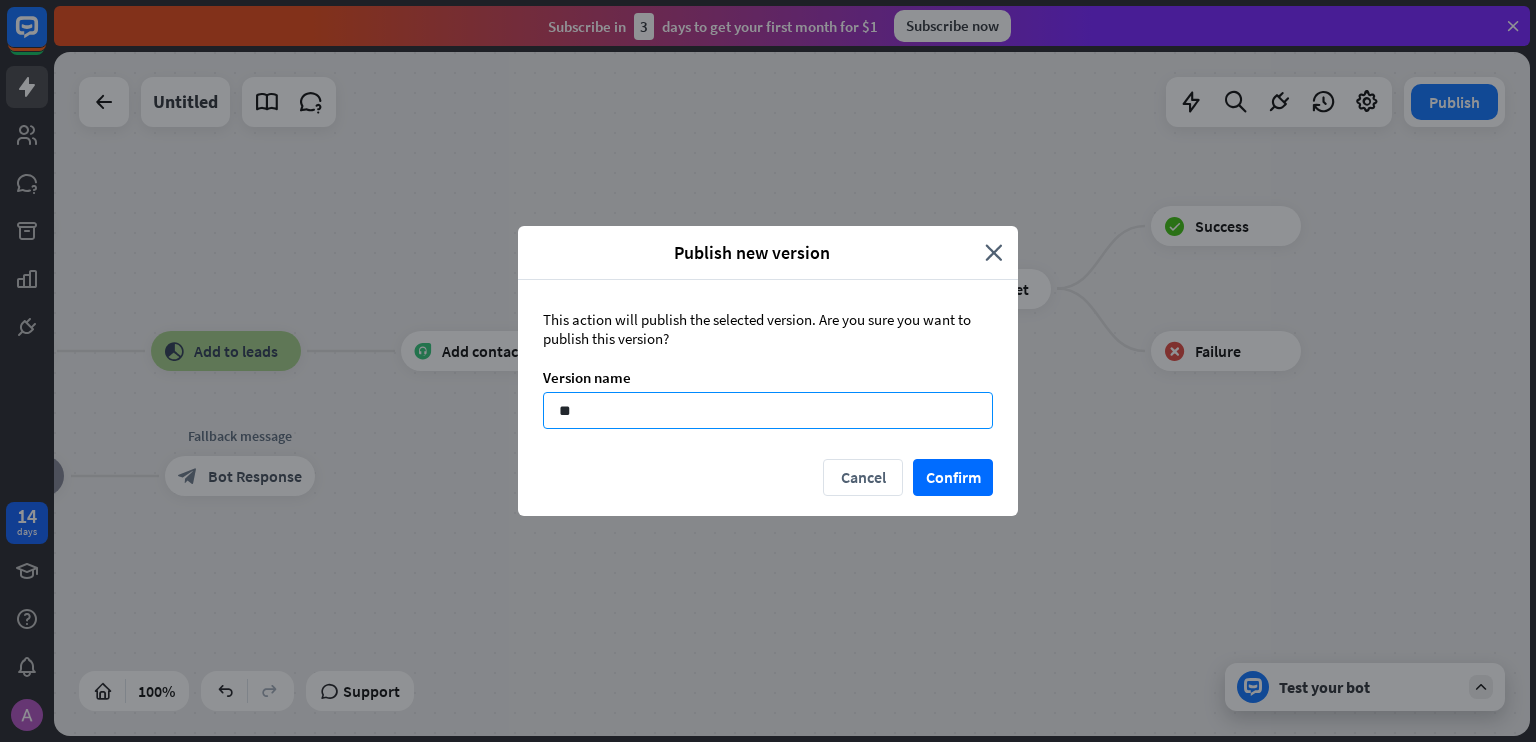 type on "*" 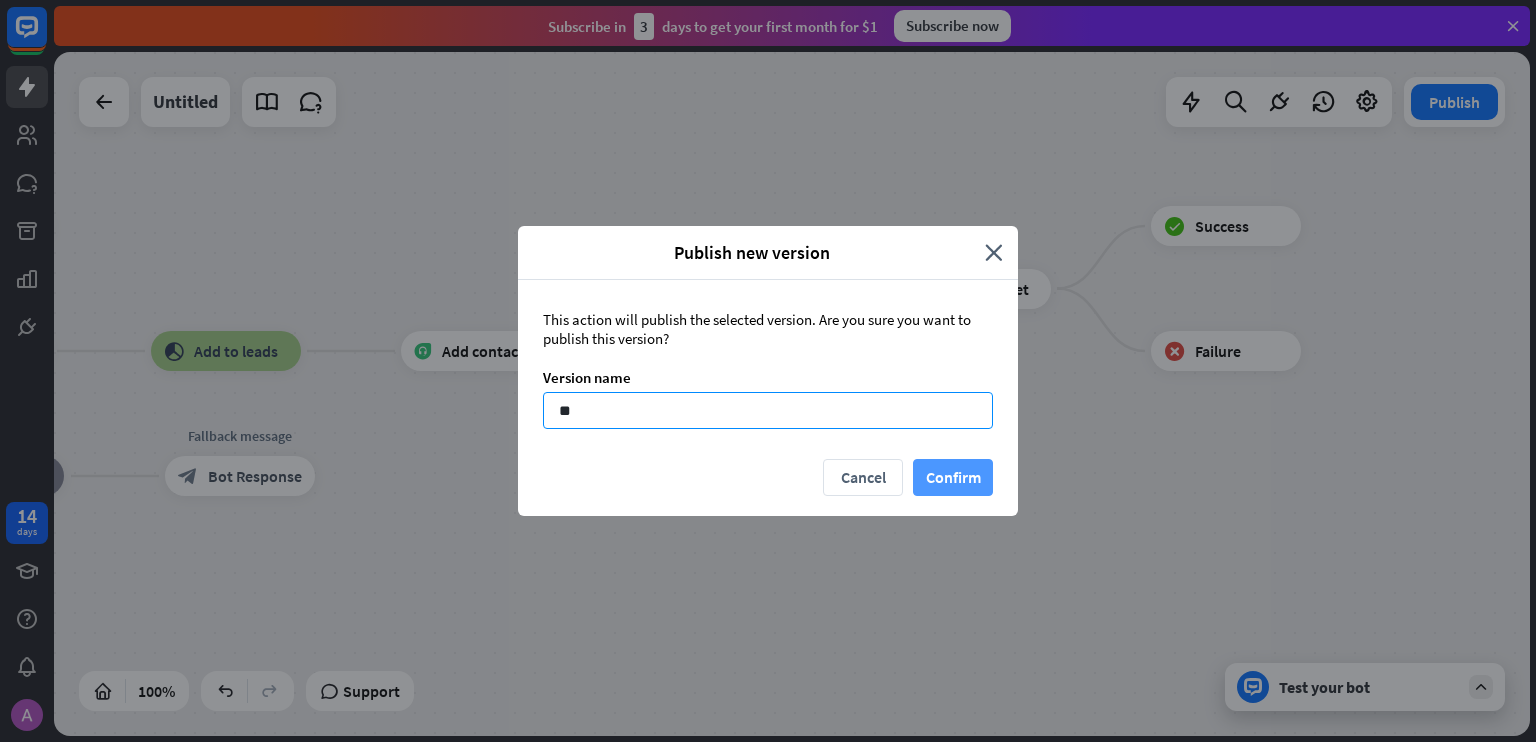 type on "**" 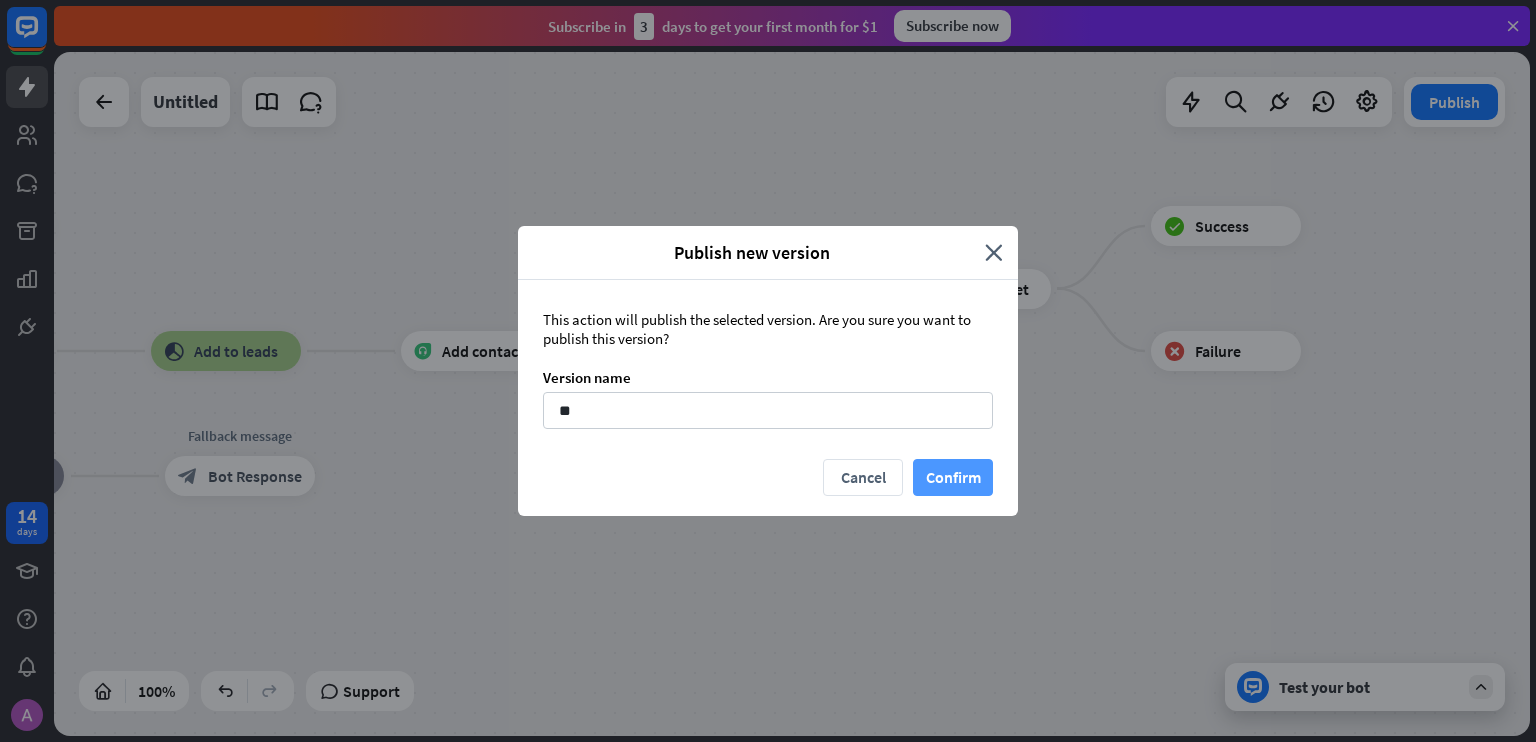 click on "Confirm" at bounding box center (953, 477) 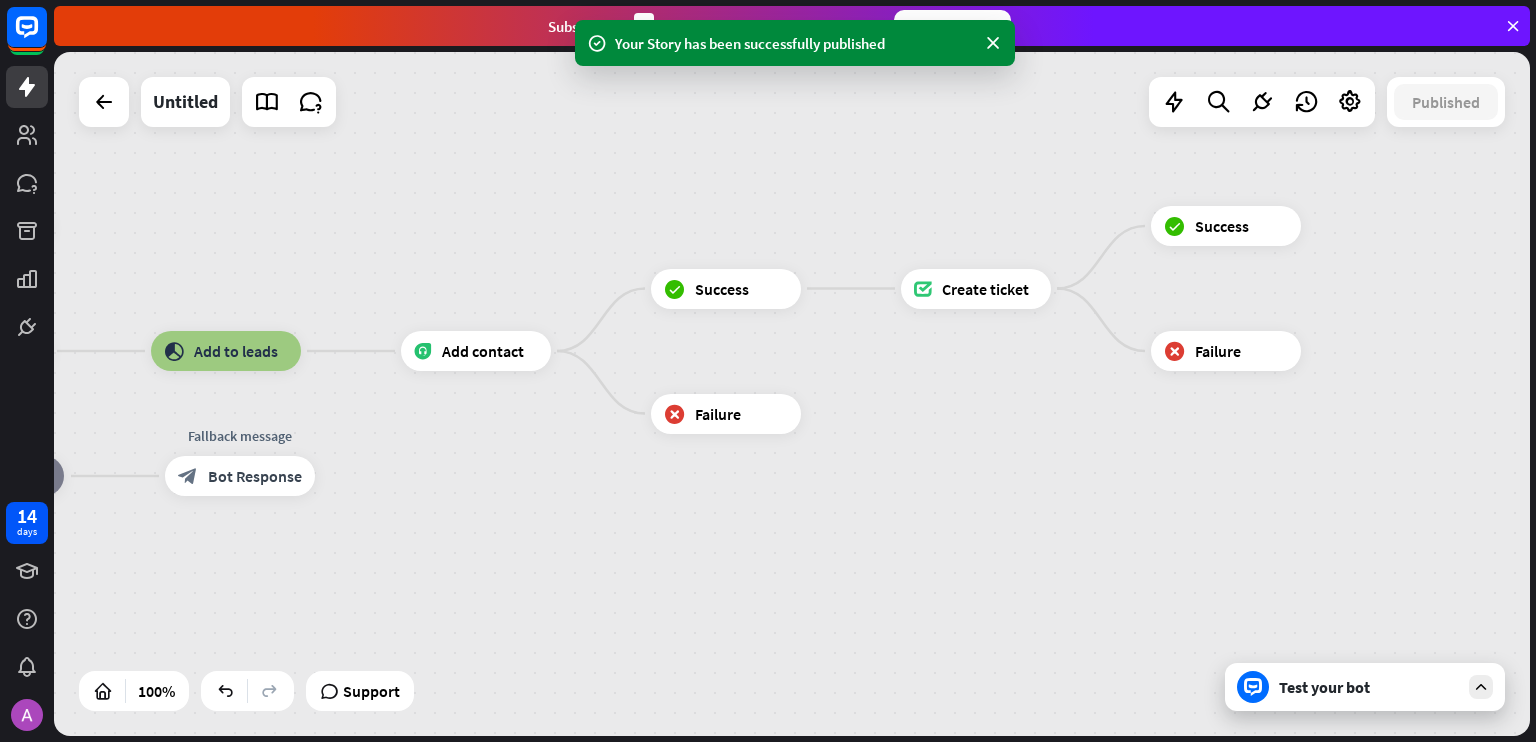 click on "Test your bot" at bounding box center [1369, 687] 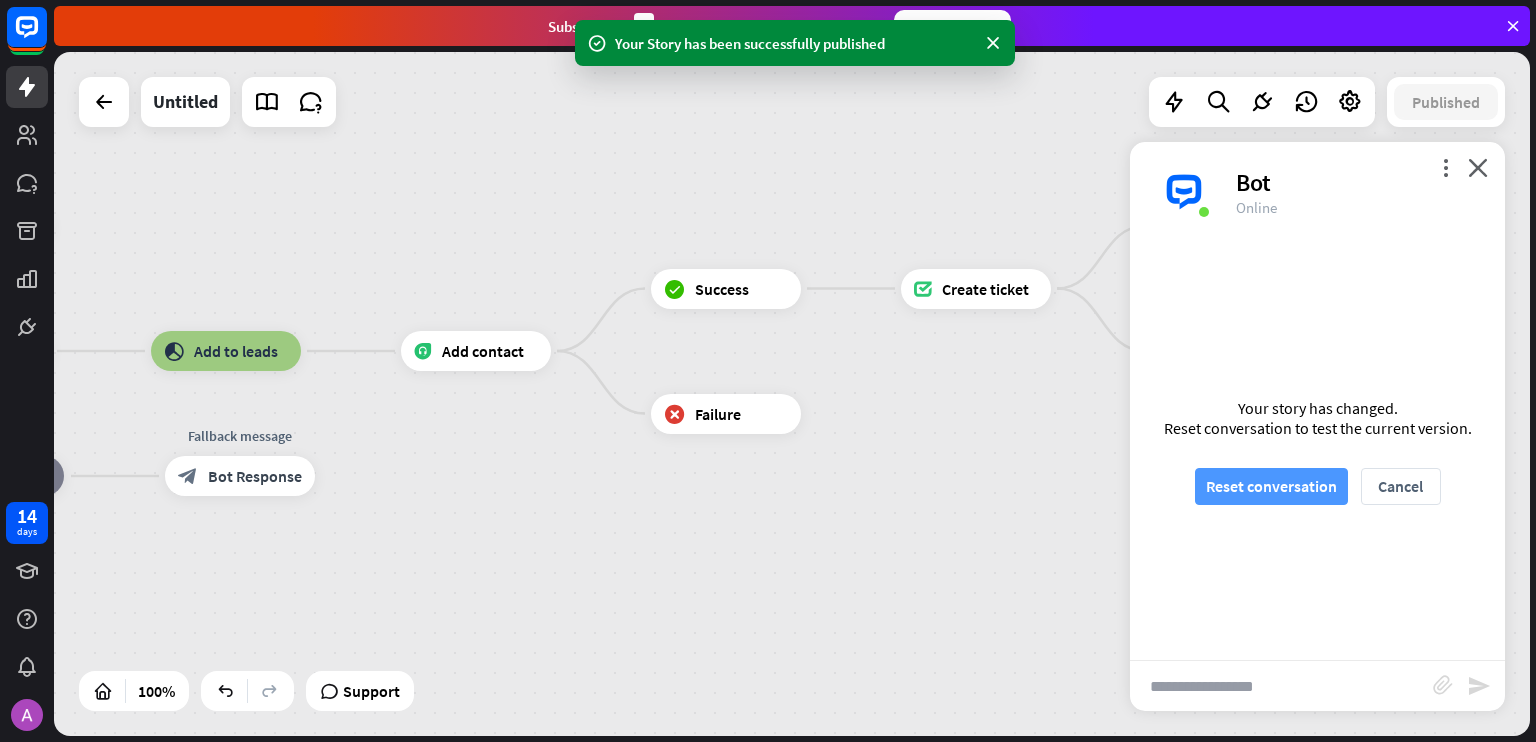 click on "Reset conversation" at bounding box center (1271, 486) 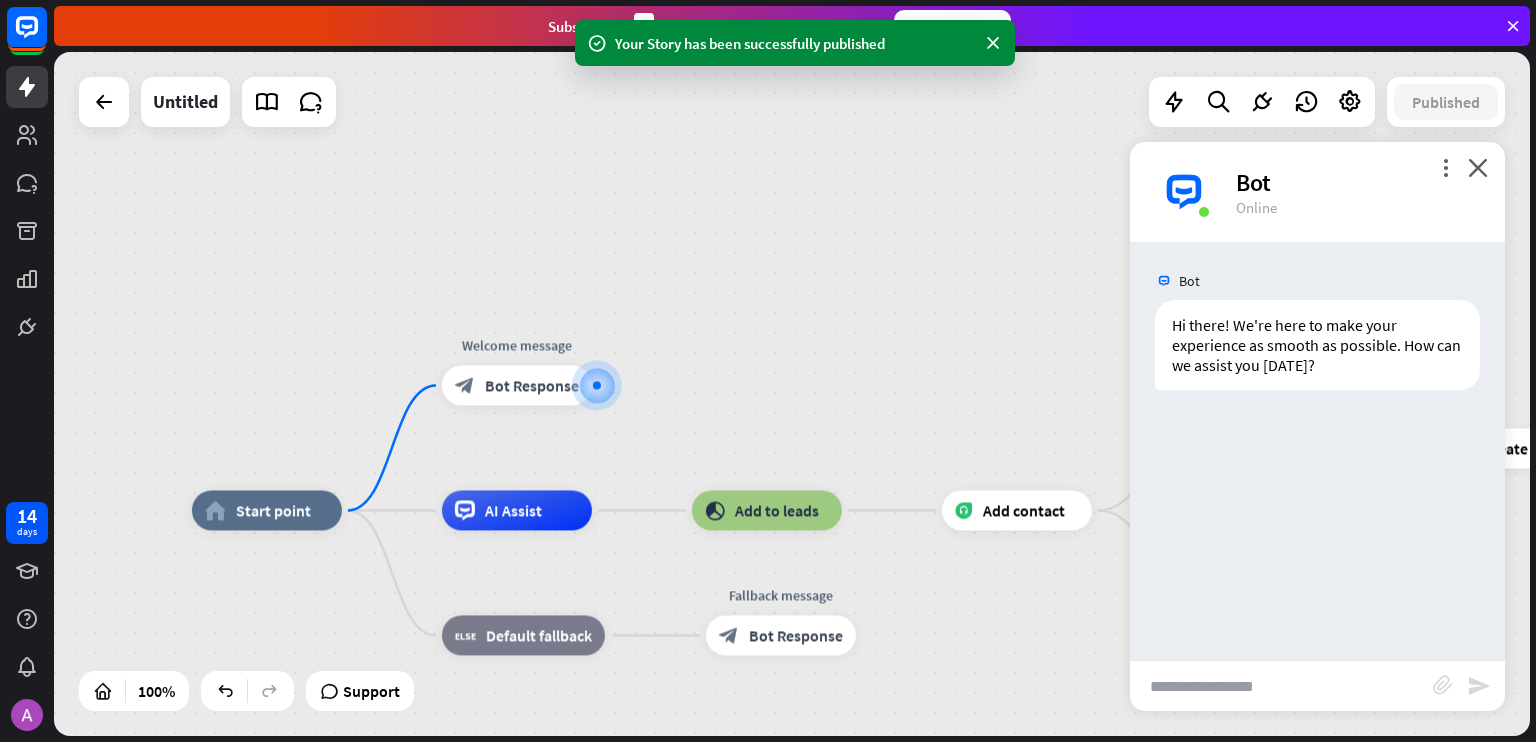 click at bounding box center [1281, 686] 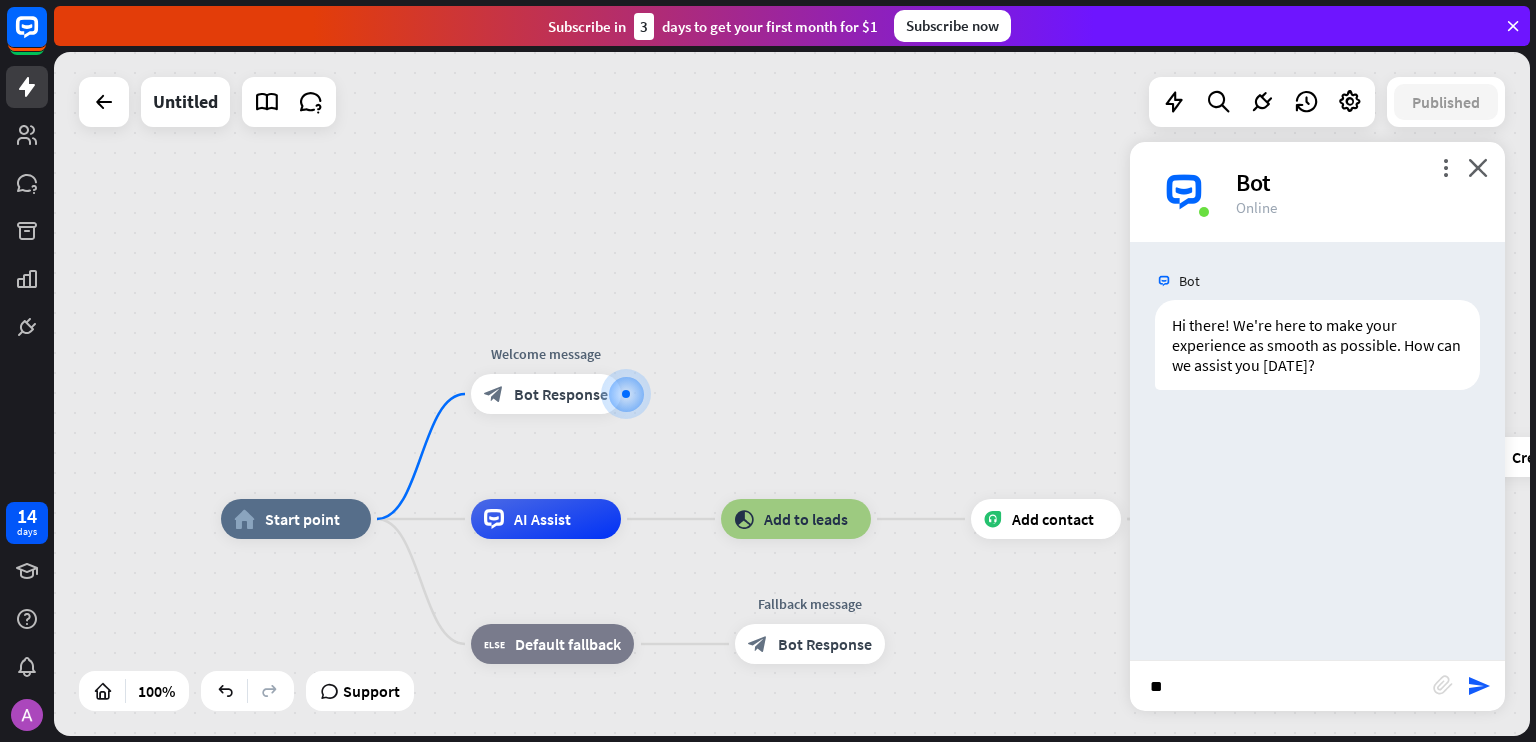 type on "*" 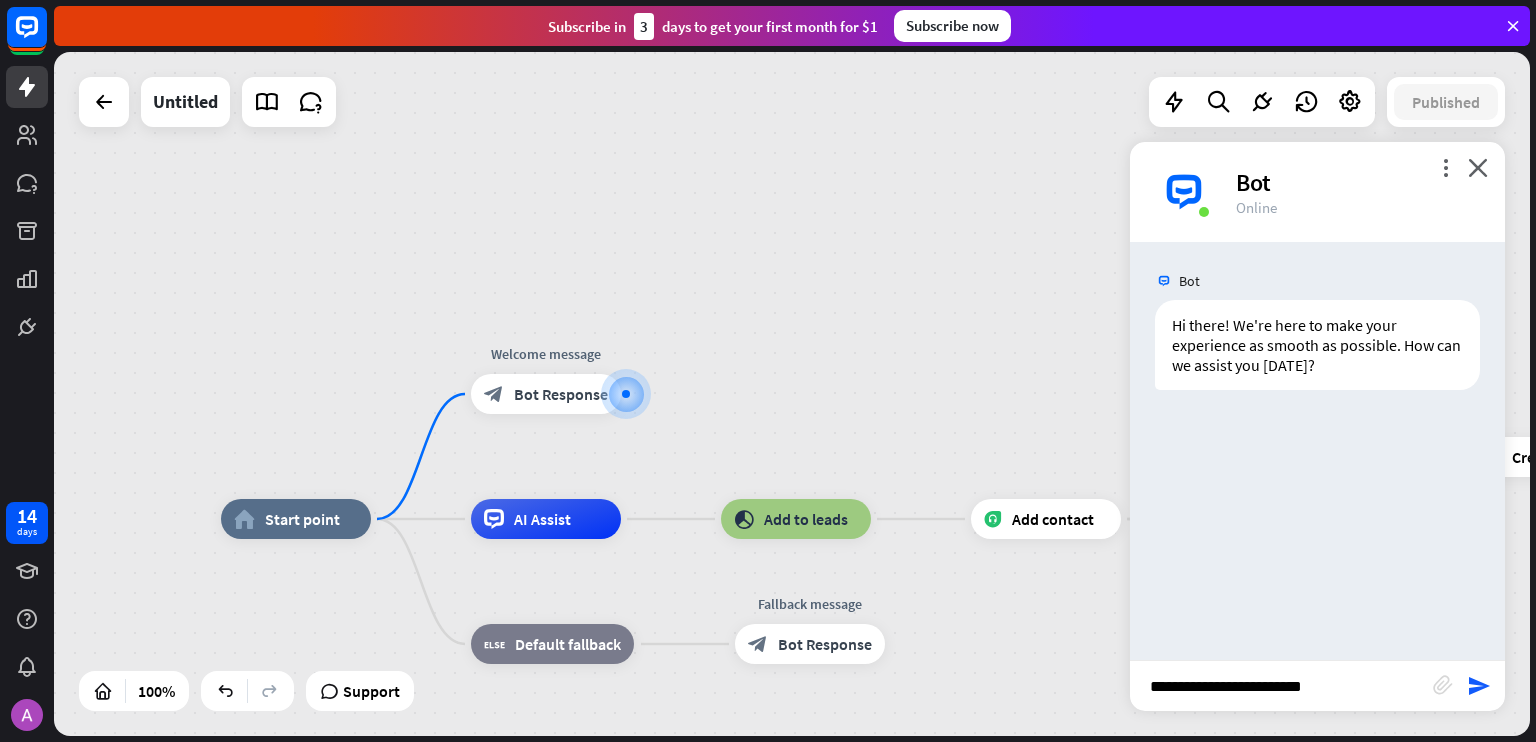 type on "**********" 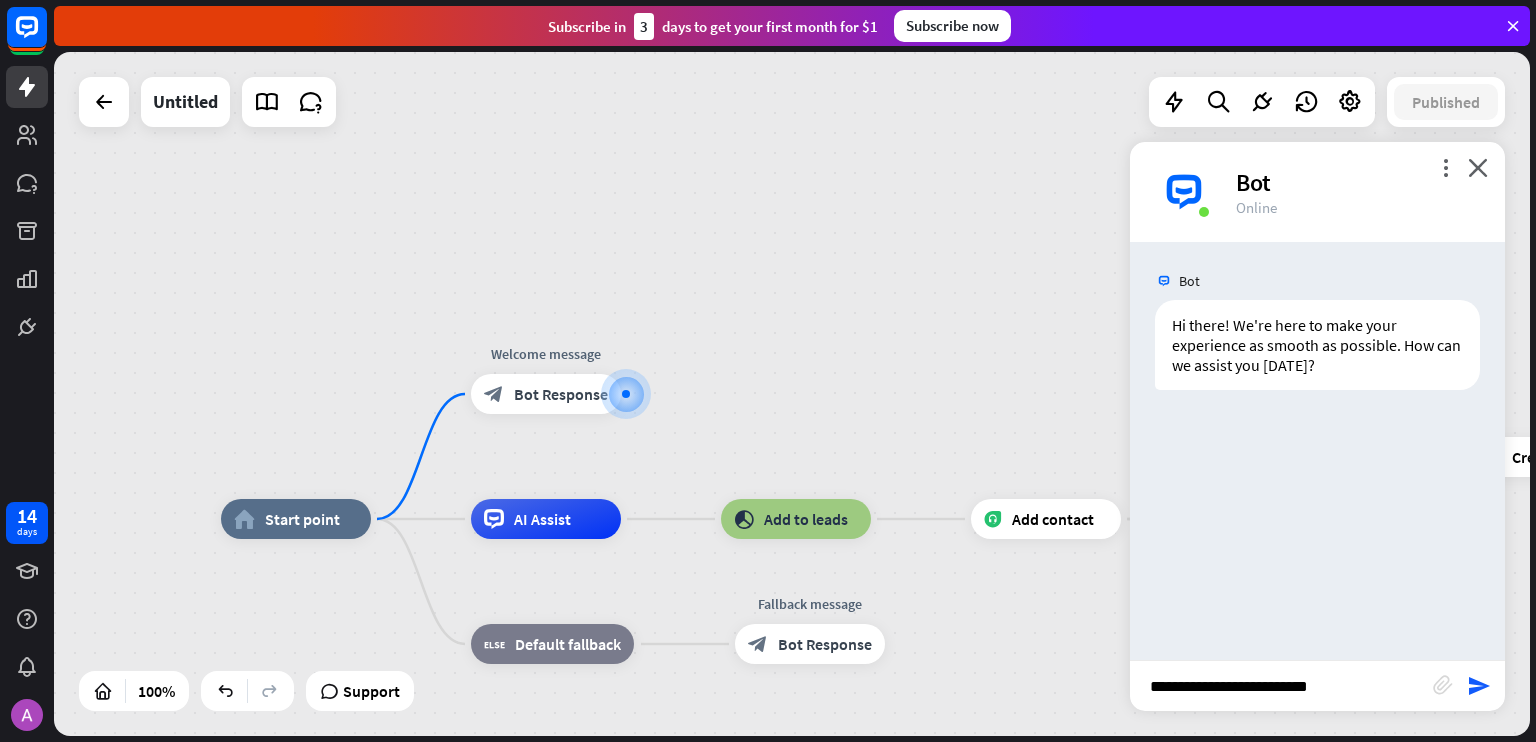 type 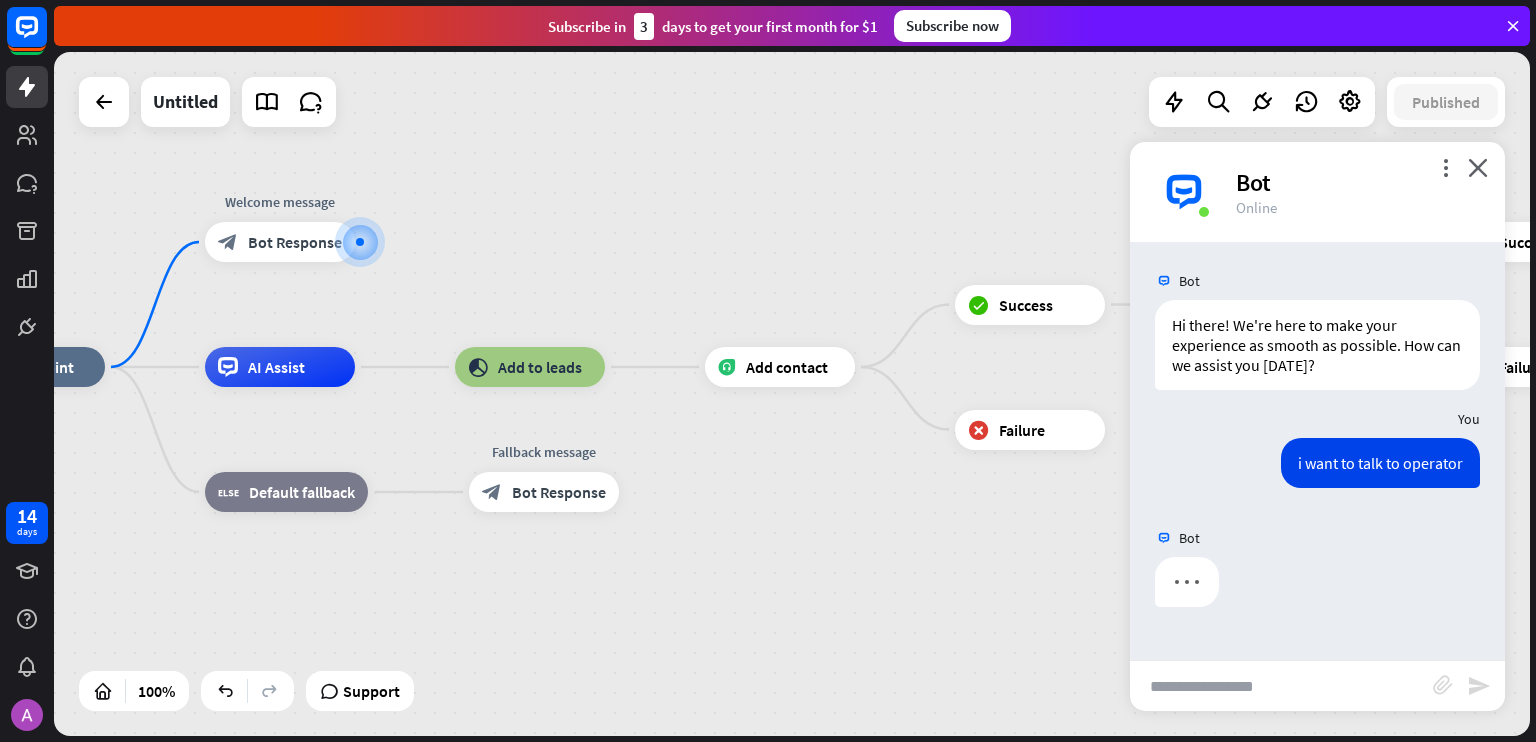 drag, startPoint x: 868, startPoint y: 319, endPoint x: 681, endPoint y: 232, distance: 206.24742 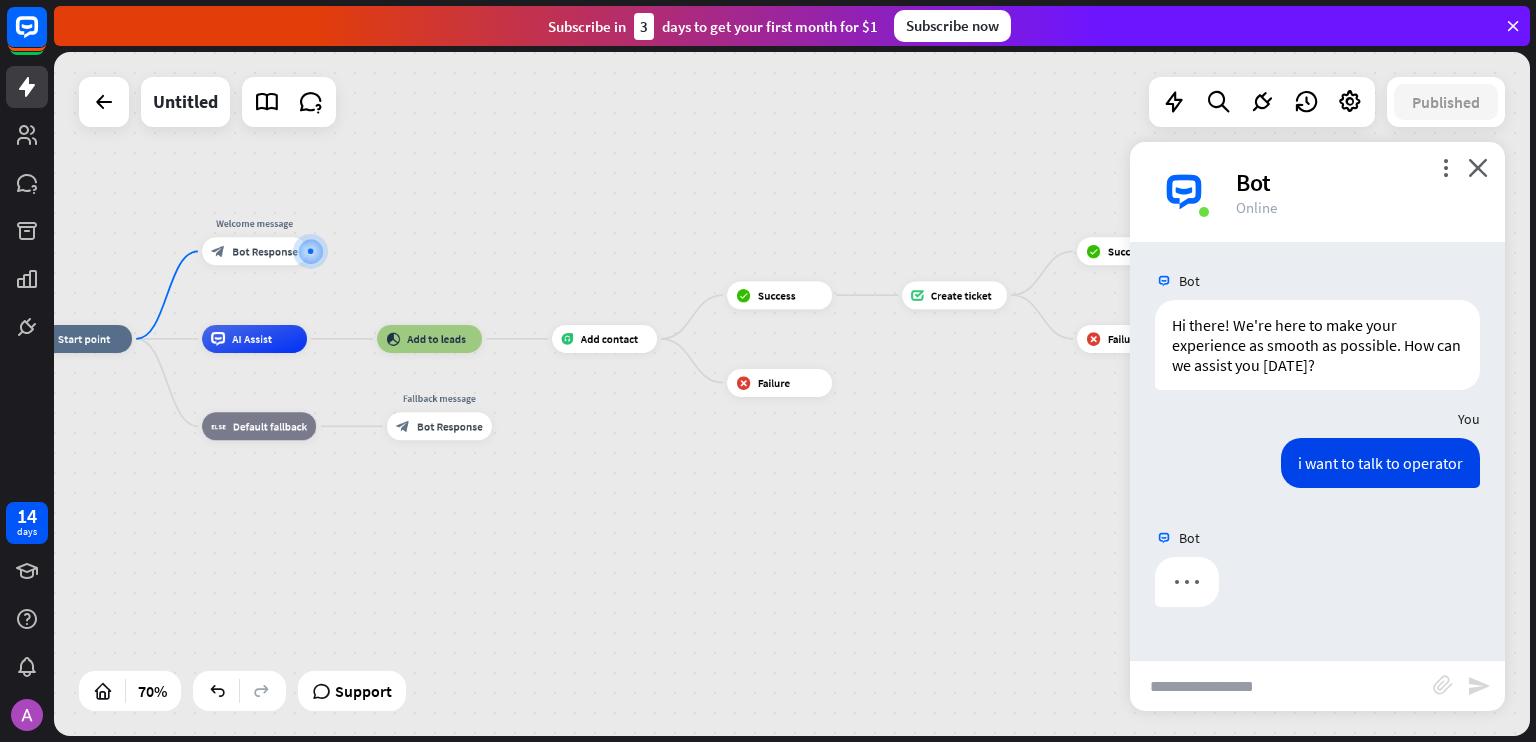 drag, startPoint x: 686, startPoint y: 247, endPoint x: 617, endPoint y: 256, distance: 69.58448 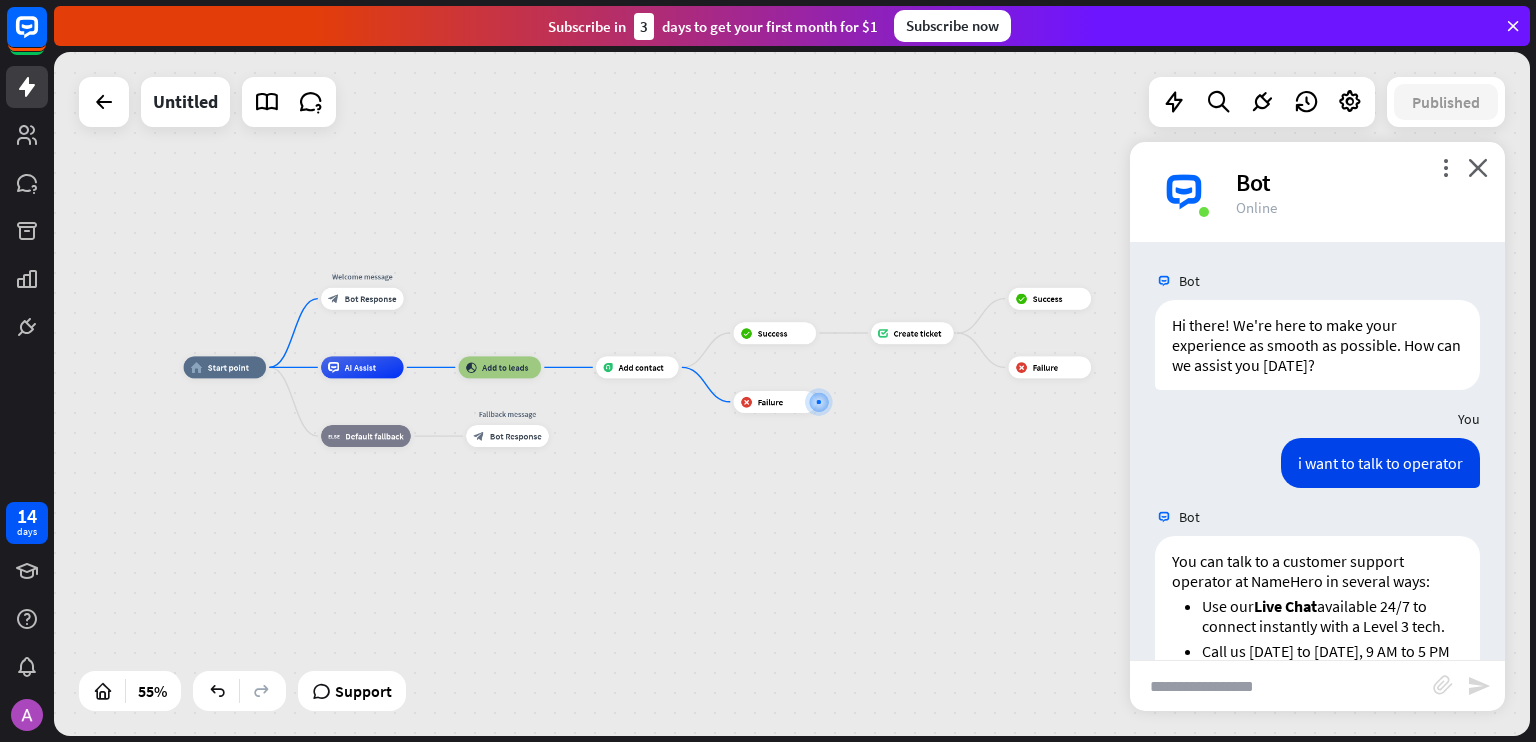 drag, startPoint x: 633, startPoint y: 243, endPoint x: 657, endPoint y: 287, distance: 50.119858 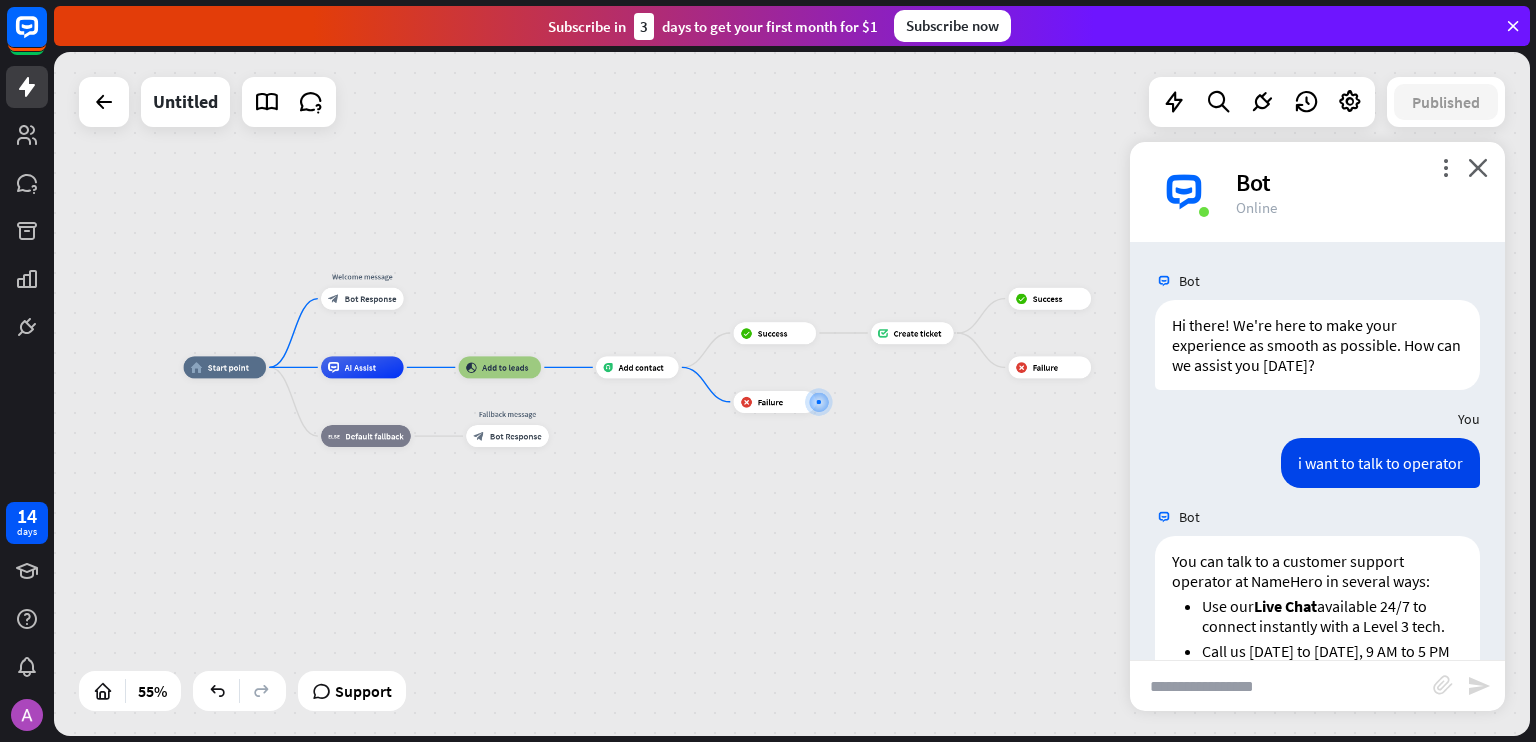 click on "home_2   Start point                 Welcome message   block_bot_response   Bot Response                     AI Assist                       block_add_to_segment   Add to leads                               Add contact                       block_success   Success                         Create ticket                   block_success   Success                   block_failure   Failure                   block_failure   Failure                       block_fallback   Default fallback                 Fallback message   block_bot_response   Bot Response" at bounding box center (792, 394) 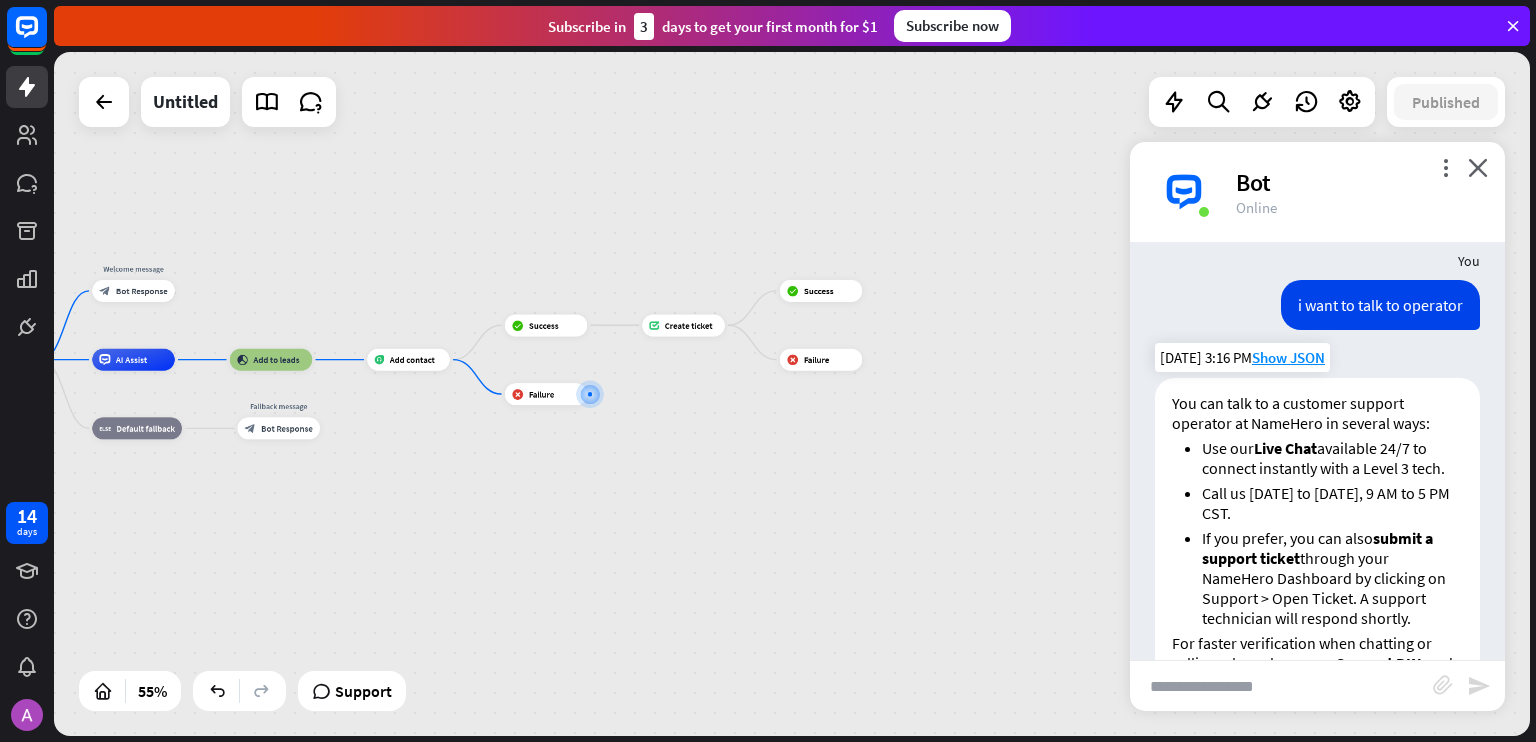 scroll, scrollTop: 153, scrollLeft: 0, axis: vertical 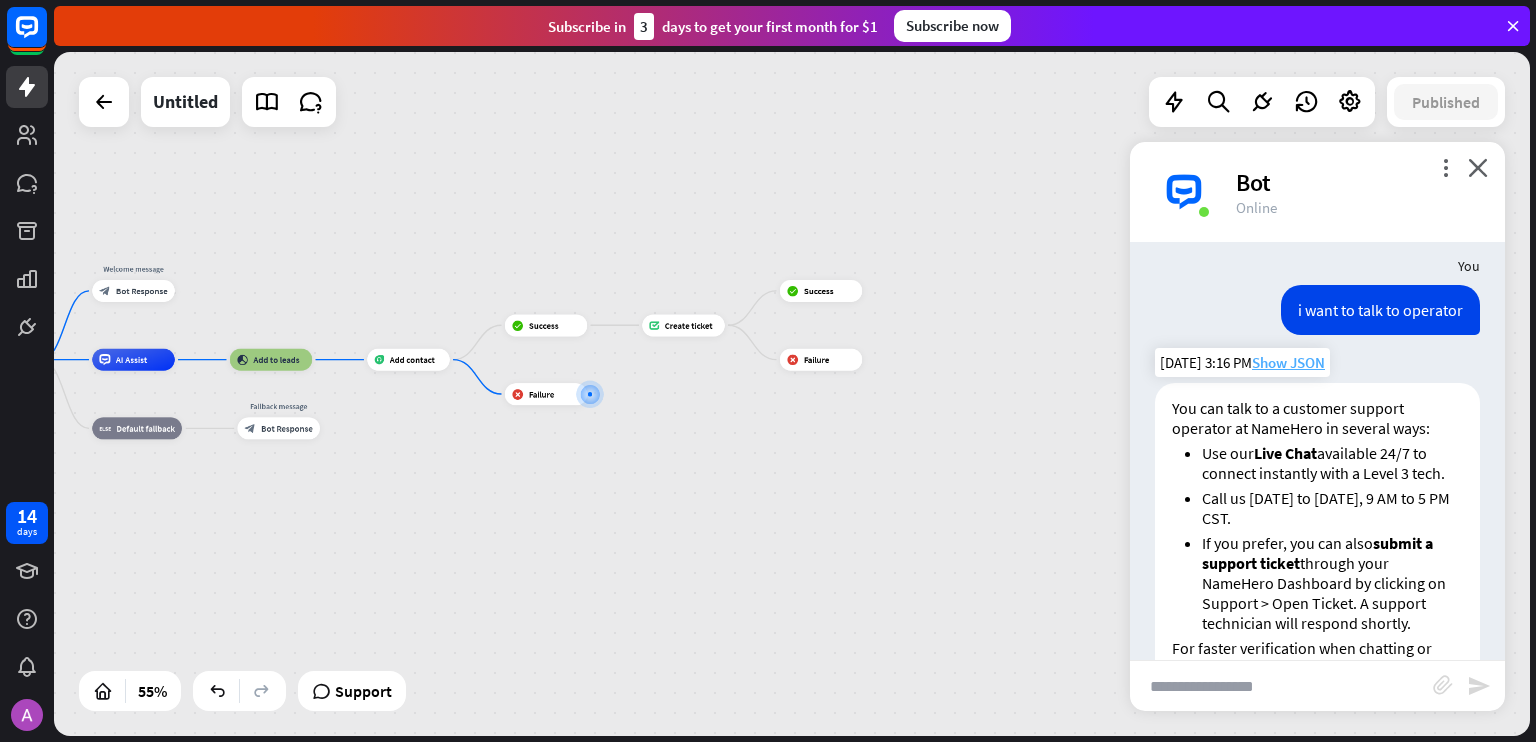 click on "Show JSON" at bounding box center [1288, 362] 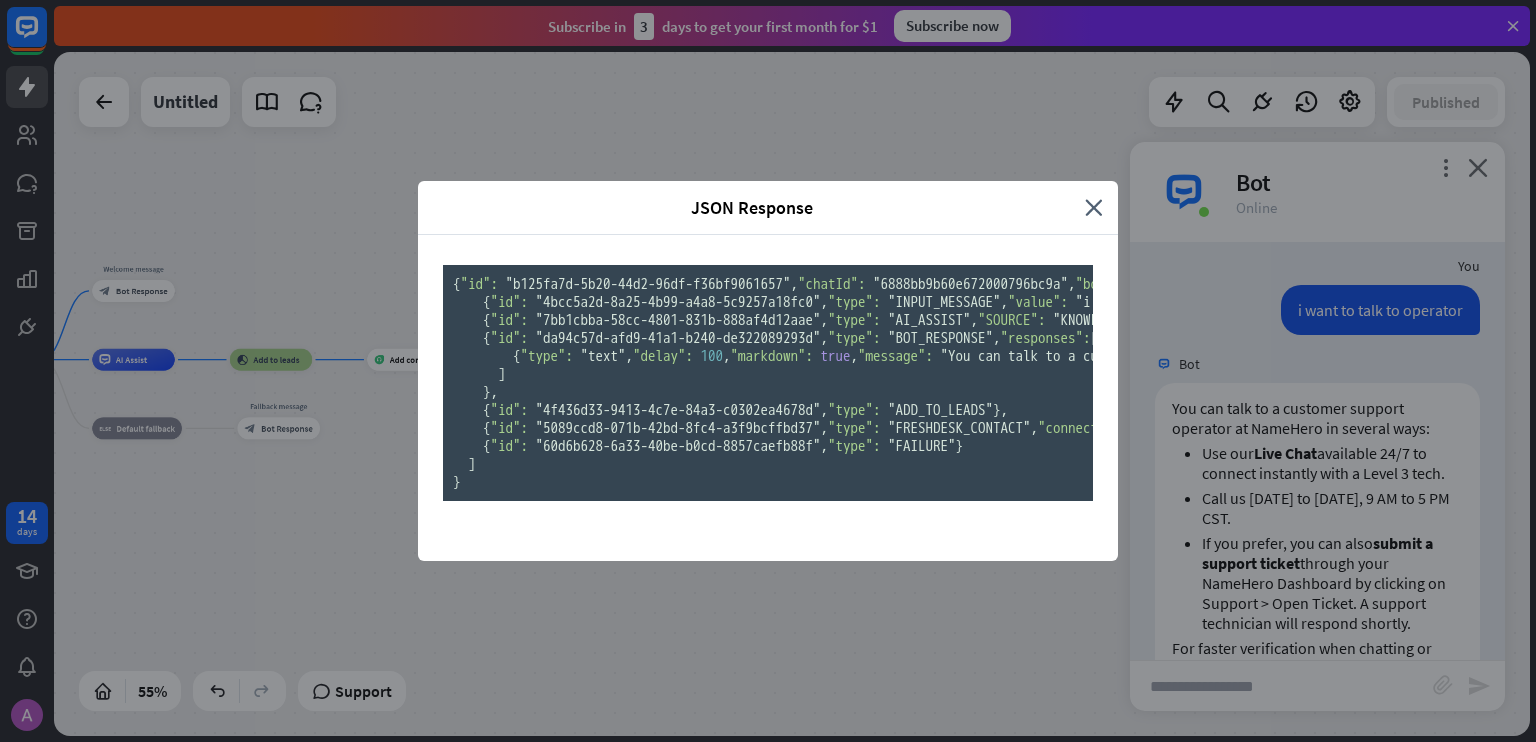 scroll, scrollTop: 0, scrollLeft: 0, axis: both 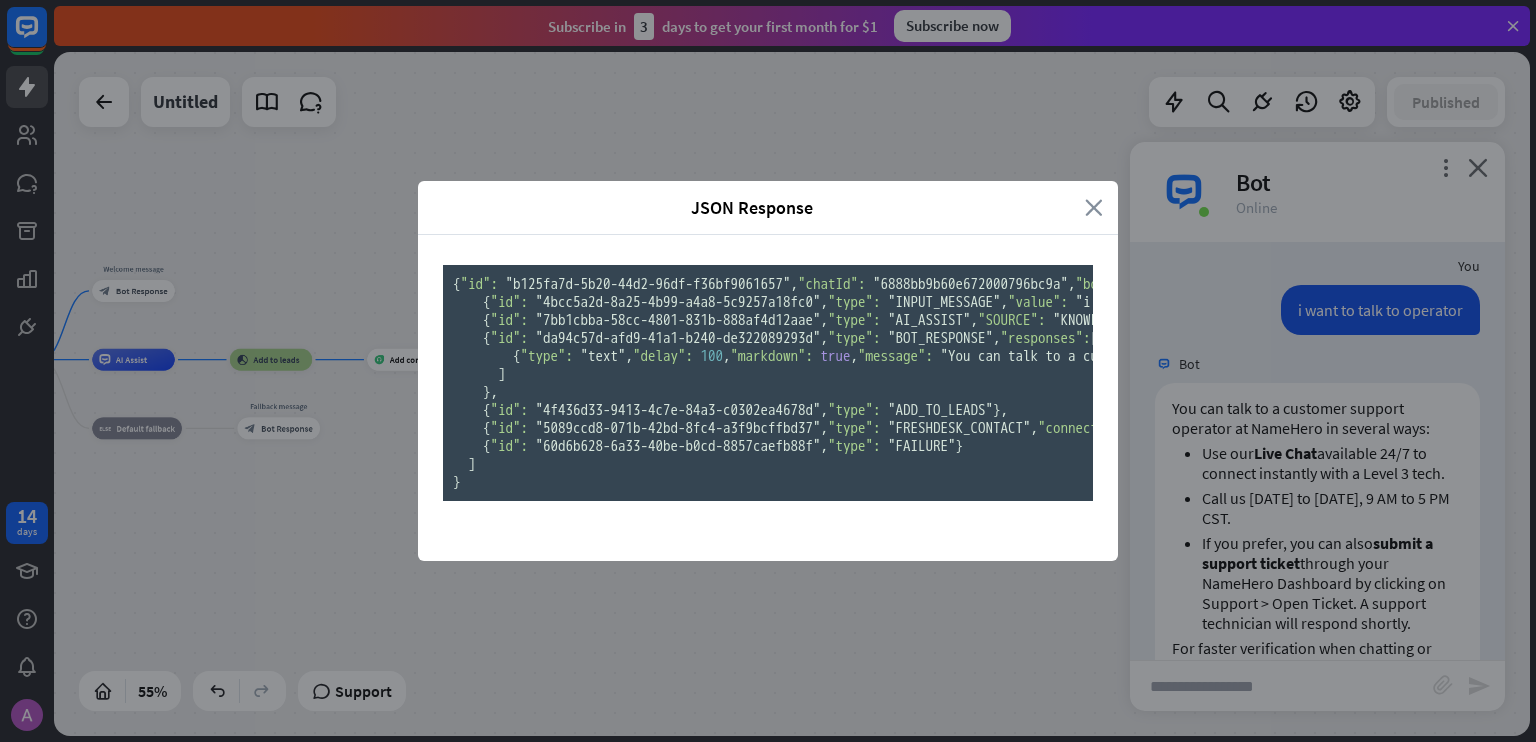 click on "close" at bounding box center [1094, 207] 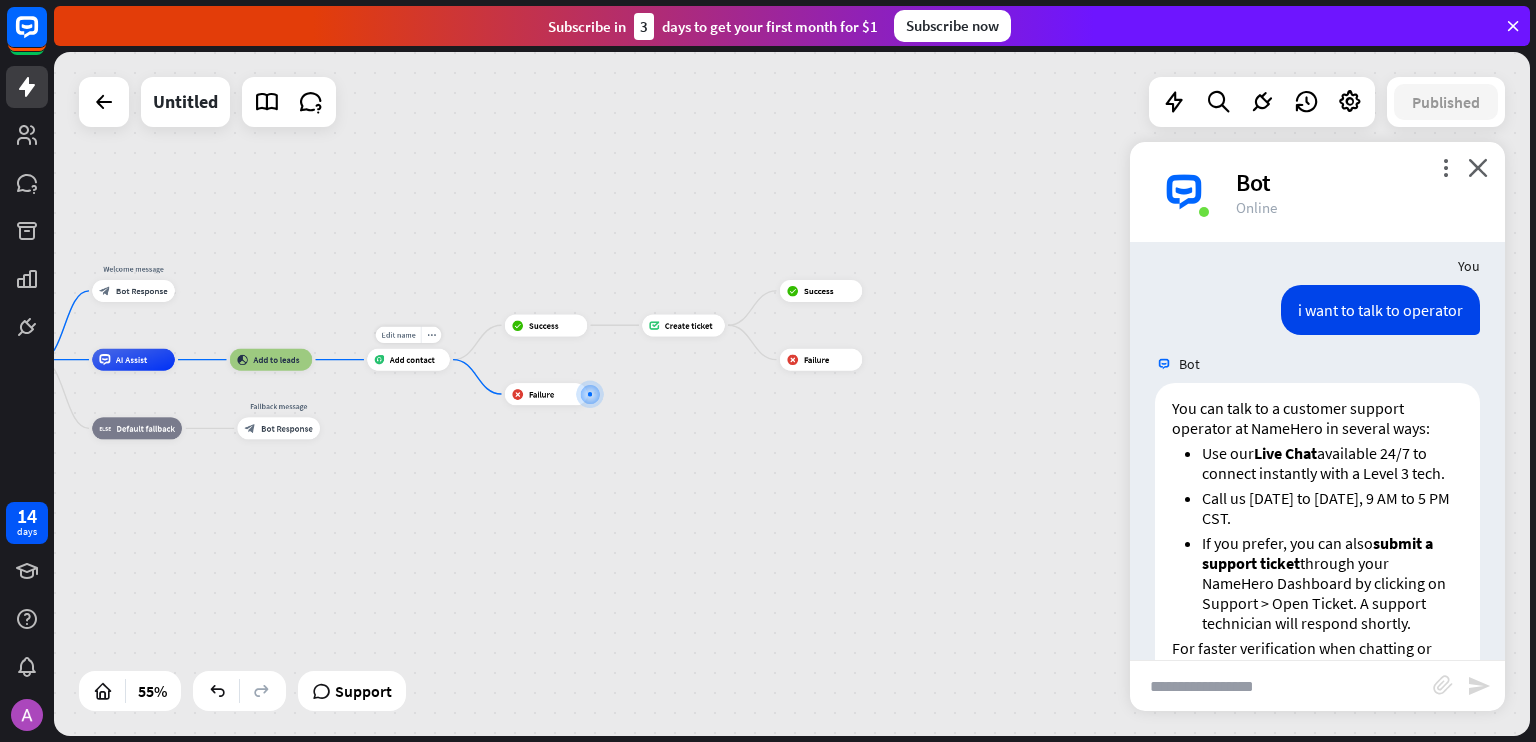 click on "Add contact" at bounding box center [408, 360] 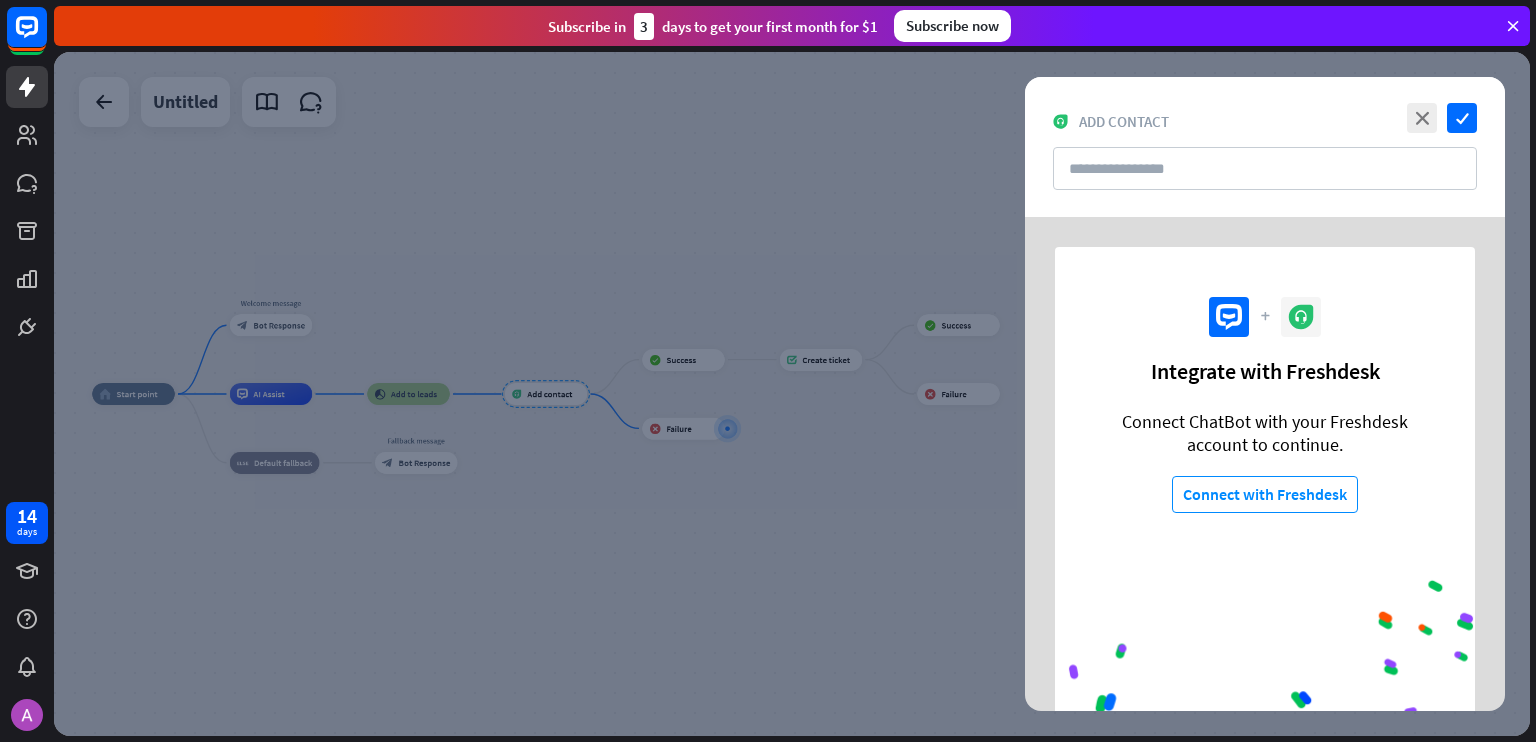 click at bounding box center [792, 394] 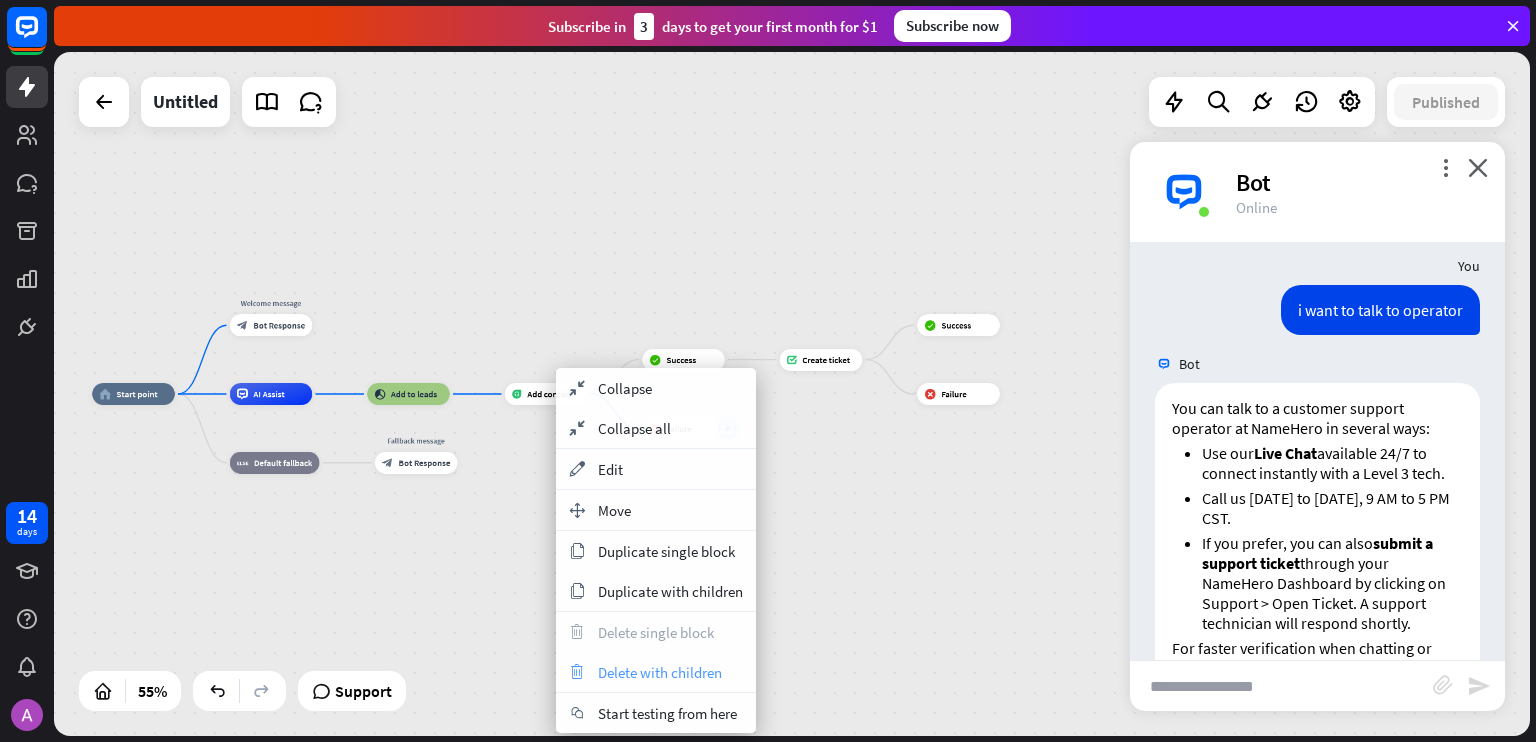 click on "Delete with children" at bounding box center (660, 672) 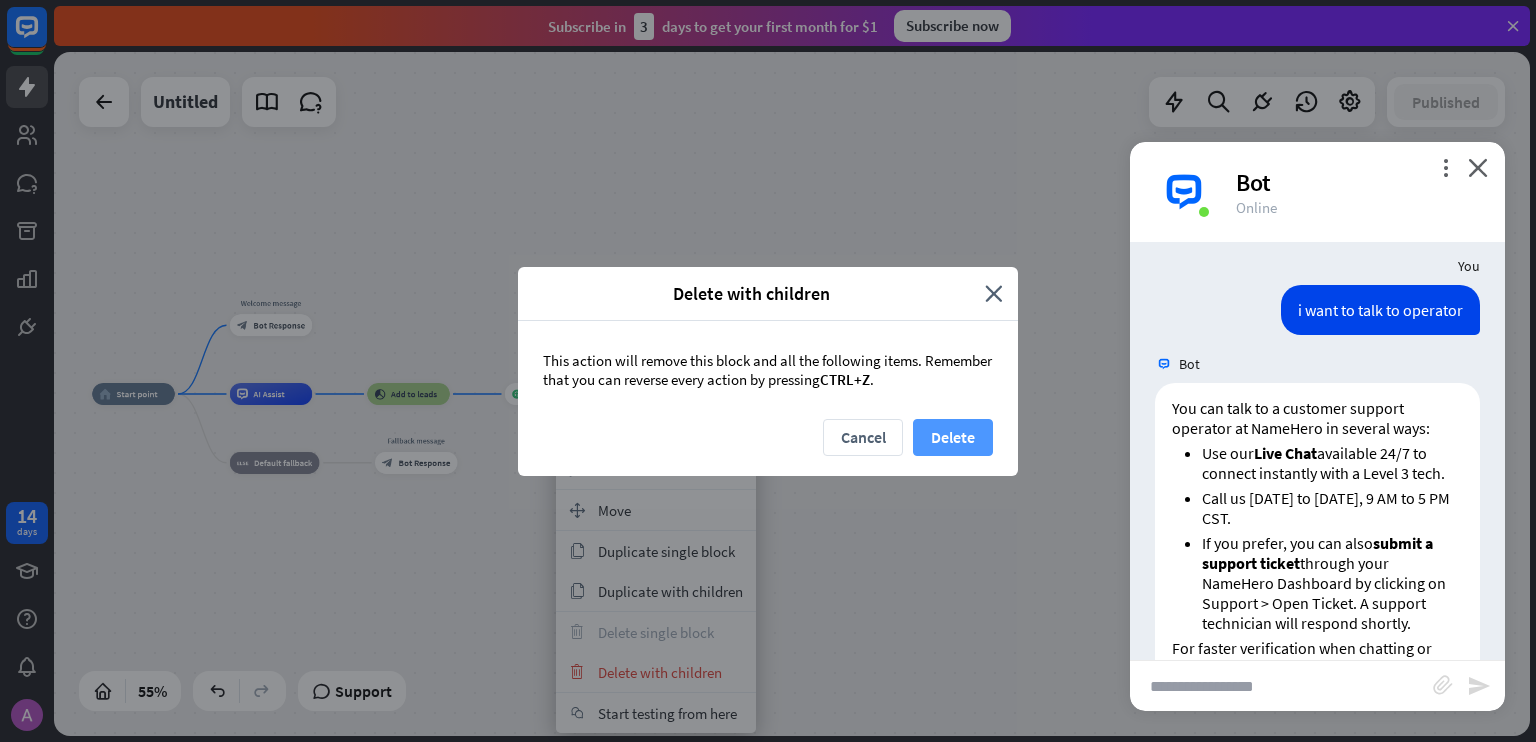 click on "Delete" at bounding box center (953, 437) 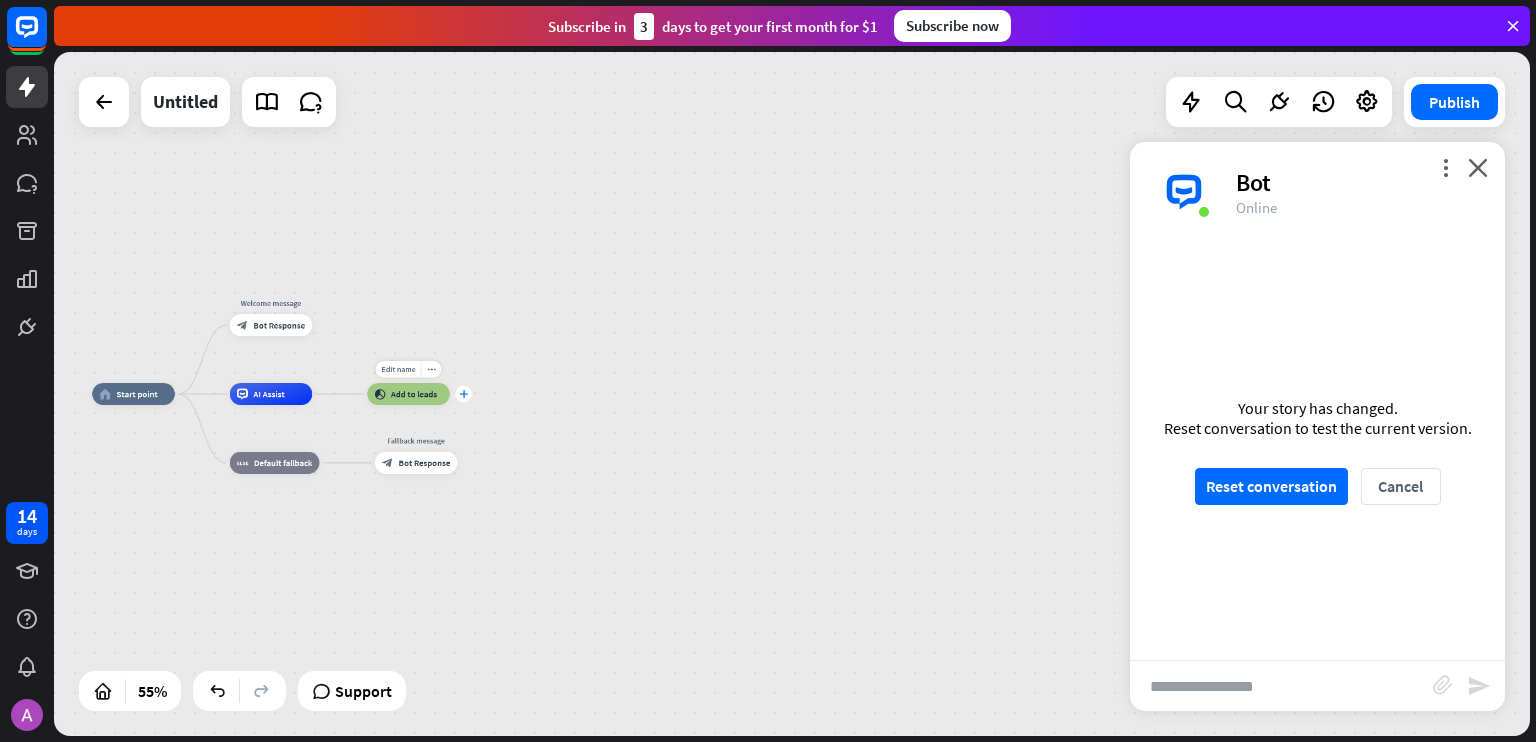 click on "plus" at bounding box center (463, 394) 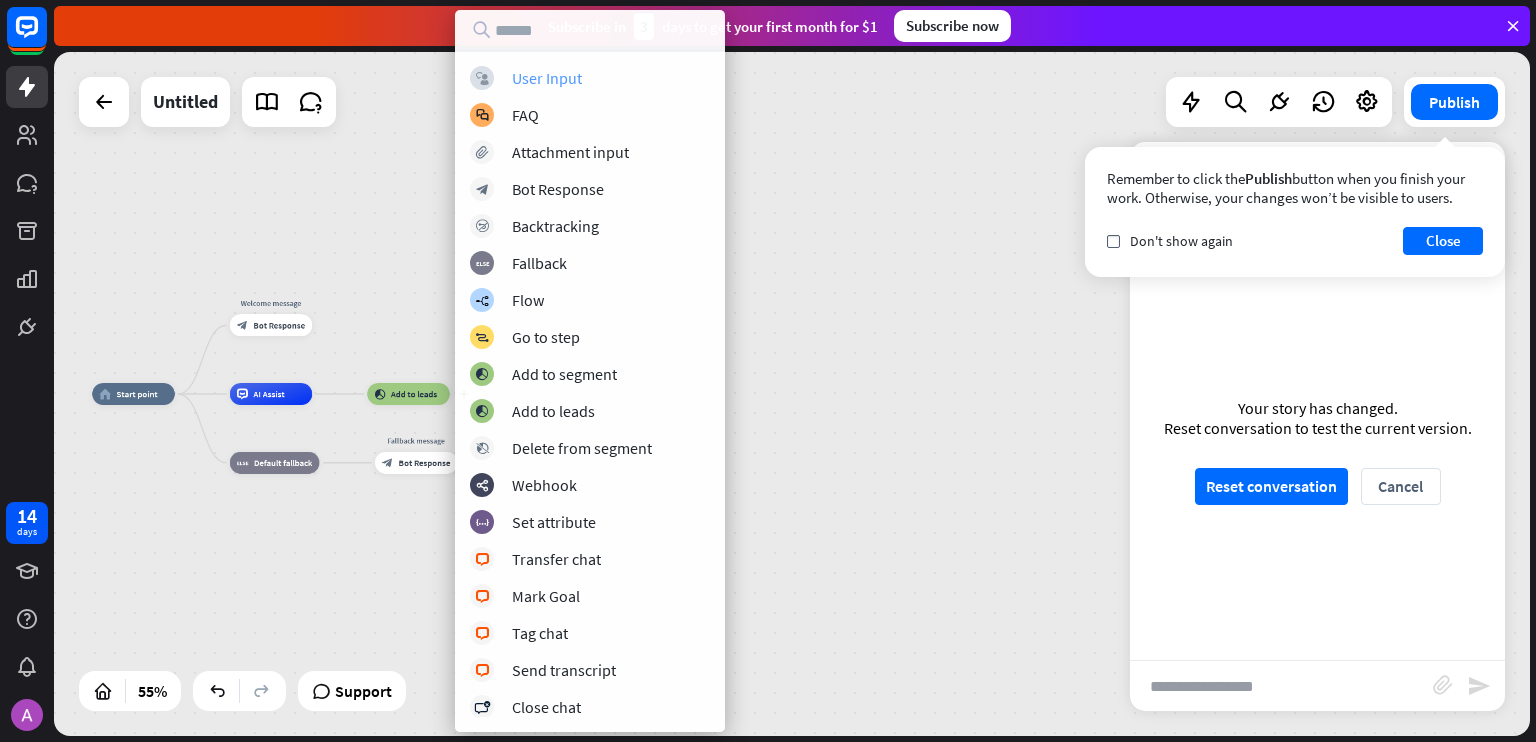 click on "block_user_input
User Input" at bounding box center [590, 78] 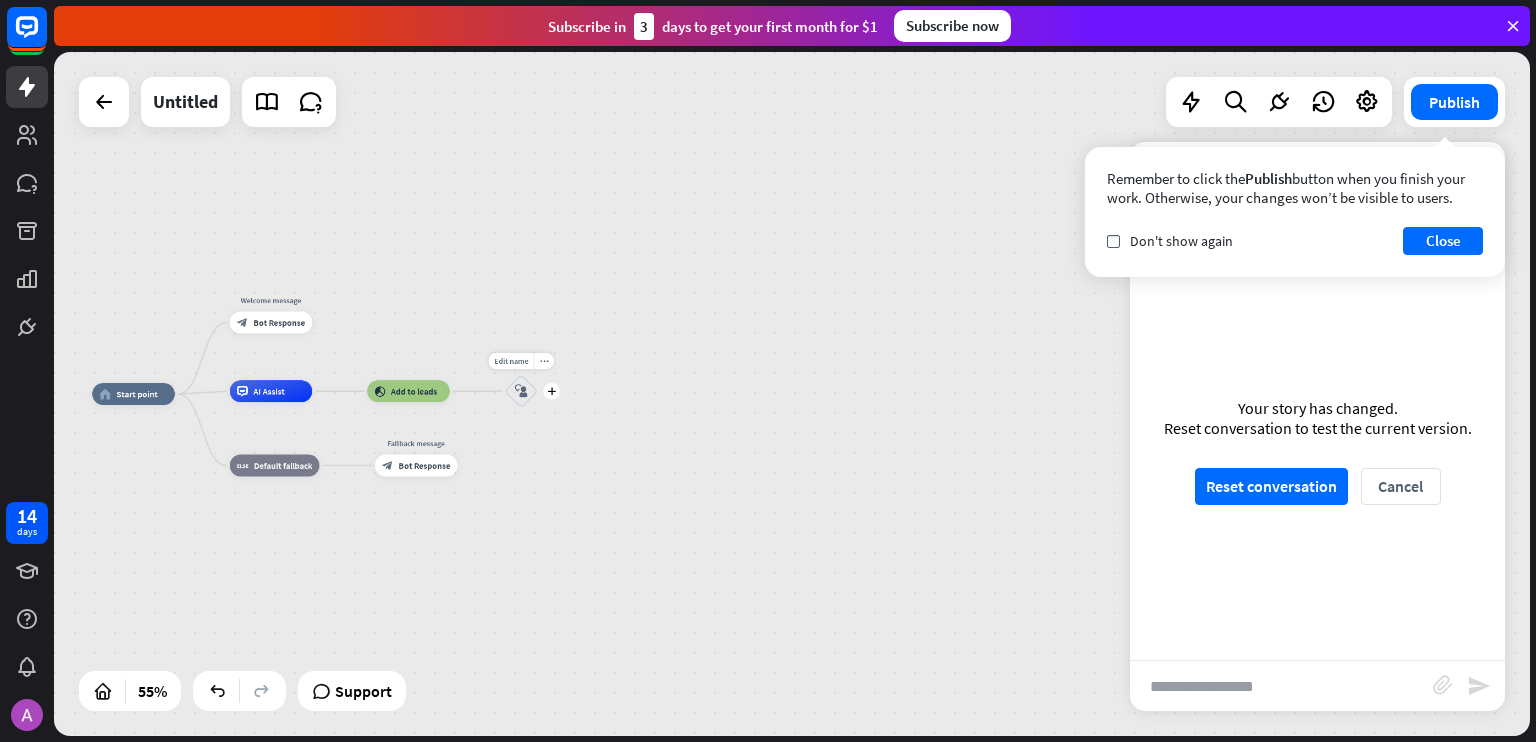 click on "block_user_input" at bounding box center (521, 391) 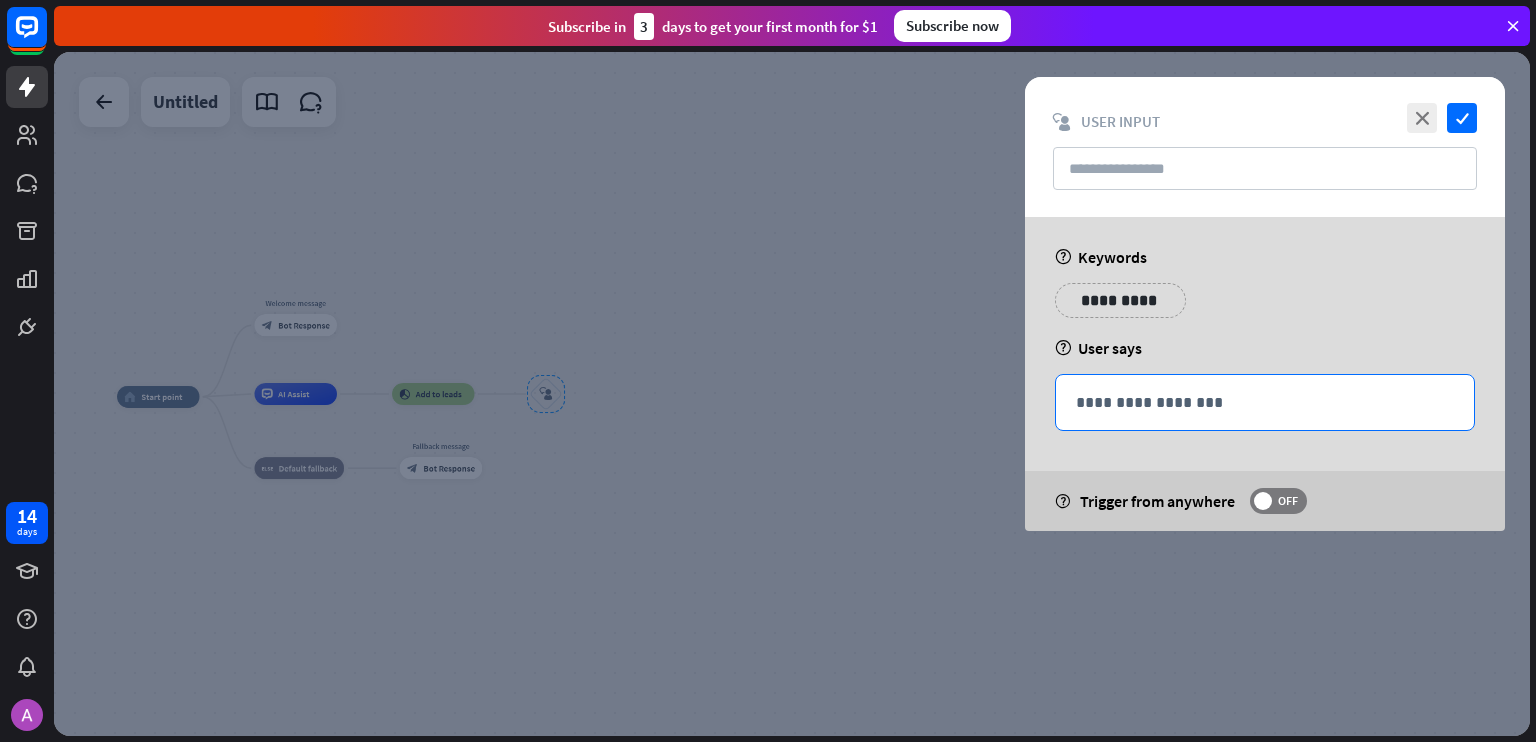 click on "**********" at bounding box center [1265, 402] 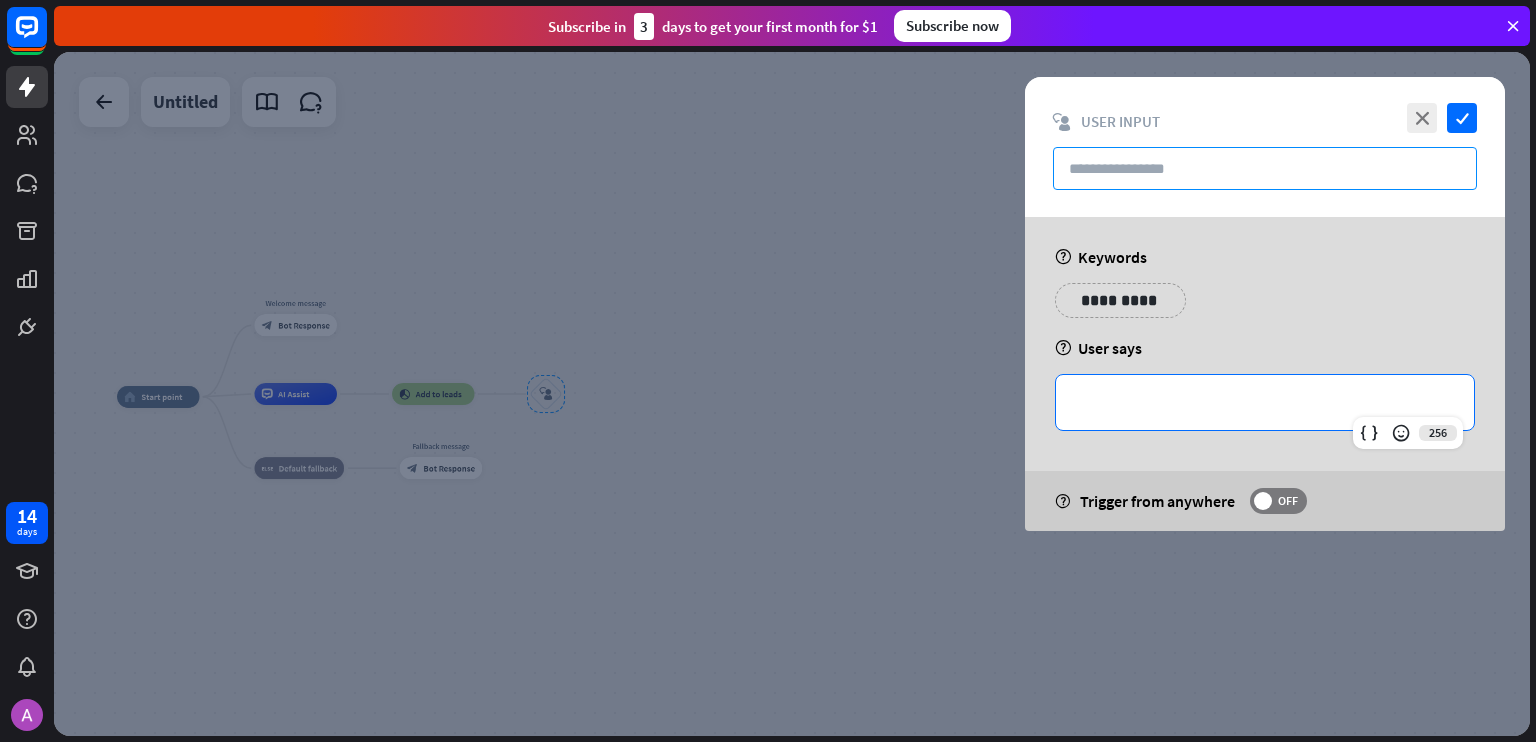 click at bounding box center (1265, 168) 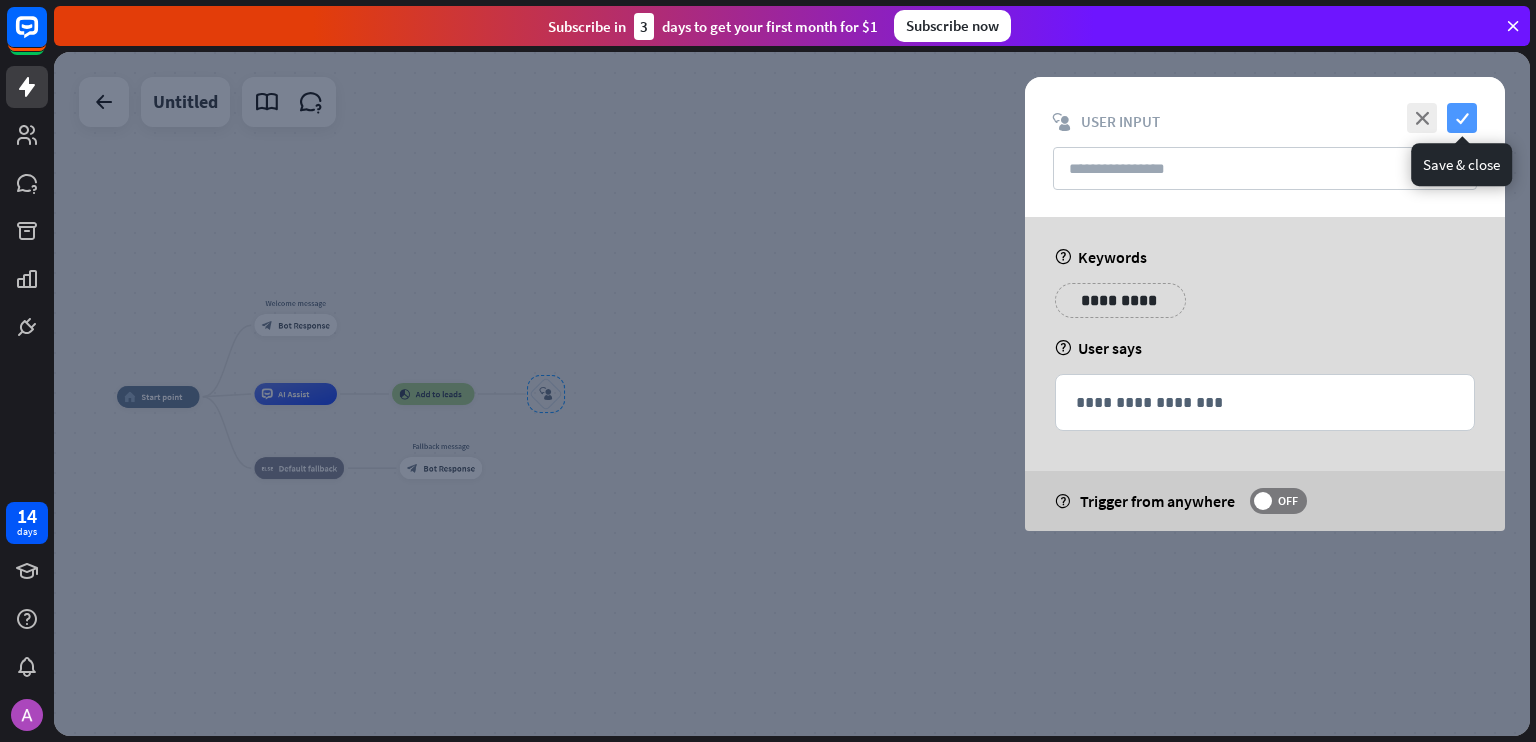 click on "check" at bounding box center [1462, 118] 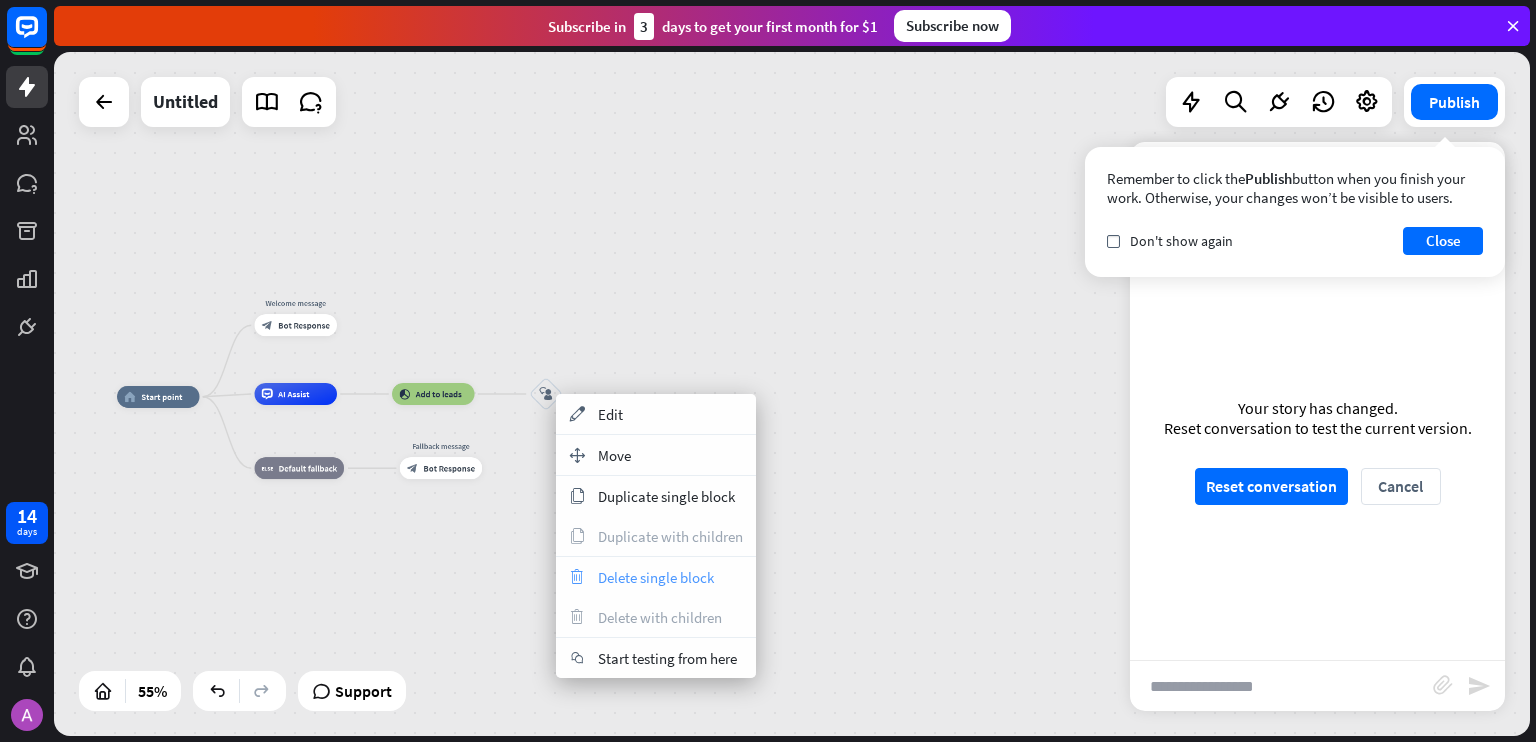click on "trash   Delete single block" at bounding box center (656, 577) 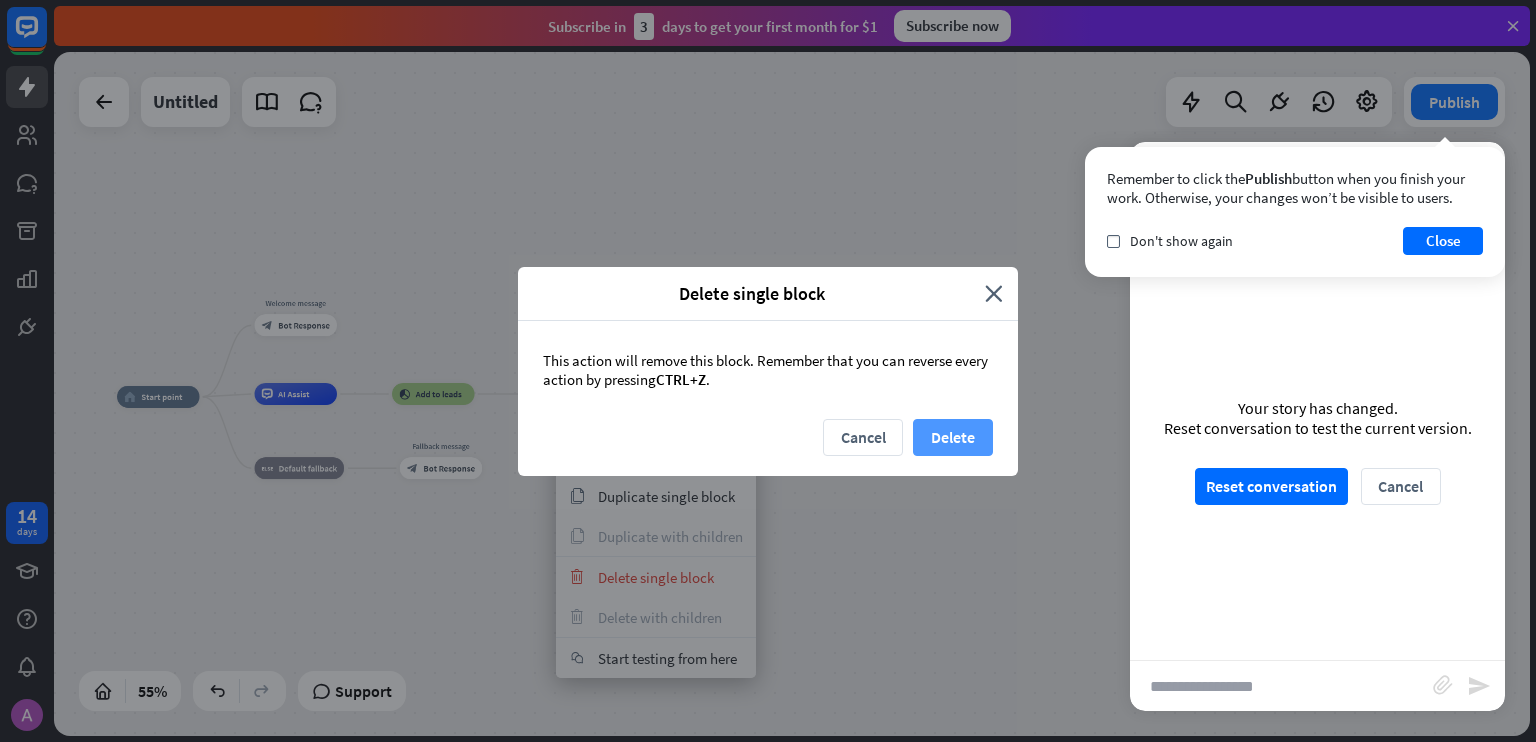 click on "Delete" at bounding box center (953, 437) 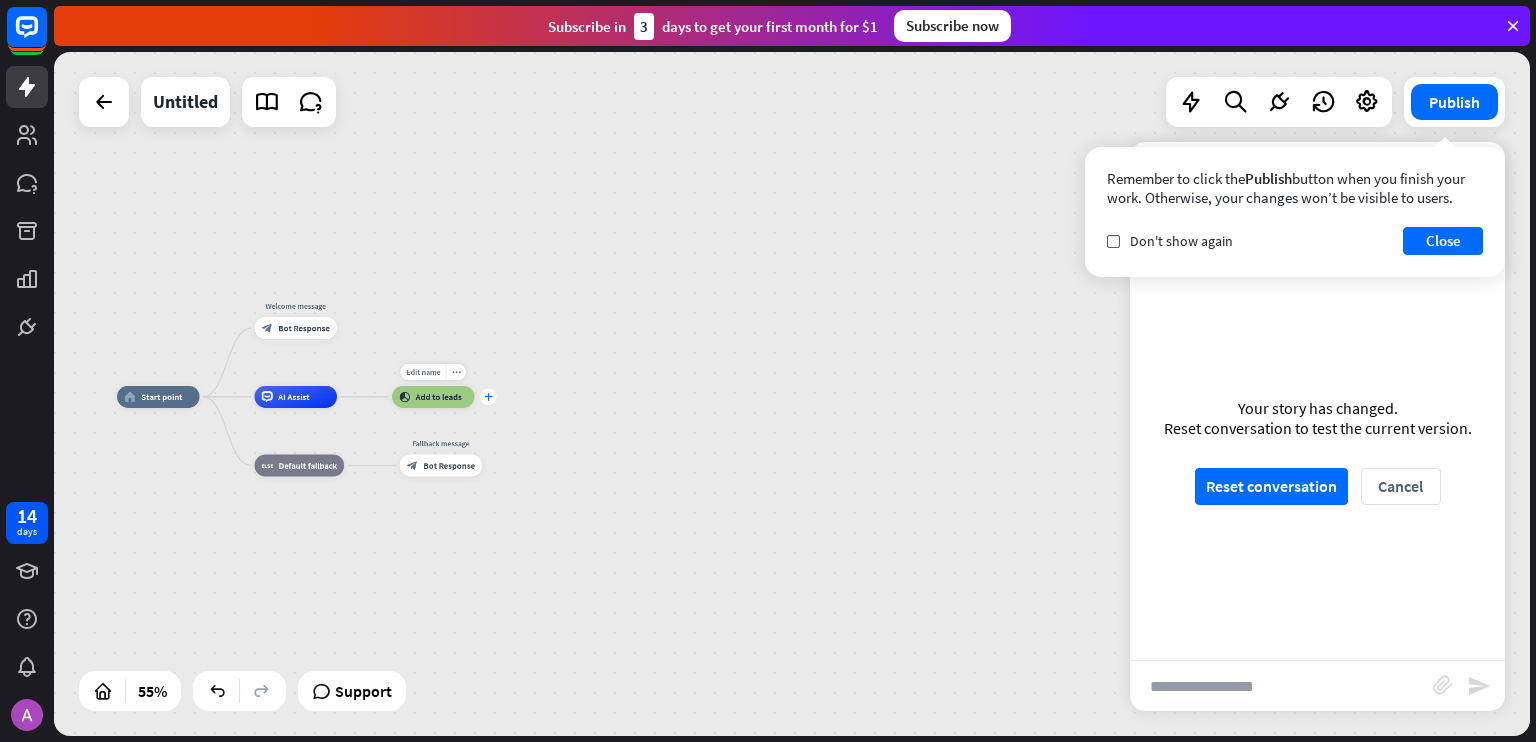 click on "plus" at bounding box center [488, 397] 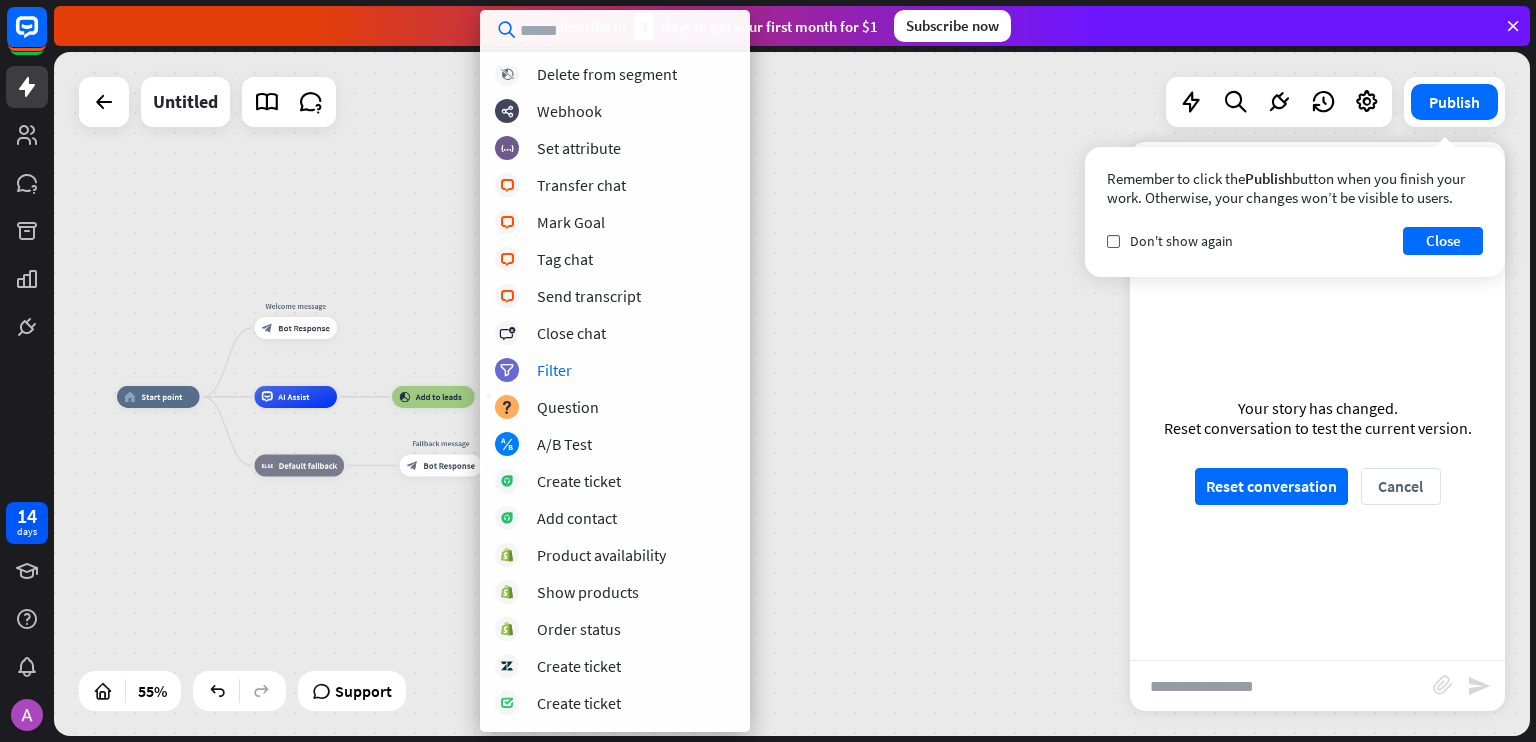 scroll, scrollTop: 345, scrollLeft: 0, axis: vertical 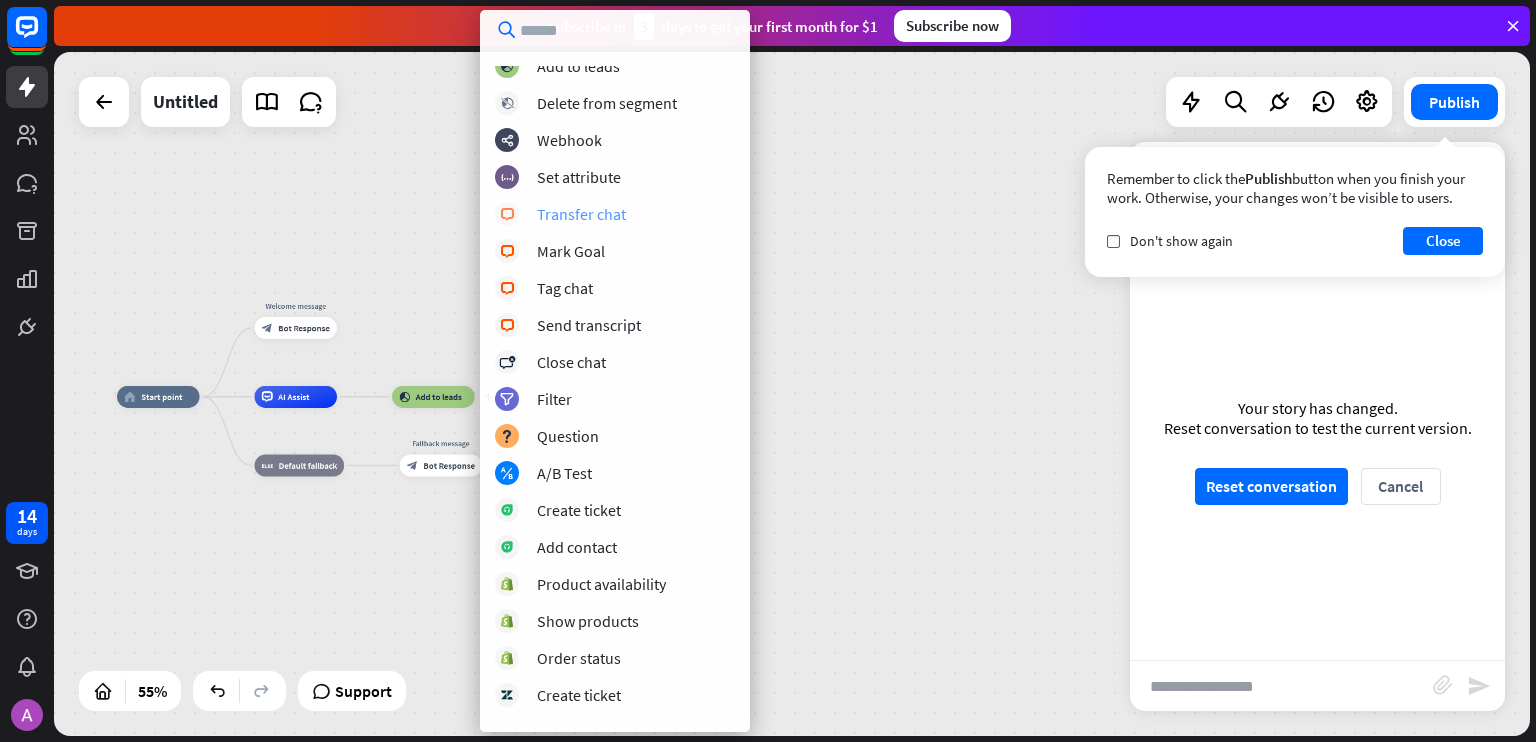 click on "Transfer chat" at bounding box center [581, 214] 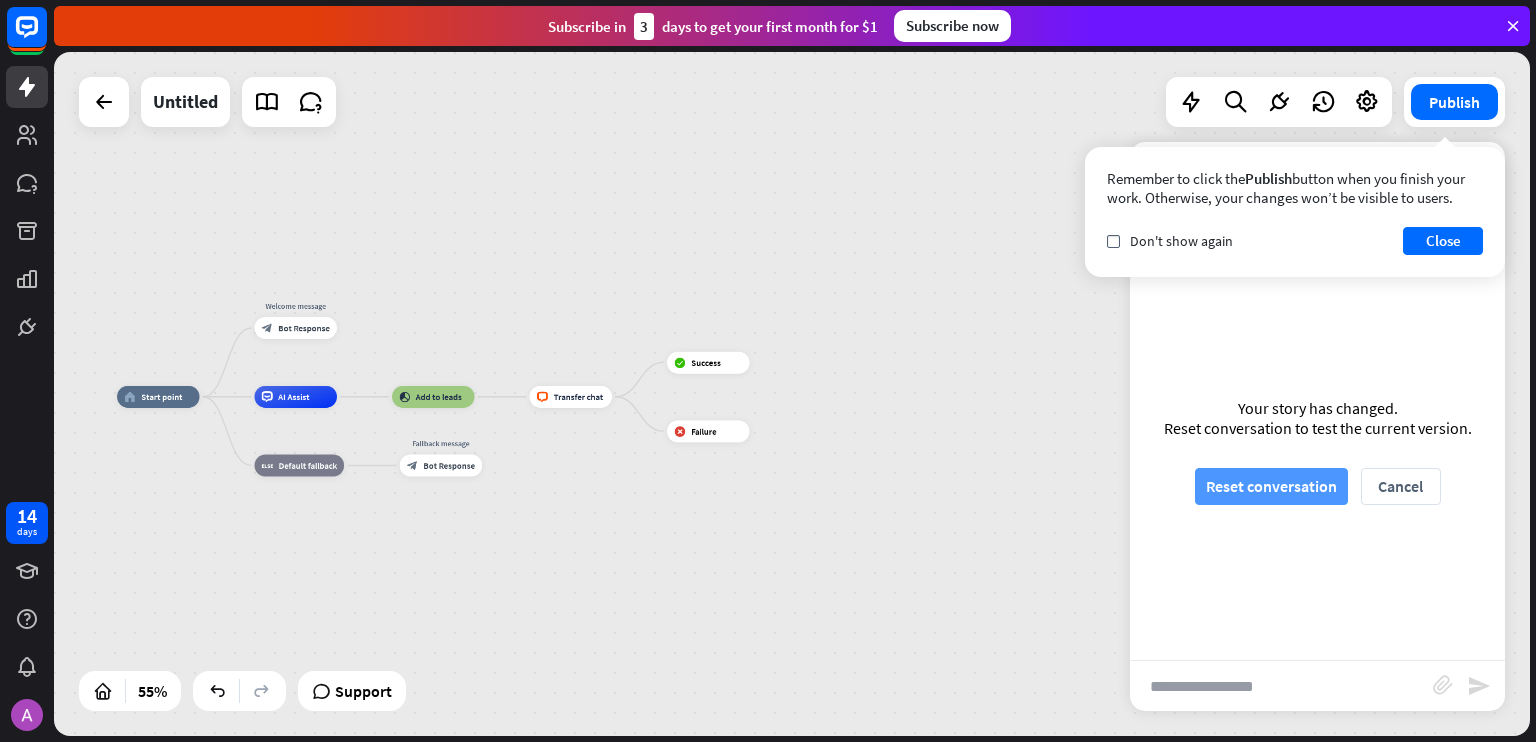 click on "Reset conversation" at bounding box center [1271, 486] 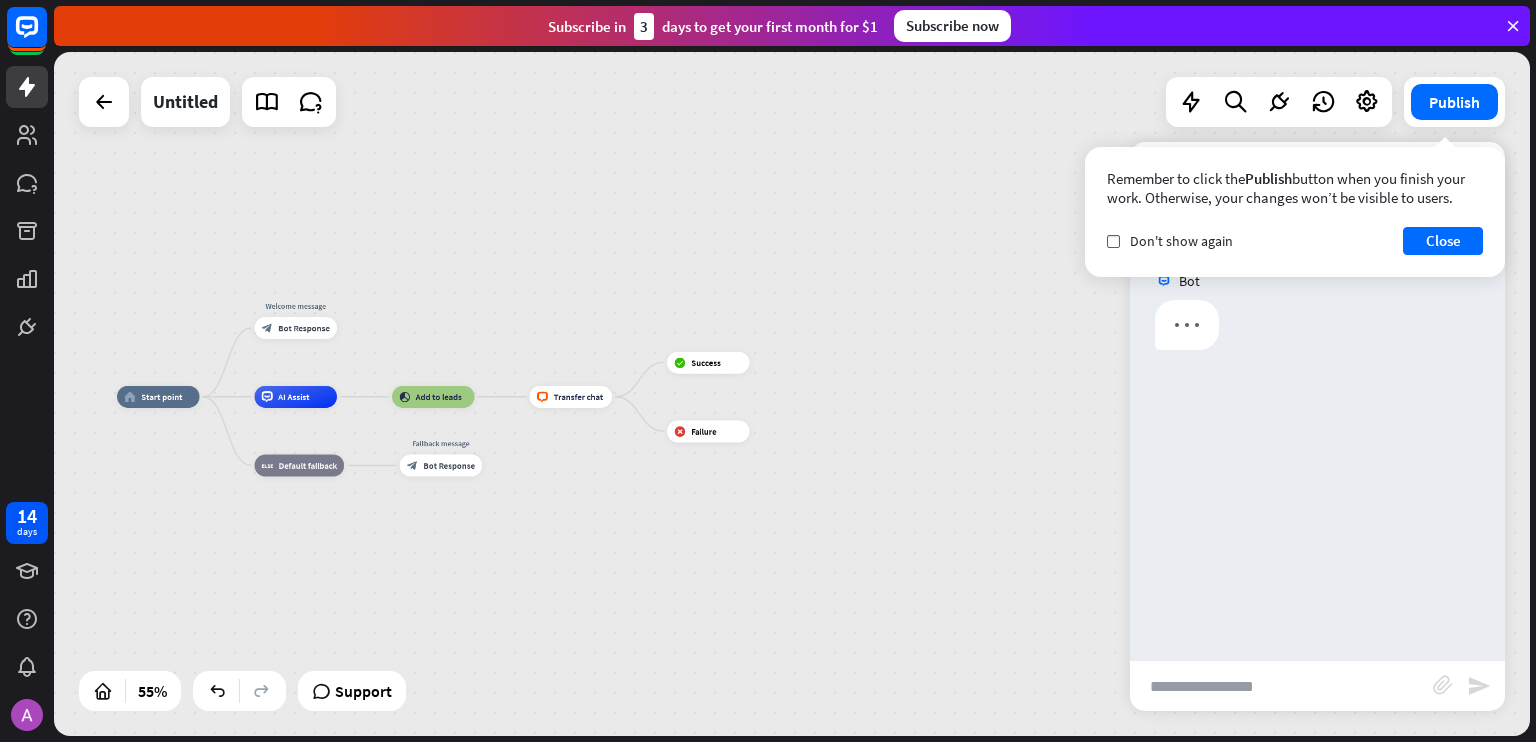 scroll, scrollTop: 0, scrollLeft: 0, axis: both 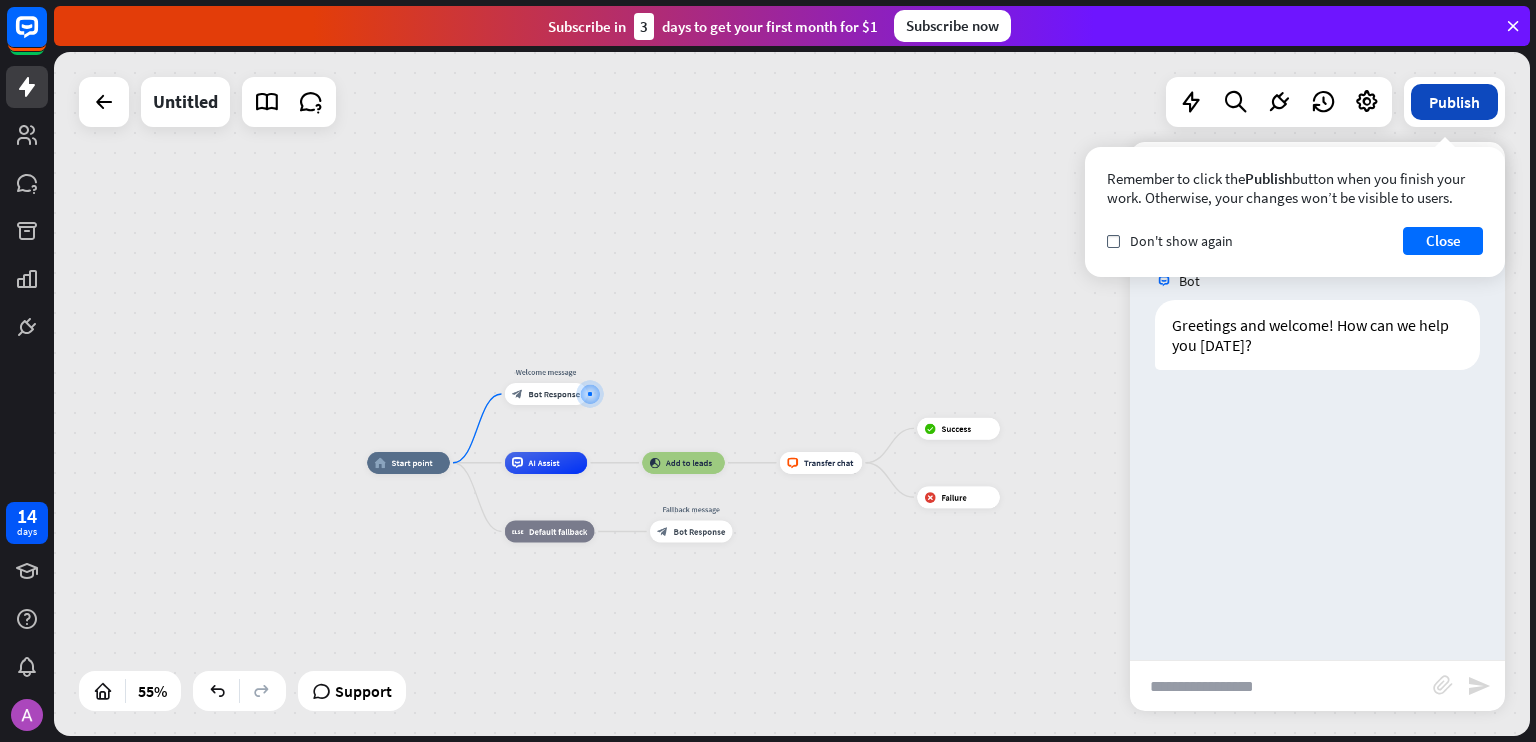click on "Publish" at bounding box center [1454, 102] 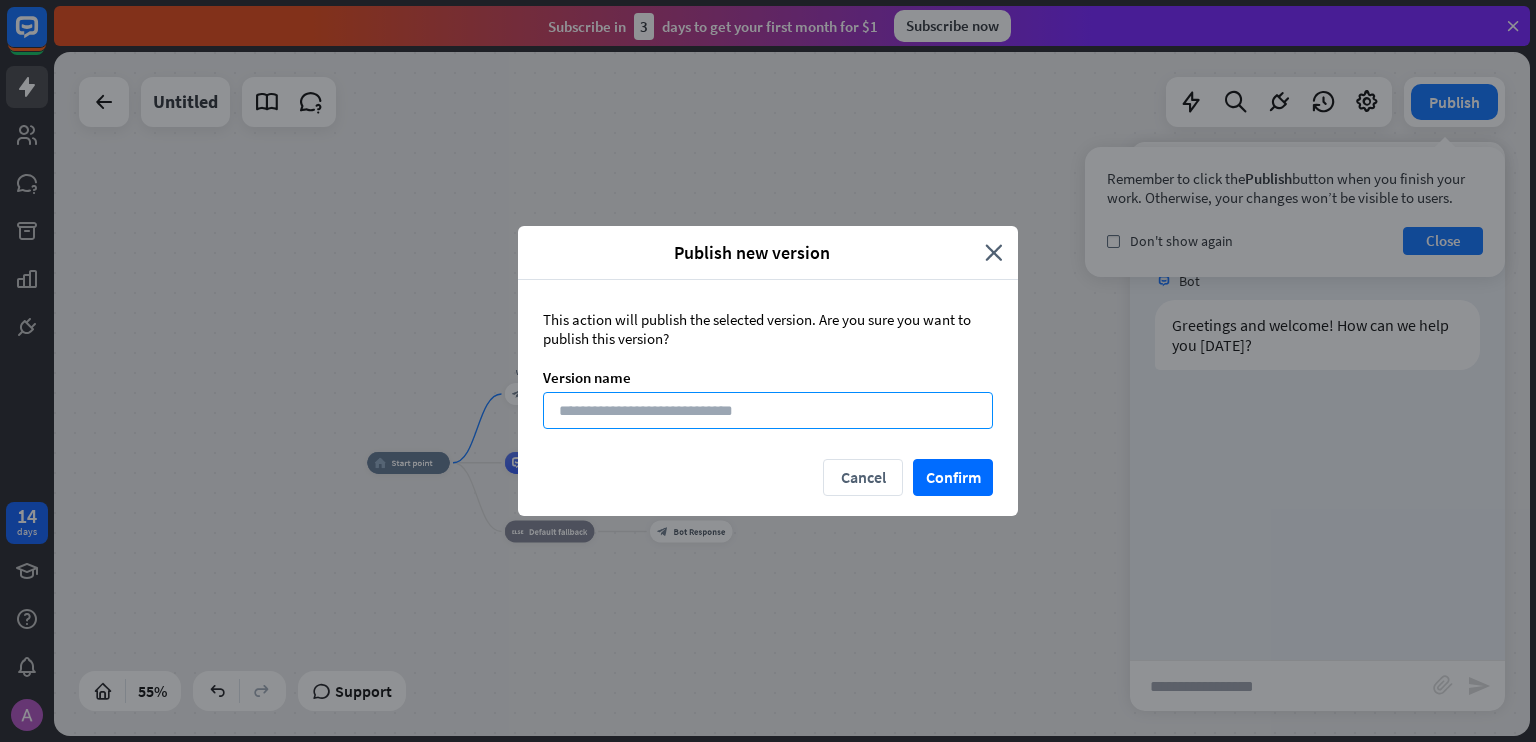 click at bounding box center (768, 410) 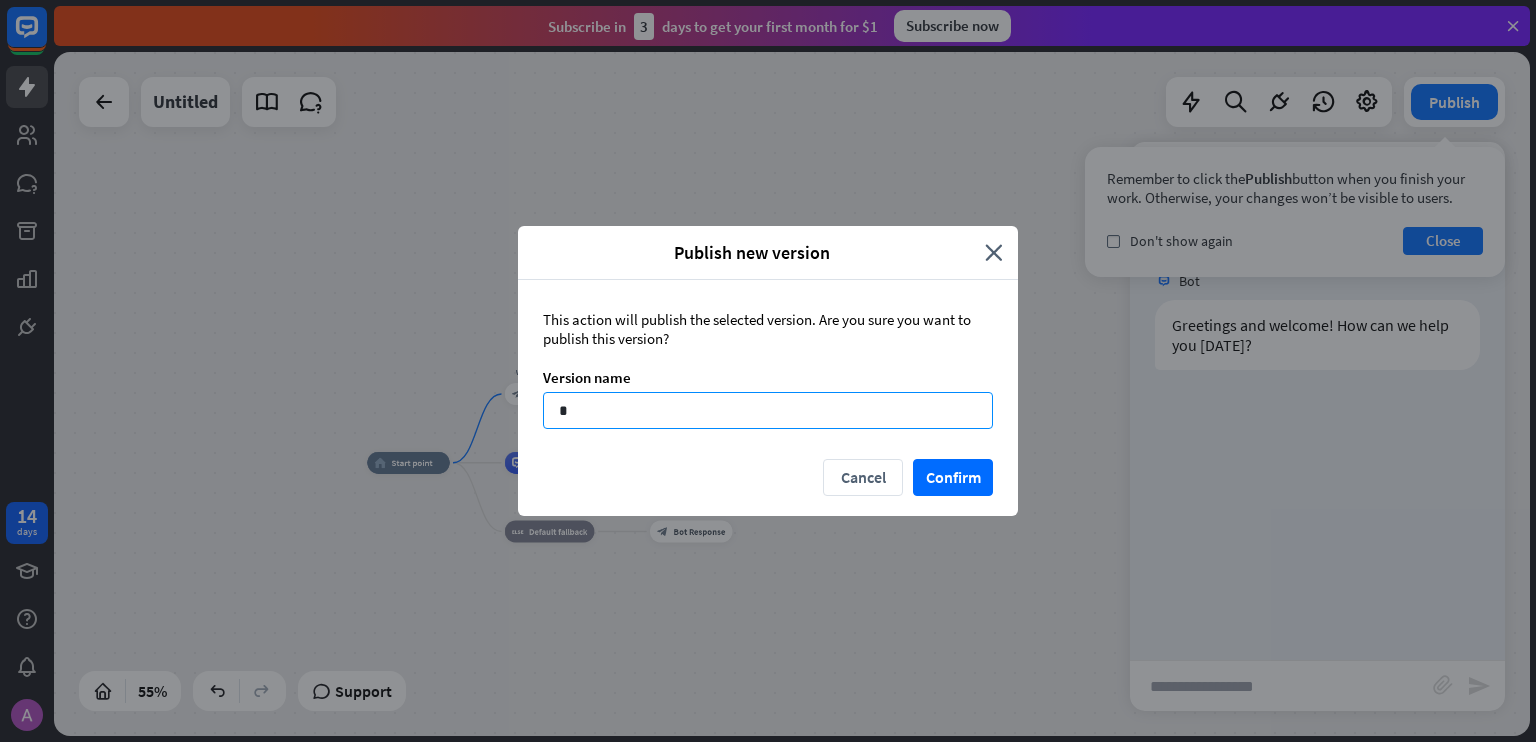 type on "**" 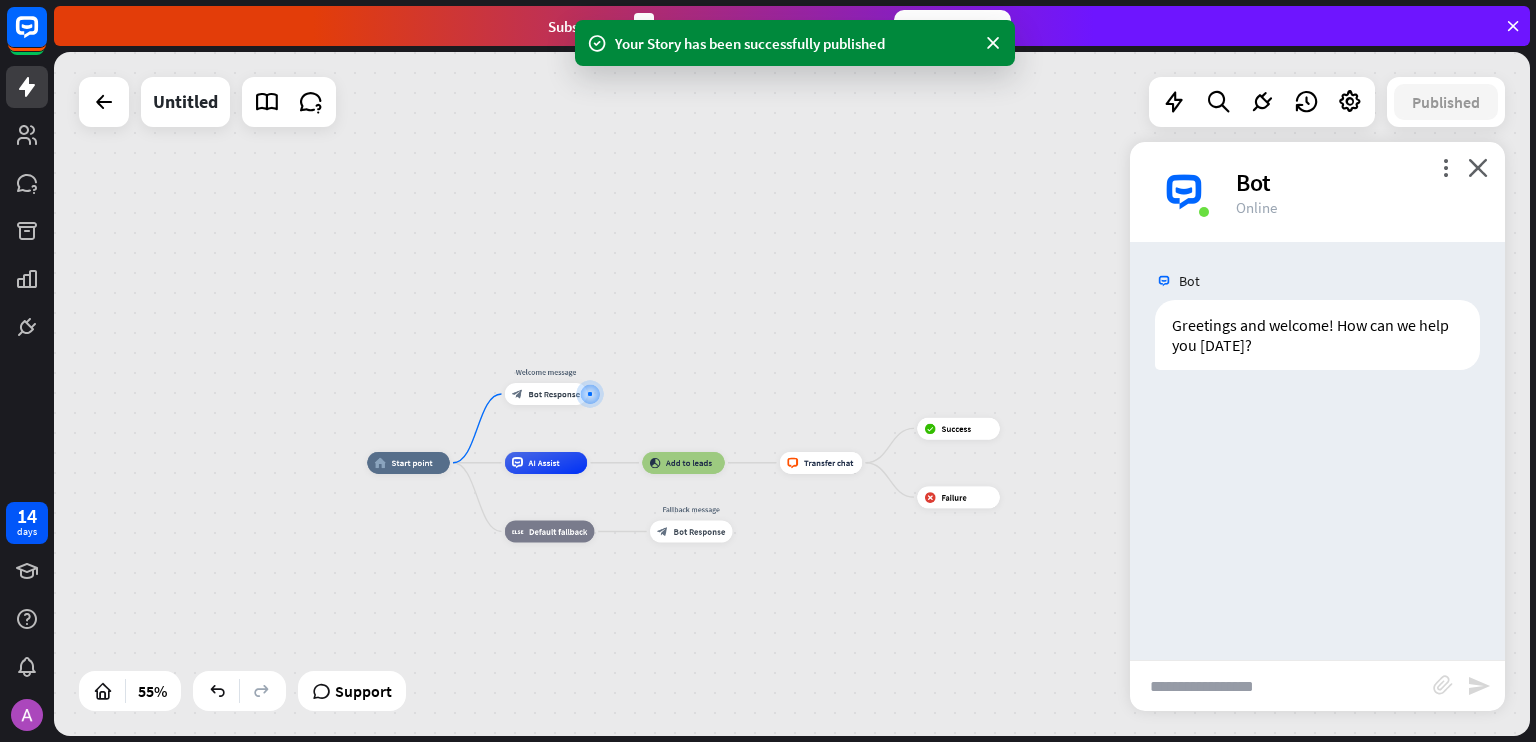 click at bounding box center [1281, 686] 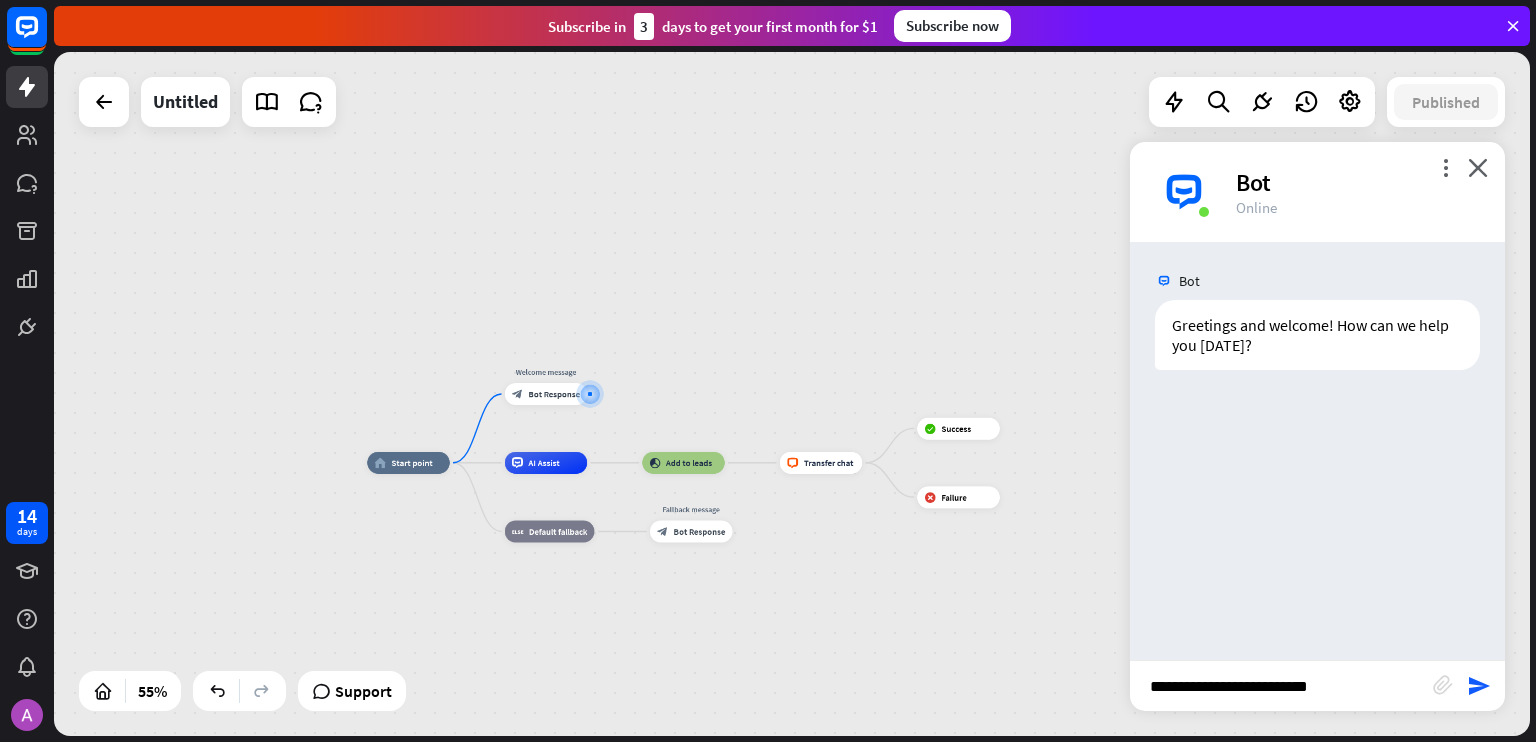 type on "**********" 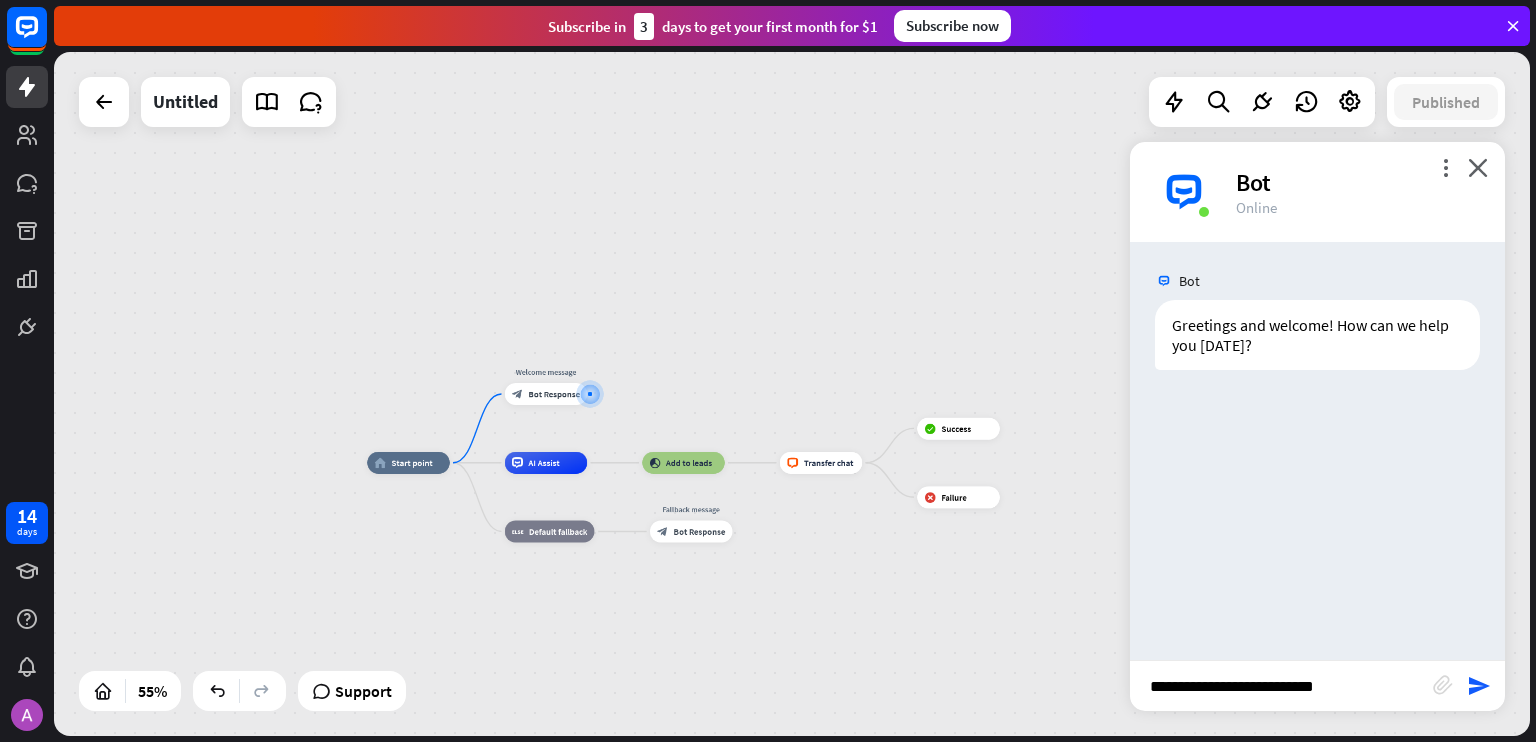 type 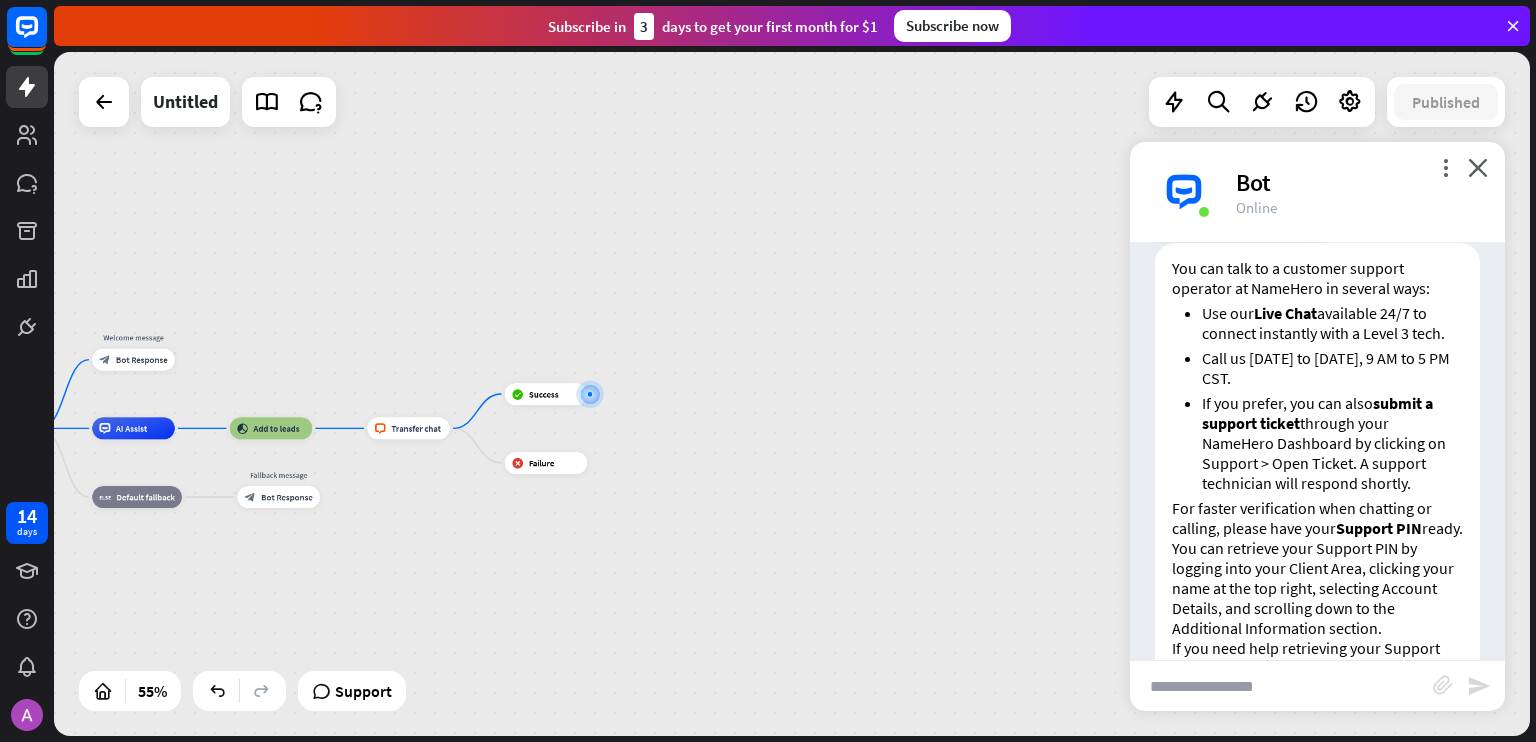 scroll, scrollTop: 335, scrollLeft: 0, axis: vertical 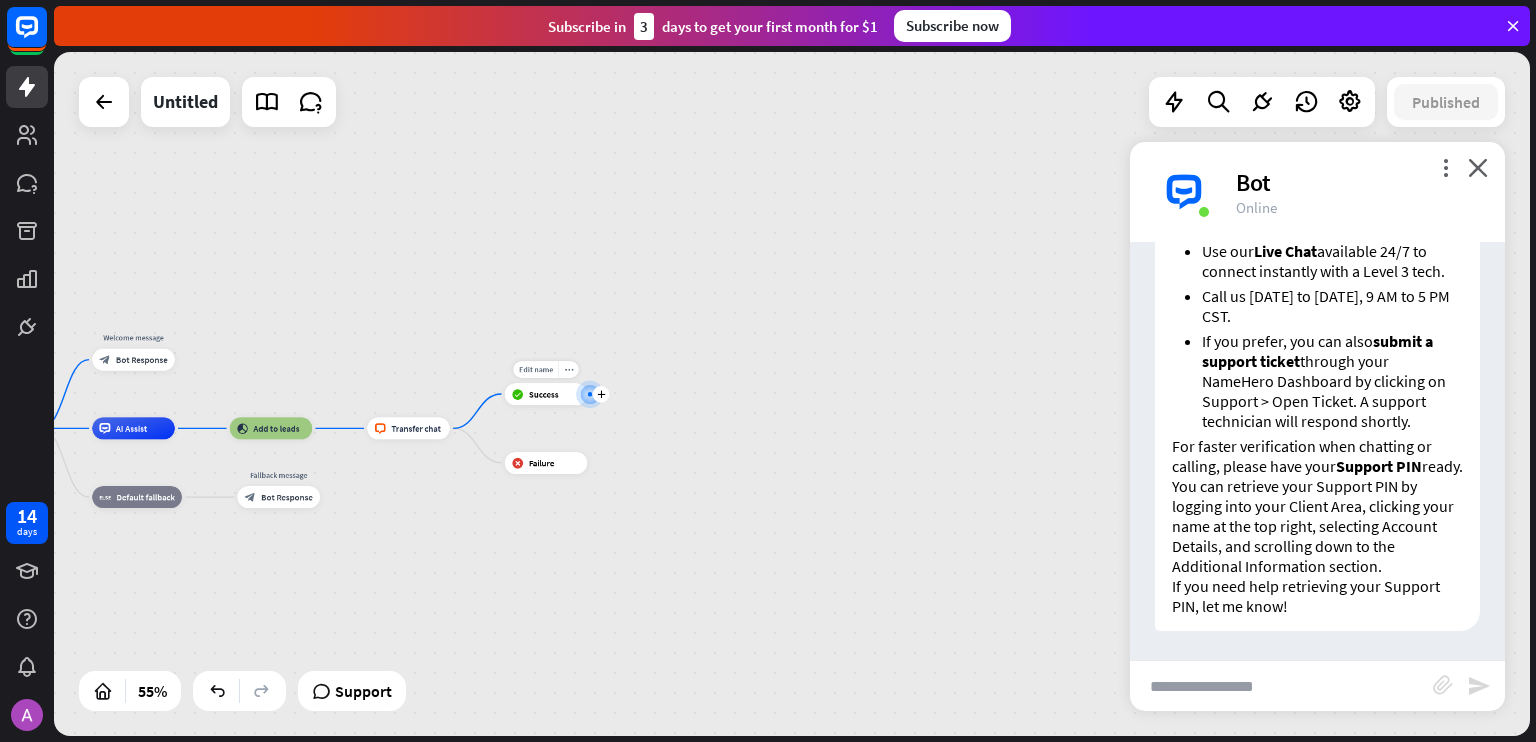click at bounding box center (590, 394) 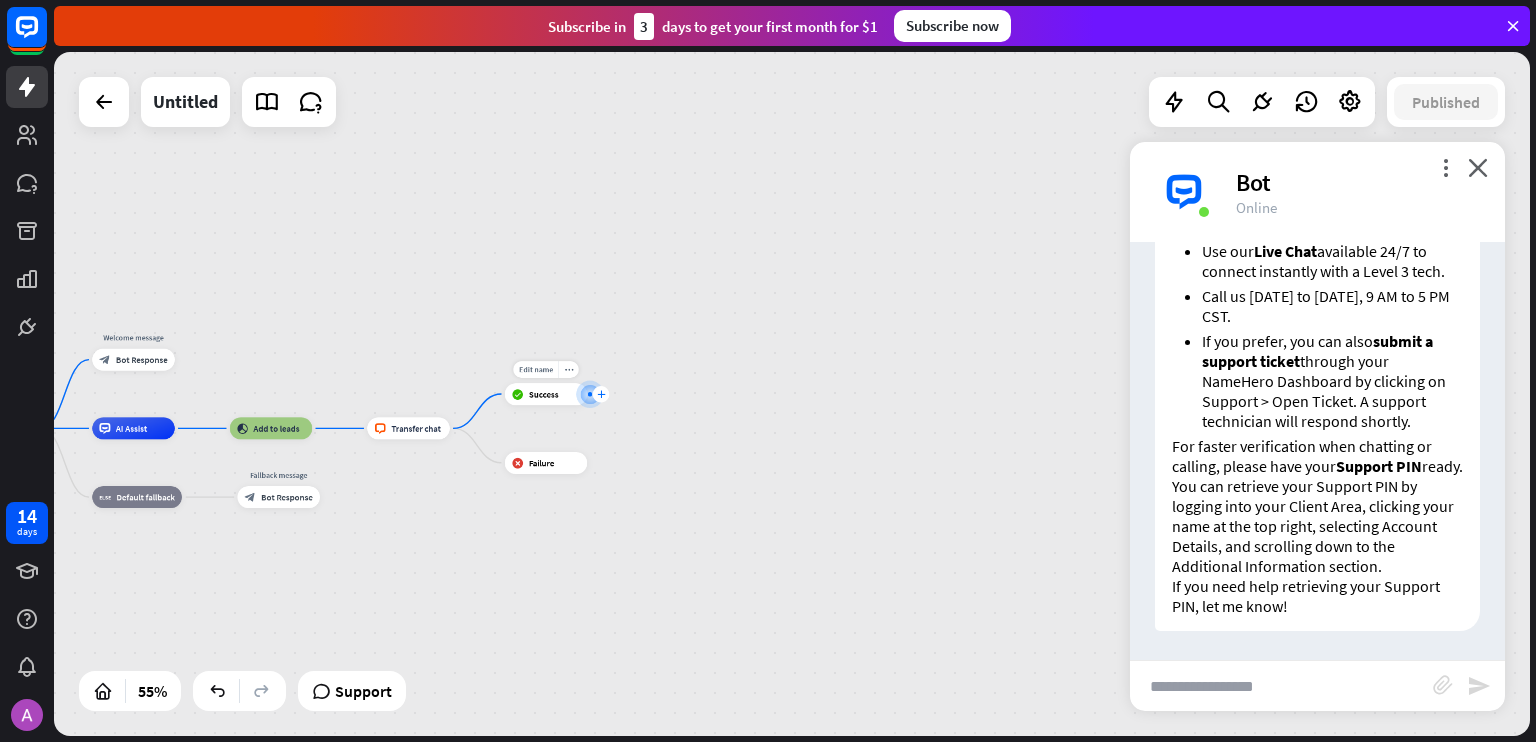 click on "plus" at bounding box center [601, 394] 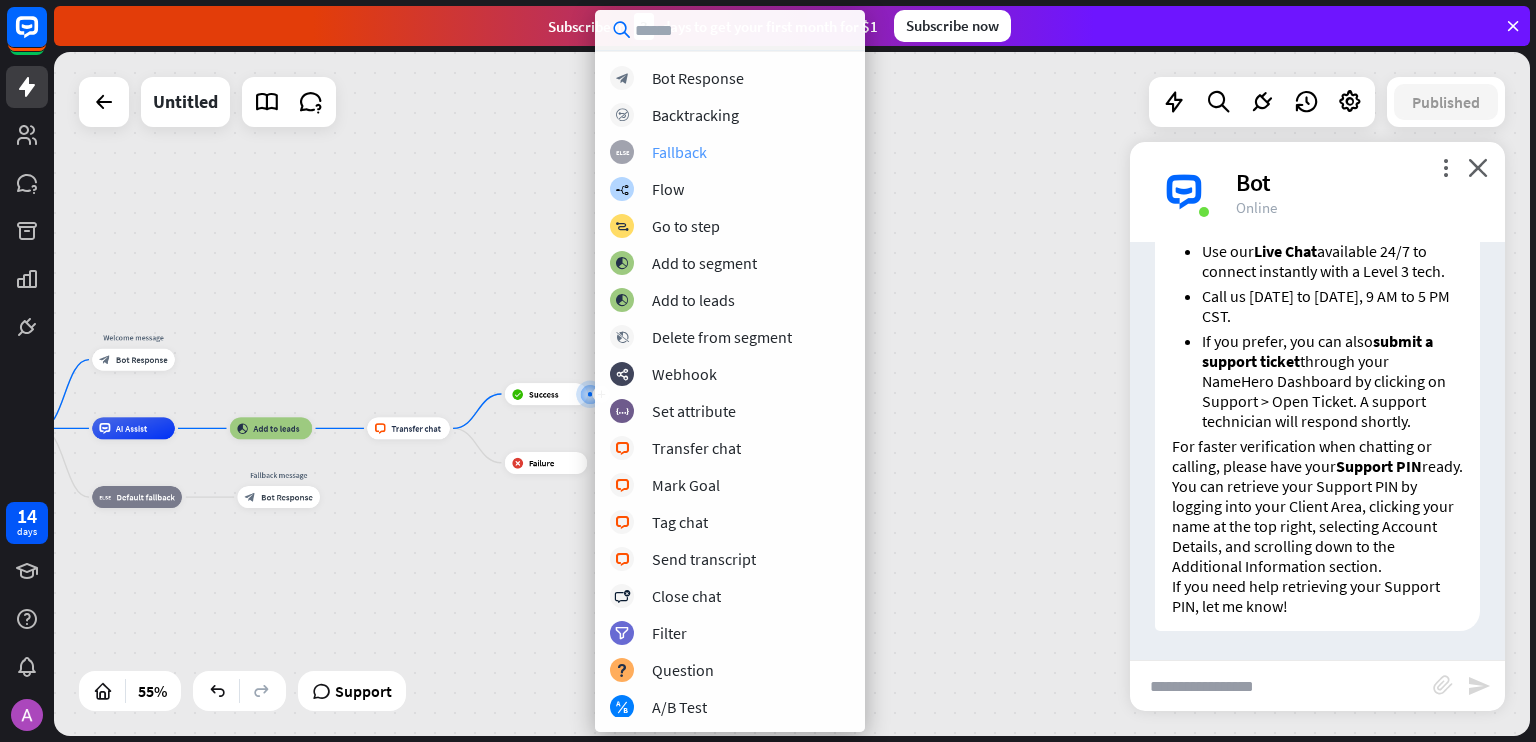 click on "Fallback" at bounding box center [679, 152] 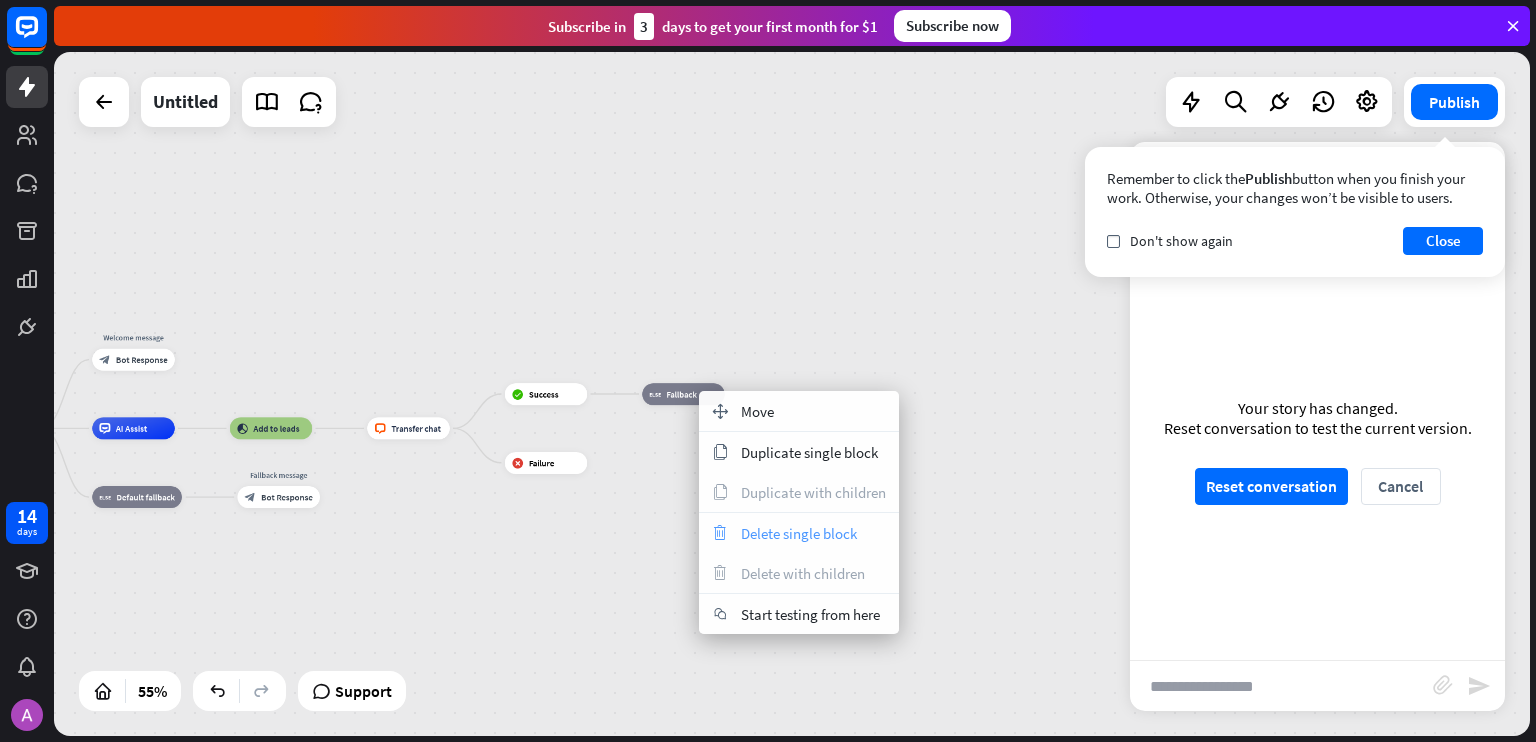 click on "Delete single block" at bounding box center (799, 533) 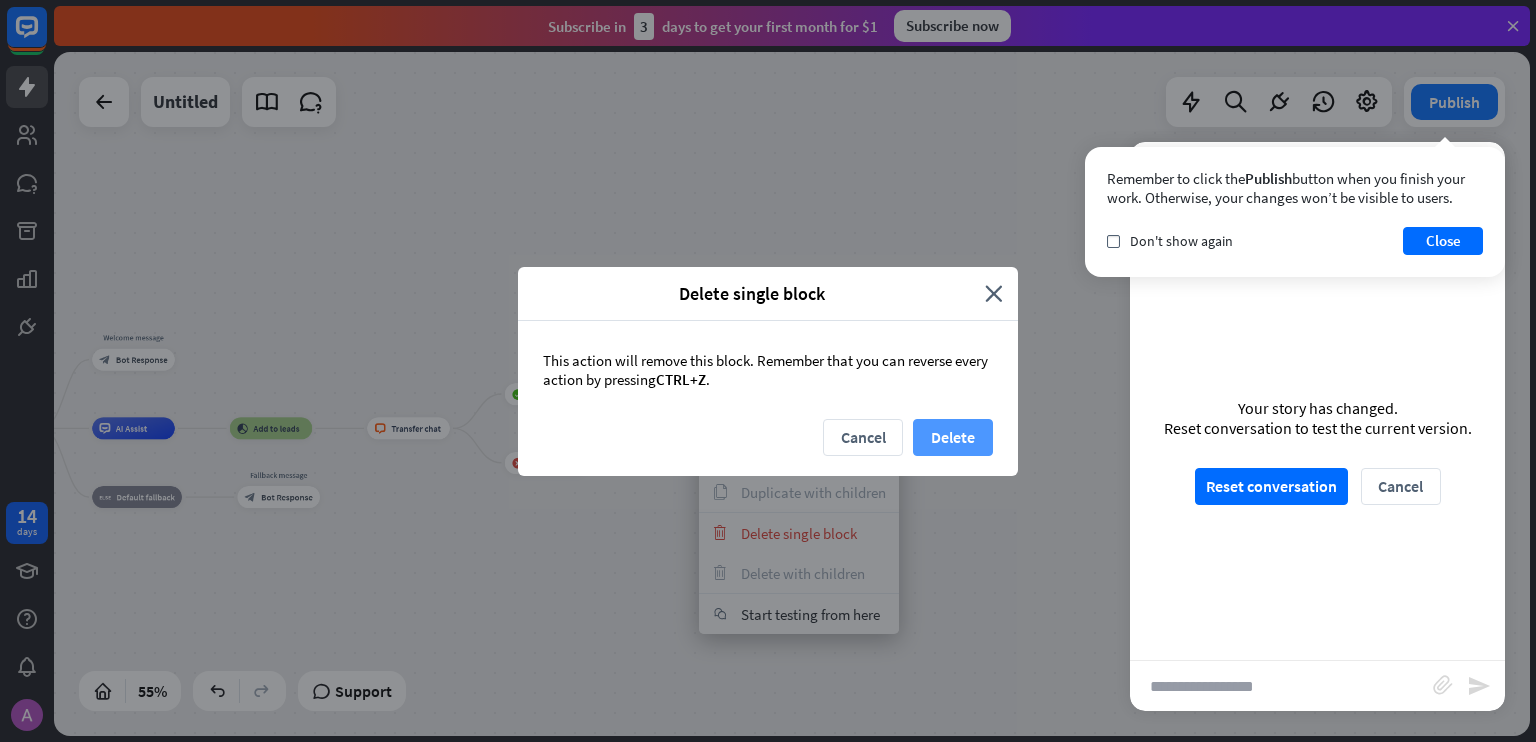 click on "Delete" at bounding box center (953, 437) 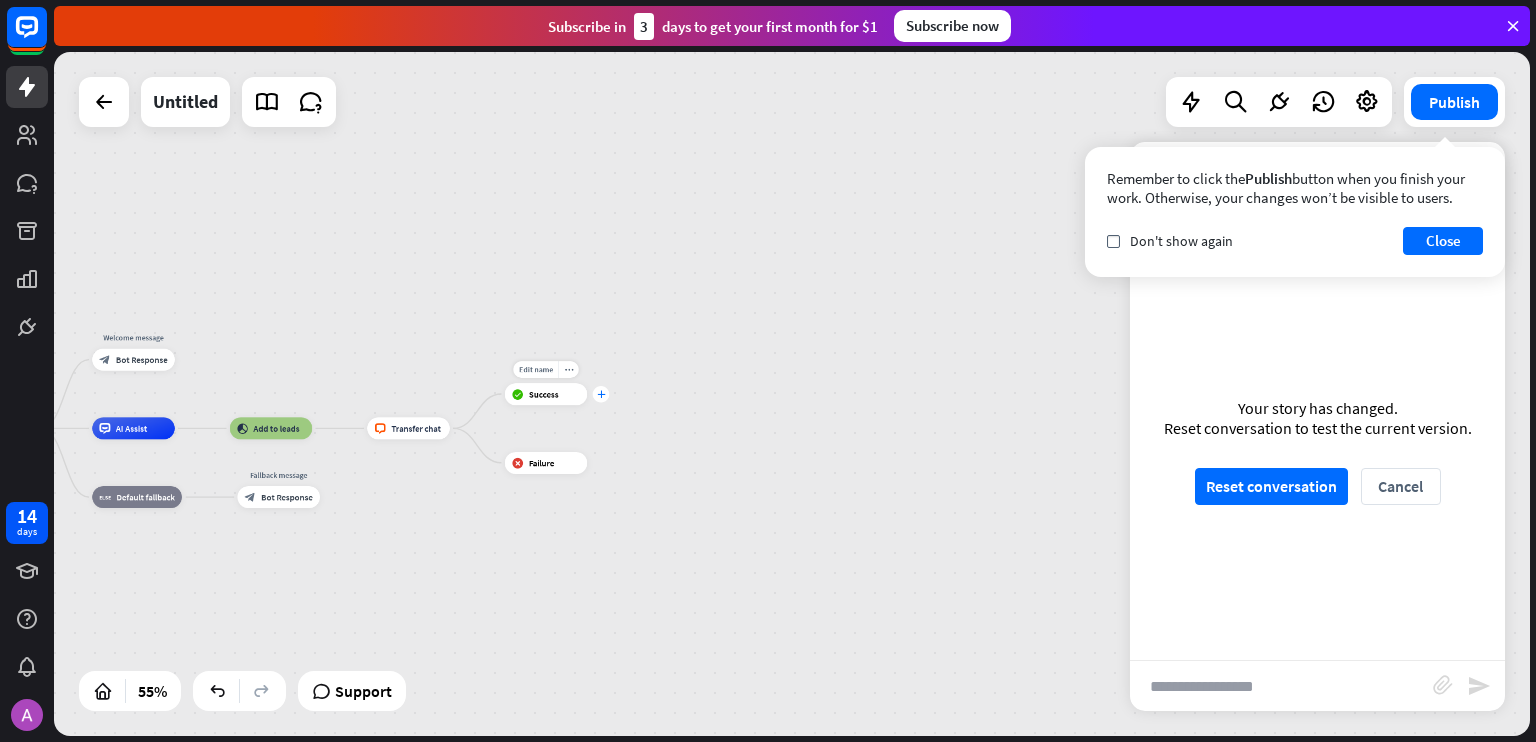click on "plus" at bounding box center (601, 394) 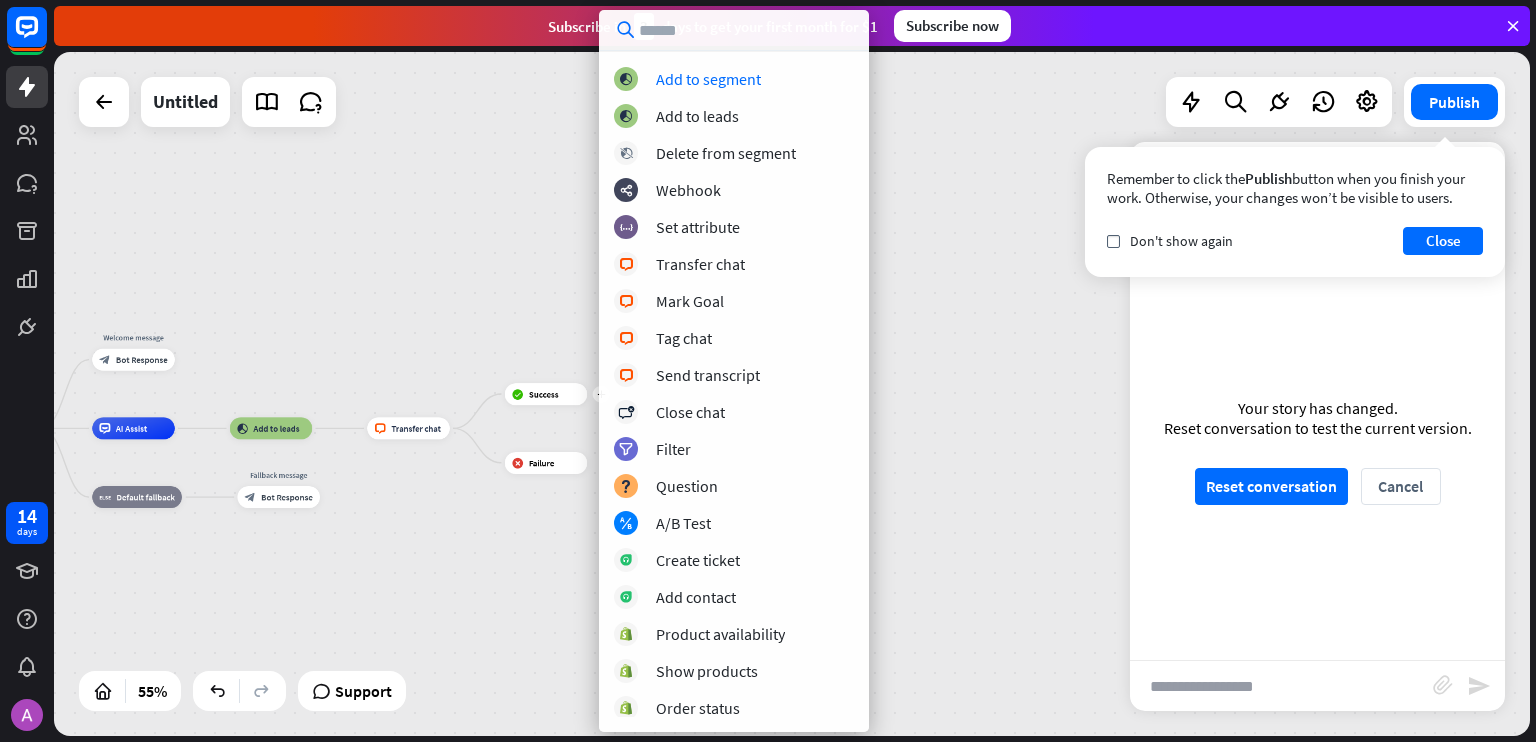 scroll, scrollTop: 0, scrollLeft: 0, axis: both 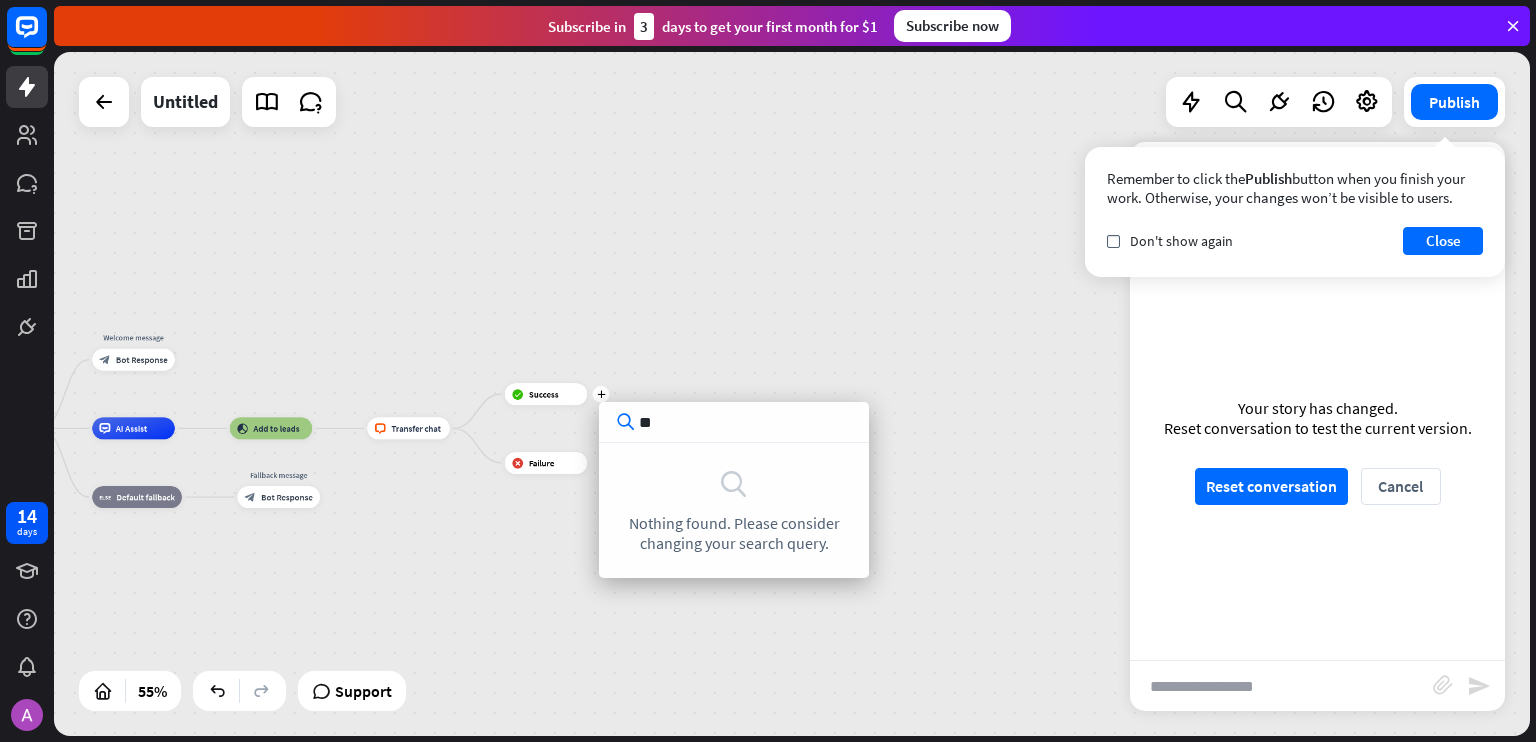 type on "*" 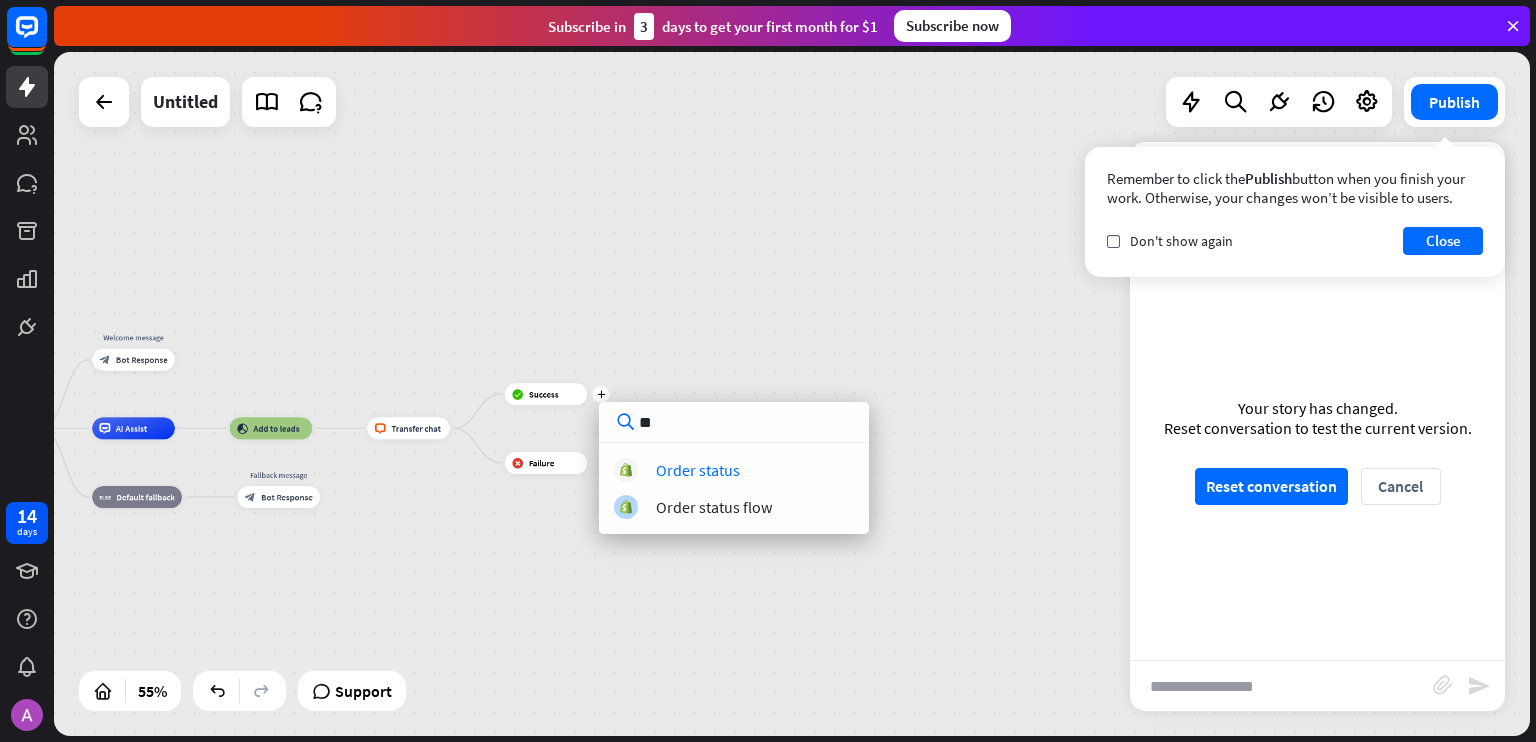 type on "*" 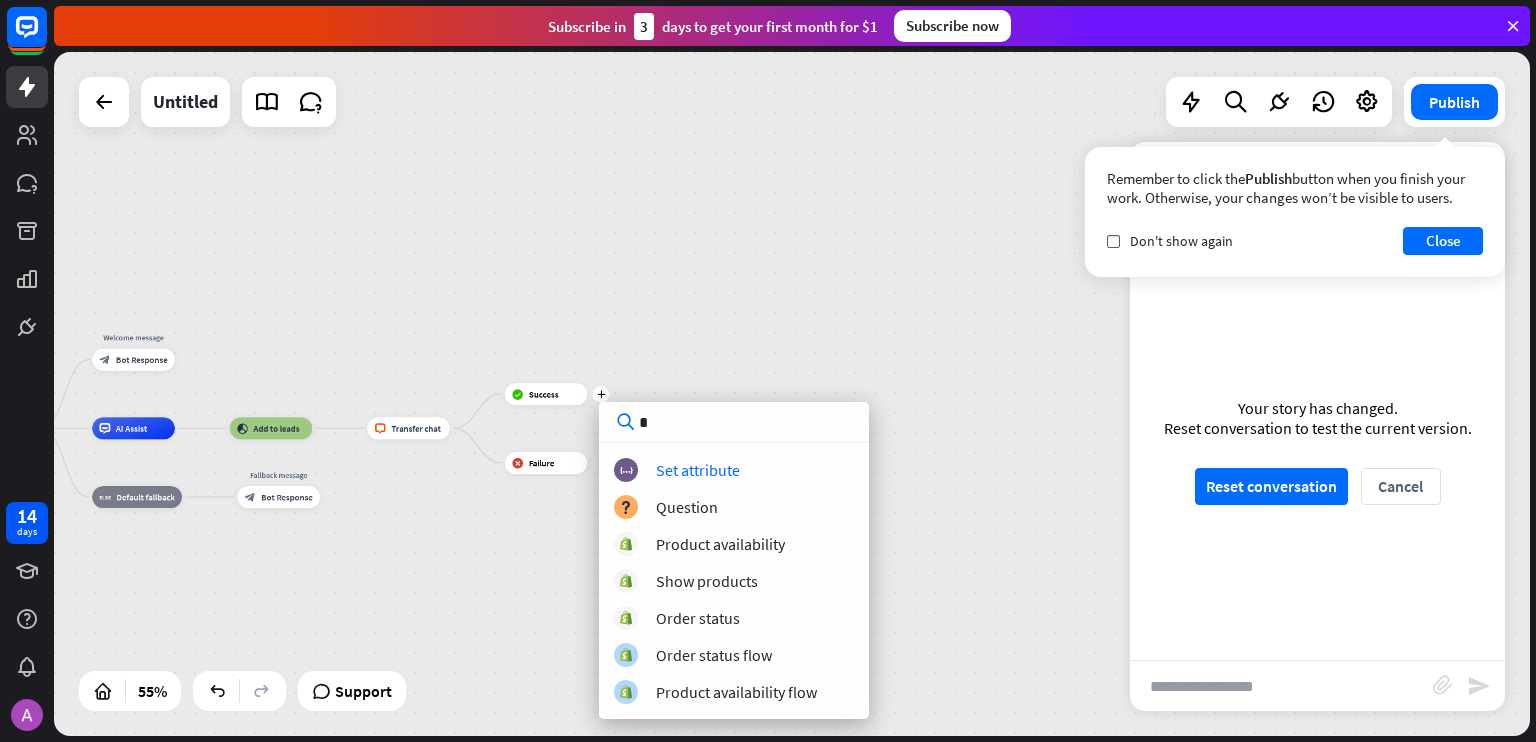 type 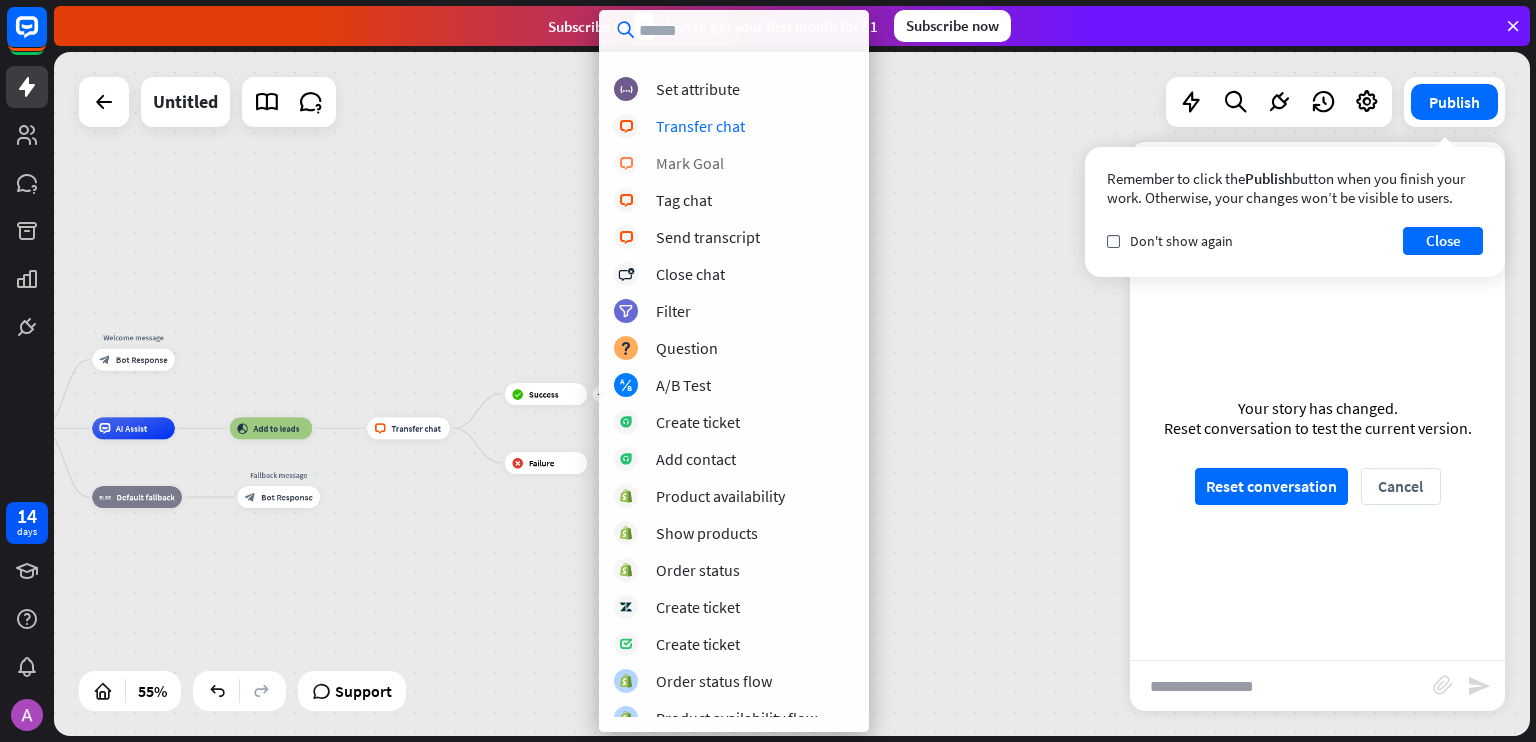 scroll, scrollTop: 335, scrollLeft: 0, axis: vertical 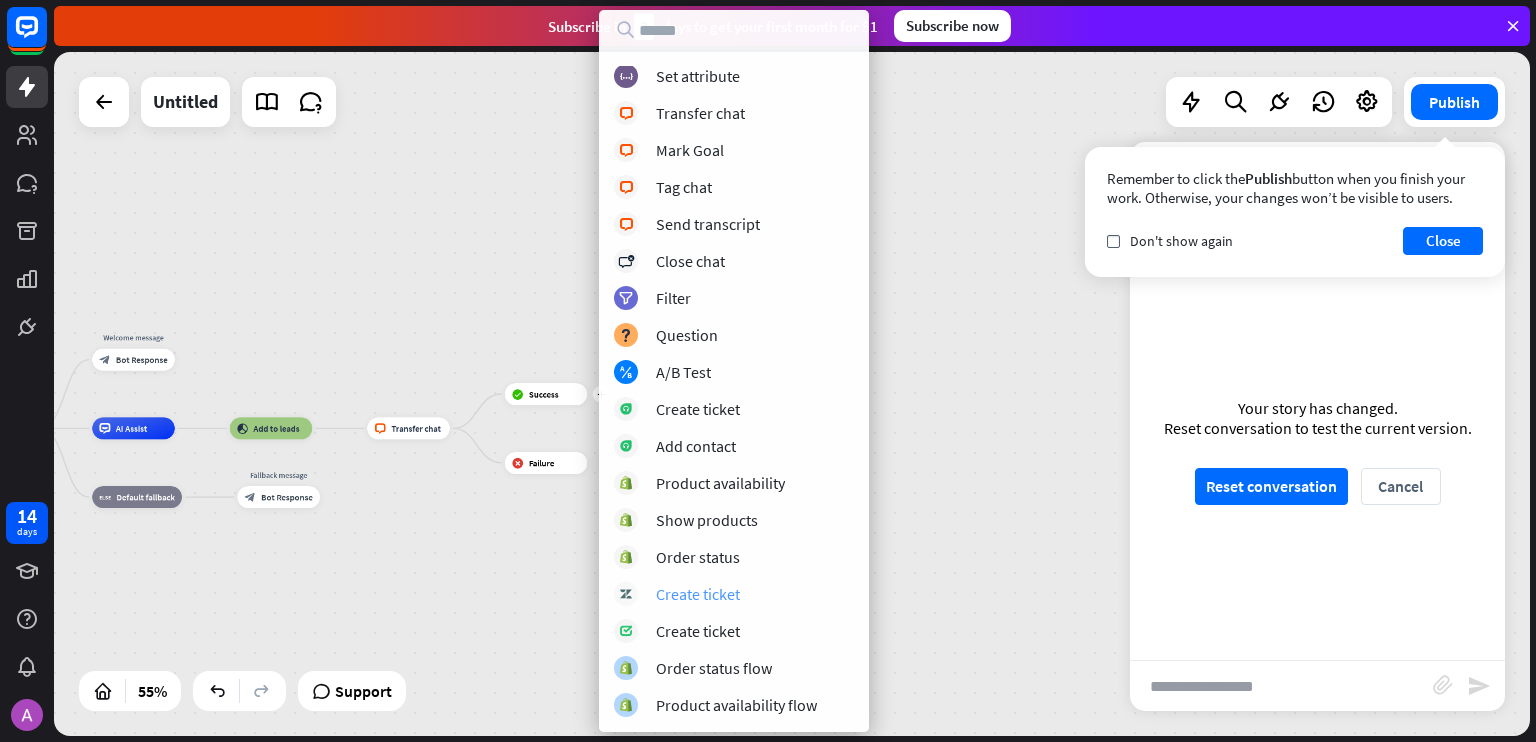 click on "Create ticket" at bounding box center [698, 594] 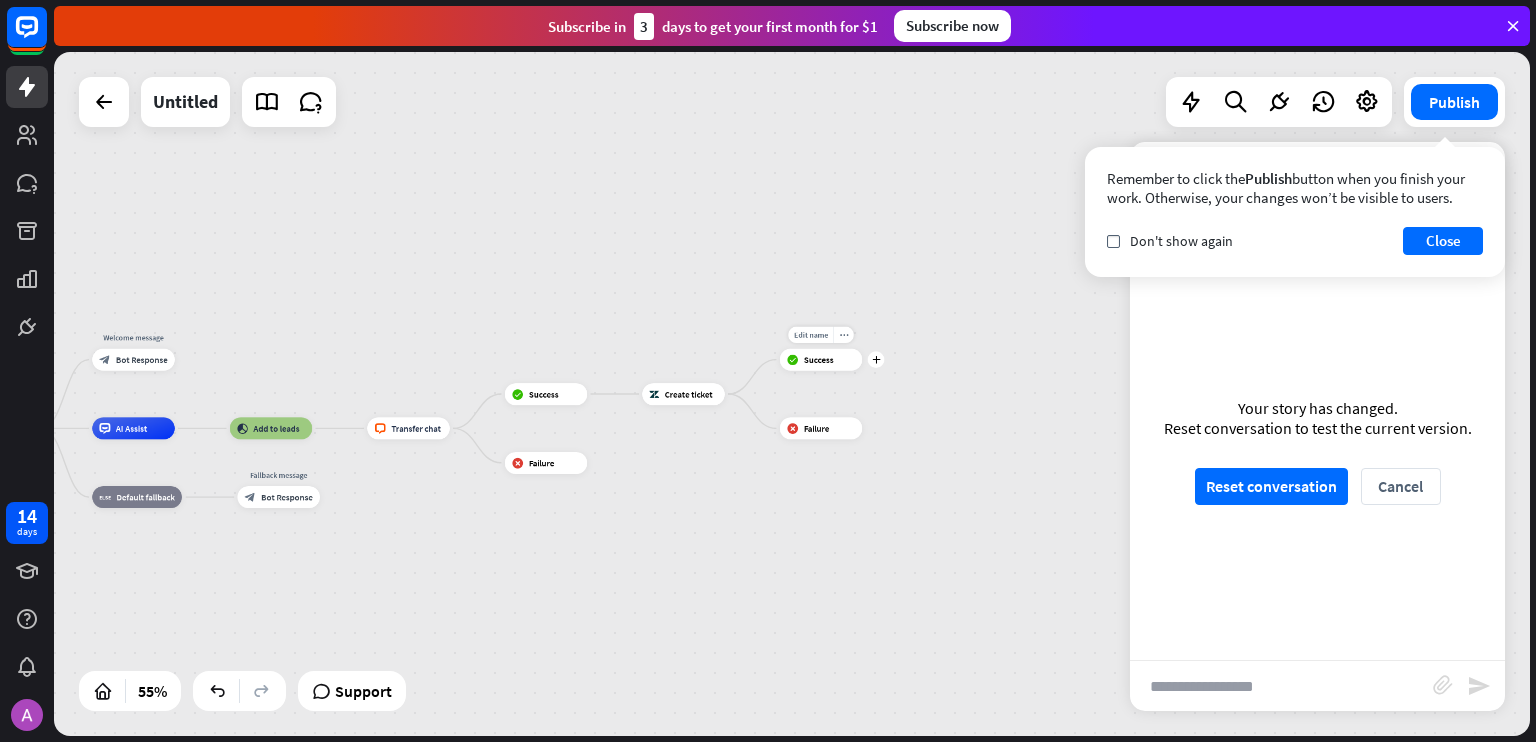 click on "Success" at bounding box center [819, 359] 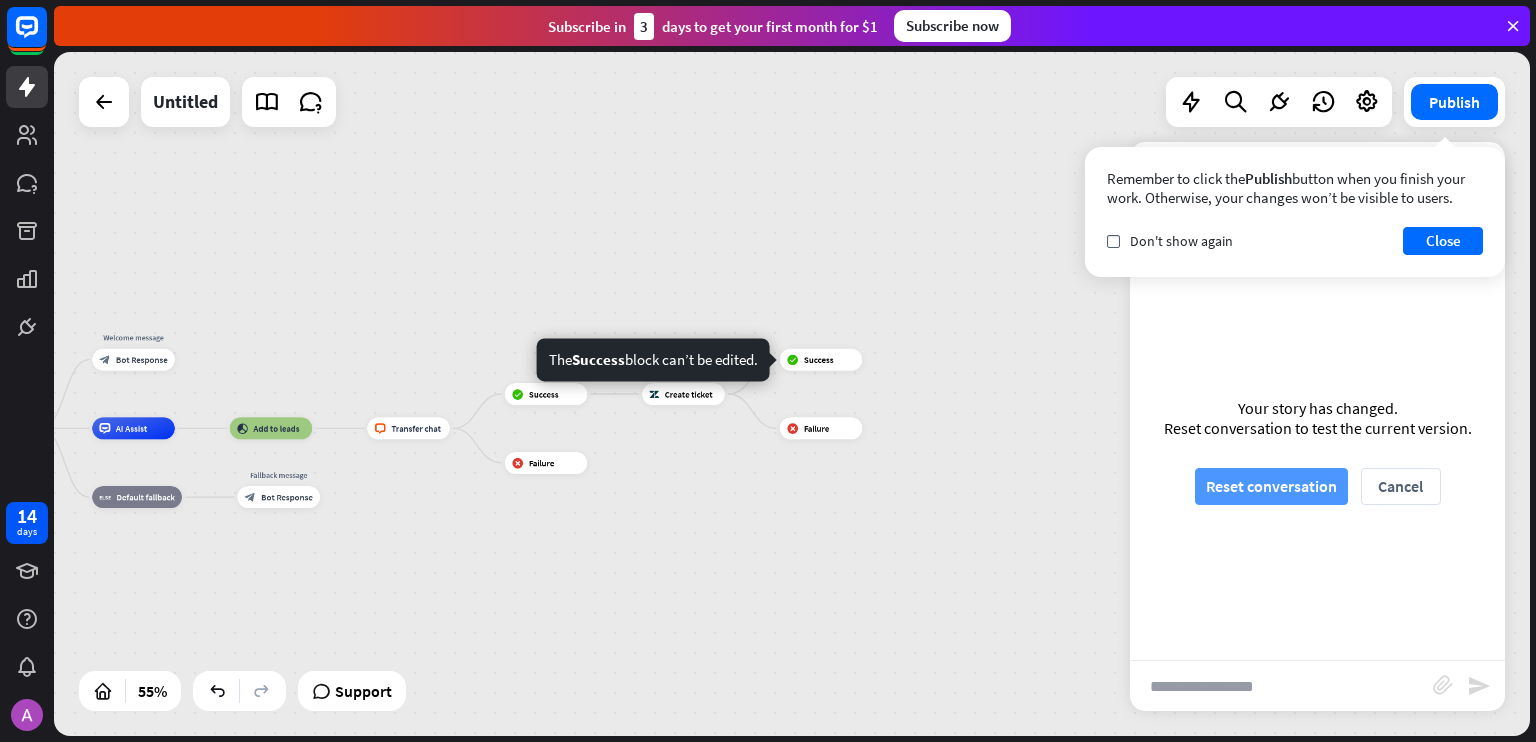 click on "Reset conversation" at bounding box center [1271, 486] 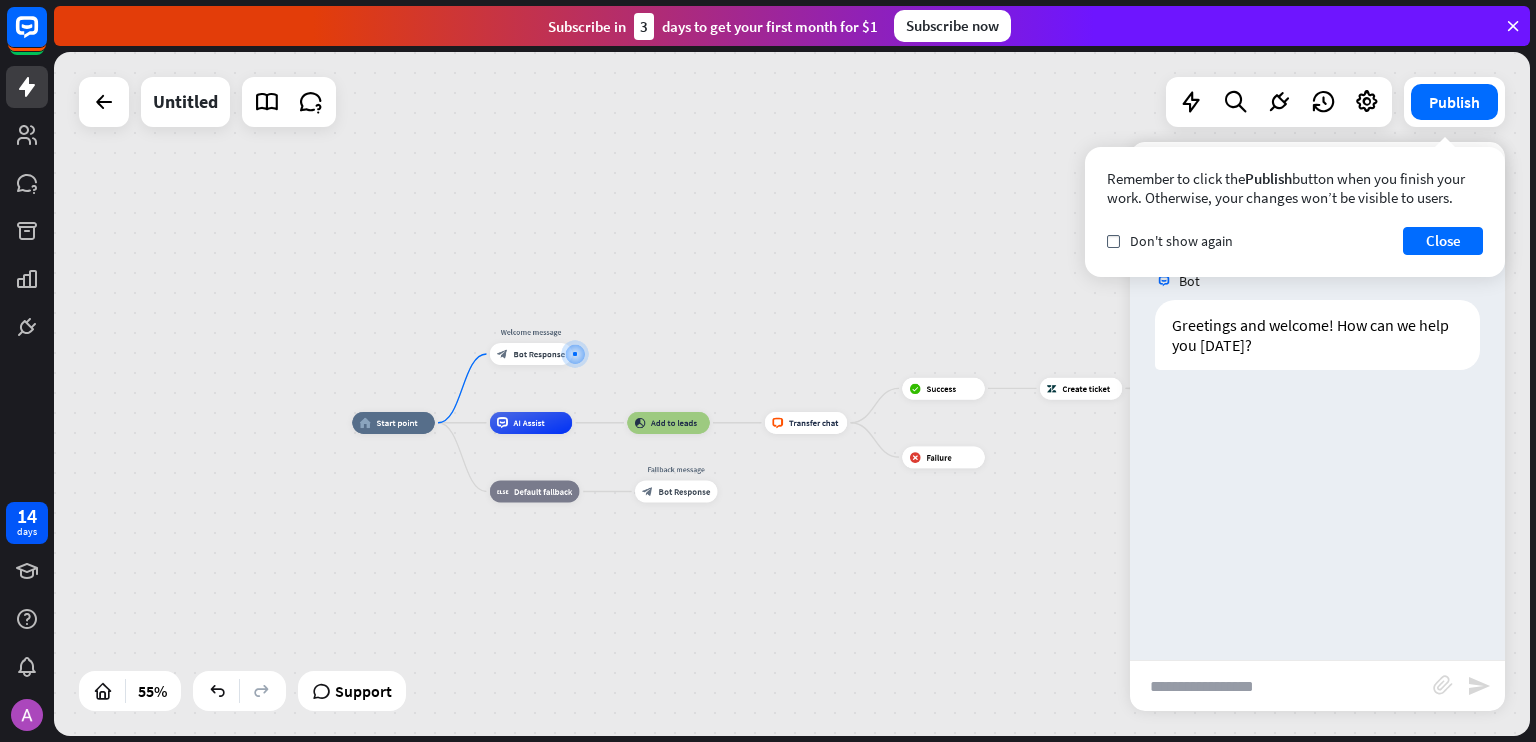 drag, startPoint x: 664, startPoint y: 359, endPoint x: 644, endPoint y: 268, distance: 93.17188 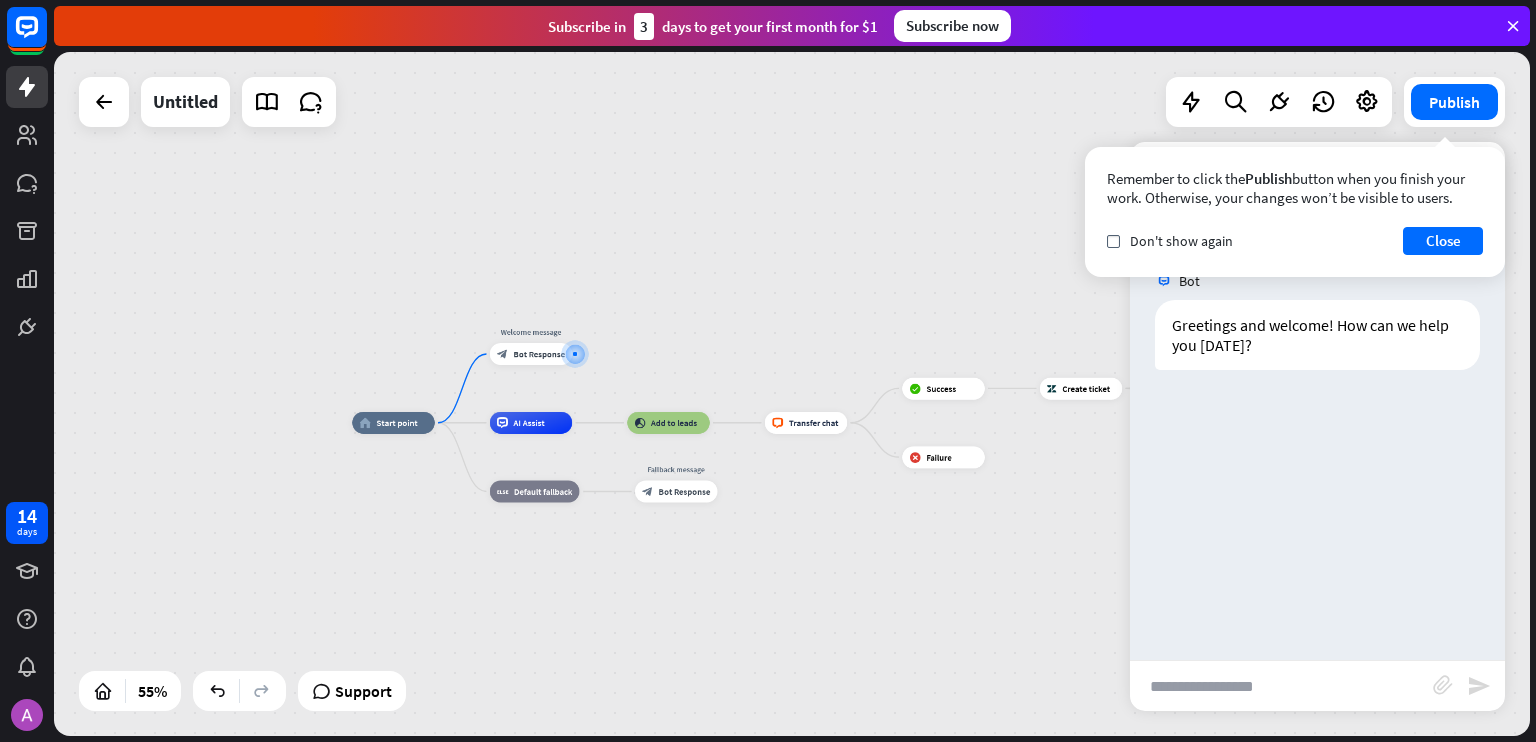 click on "home_2   Start point                 Welcome message   block_bot_response   Bot Response                         AI Assist       Edit name   more_horiz             block_add_to_segment   Add to leads                   block_livechat   Transfer chat                   block_success   Success                         Create ticket                   block_success   Success                   block_failure   Failure                   block_failure   Failure                   block_fallback   Default fallback                 Fallback message   block_bot_response   Bot Response" at bounding box center [792, 394] 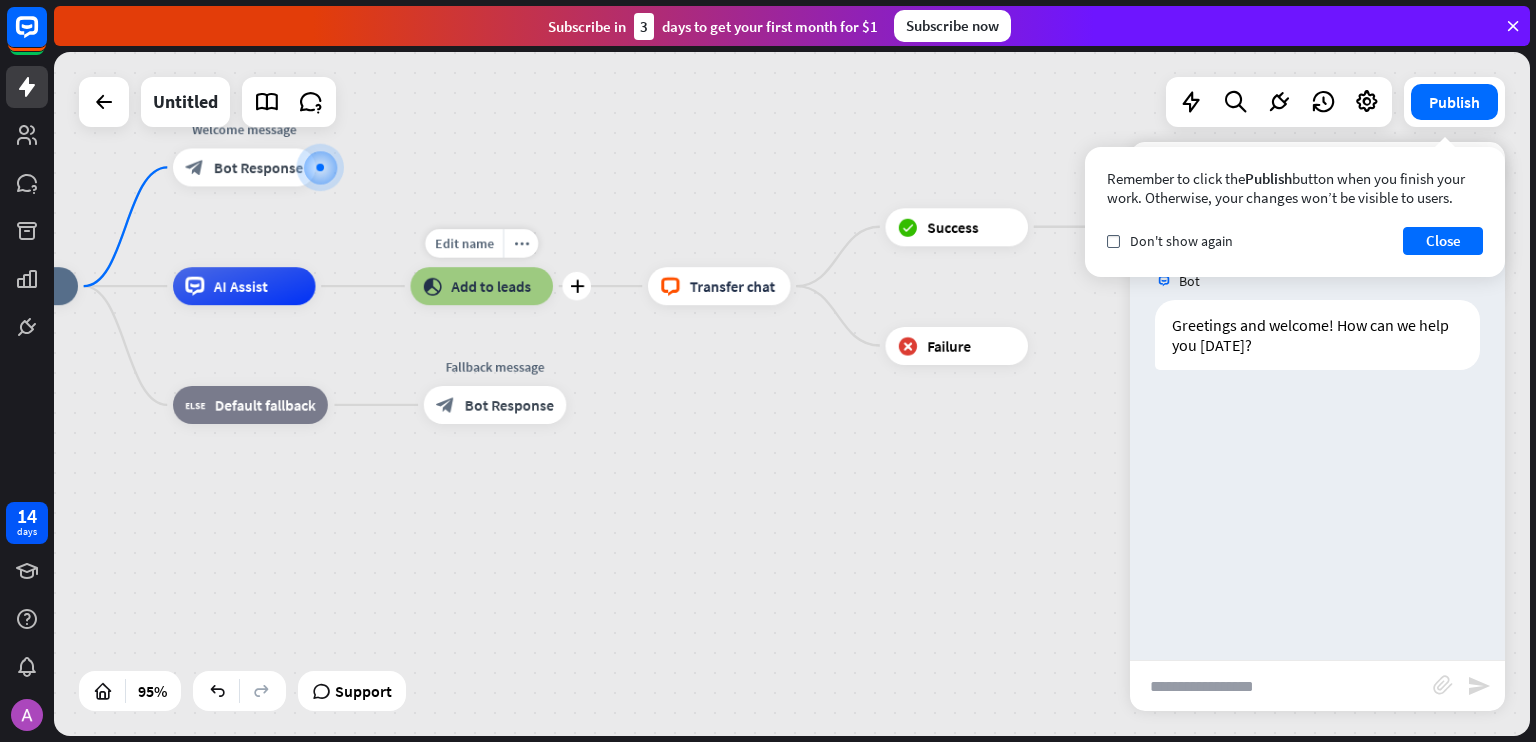 drag, startPoint x: 565, startPoint y: 356, endPoint x: 378, endPoint y: 325, distance: 189.55211 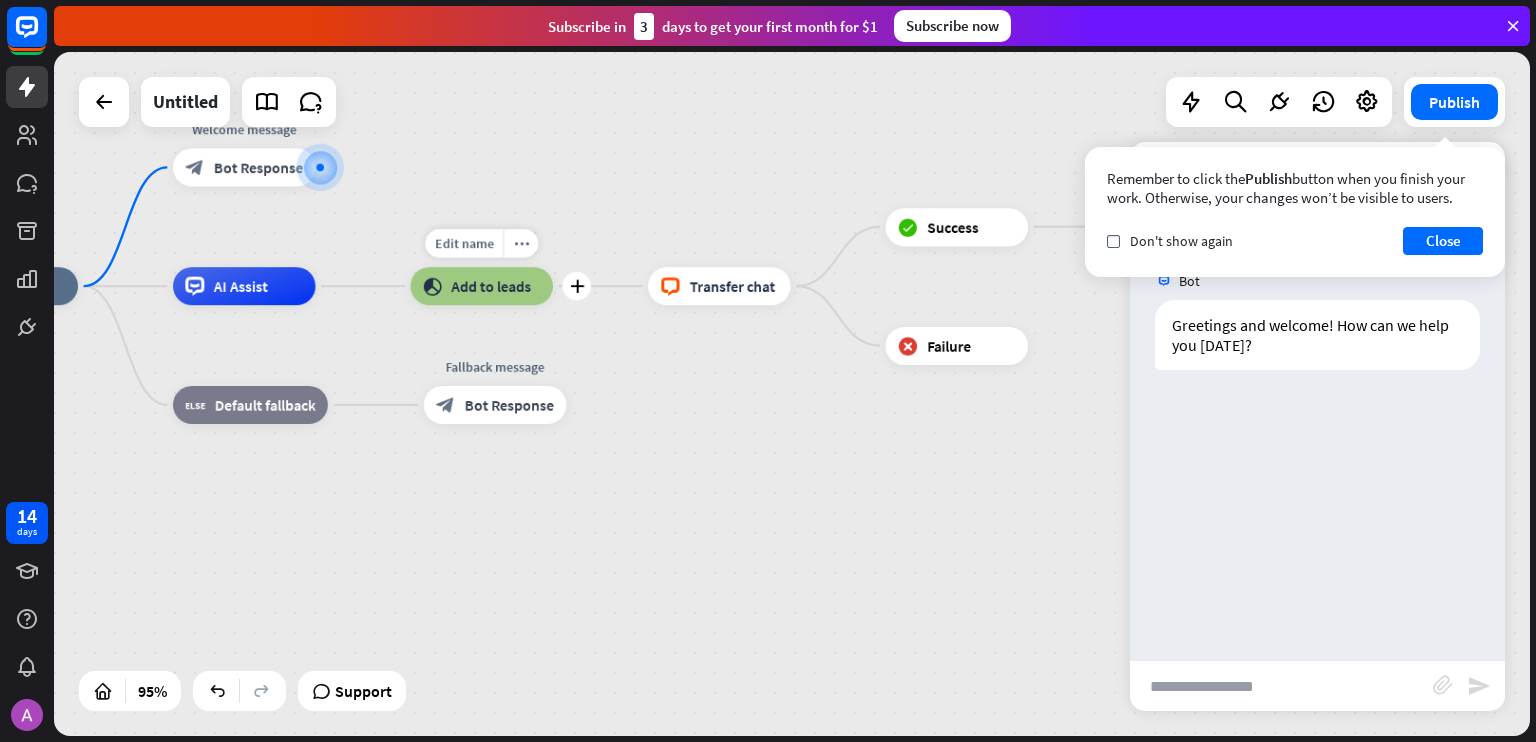 click on "Edit name   more_horiz         plus     block_add_to_segment   Add to leads" at bounding box center [481, 286] 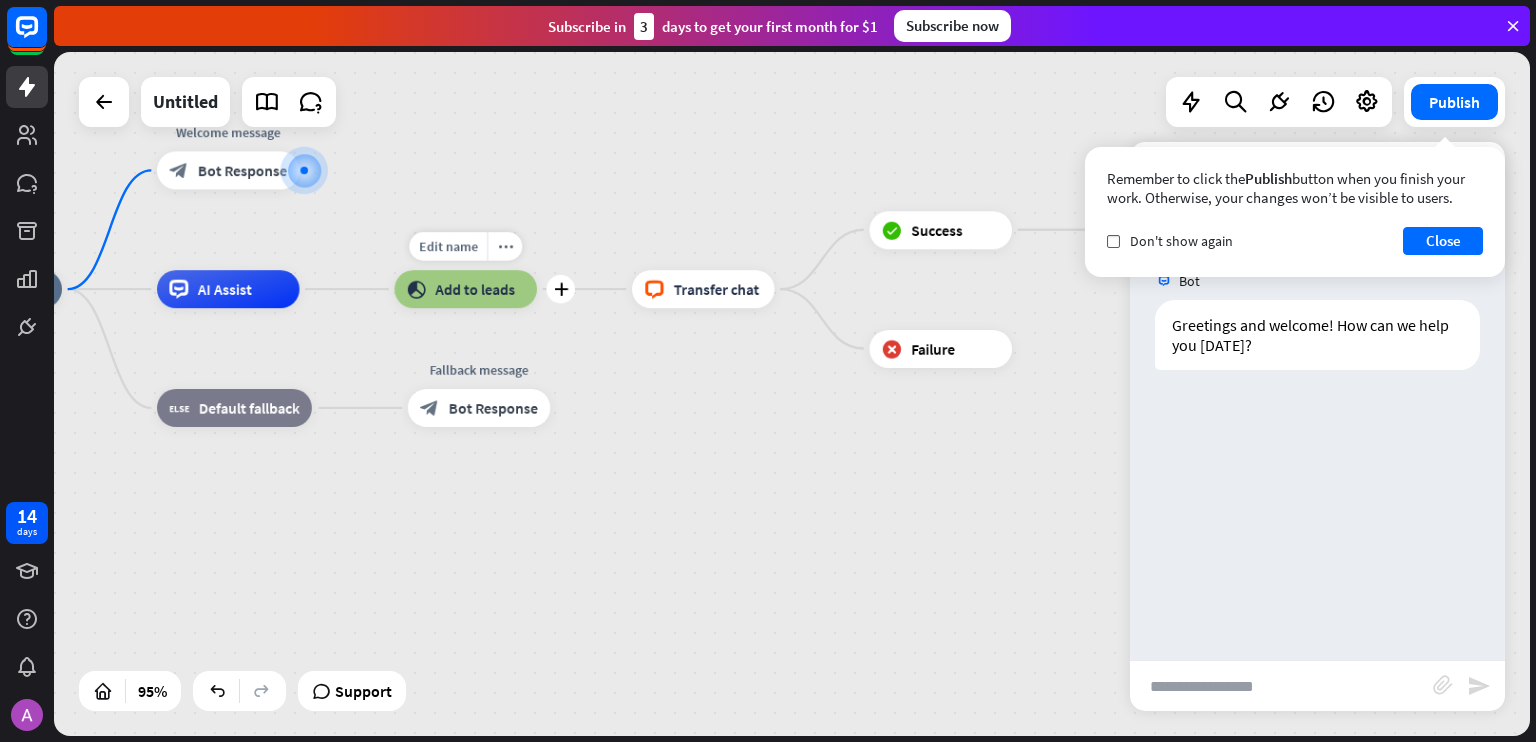 drag, startPoint x: 528, startPoint y: 330, endPoint x: 397, endPoint y: 333, distance: 131.03435 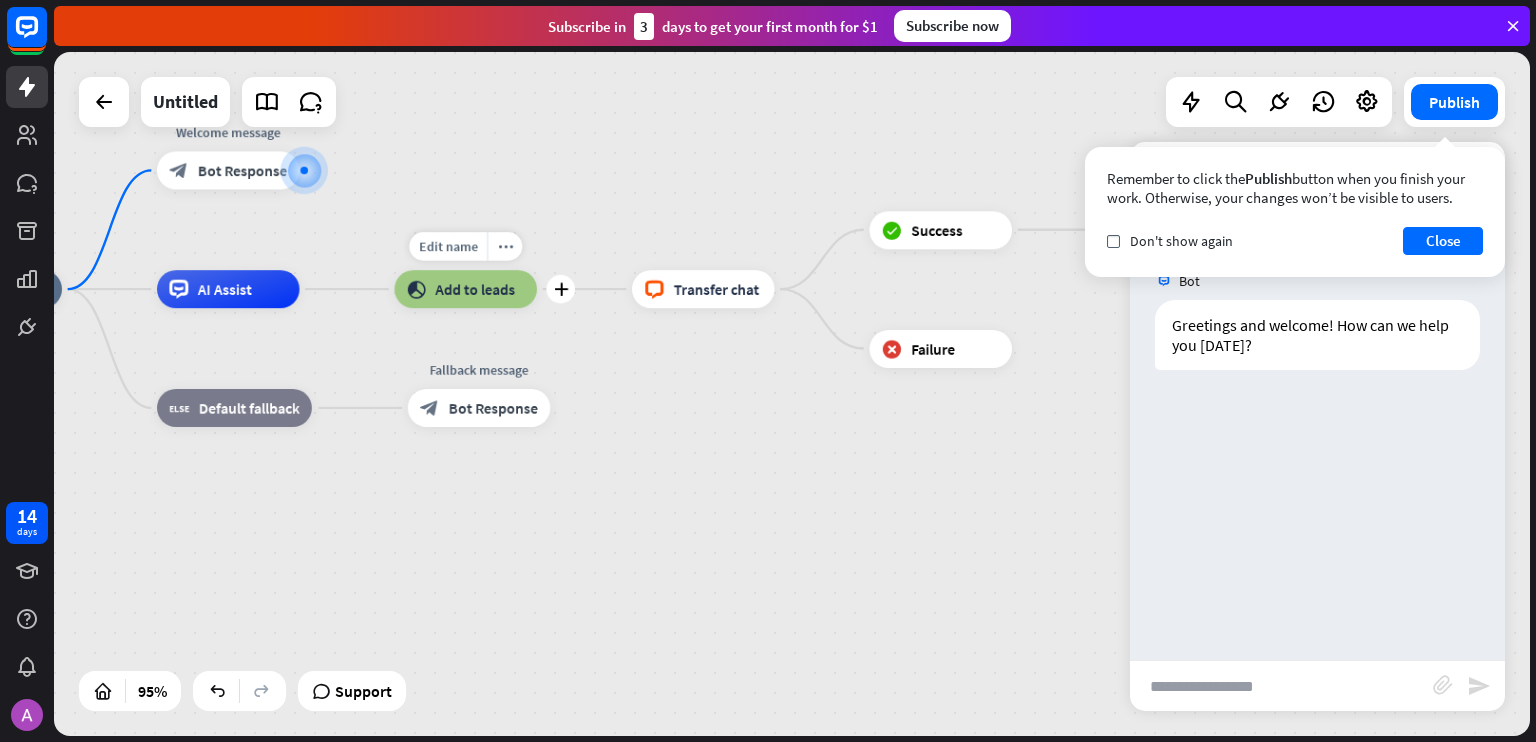 click on "Edit name   more_horiz         plus     block_add_to_segment   Add to leads" at bounding box center [465, 289] 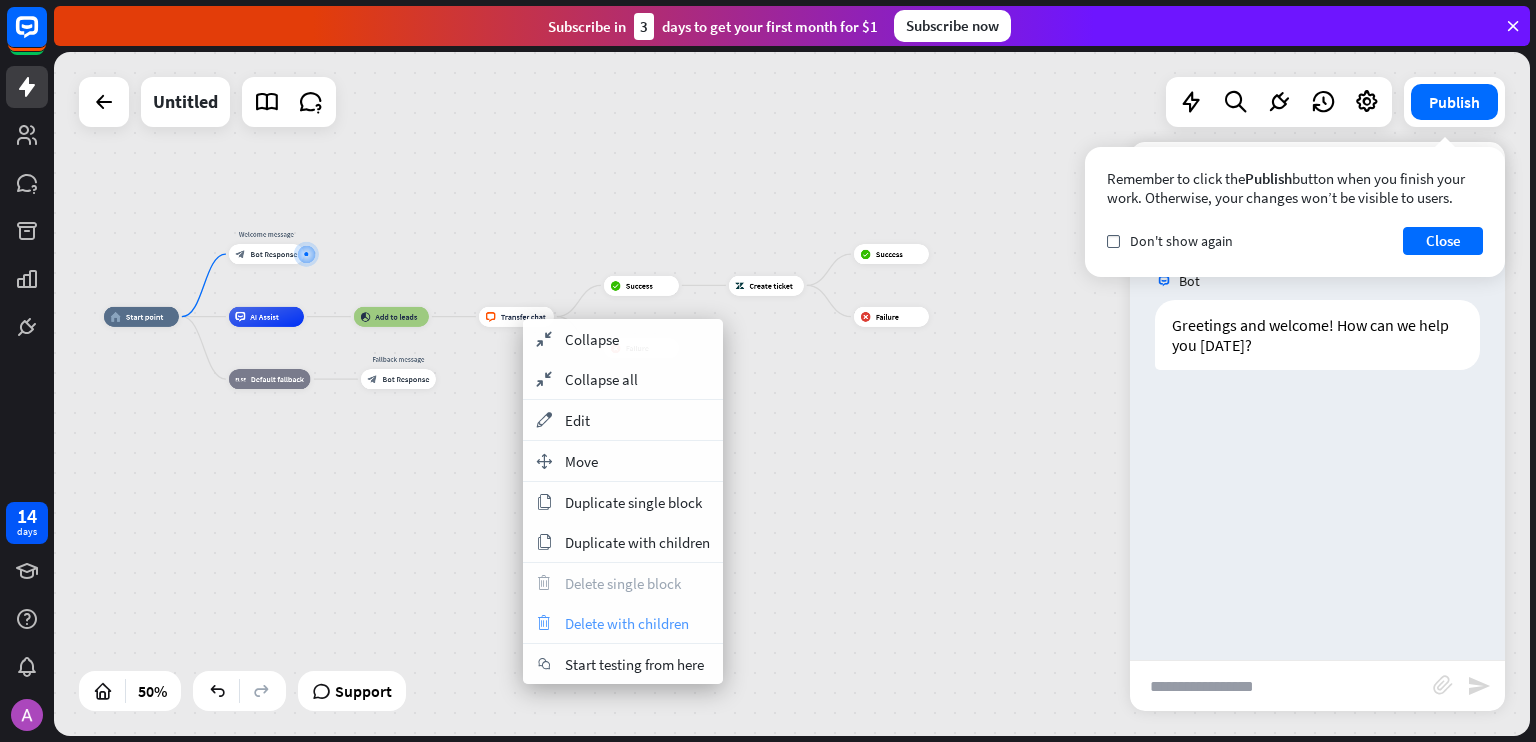 click on "trash   Delete with children" at bounding box center (623, 623) 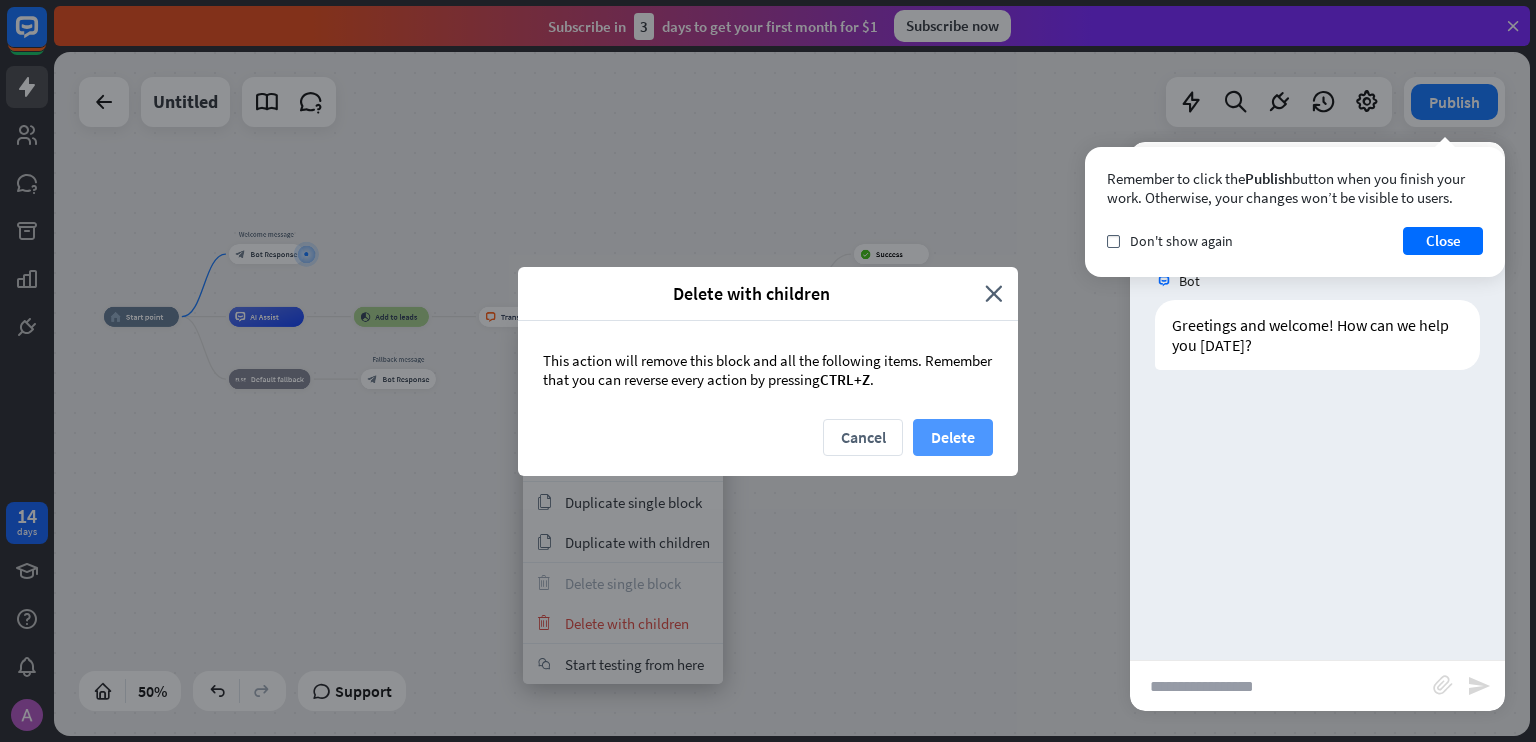 click on "Delete" at bounding box center (953, 437) 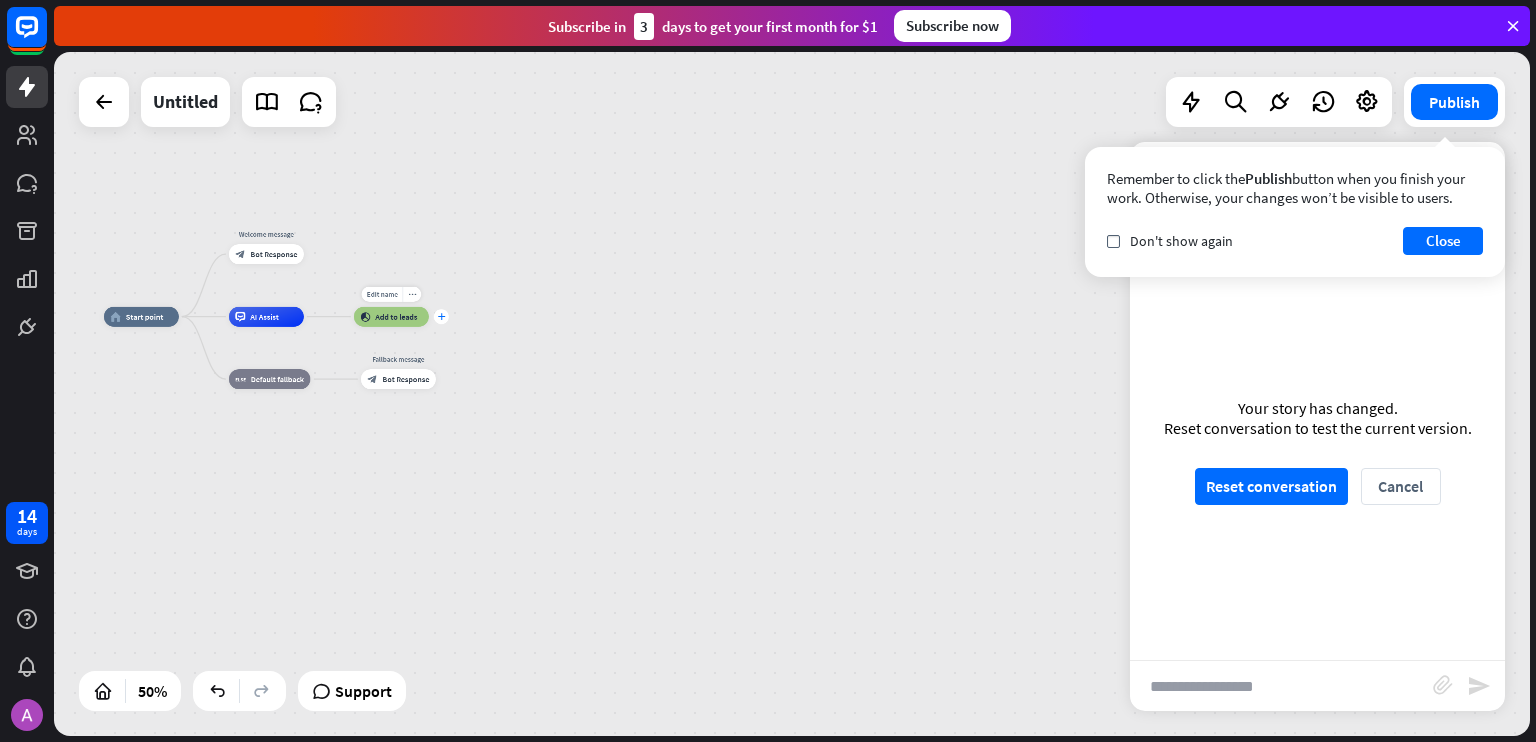 click on "plus" at bounding box center [442, 316] 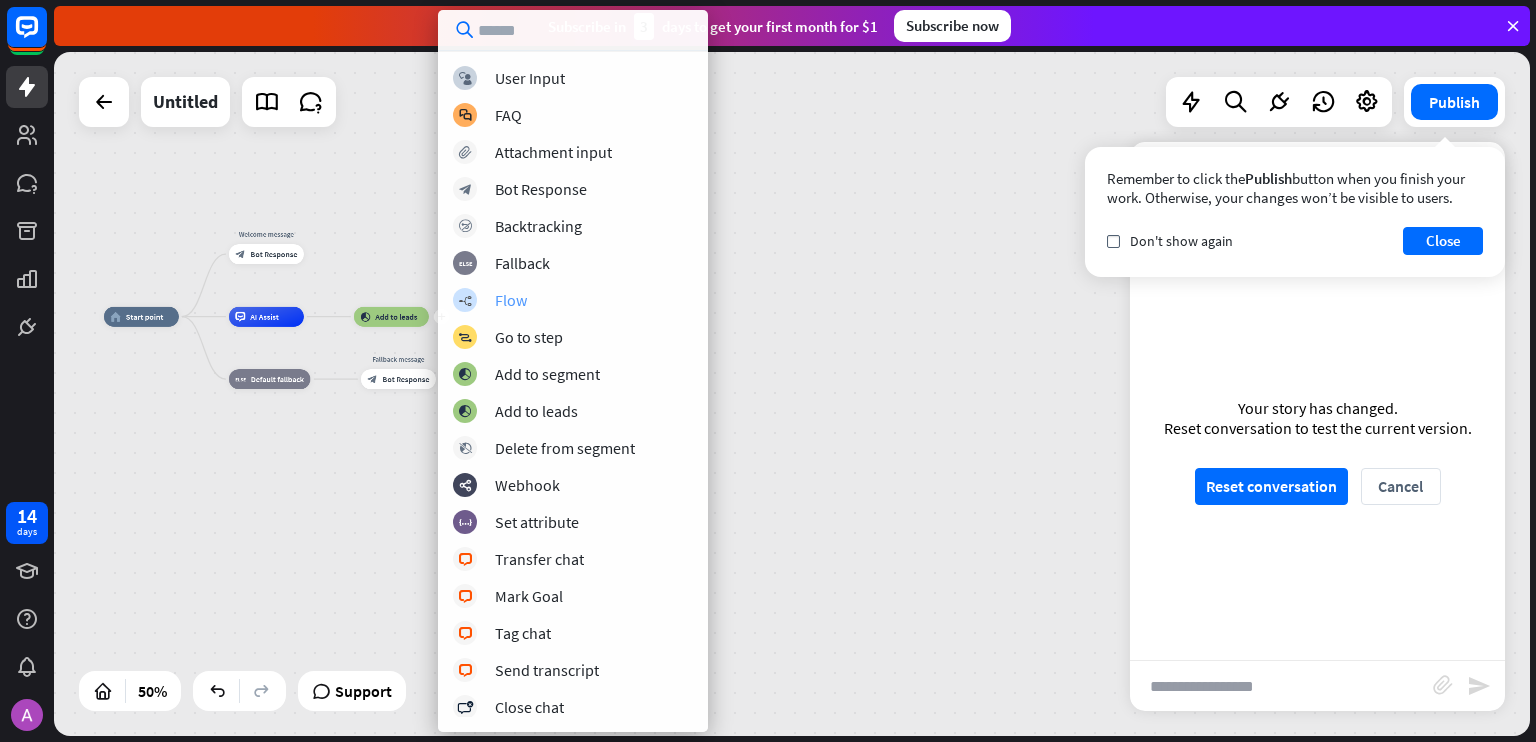 click on "Flow" at bounding box center (511, 300) 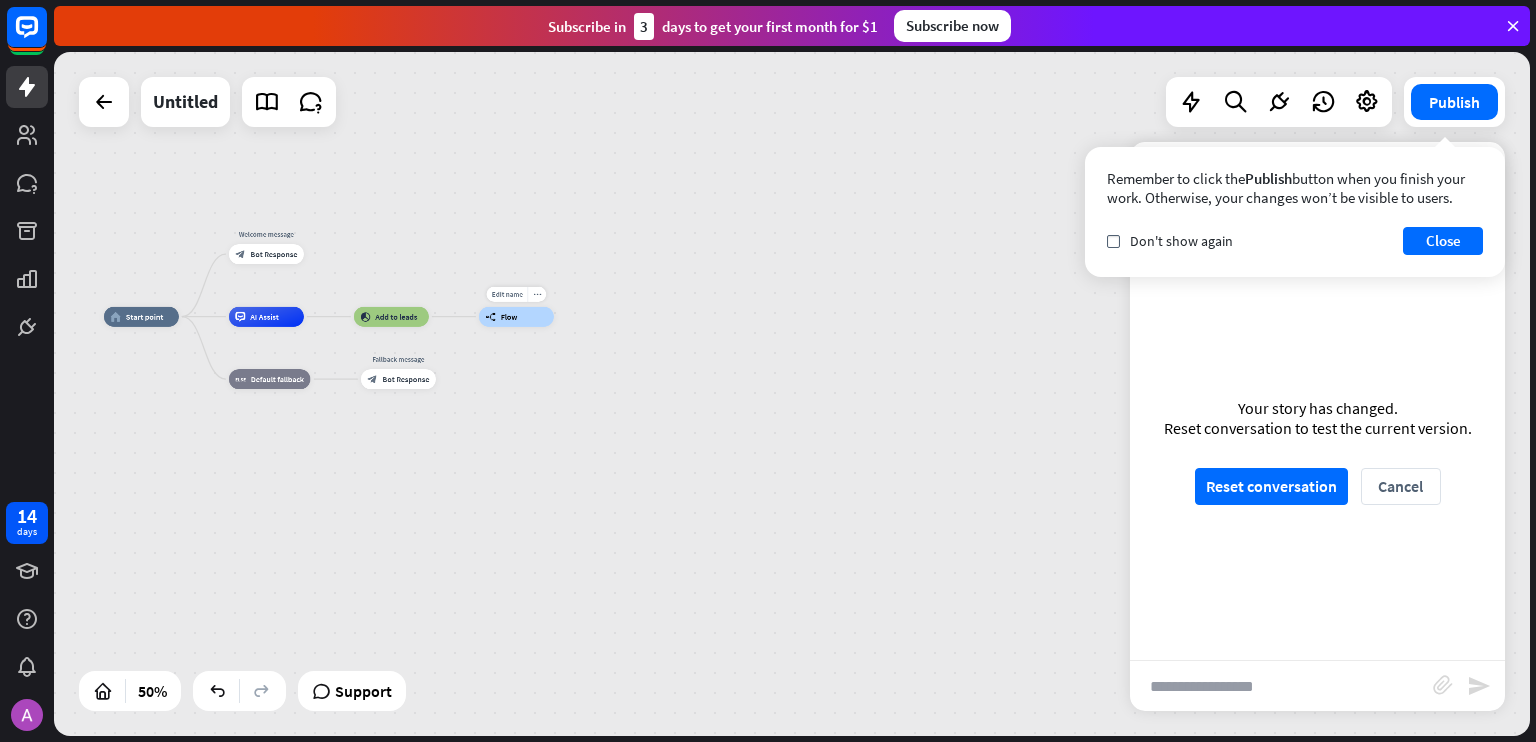 click on "builder_tree   Flow" at bounding box center [516, 317] 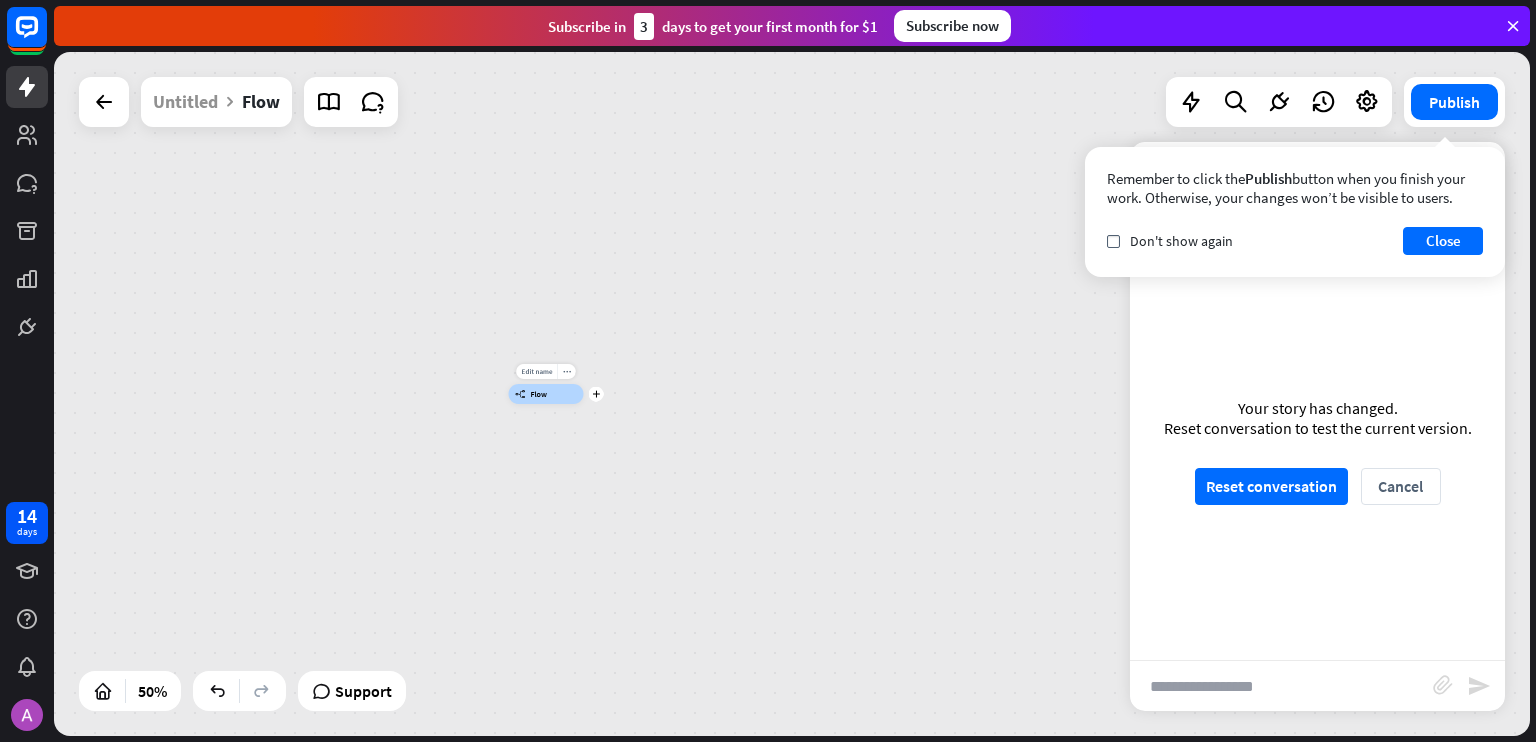 click on "Flow" at bounding box center (539, 394) 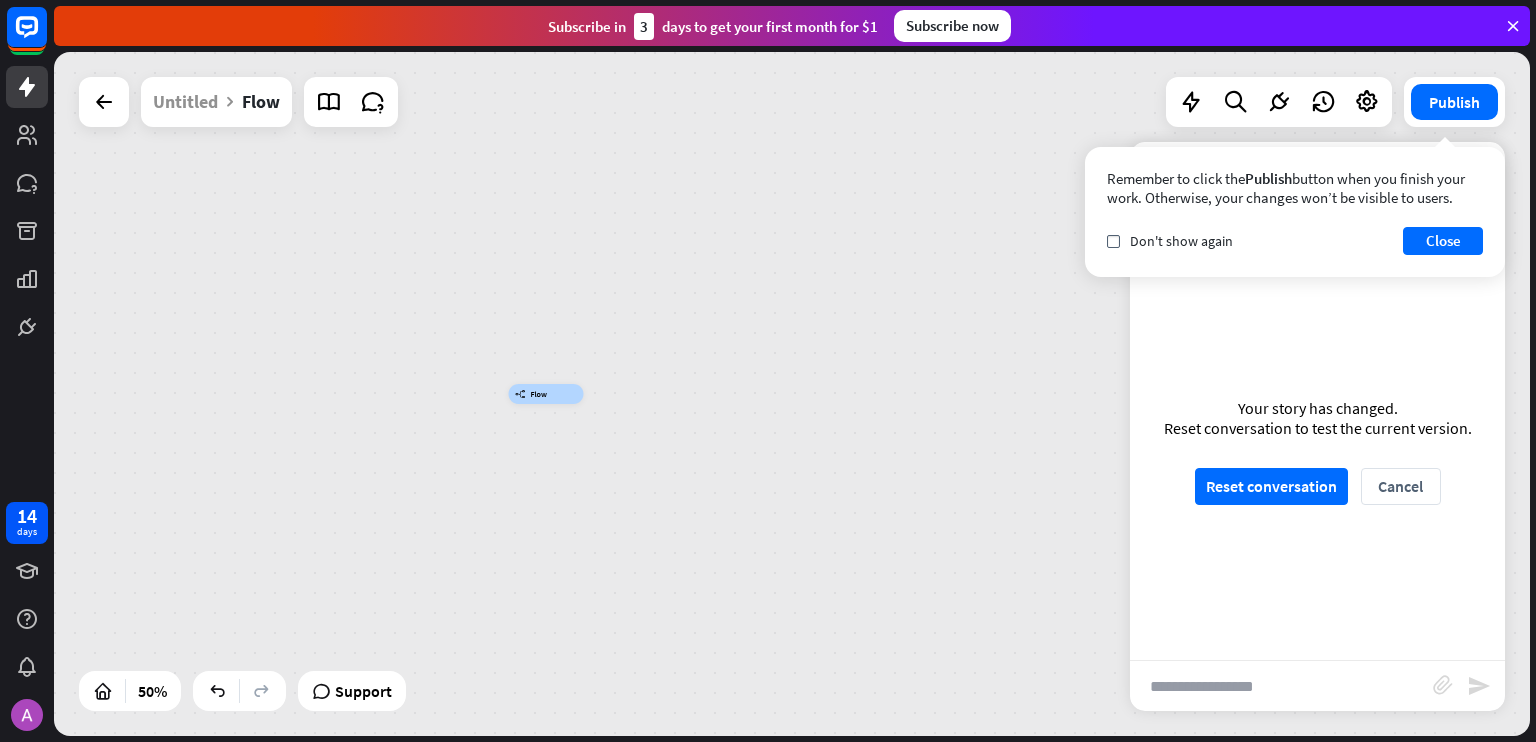 drag, startPoint x: 550, startPoint y: 395, endPoint x: 463, endPoint y: 335, distance: 105.68349 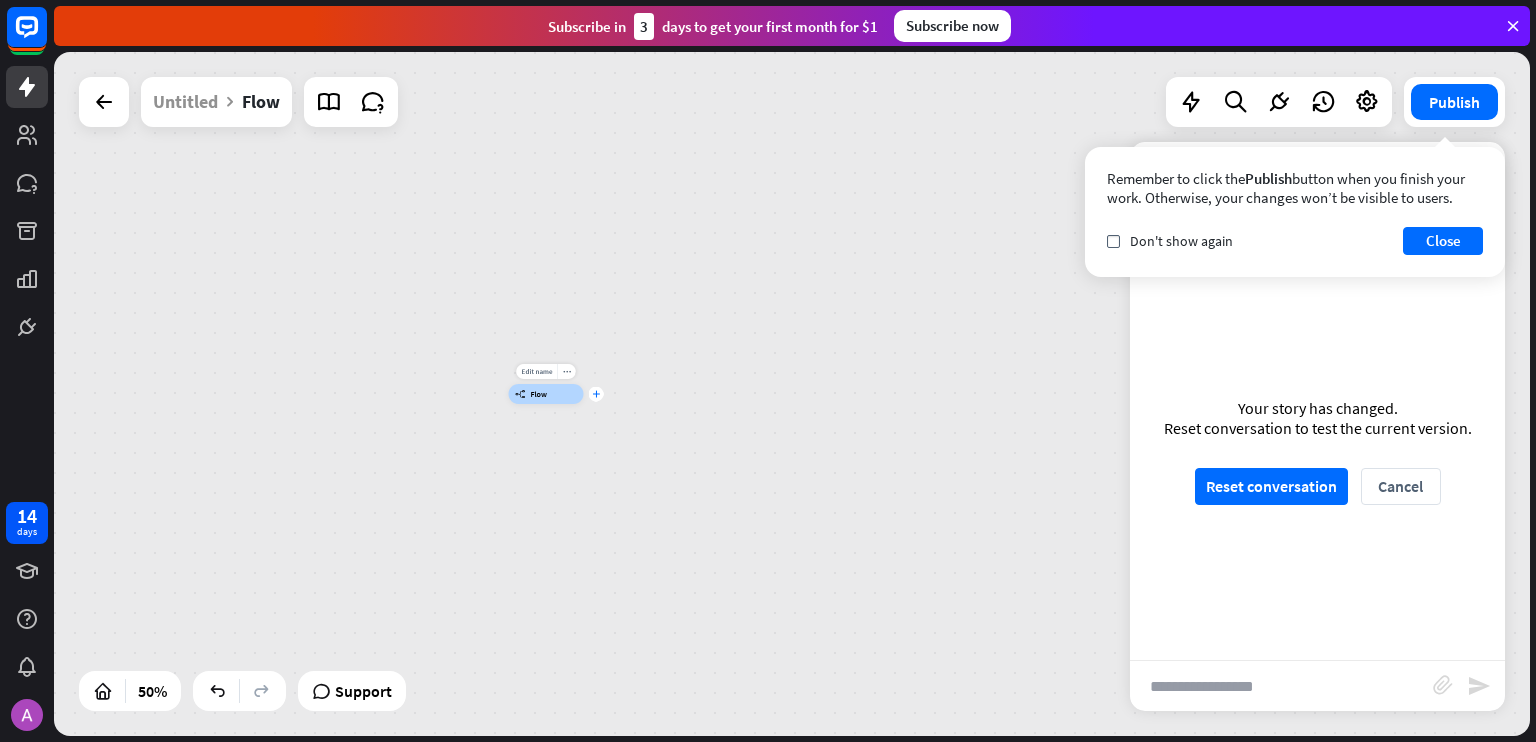 click on "plus" at bounding box center [596, 394] 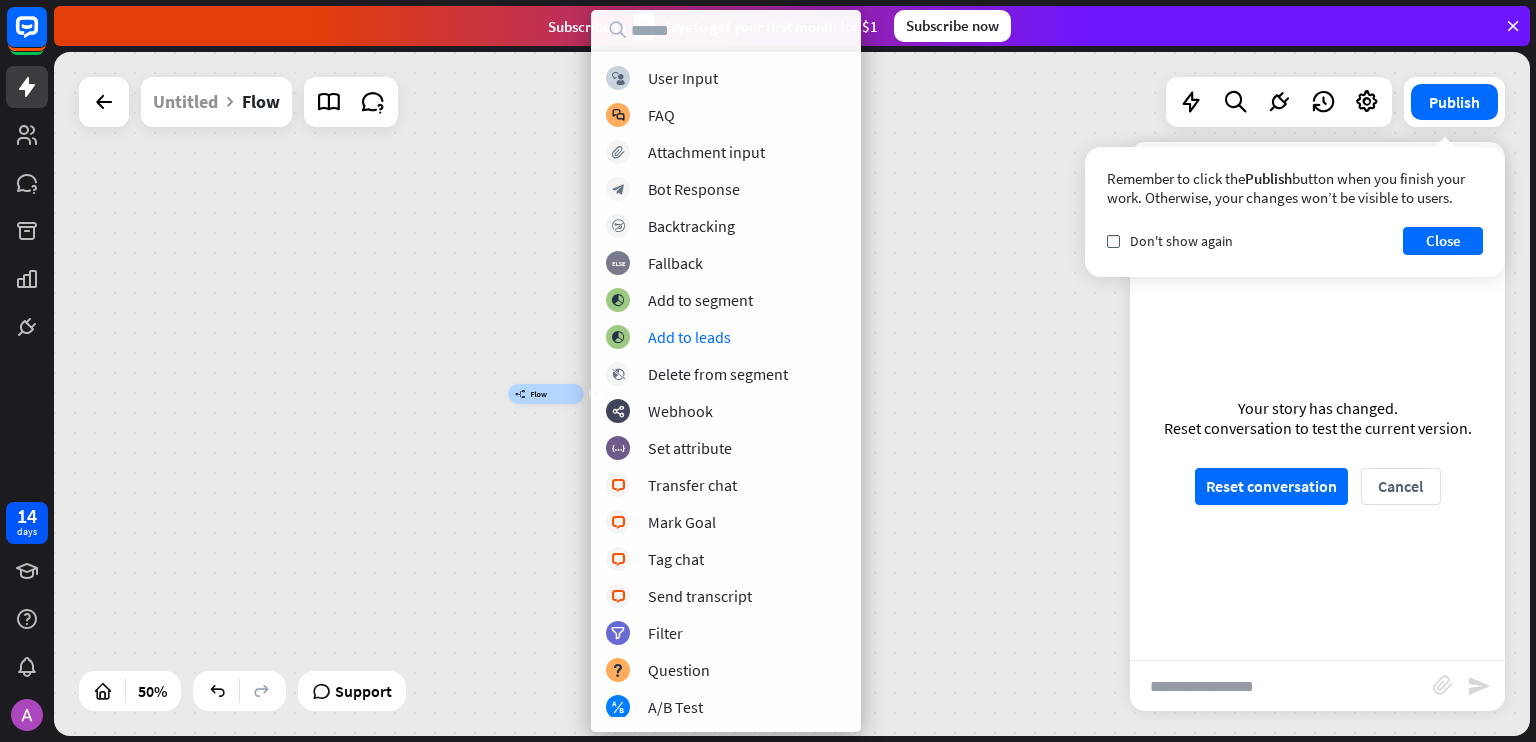 click on "plus     builder_tree   Flow" at bounding box center (792, 394) 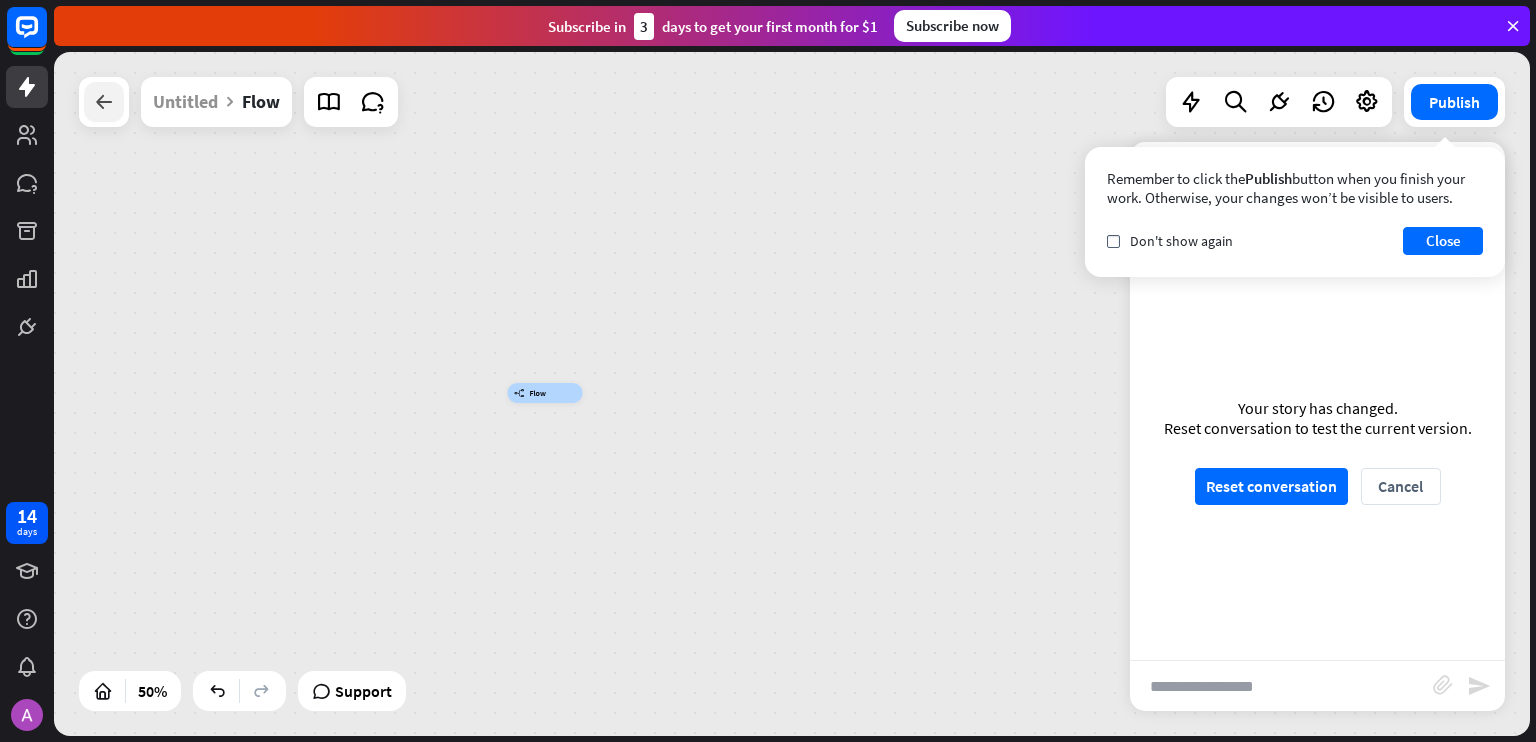 click at bounding box center (104, 102) 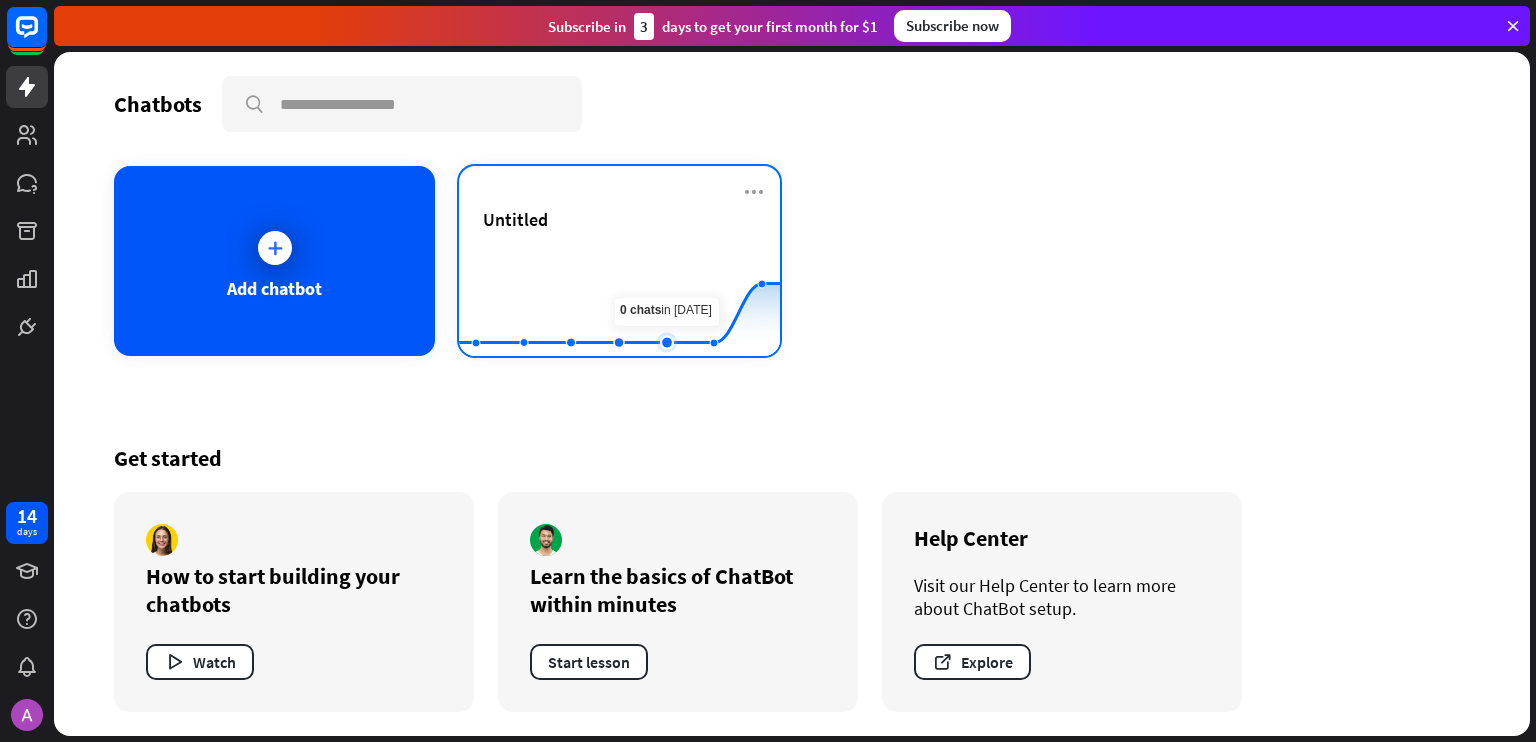 click 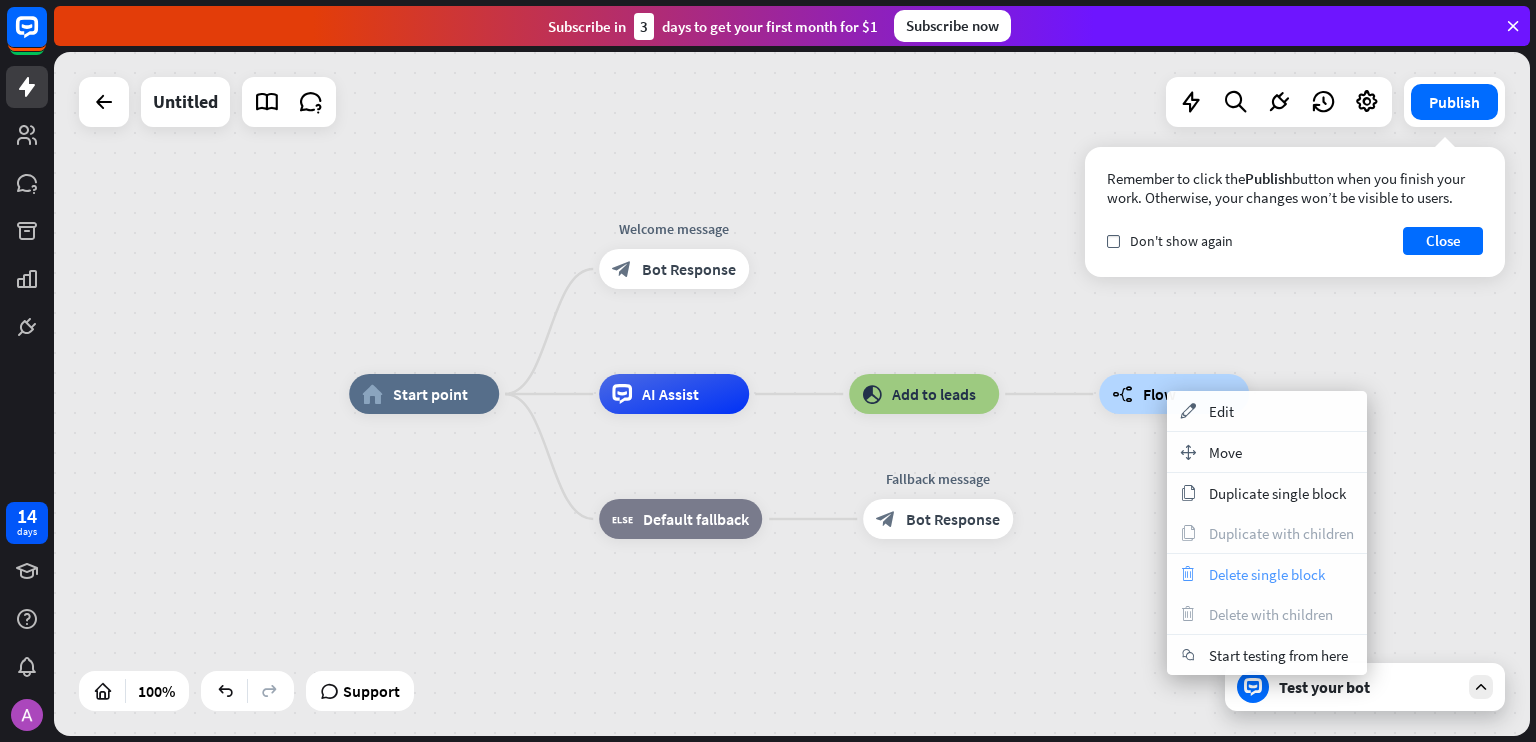 click on "Delete single block" at bounding box center [1267, 574] 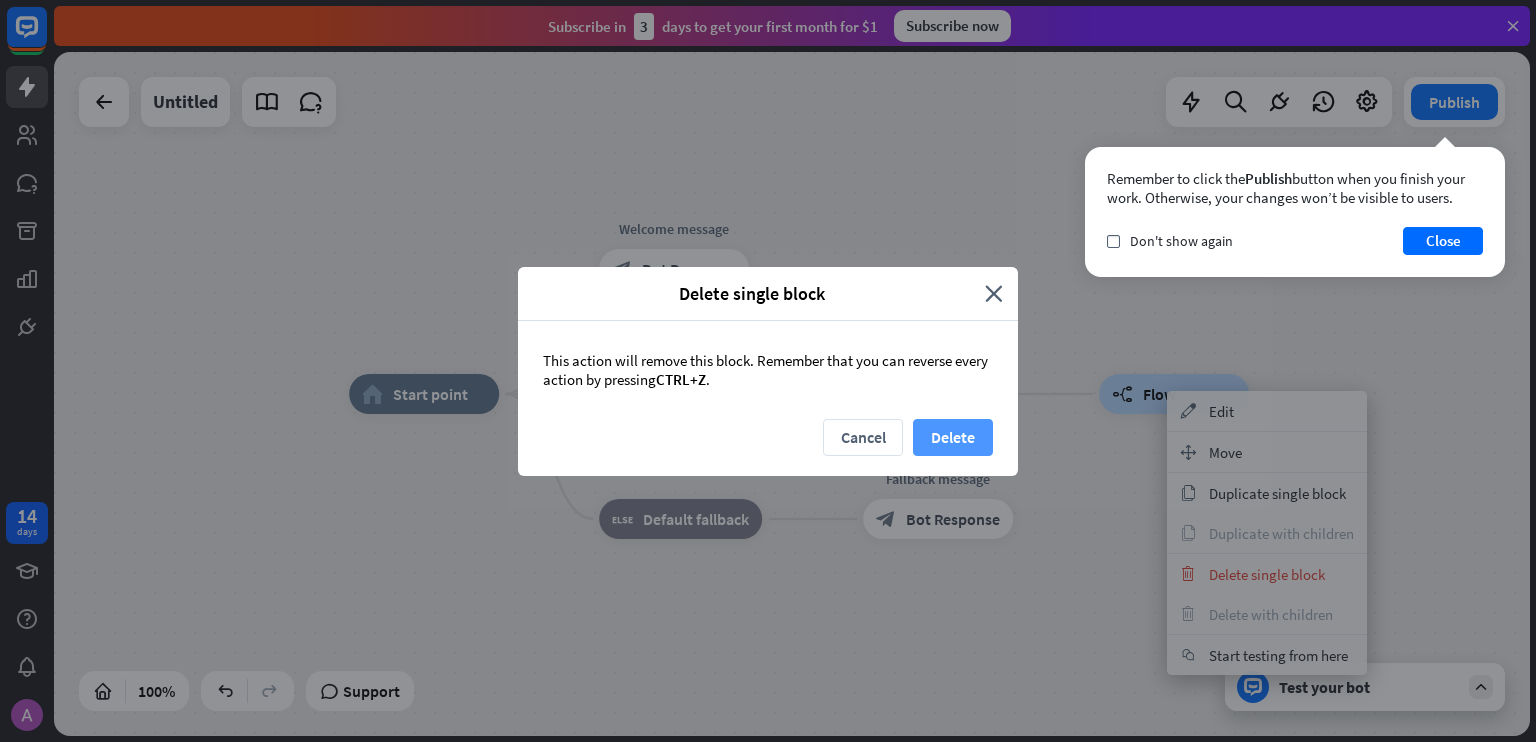 click on "Delete" at bounding box center (953, 437) 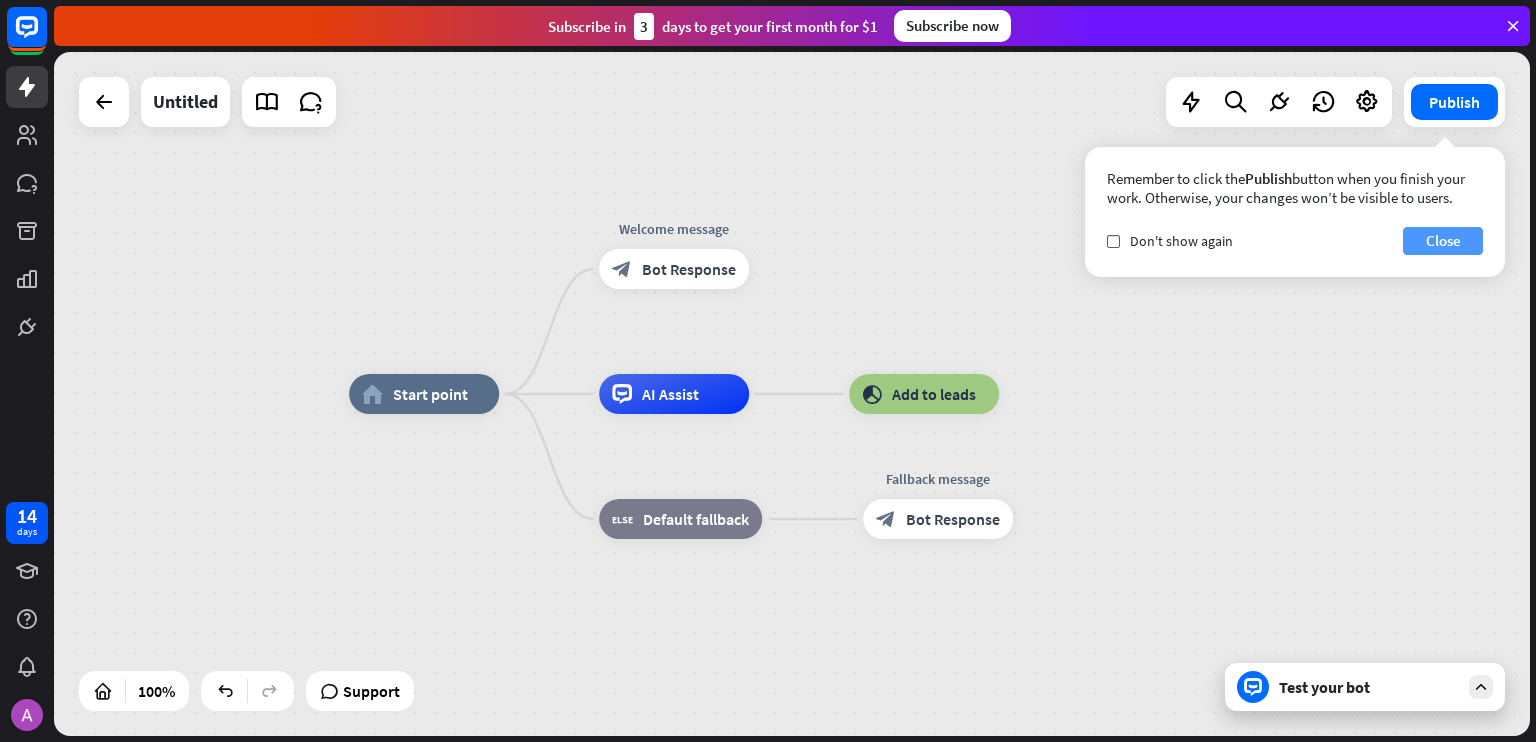 click on "Close" at bounding box center [1443, 241] 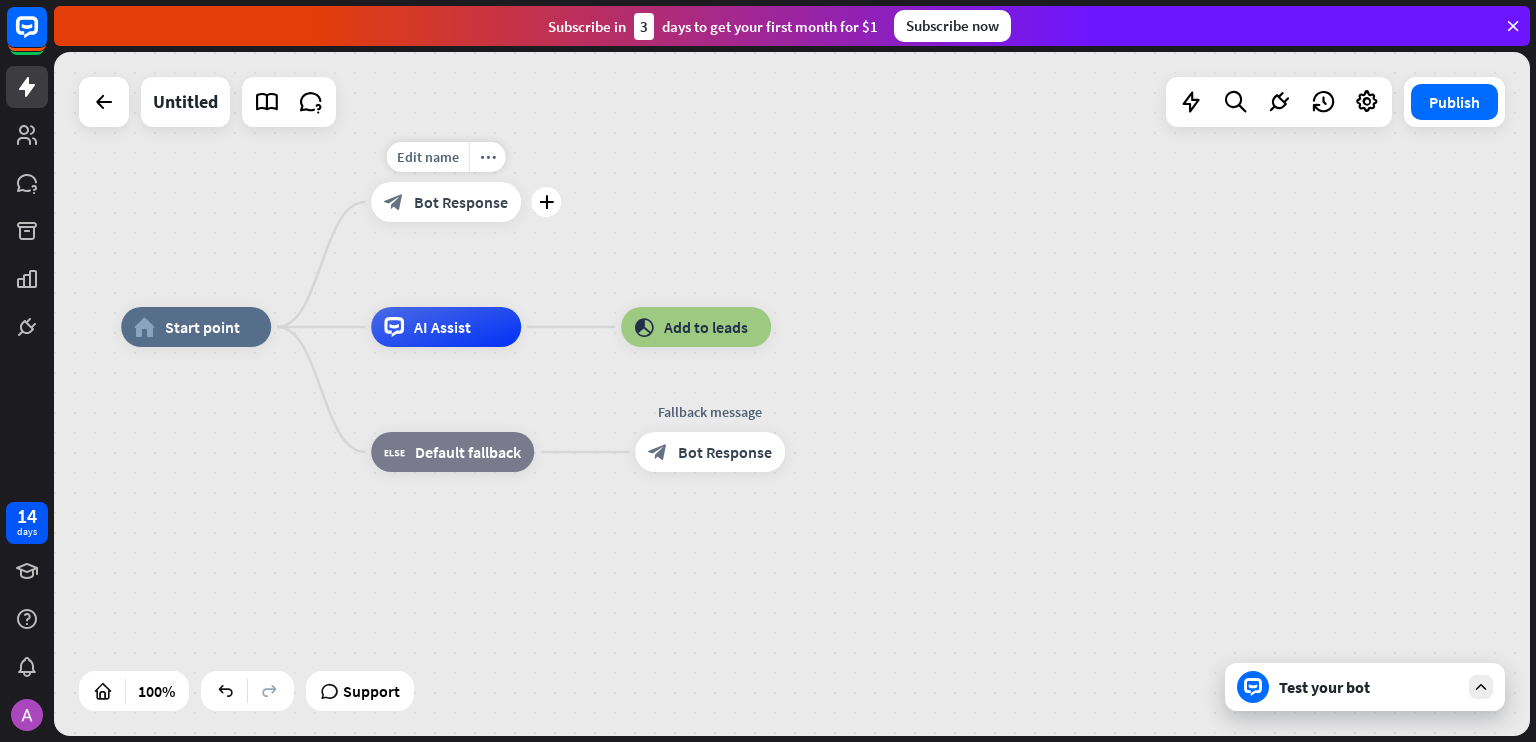 drag, startPoint x: 732, startPoint y: 293, endPoint x: 498, endPoint y: 235, distance: 241.0809 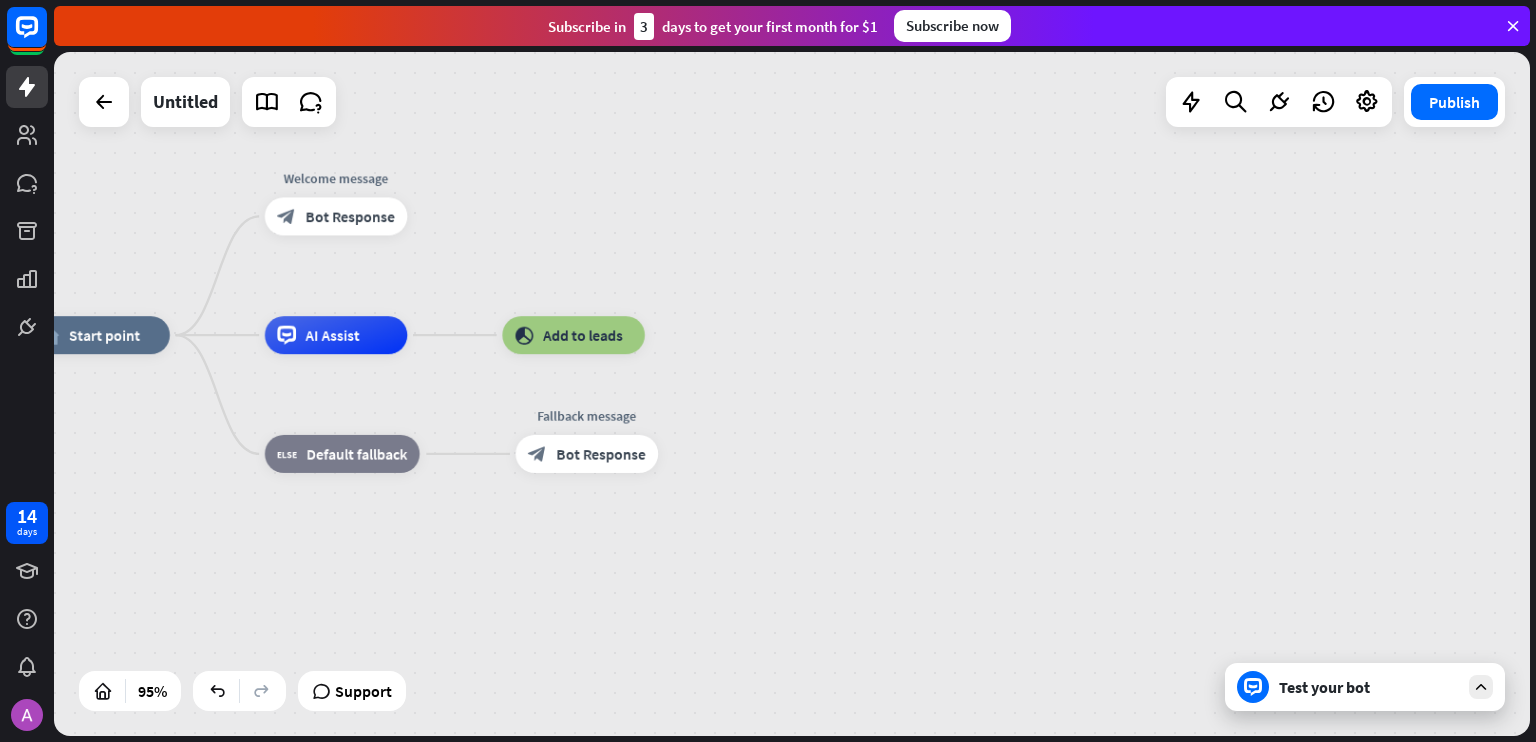 drag, startPoint x: 820, startPoint y: 308, endPoint x: 727, endPoint y: 326, distance: 94.72592 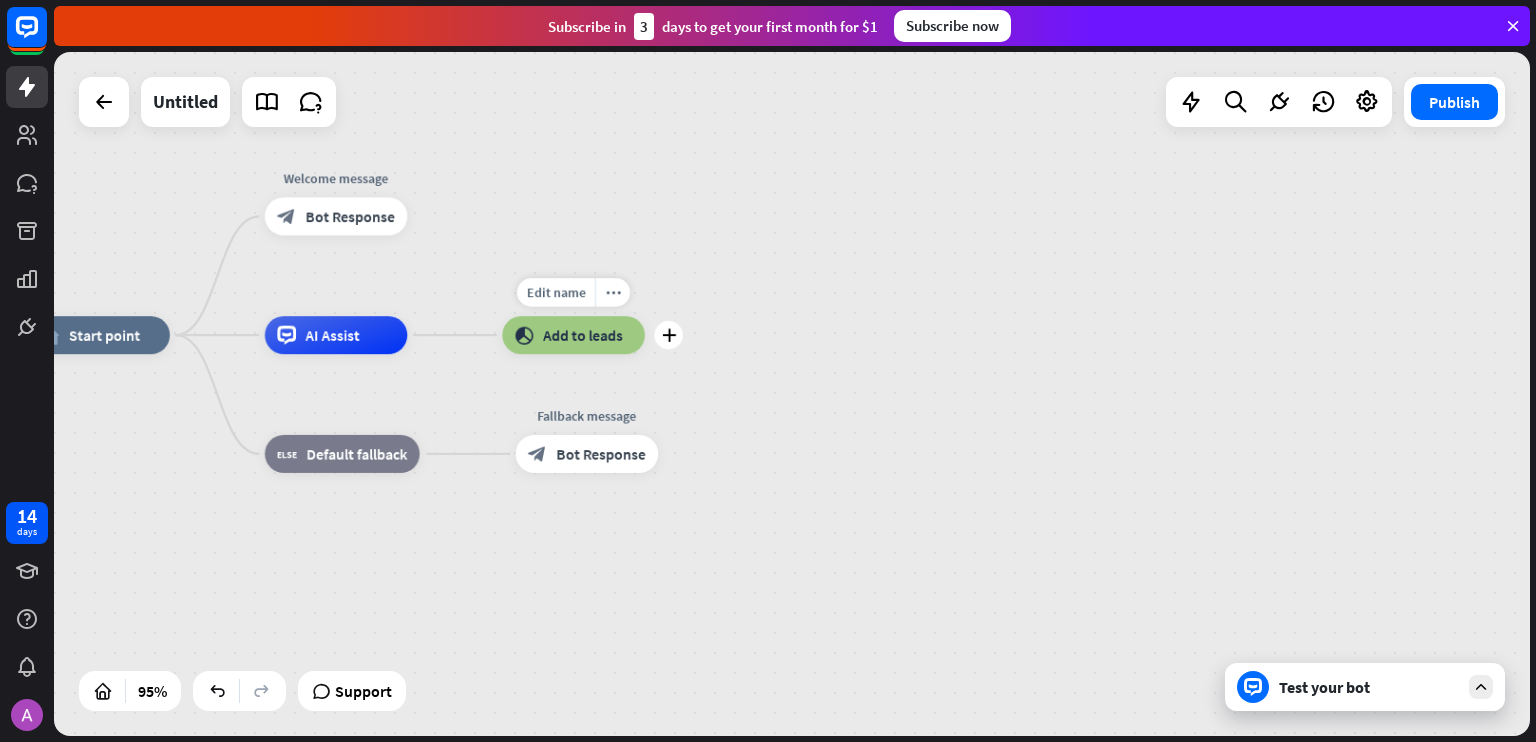 click on "Edit name   more_horiz         plus     block_add_to_segment   Add to leads" at bounding box center [573, 335] 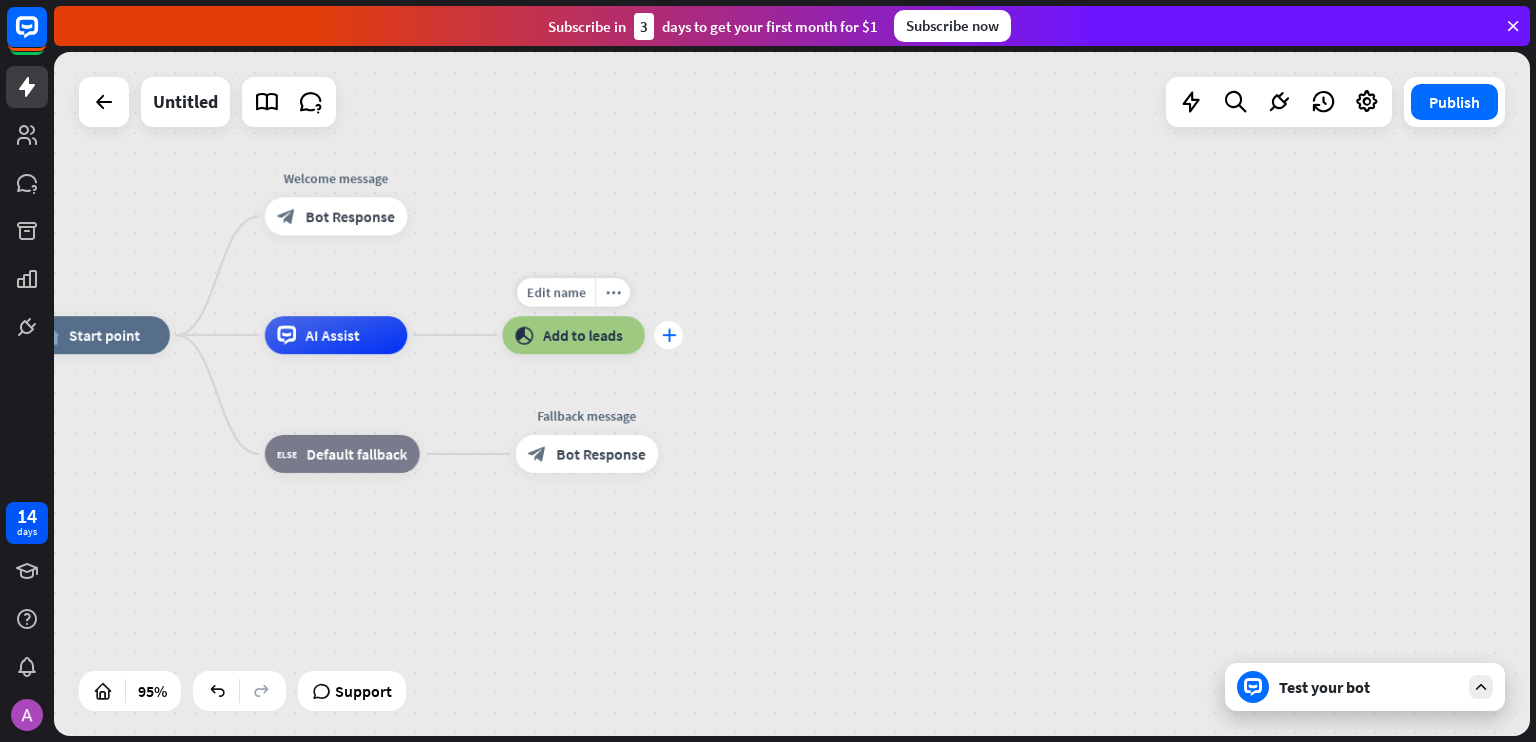 click on "plus" at bounding box center (668, 335) 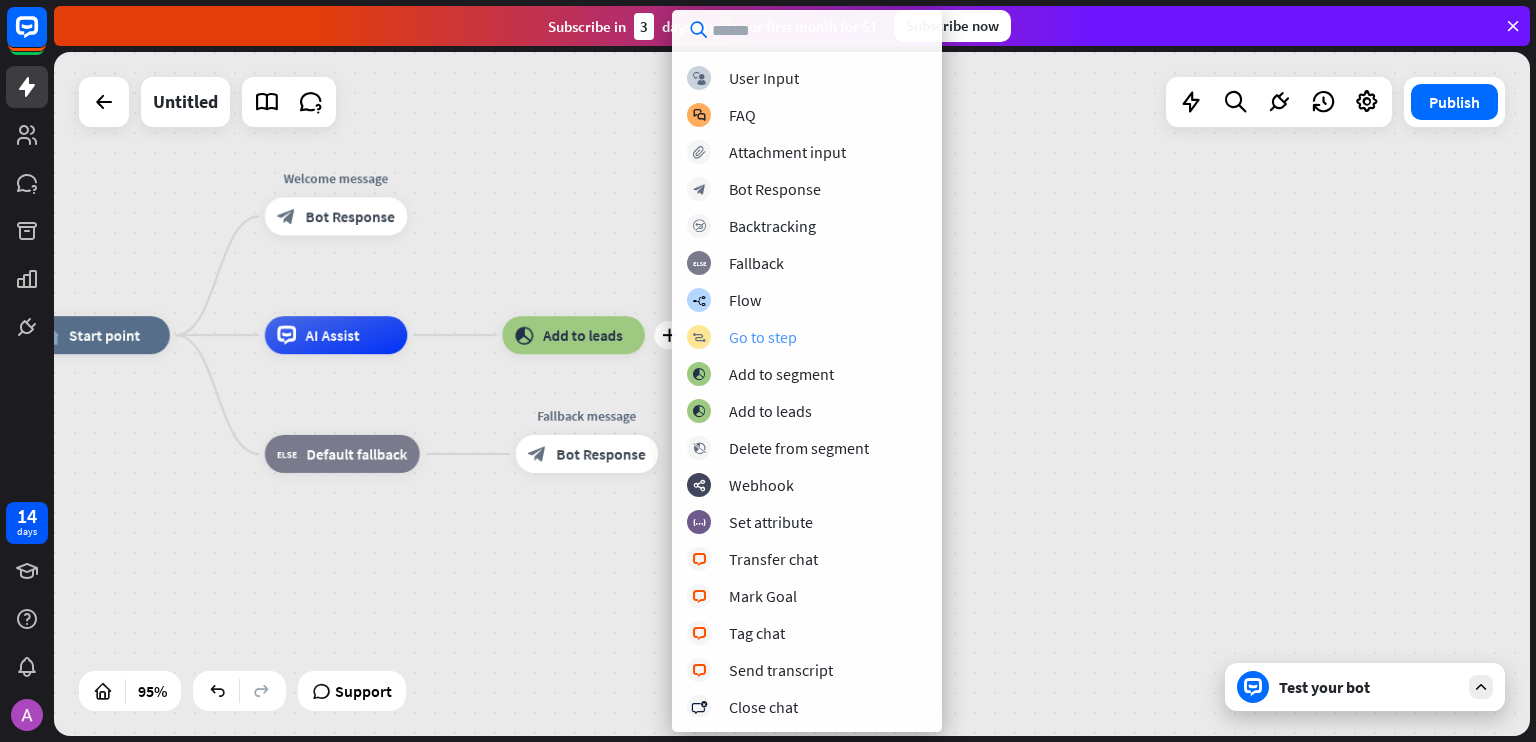 click on "Go to step" at bounding box center (763, 337) 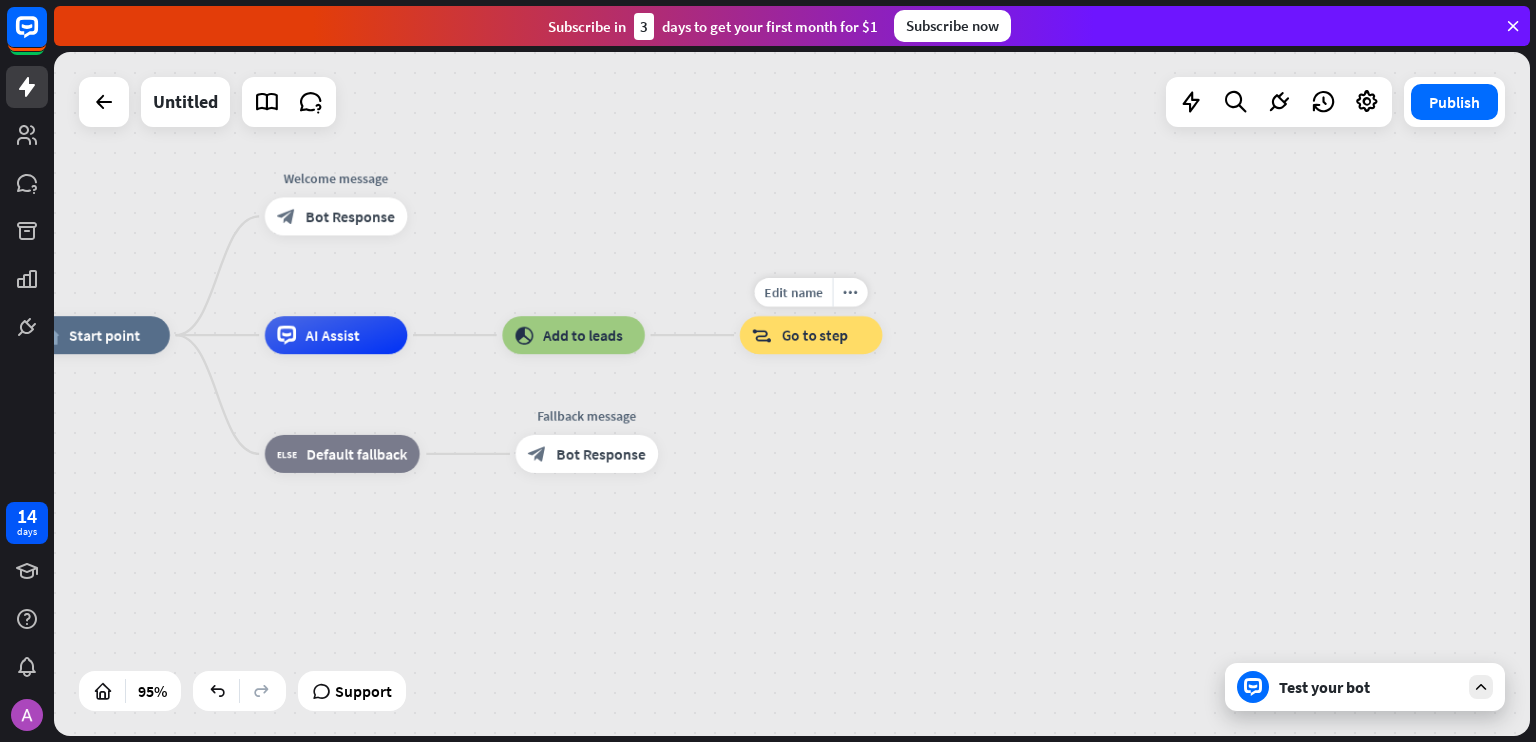 click on "Go to step" at bounding box center [815, 335] 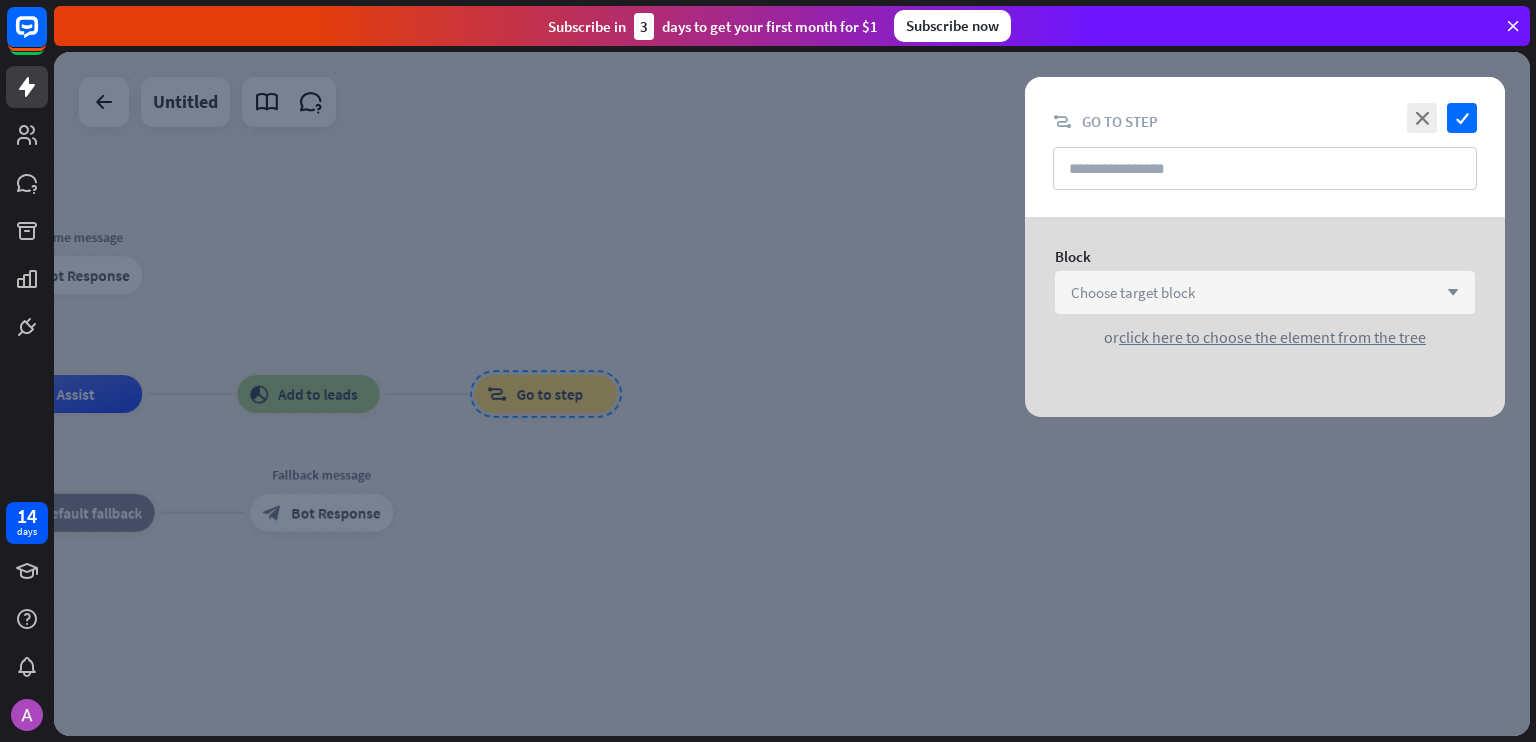 click on "Choose target block
arrow_down" at bounding box center (1265, 292) 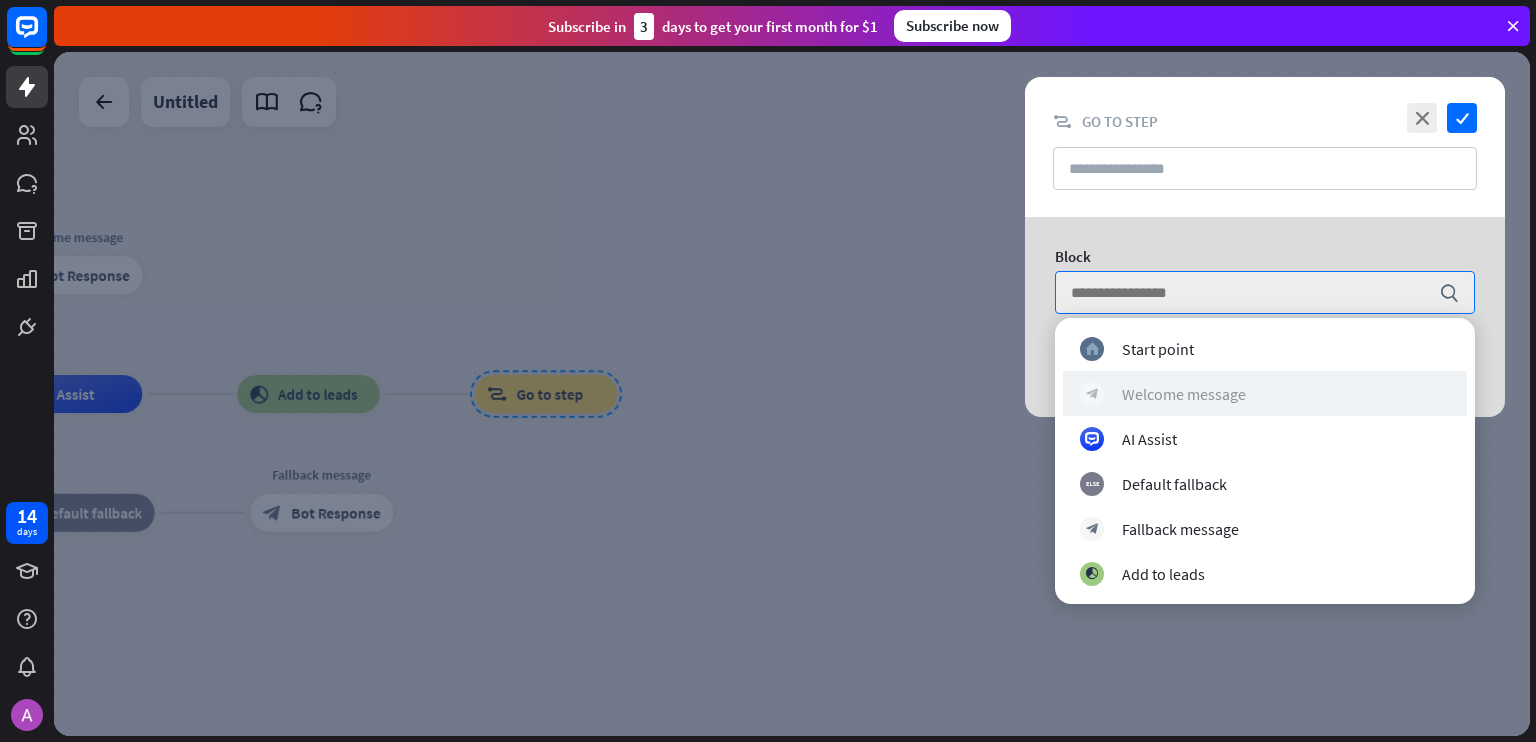click on "Welcome message" at bounding box center [1184, 394] 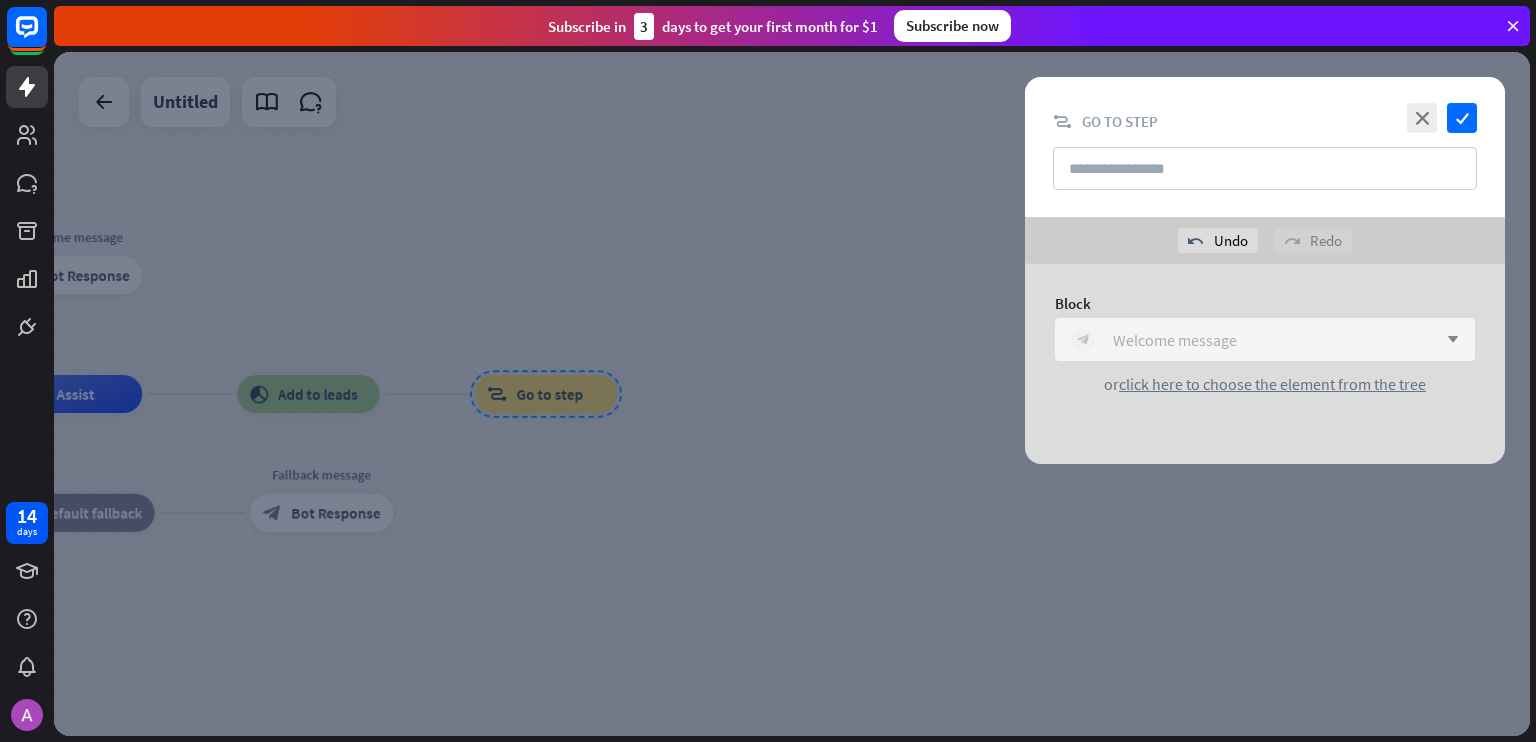 click on "Welcome message" at bounding box center (1175, 340) 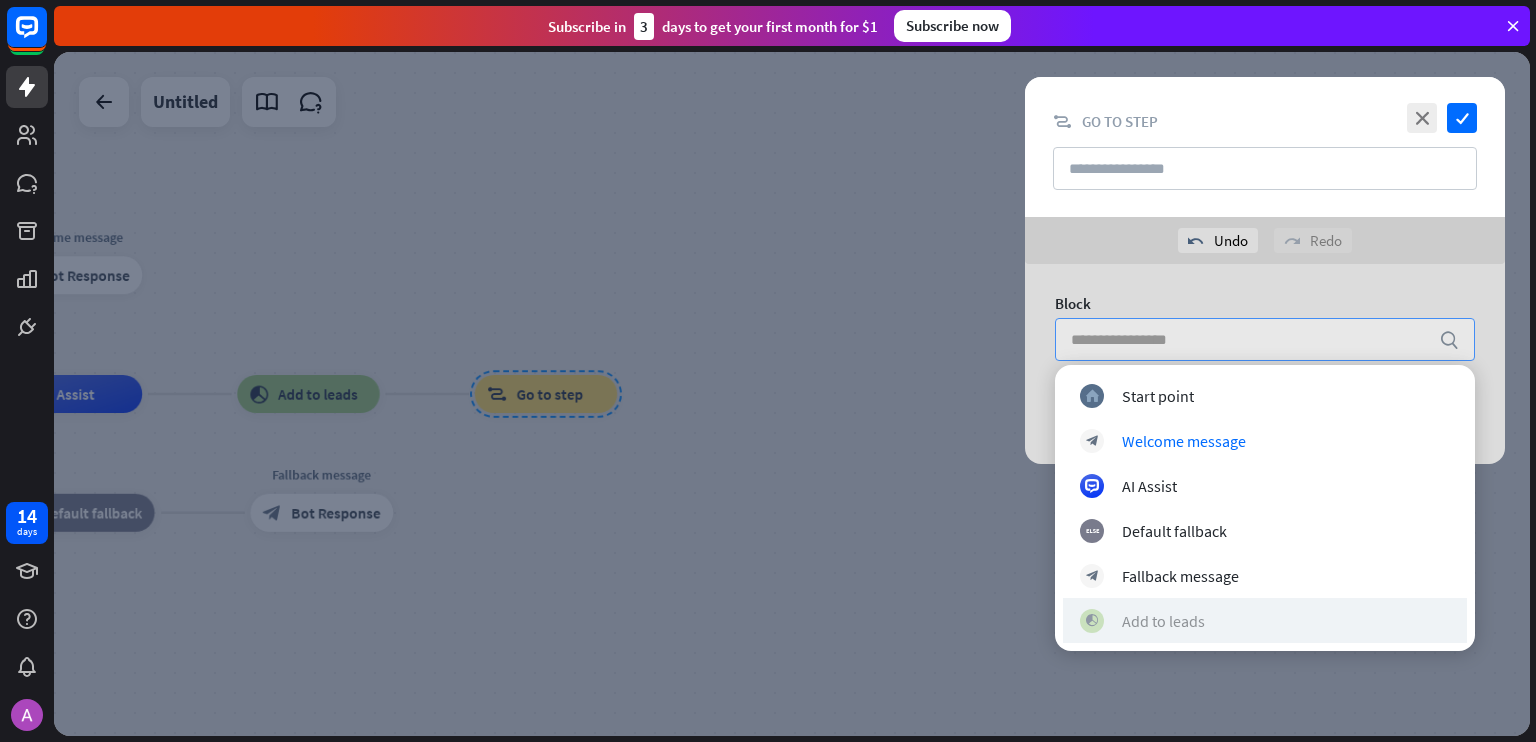 click on "Add to leads" at bounding box center (1163, 621) 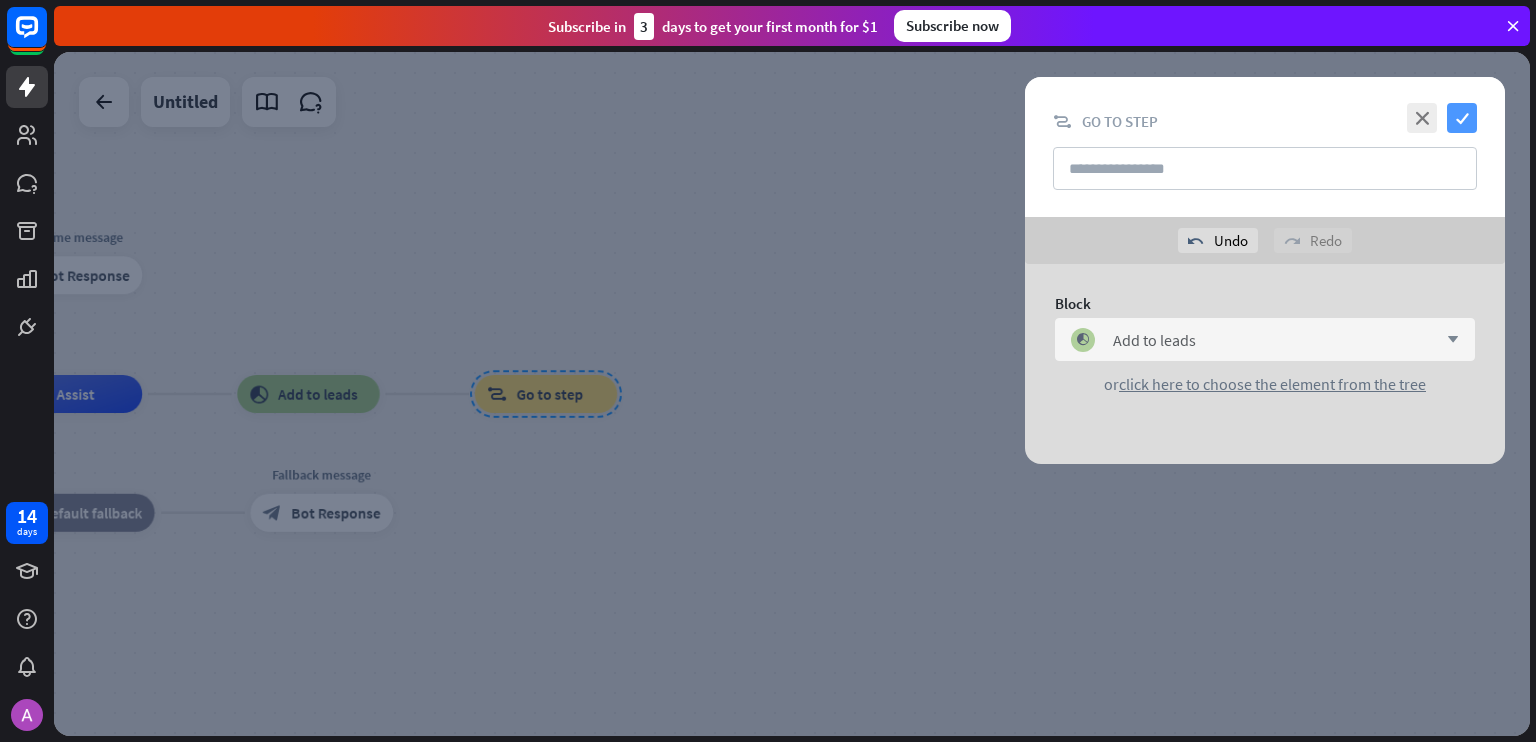 click on "check" at bounding box center (1462, 118) 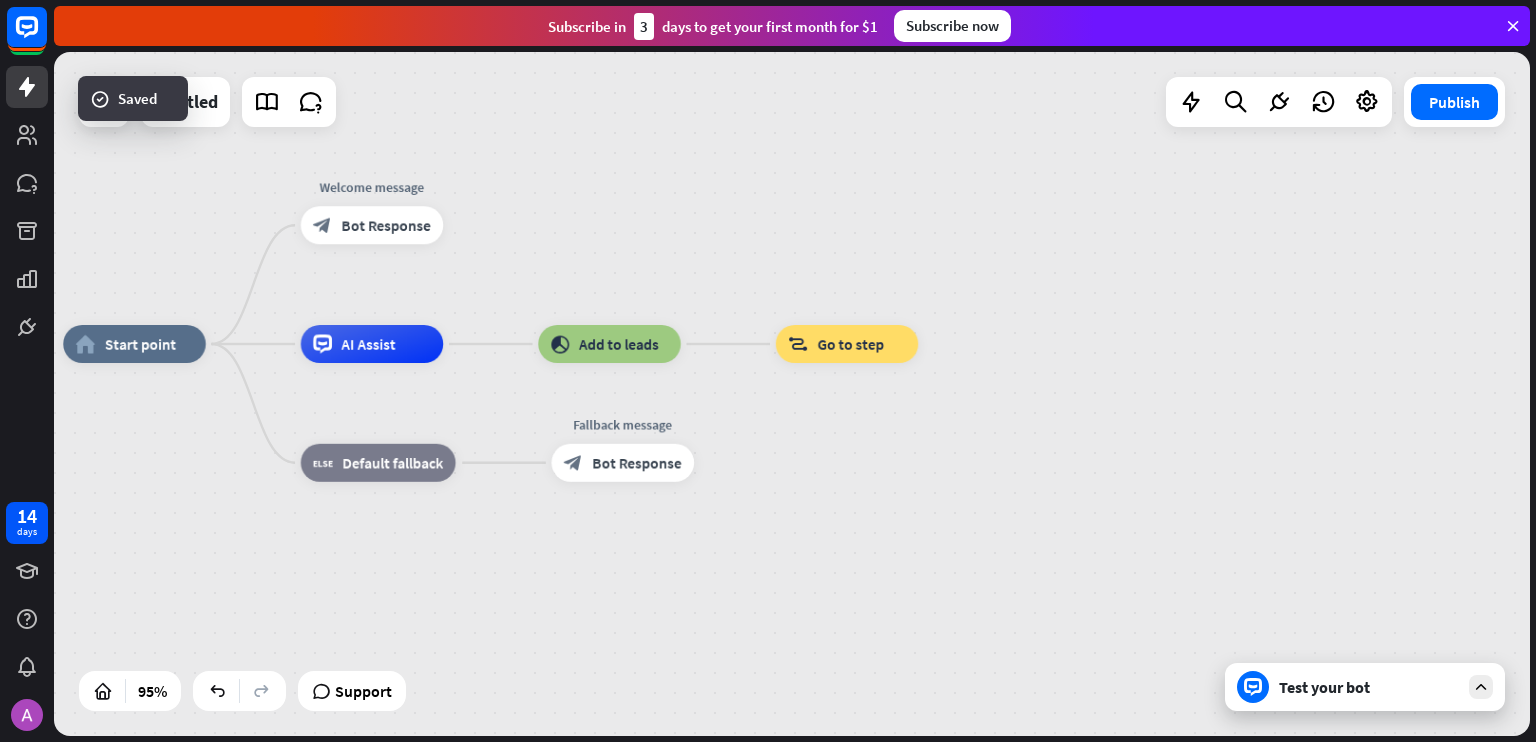 drag, startPoint x: 663, startPoint y: 355, endPoint x: 953, endPoint y: 292, distance: 296.76422 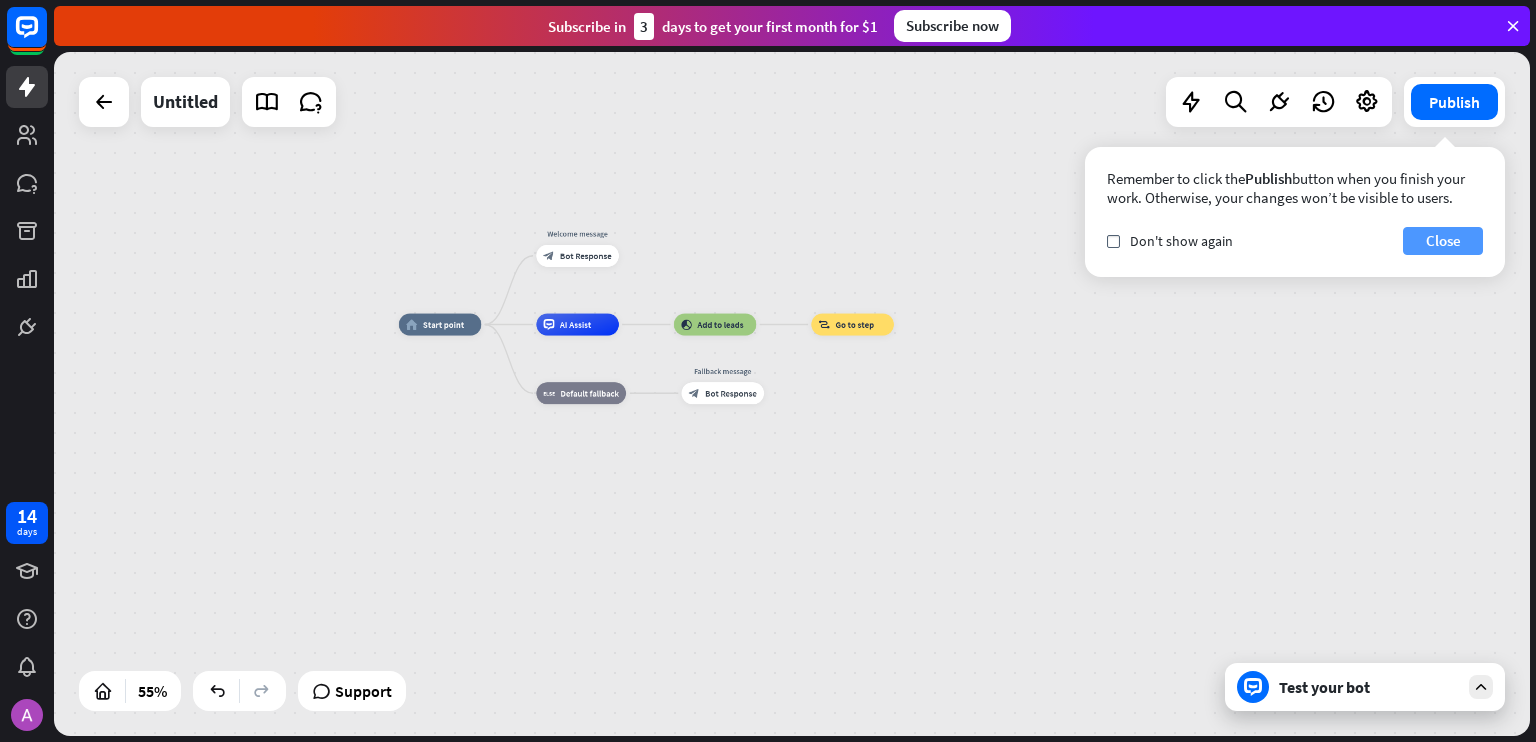 click on "Close" at bounding box center (1443, 241) 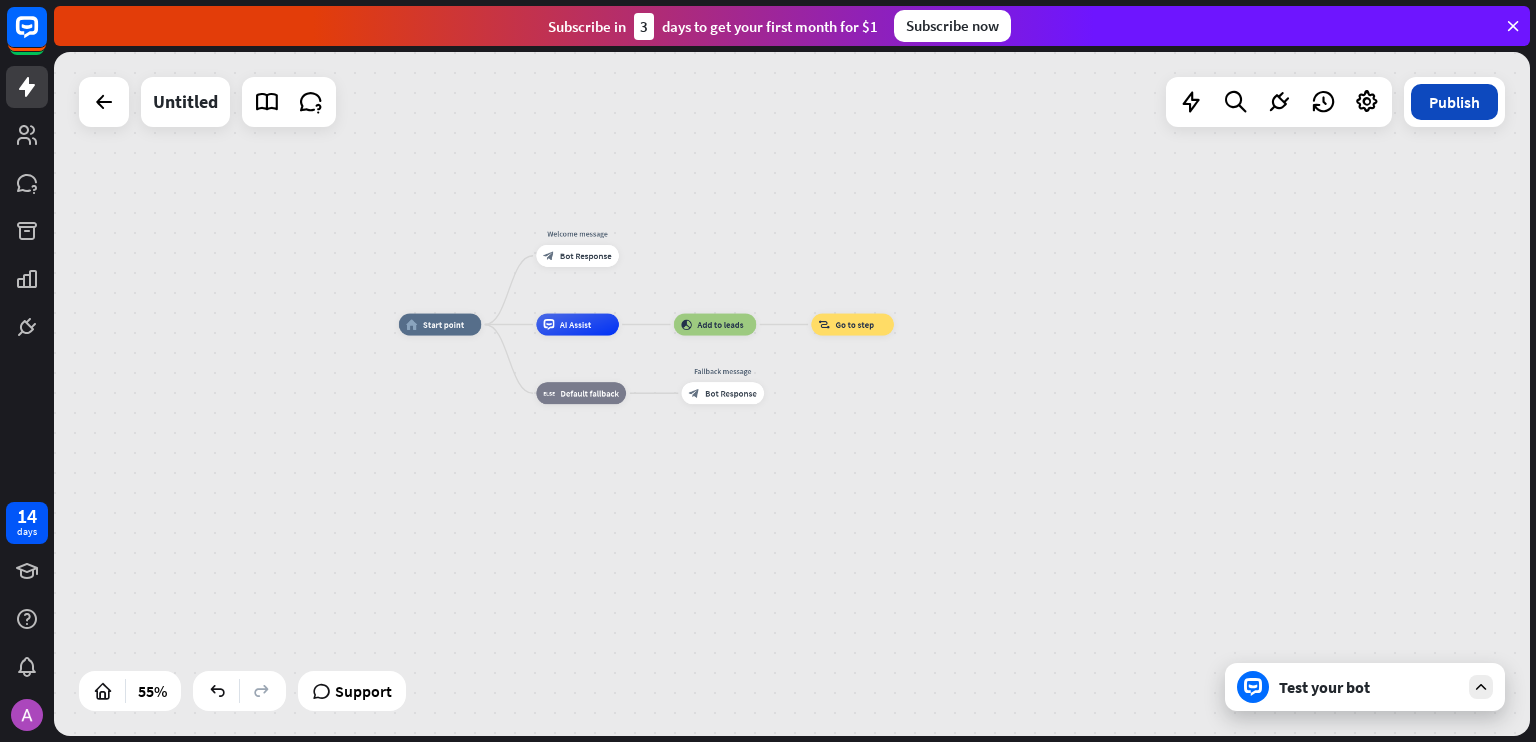 click on "Publish" at bounding box center [1454, 102] 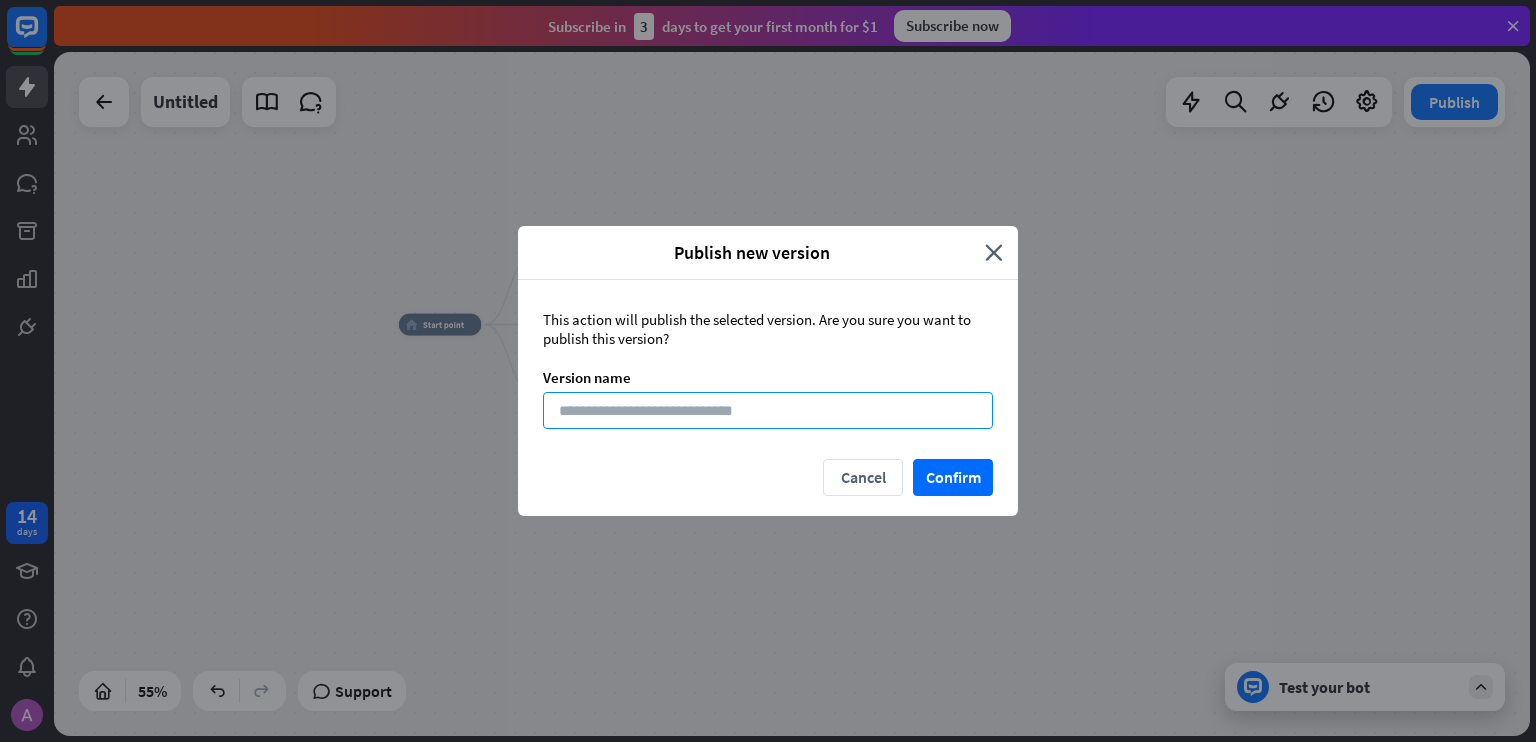 click at bounding box center [768, 410] 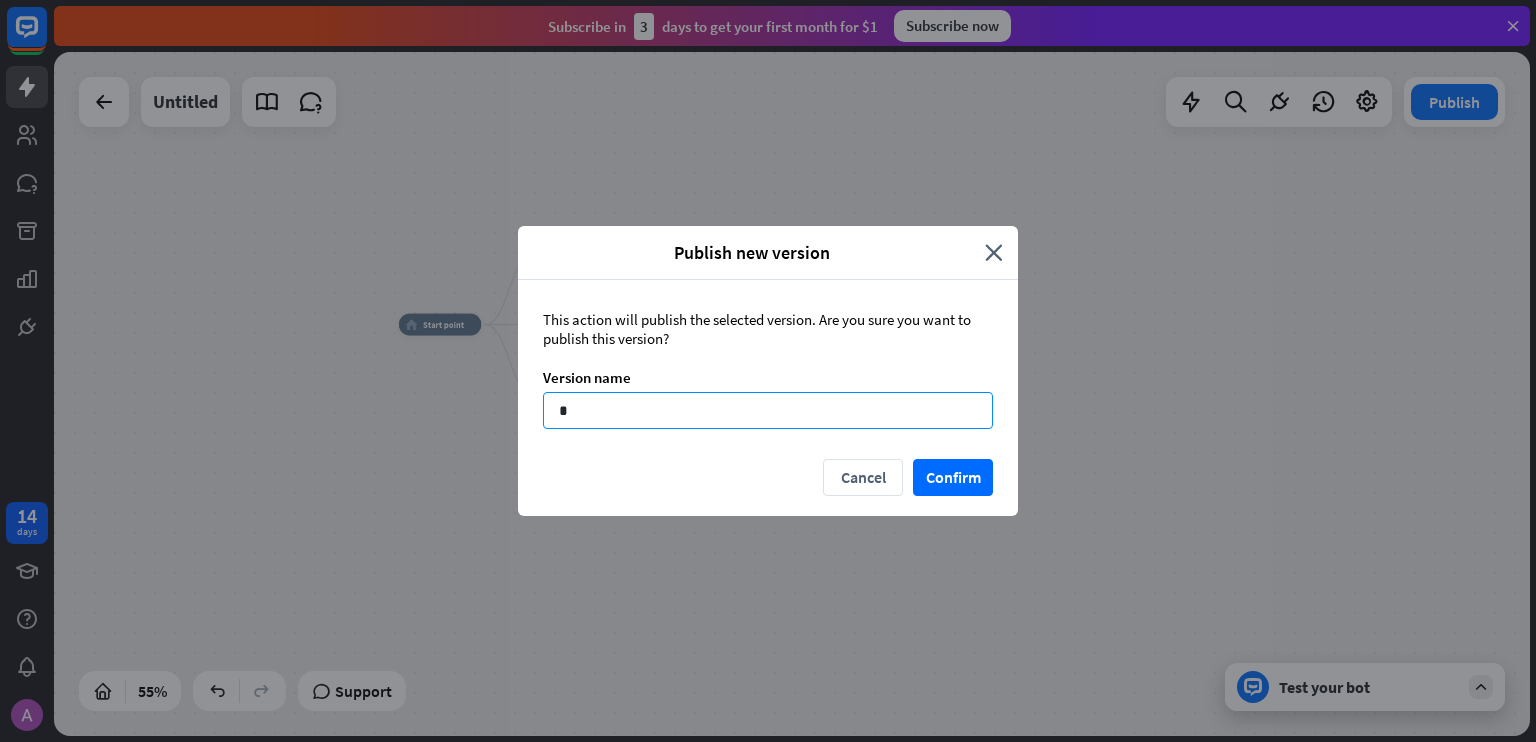 type on "**" 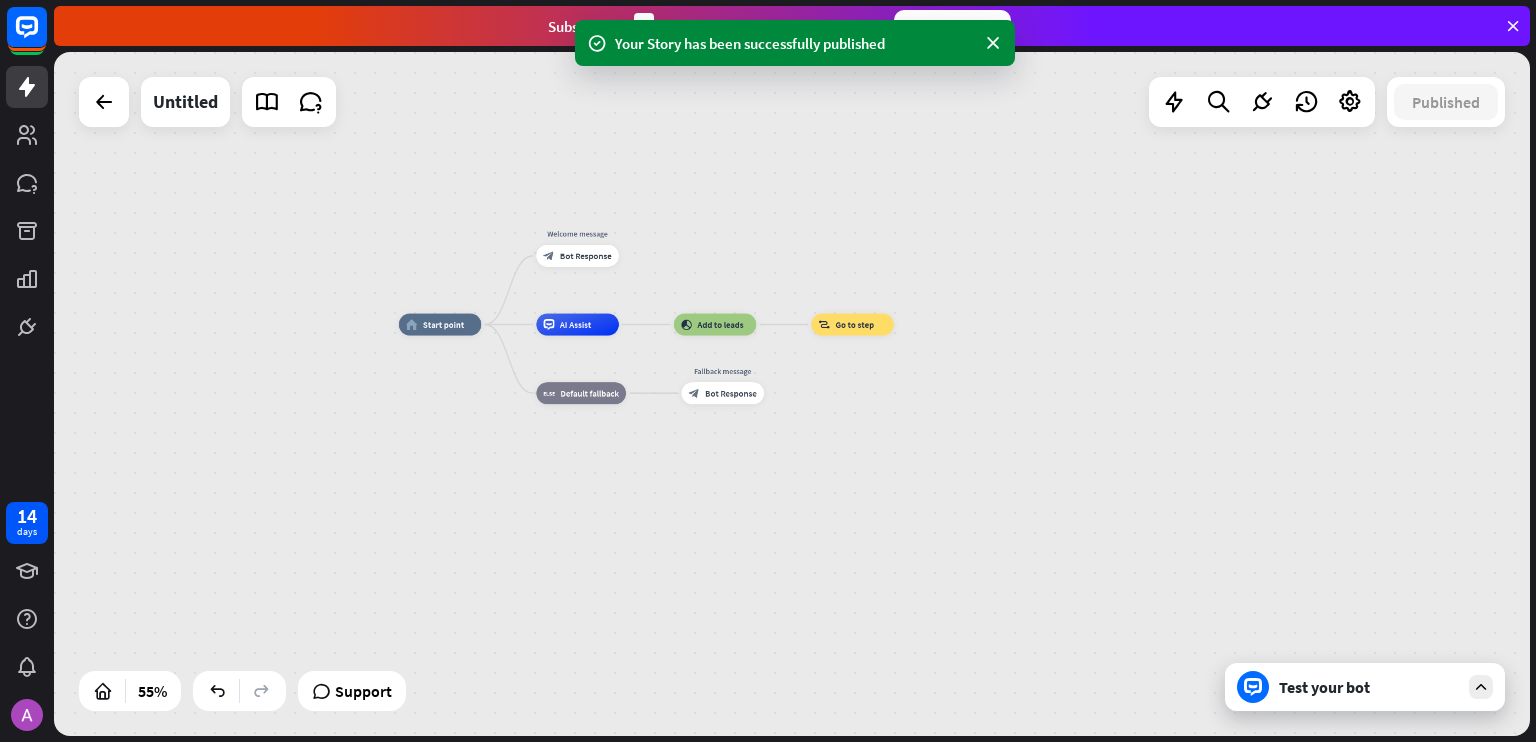 click on "Test your bot" at bounding box center (1365, 687) 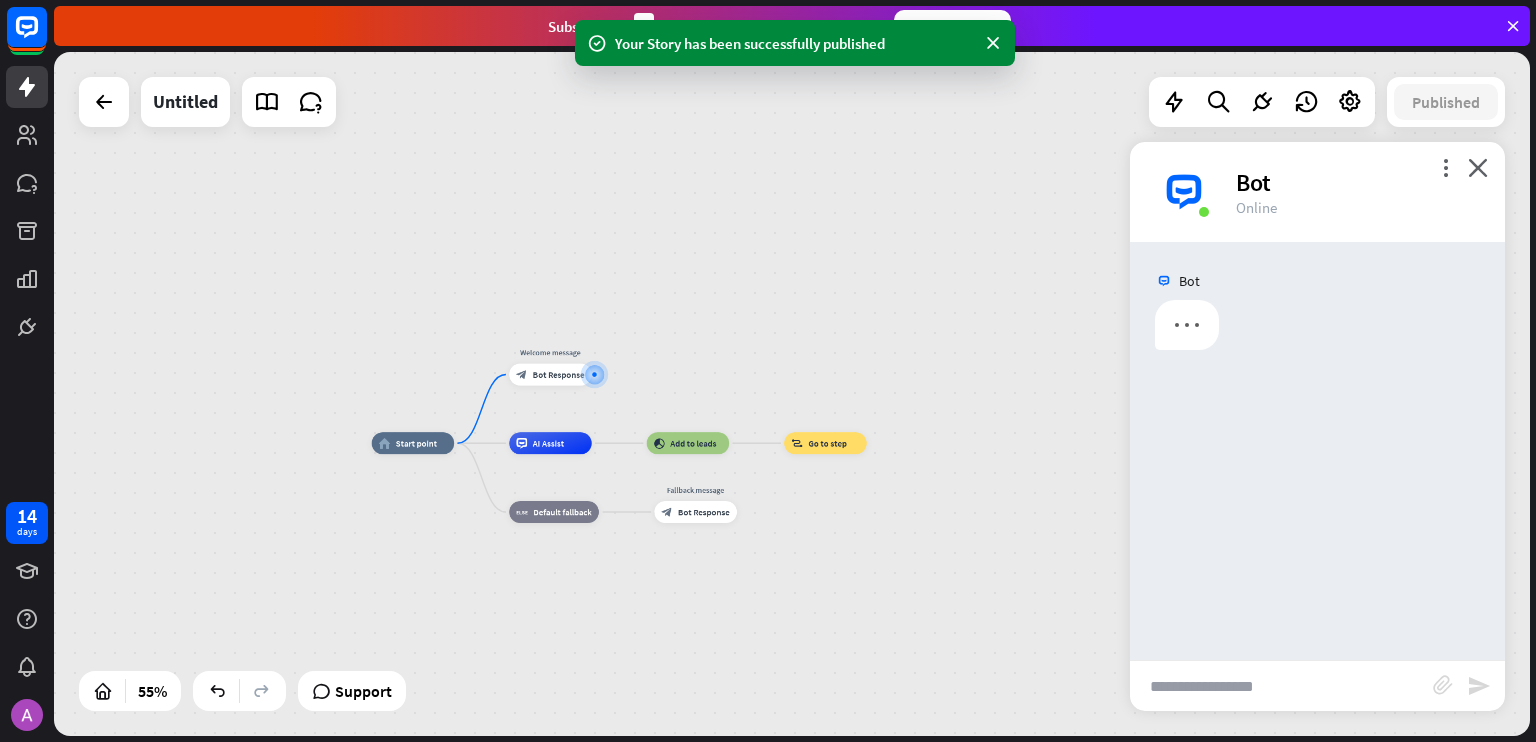 click at bounding box center [1281, 686] 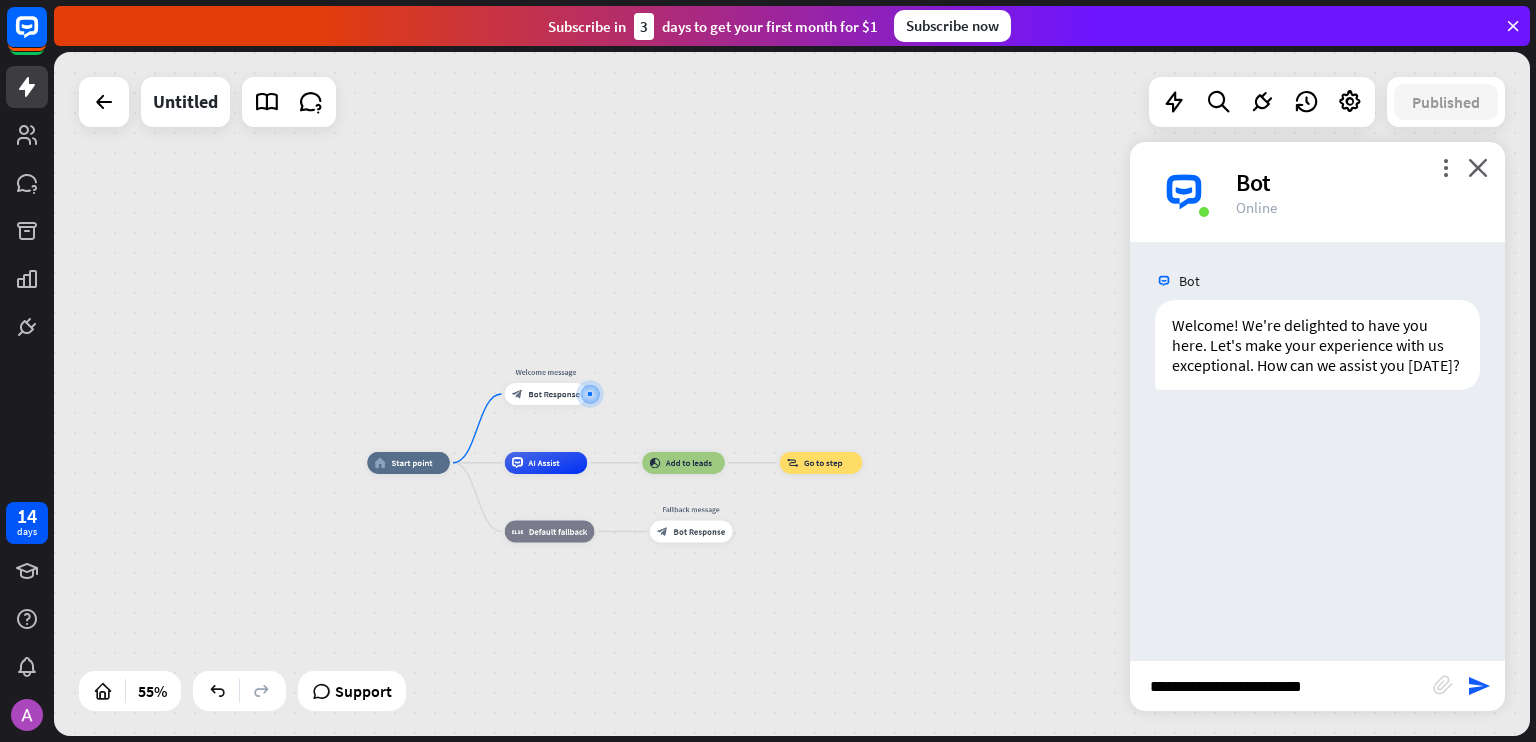type on "**********" 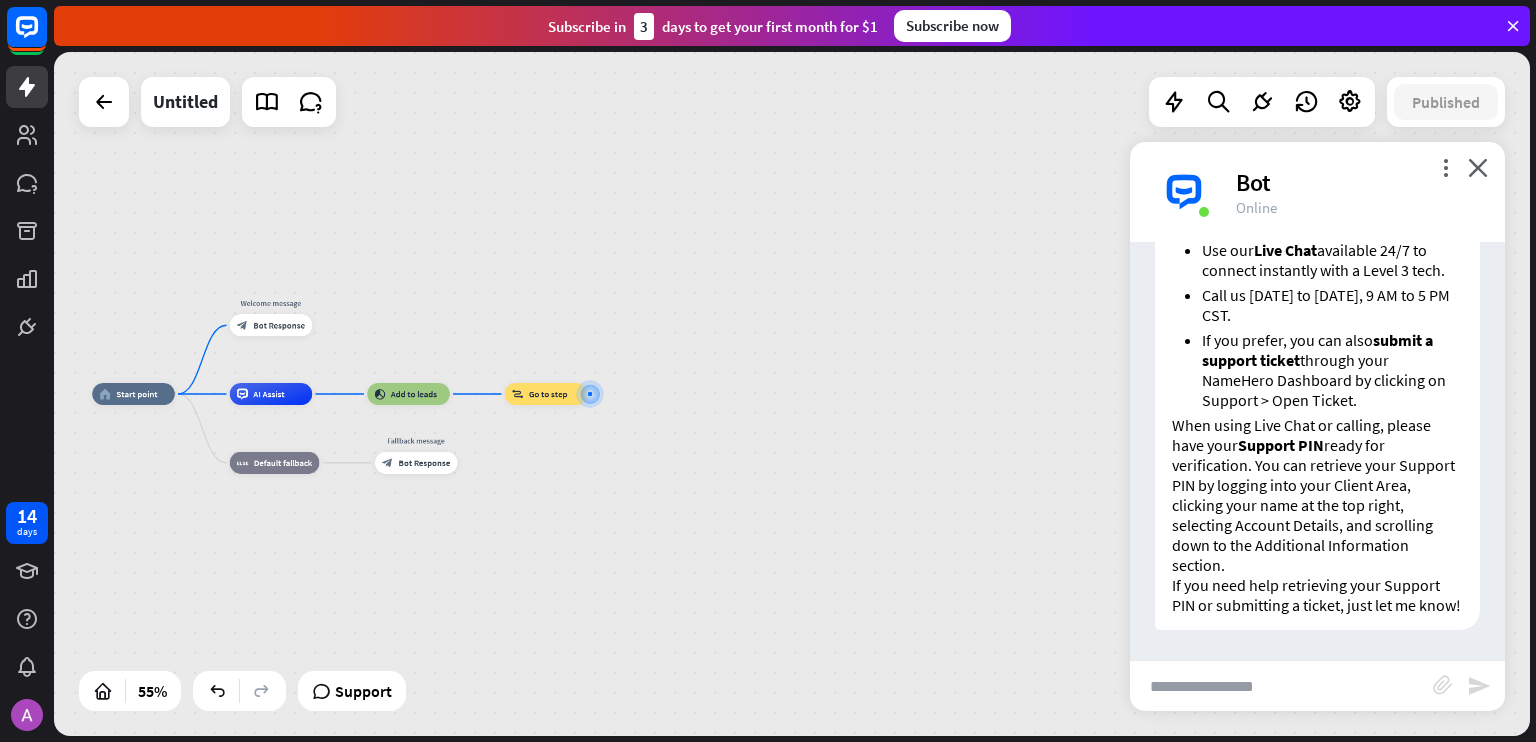 scroll, scrollTop: 395, scrollLeft: 0, axis: vertical 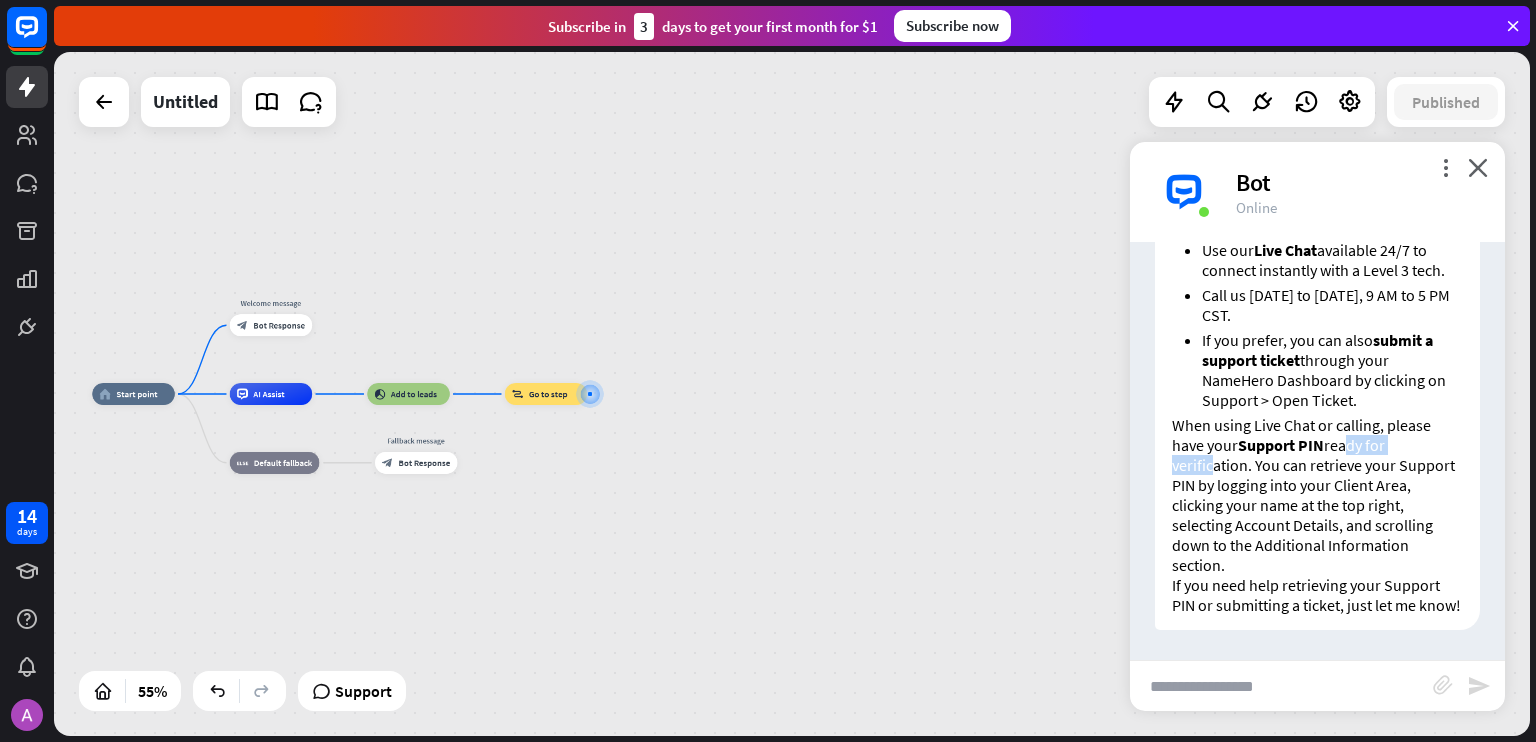 drag, startPoint x: 1210, startPoint y: 439, endPoint x: 1381, endPoint y: 426, distance: 171.49344 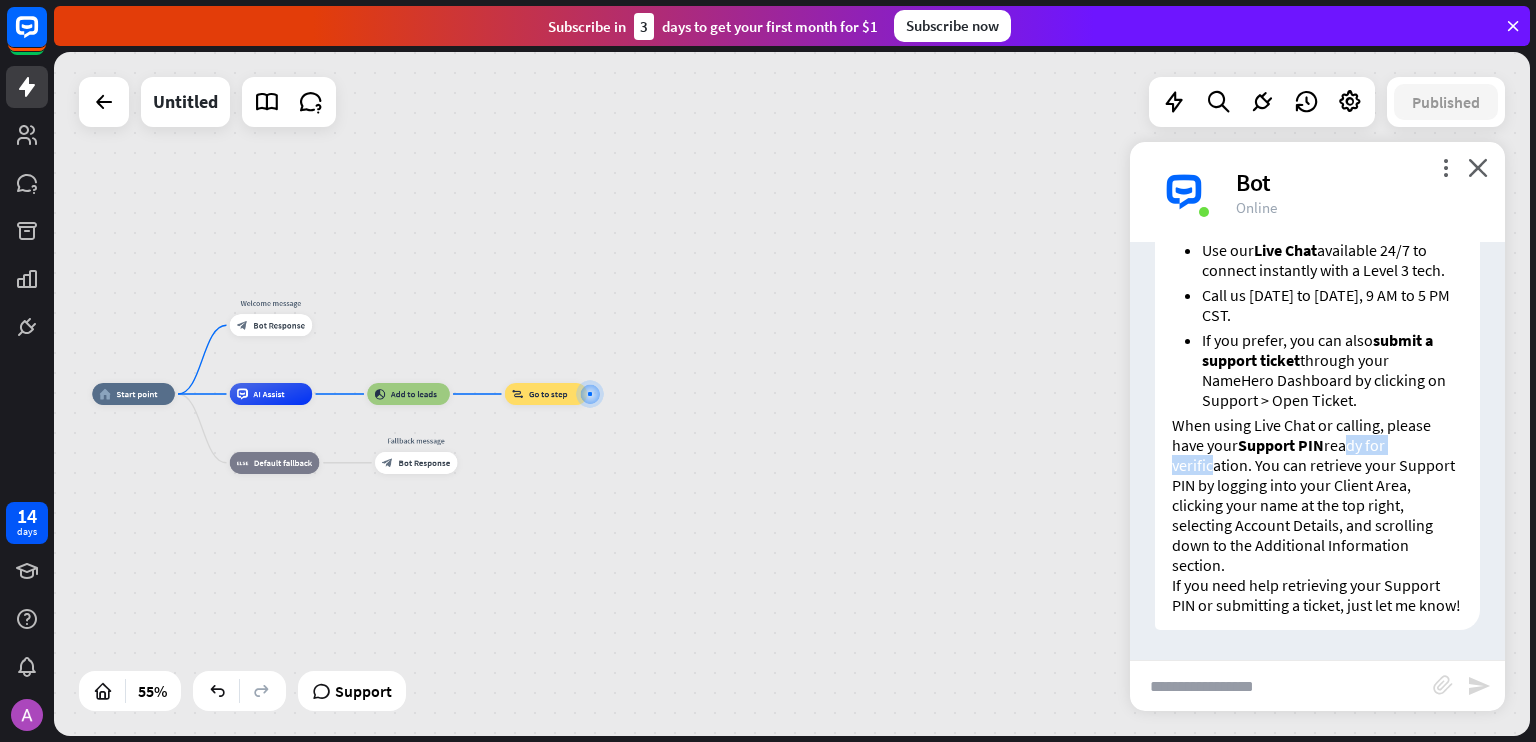 click on "When using Live Chat or calling, please have your  Support PIN  ready for verification. You can retrieve your Support PIN by logging into your Client Area, clicking your name at the top right, selecting Account Details, and scrolling down to the Additional Information section." at bounding box center [1317, 495] 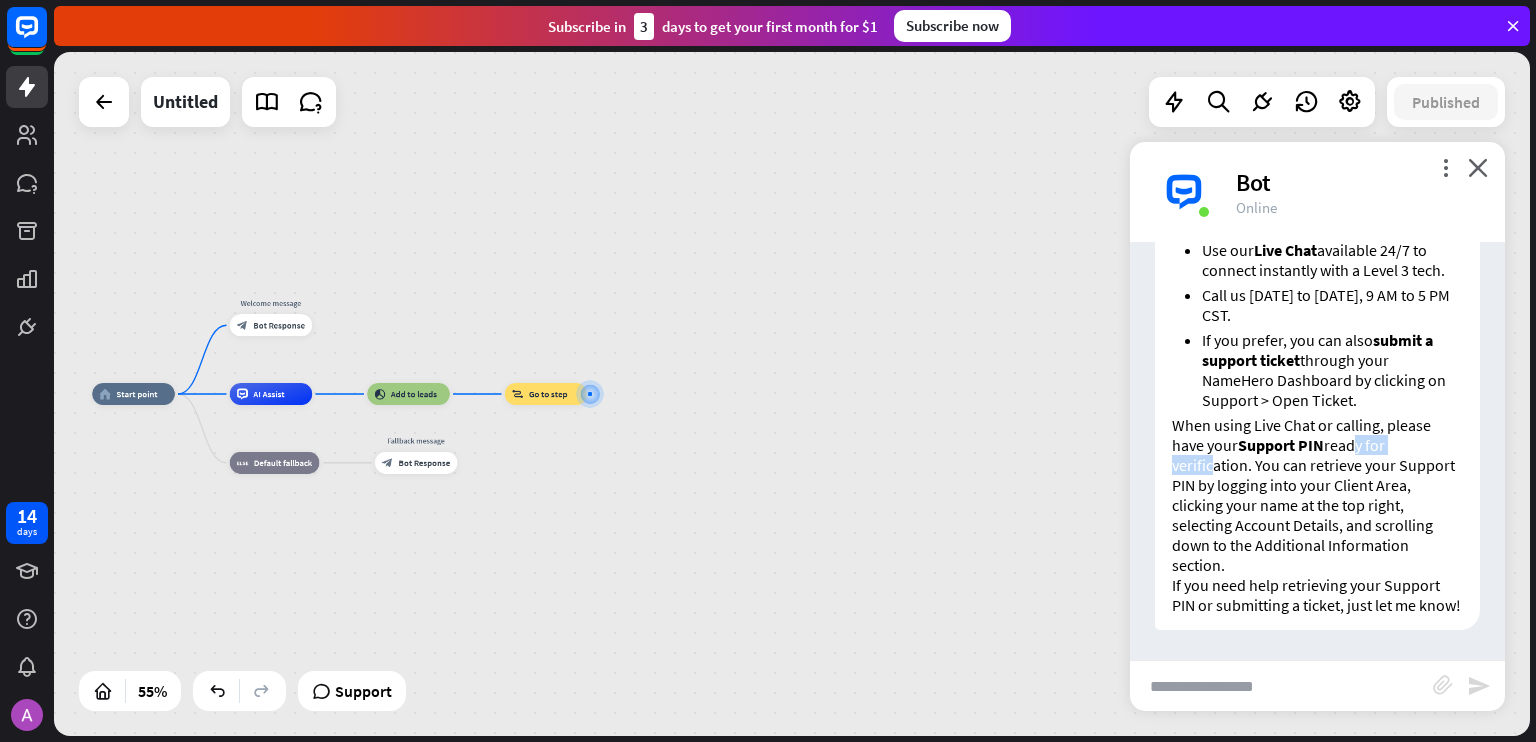 click on "When using Live Chat or calling, please have your  Support PIN  ready for verification. You can retrieve your Support PIN by logging into your Client Area, clicking your name at the top right, selecting Account Details, and scrolling down to the Additional Information section." at bounding box center (1317, 495) 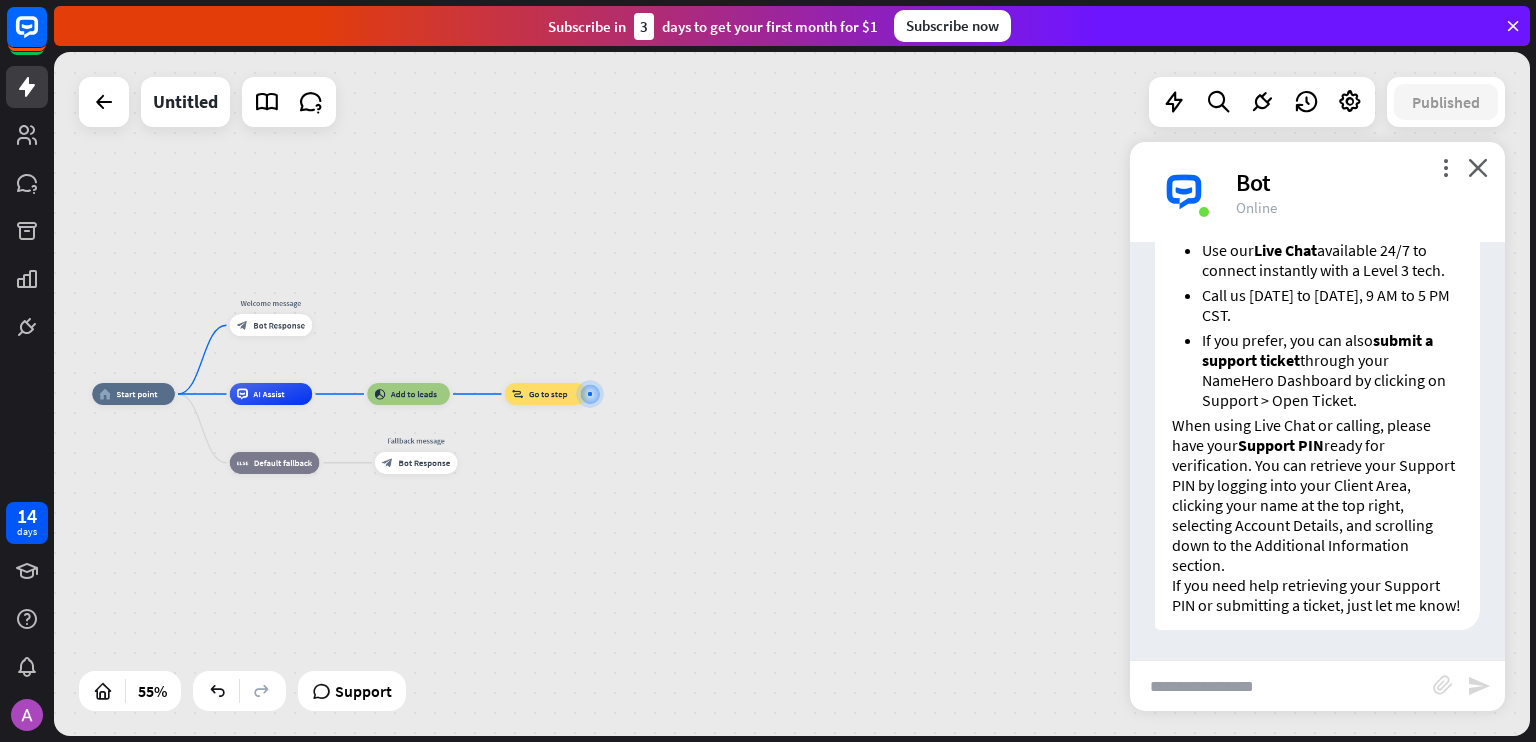 click at bounding box center (1281, 686) 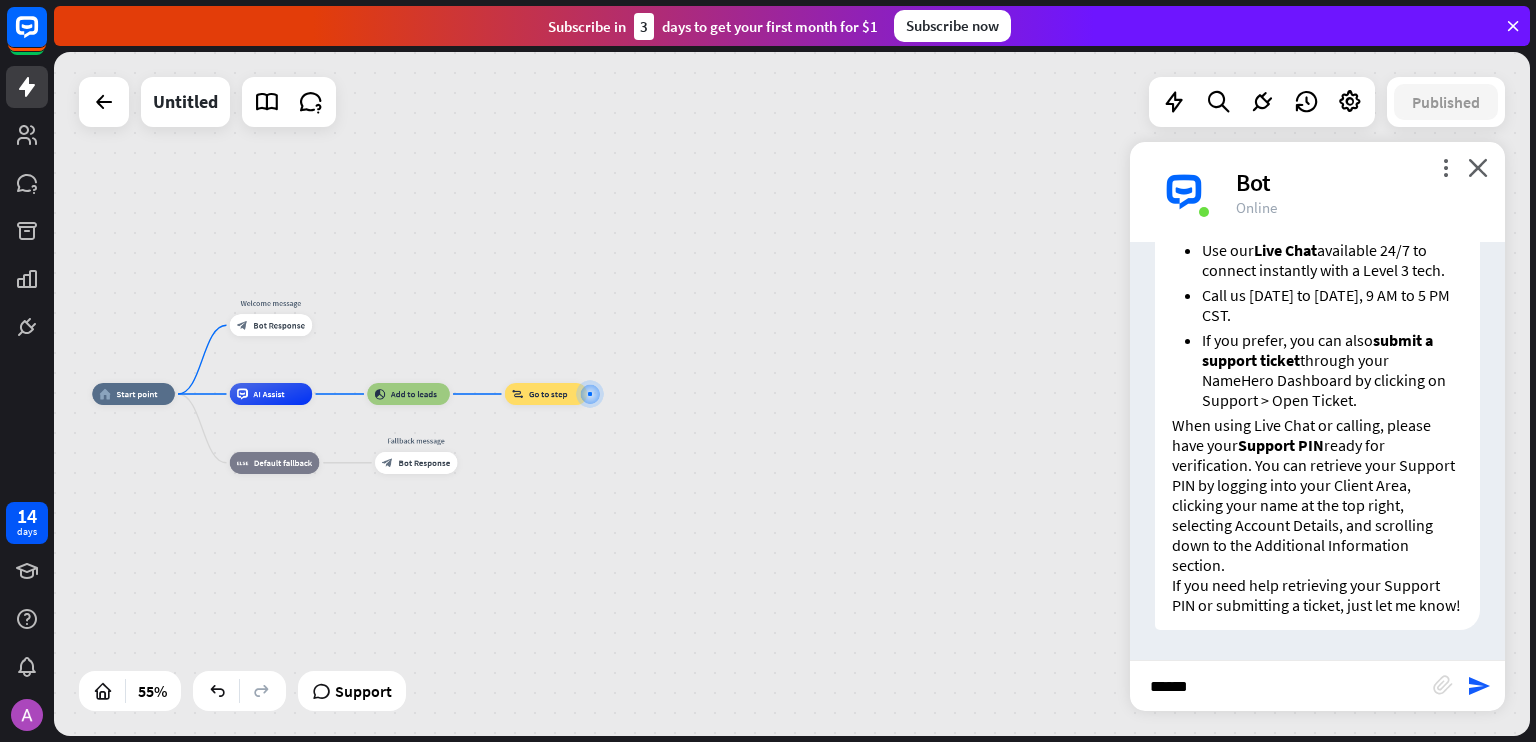 type on "*******" 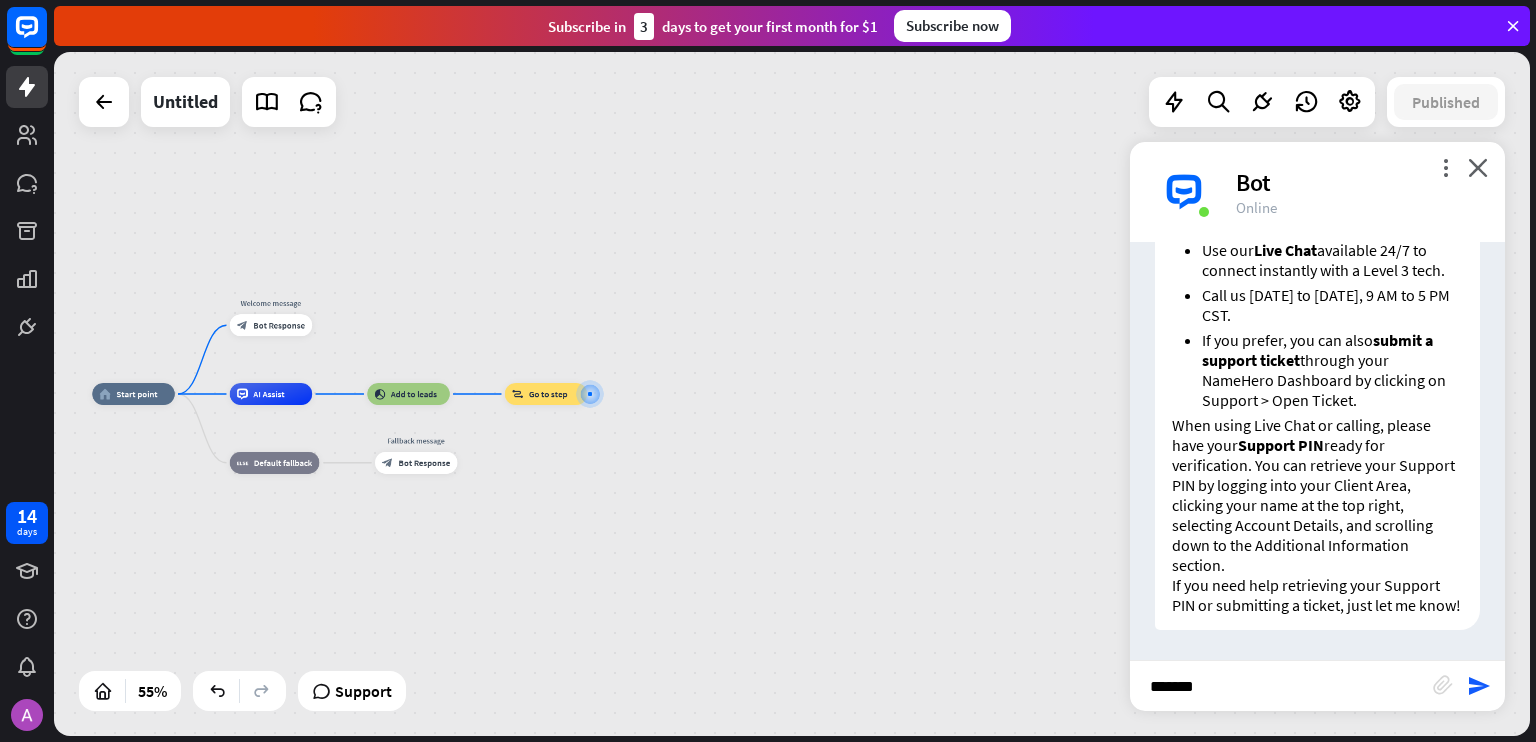 type 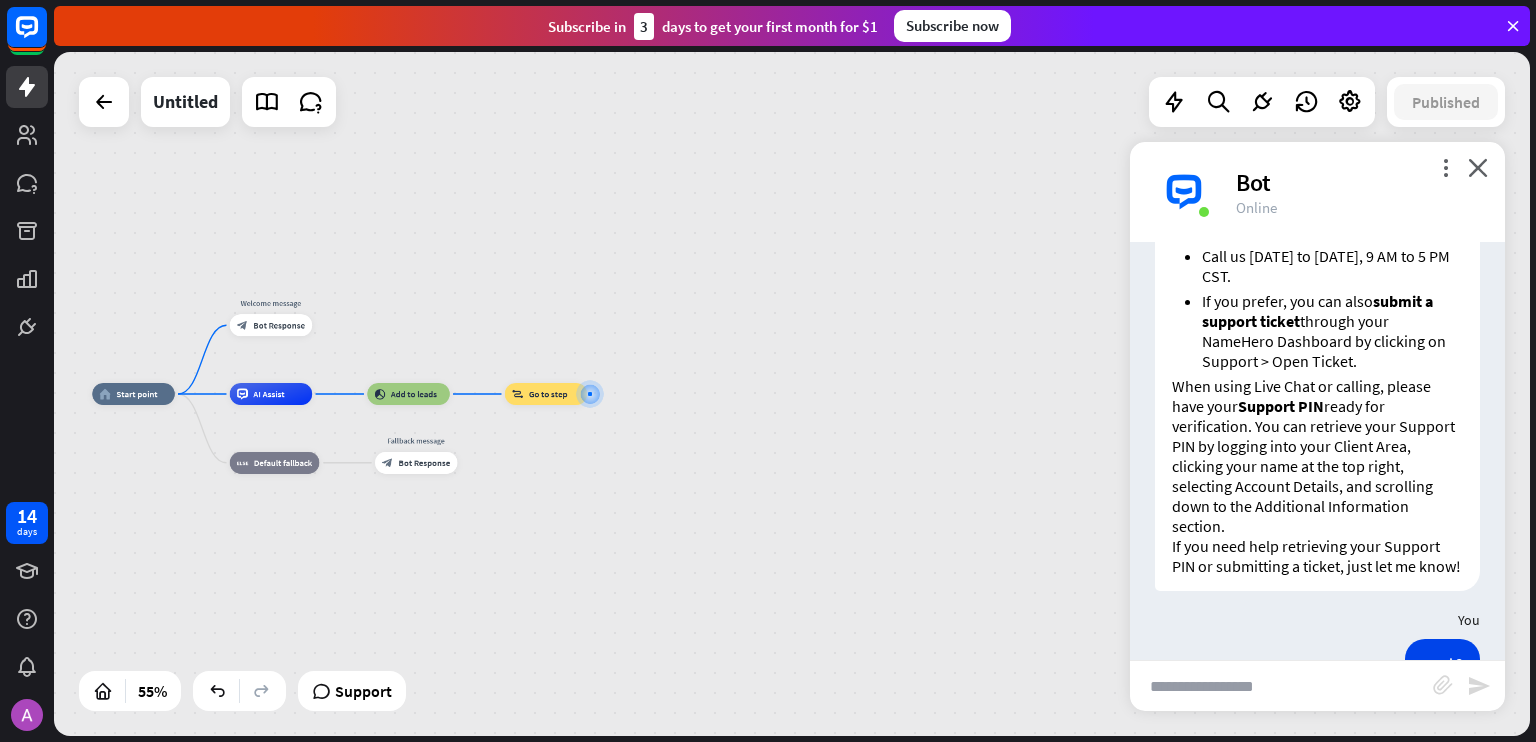 scroll, scrollTop: 612, scrollLeft: 0, axis: vertical 